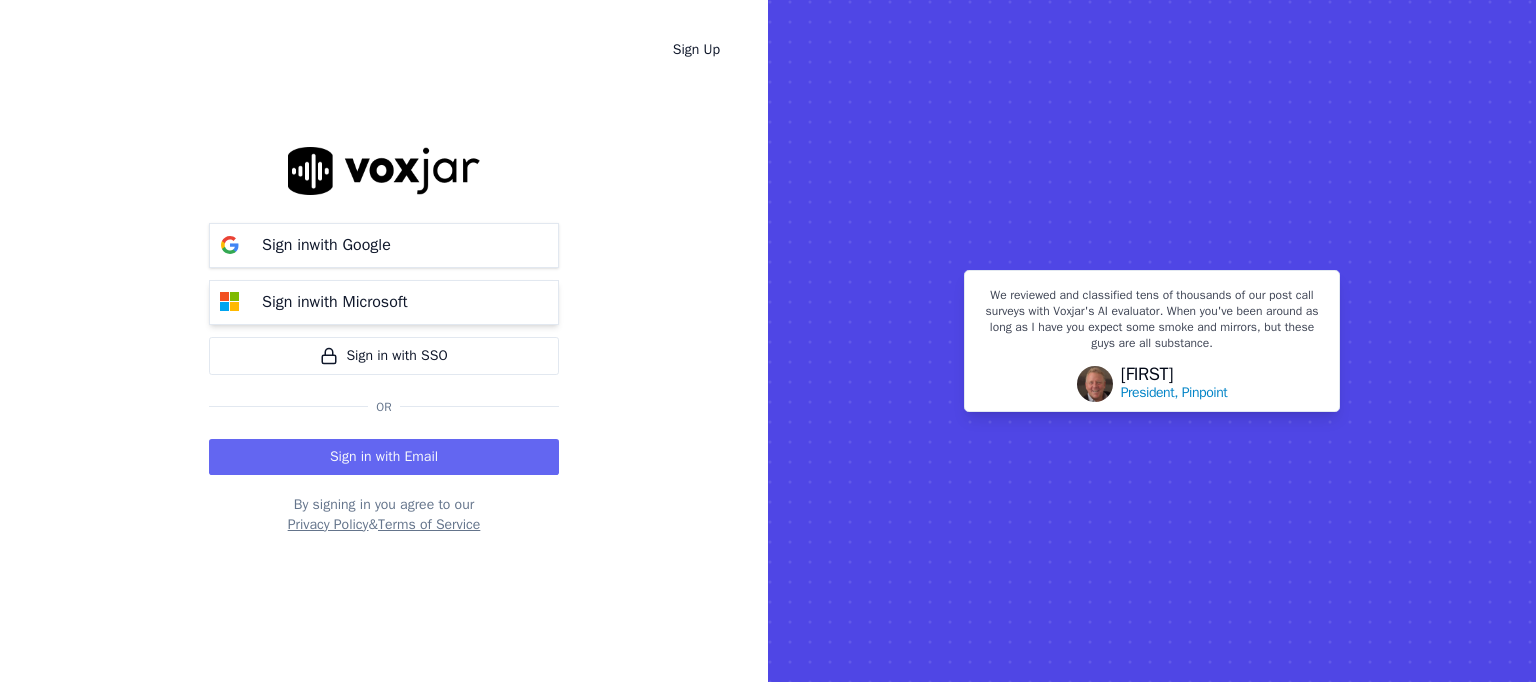 scroll, scrollTop: 0, scrollLeft: 0, axis: both 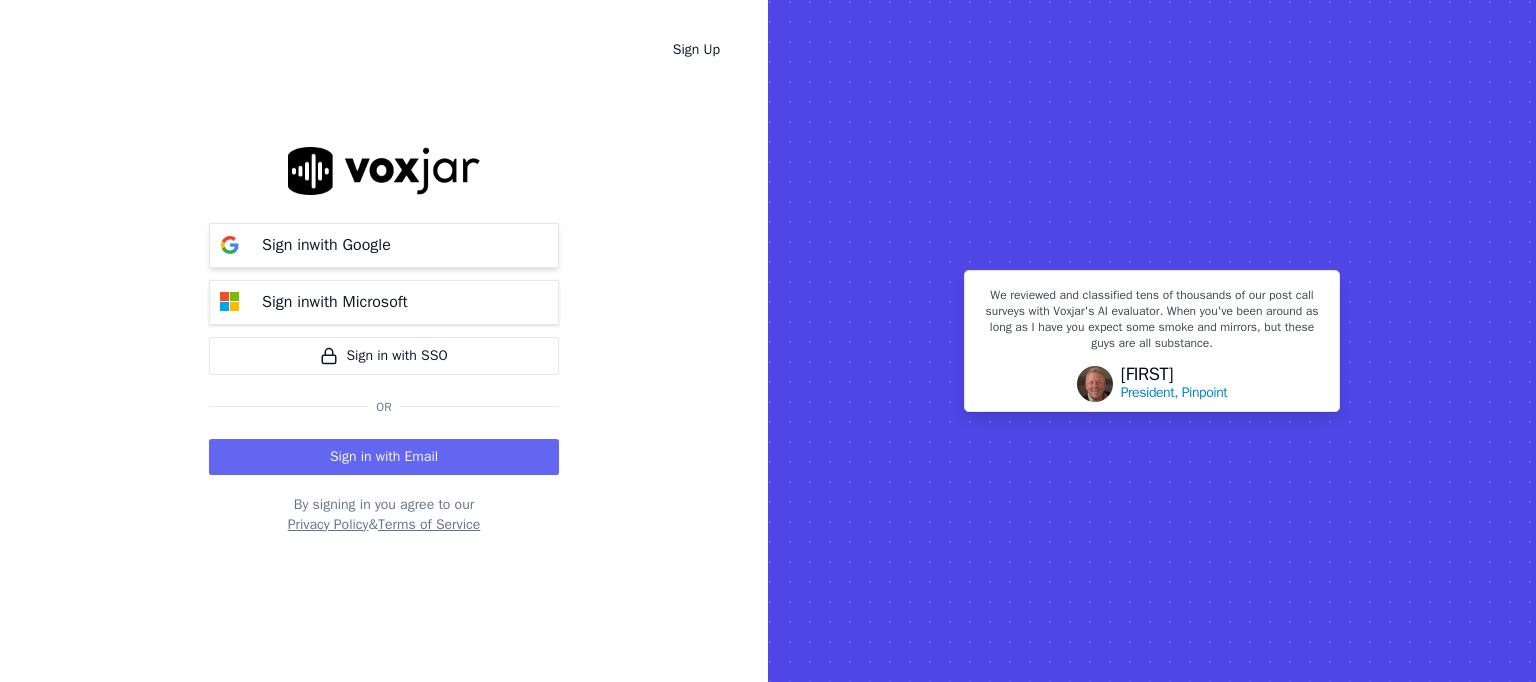 click on "Sign in  with Google" at bounding box center [326, 245] 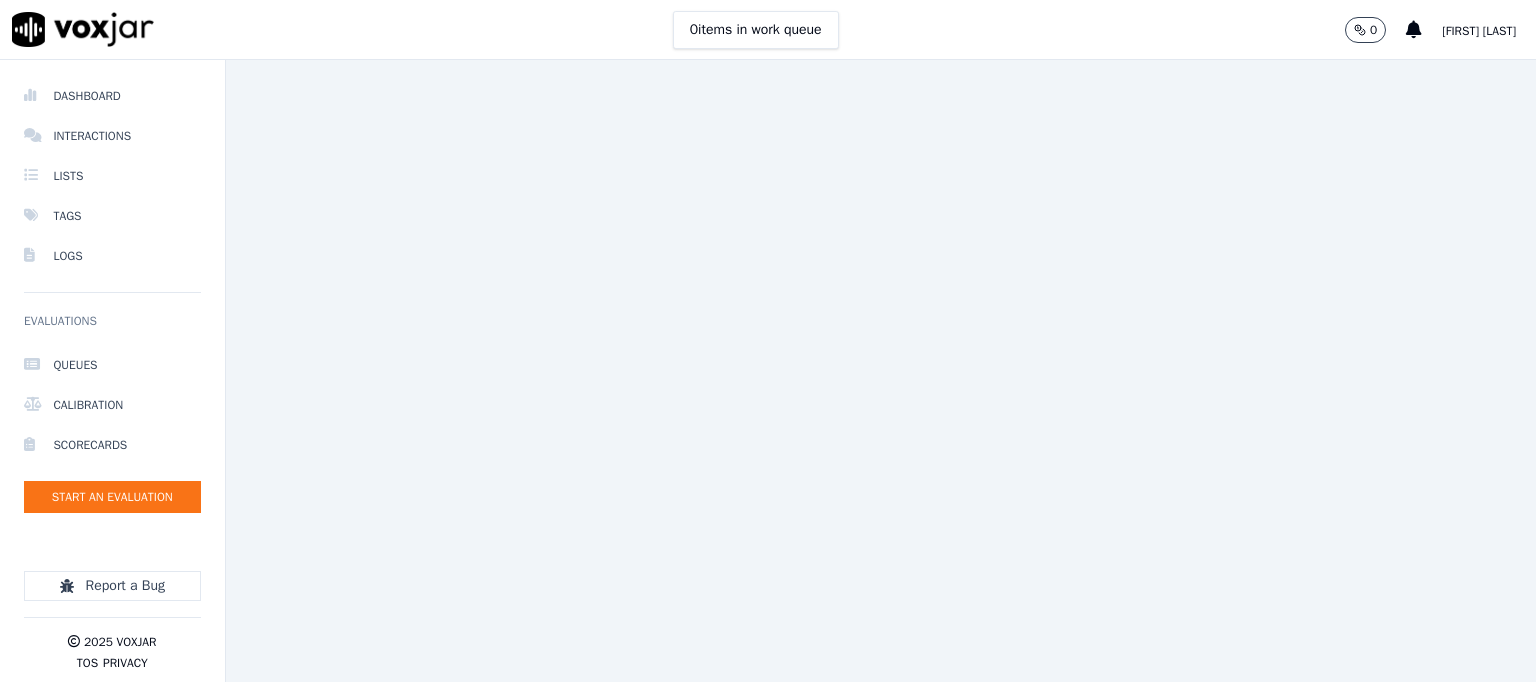scroll, scrollTop: 0, scrollLeft: 0, axis: both 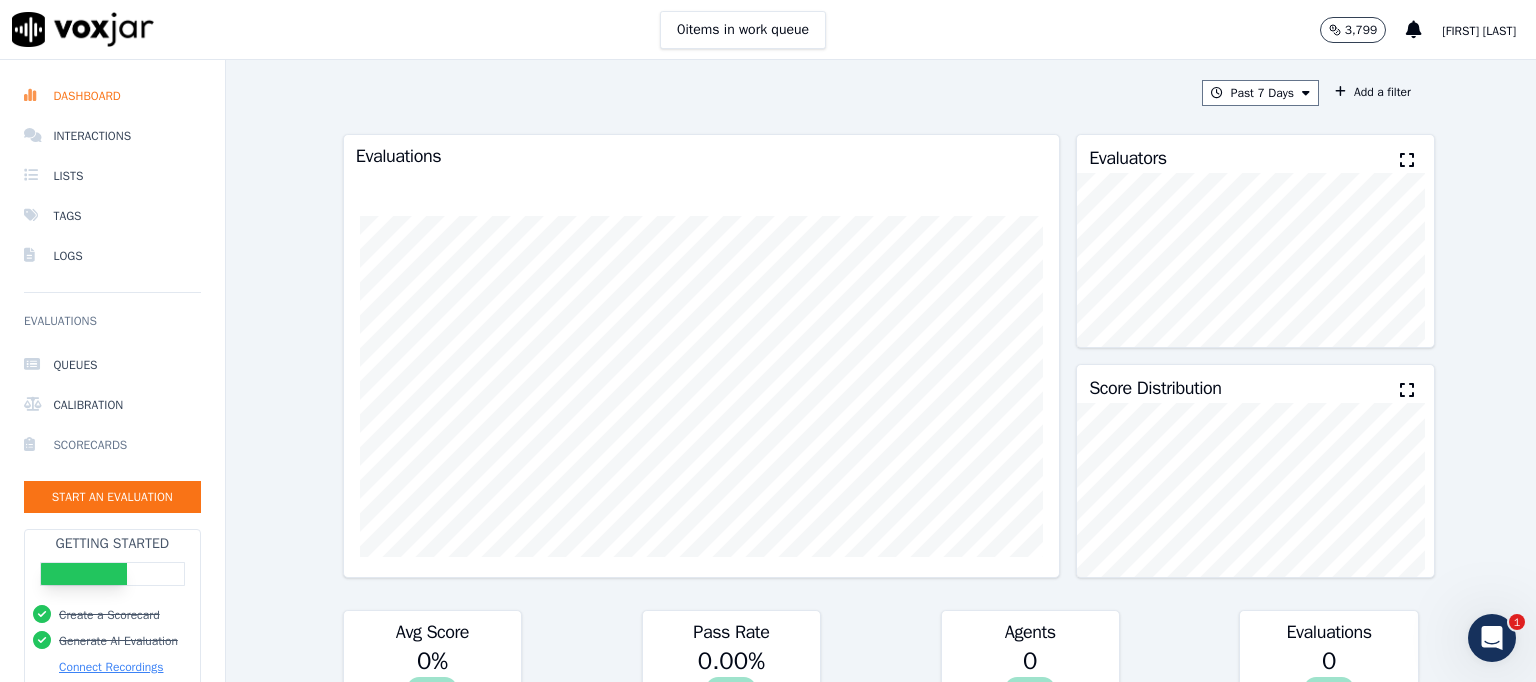 click on "Scorecards" at bounding box center (112, 445) 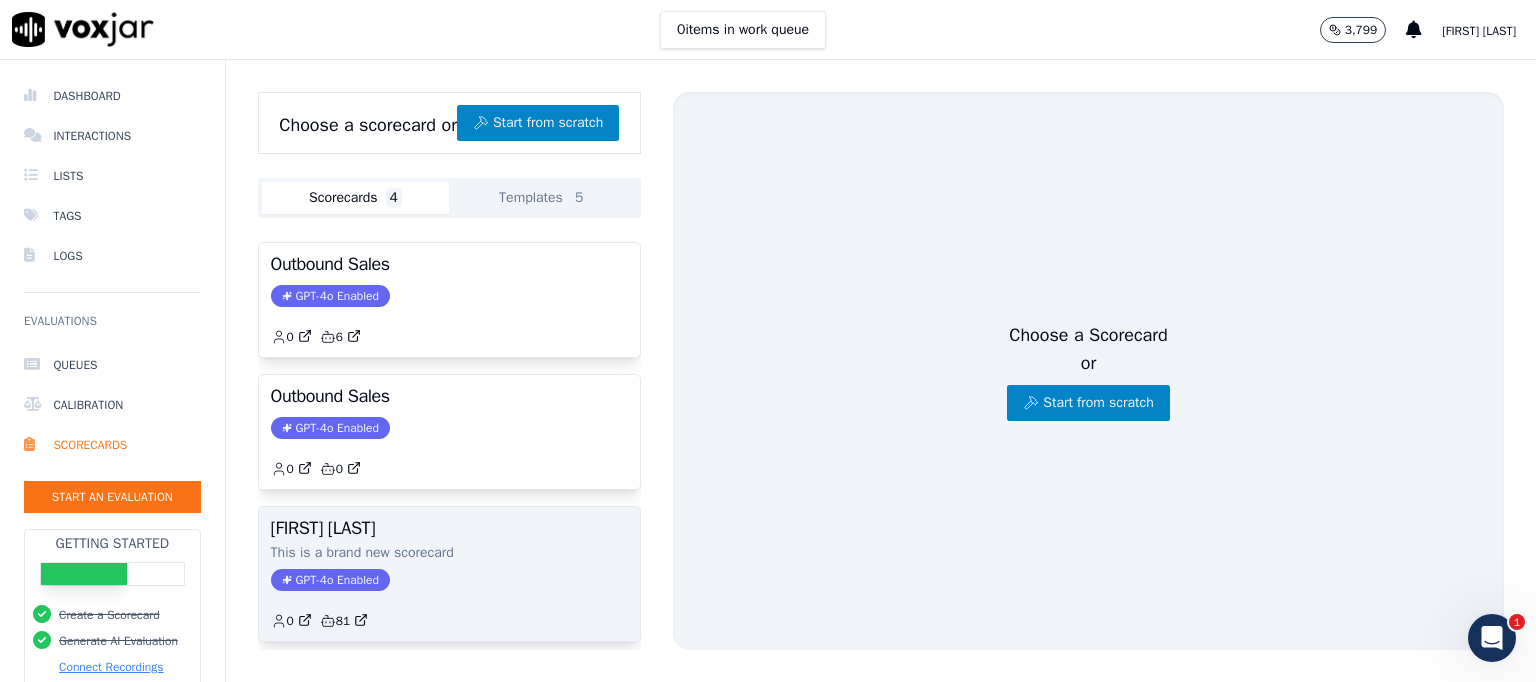 scroll, scrollTop: 229, scrollLeft: 0, axis: vertical 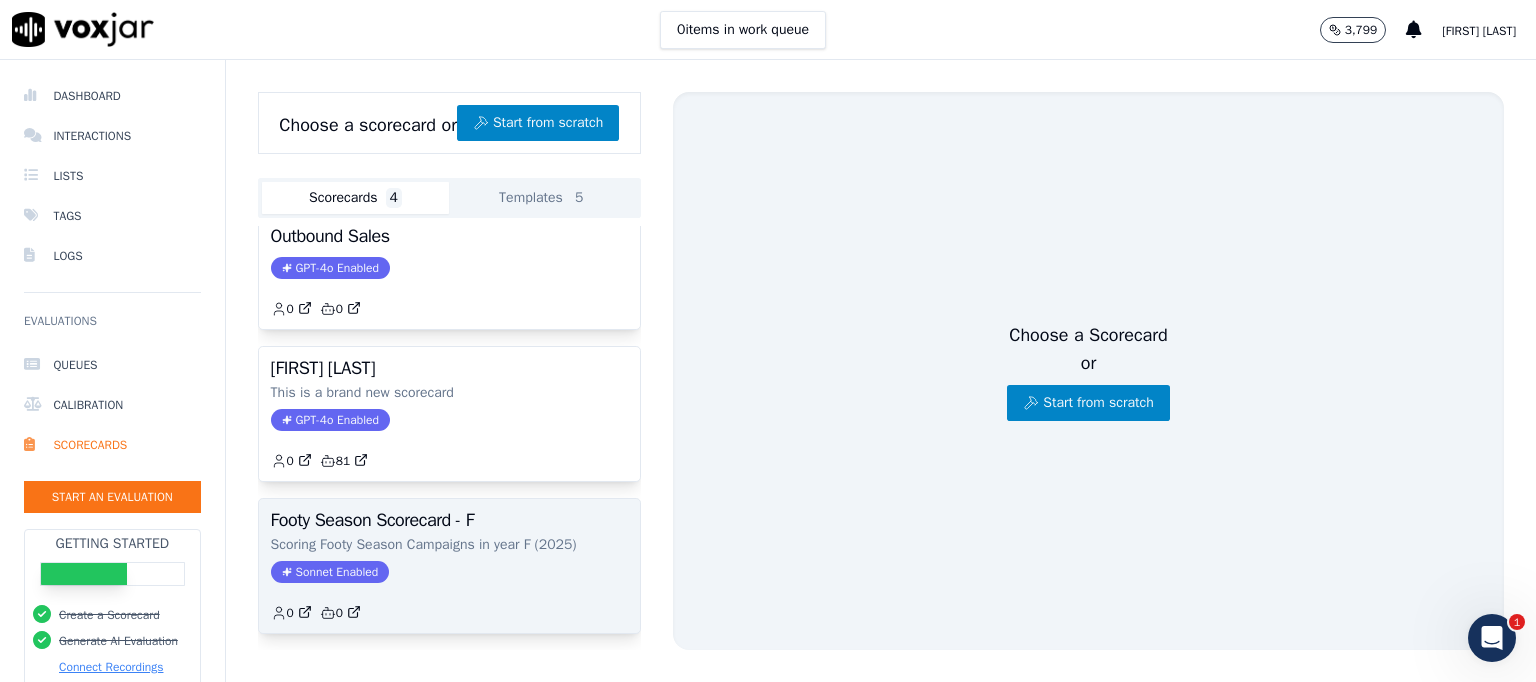 click on "Footy Season Scorecard - F   Scoring Footy Season Campaigns in year F (2025)     Sonnet Enabled       0         0" at bounding box center (449, 566) 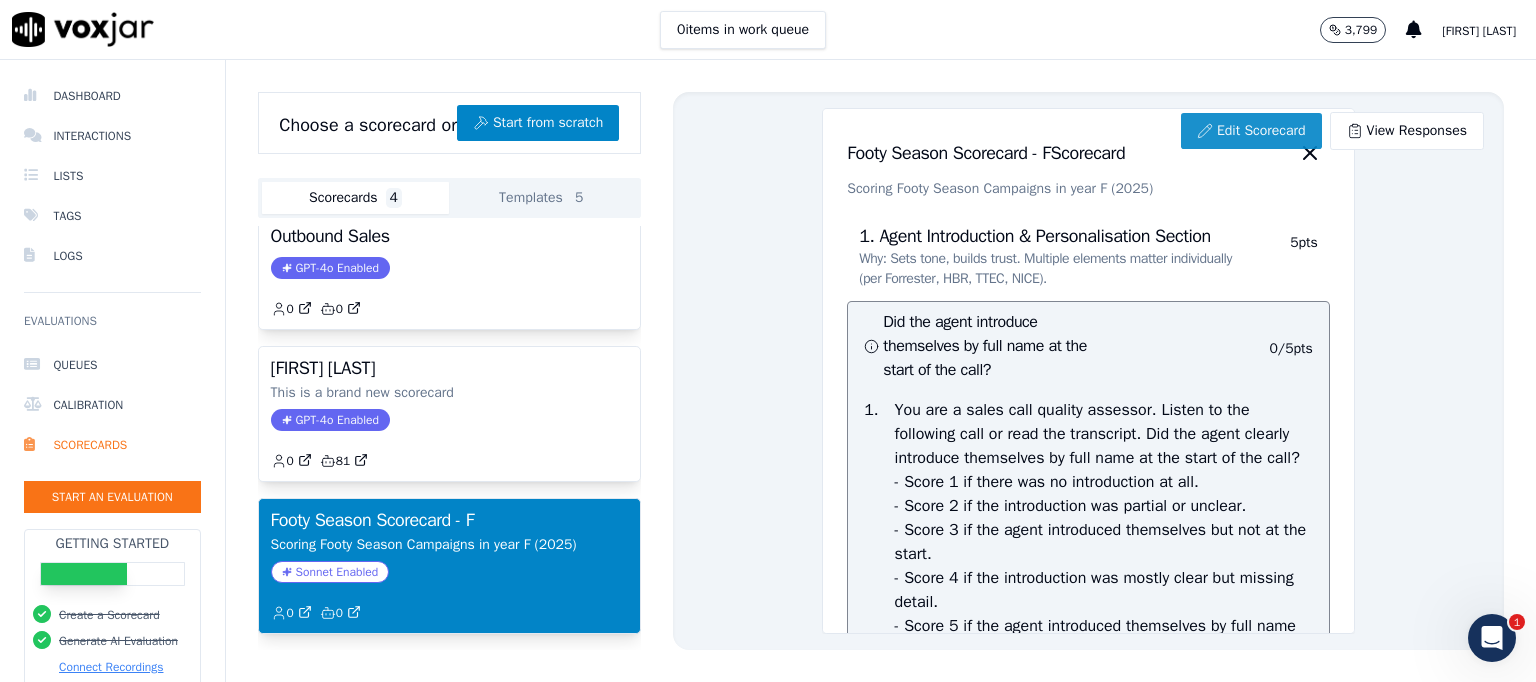 click on "Edit Scorecard" at bounding box center (1251, 131) 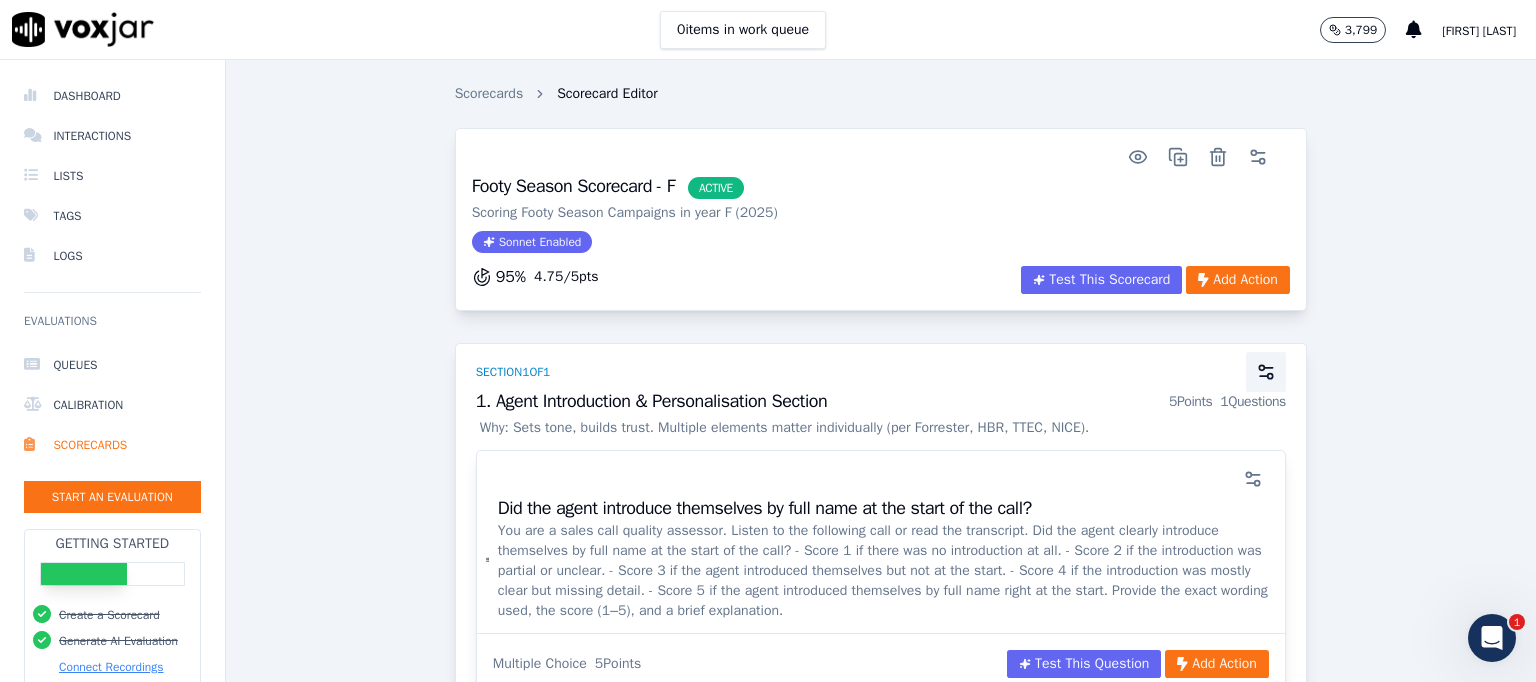 click 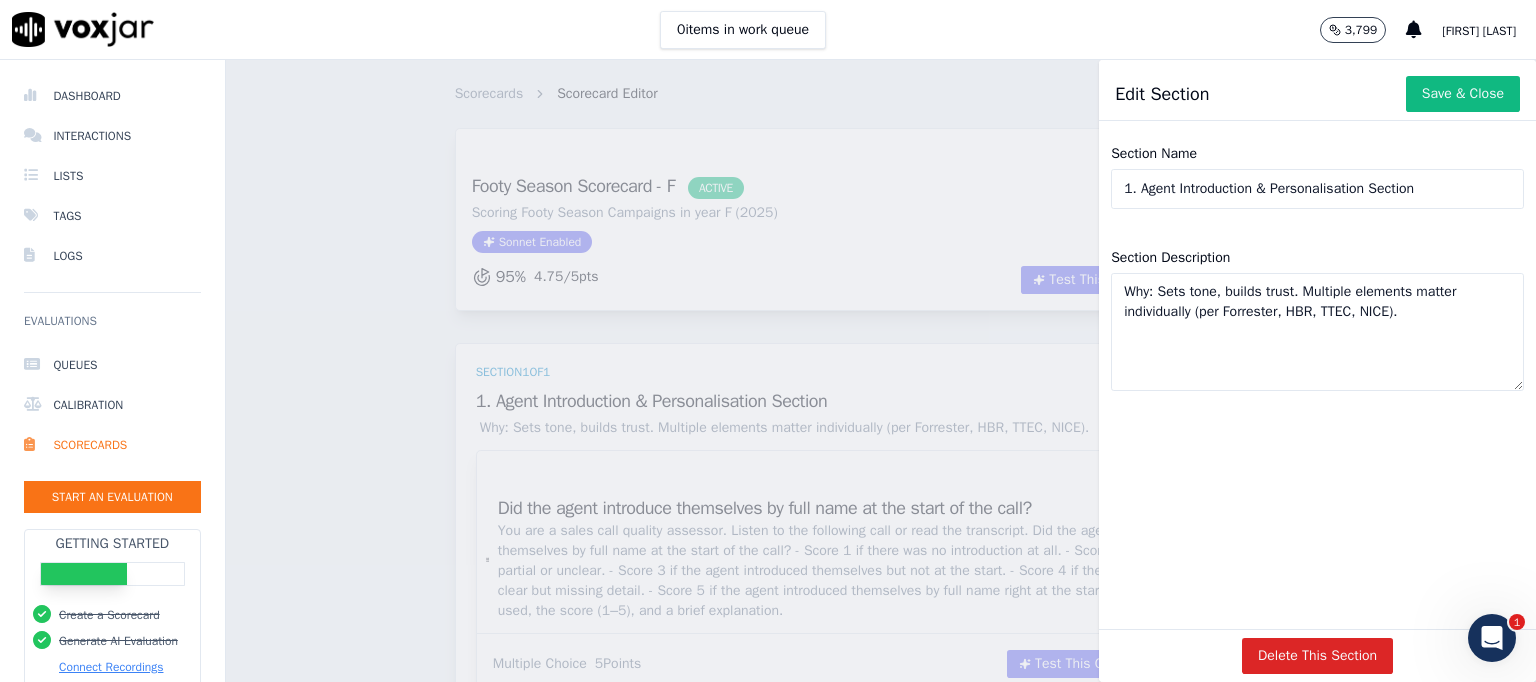 drag, startPoint x: 1386, startPoint y: 320, endPoint x: 1020, endPoint y: 285, distance: 367.66968 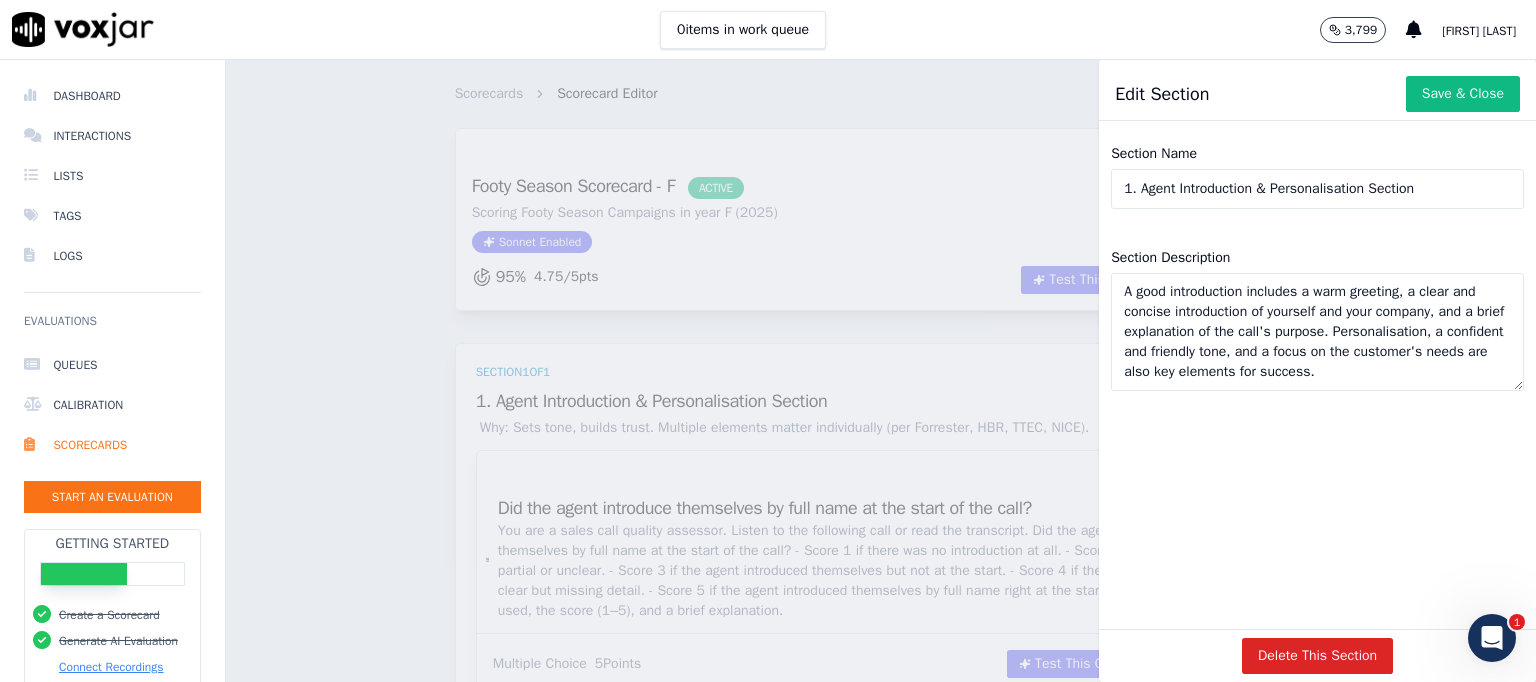 scroll, scrollTop: 0, scrollLeft: 0, axis: both 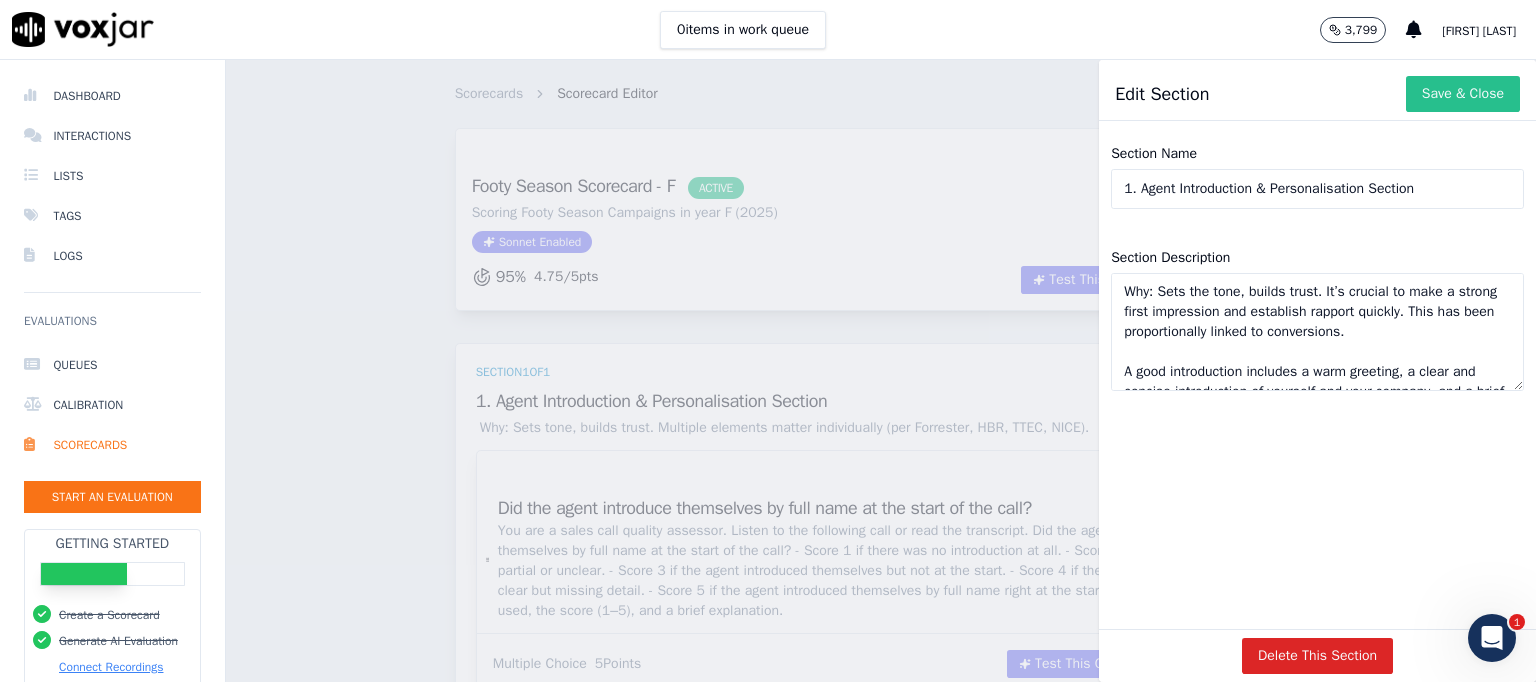 type on "Why: Sets the tone, builds trust. It’s crucial to make a strong first impression and establish rapport quickly. This has been proportionally linked to conversions.
A good introduction includes a warm greeting, a clear and concise introduction of yourself and your company, and a brief explanation of the call's purpose. Personalisation, a confident and friendly tone, and a focus on the customer's needs are also key elements for success." 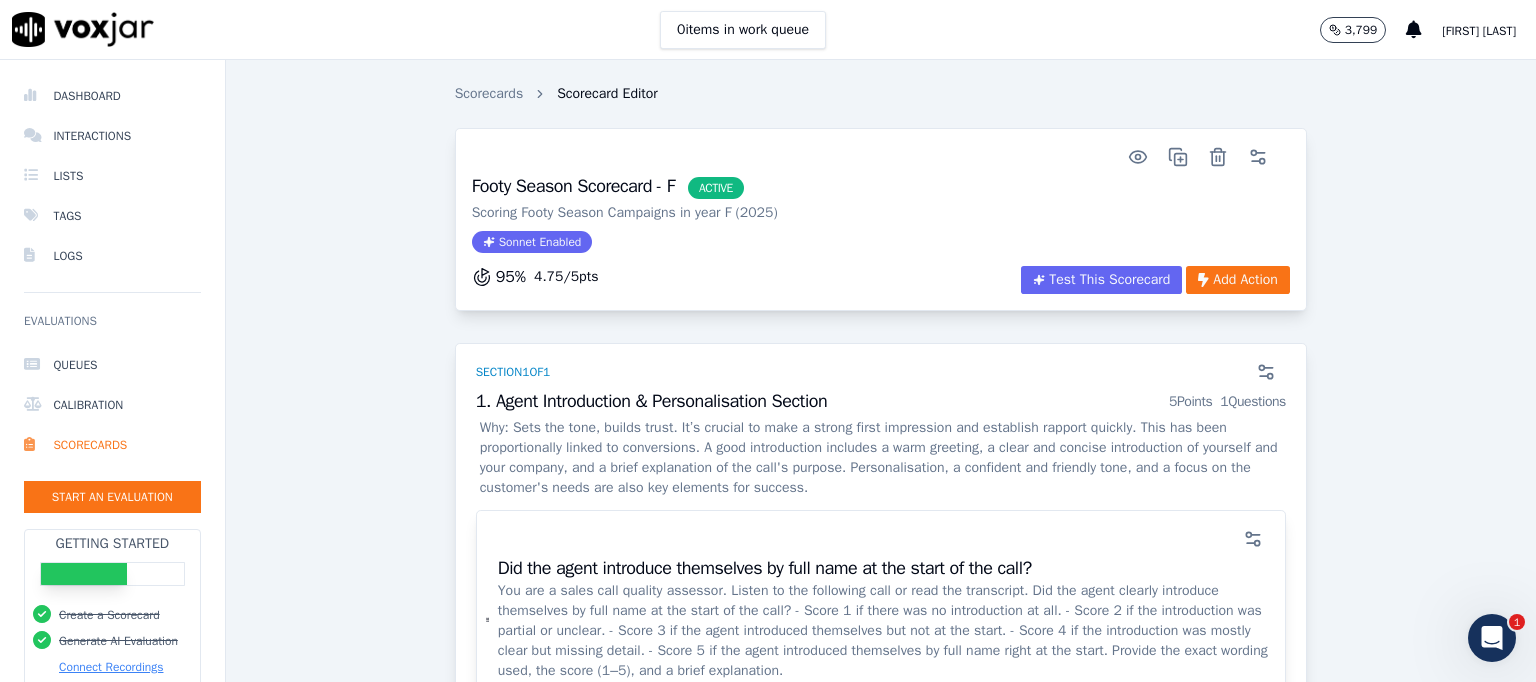 scroll, scrollTop: 200, scrollLeft: 0, axis: vertical 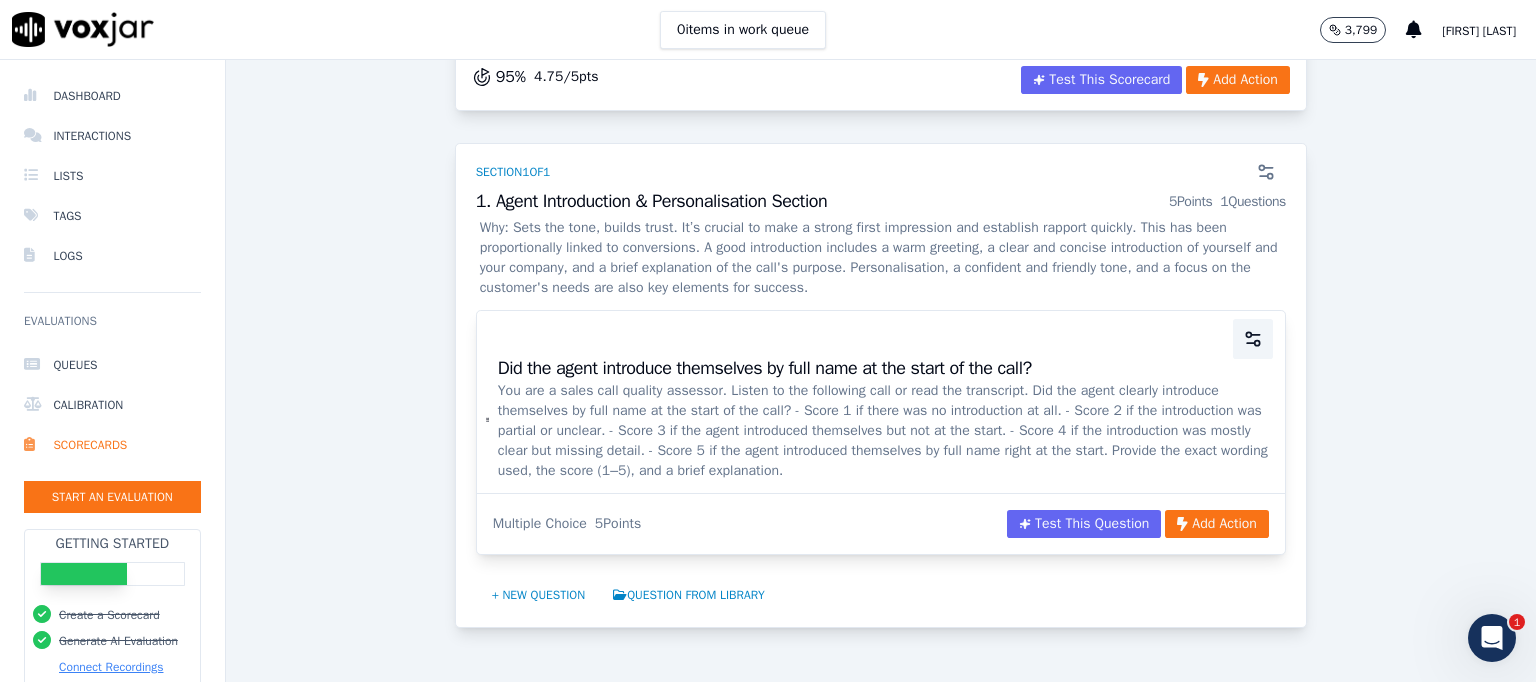 click 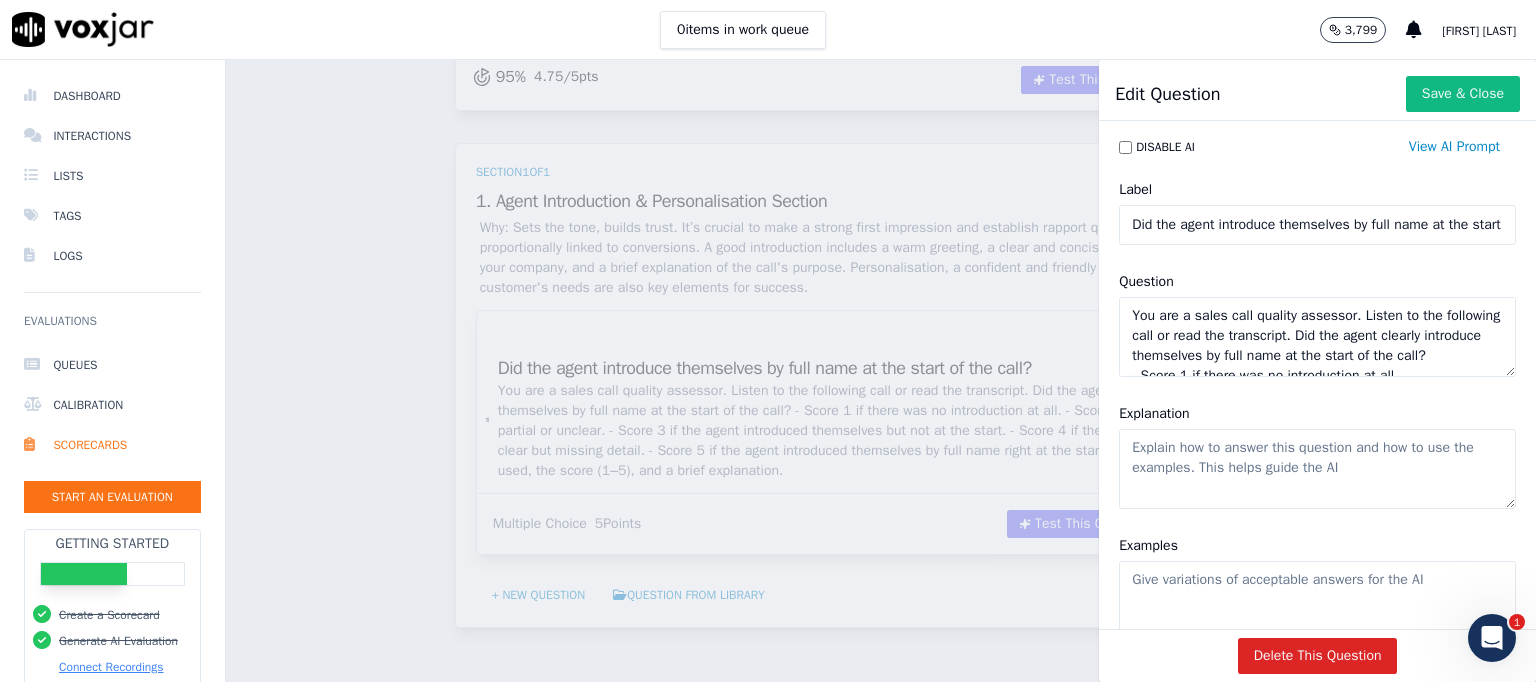 click on "Did the agent introduce themselves by full name at the start of the call?" 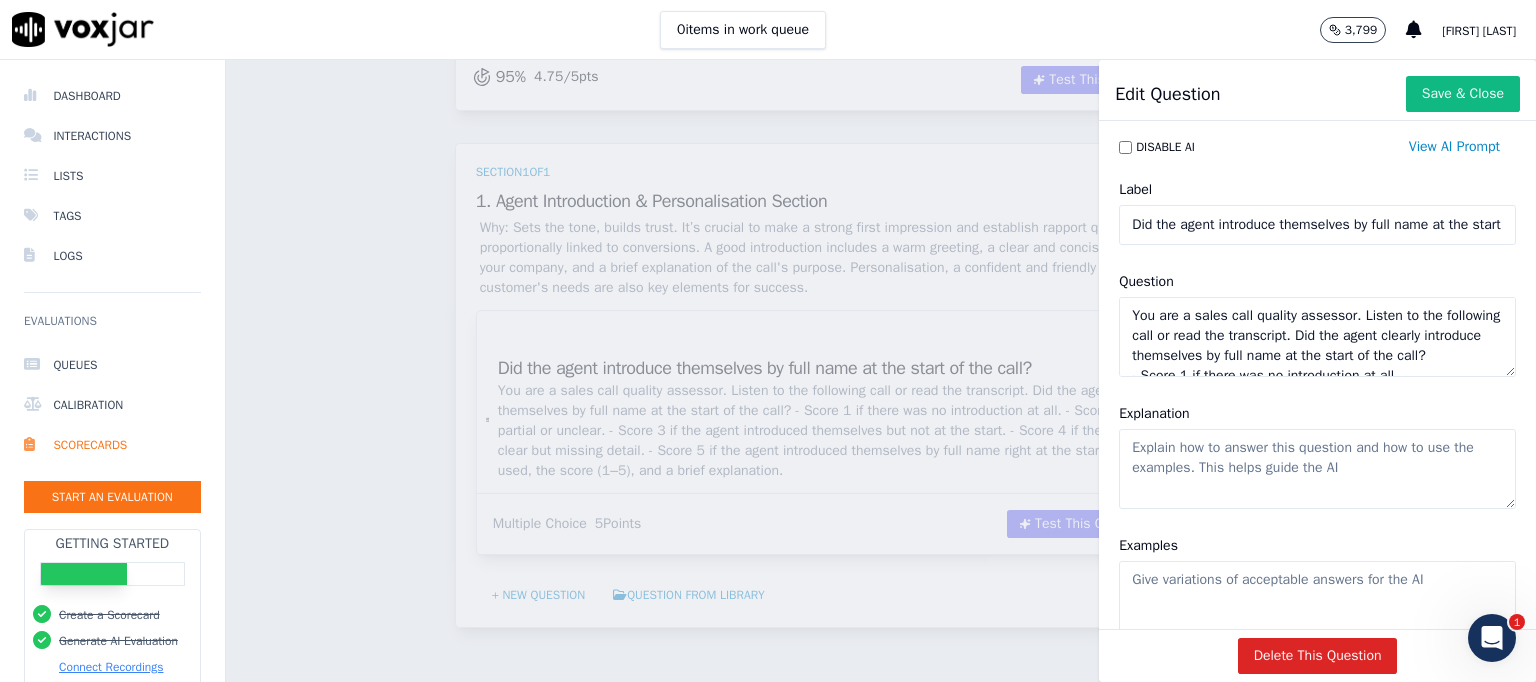 scroll, scrollTop: 0, scrollLeft: 110, axis: horizontal 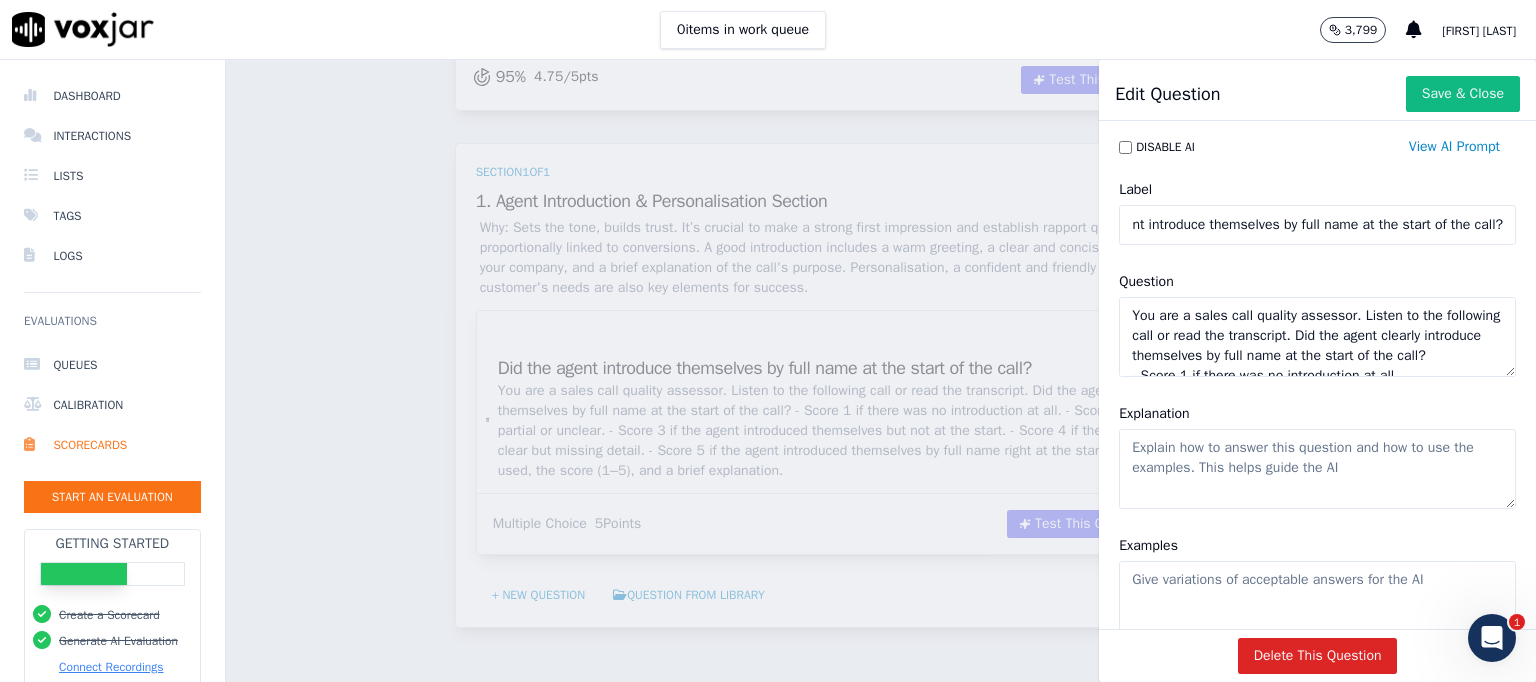 click on "You are a sales call quality assessor. Listen to the following call or read the transcript. Did the agent clearly introduce themselves by full name at the start of the call?
- Score 1 if there was no introduction at all.
- Score 2 if the introduction was partial or unclear.
- Score 3 if the agent introduced themselves but not at the start.
- Score 4 if the introduction was mostly clear but missing detail.
- Score 5 if the agent introduced themselves by full name right at the start.
Provide the exact wording used, the score (1–5), and a brief explanation." 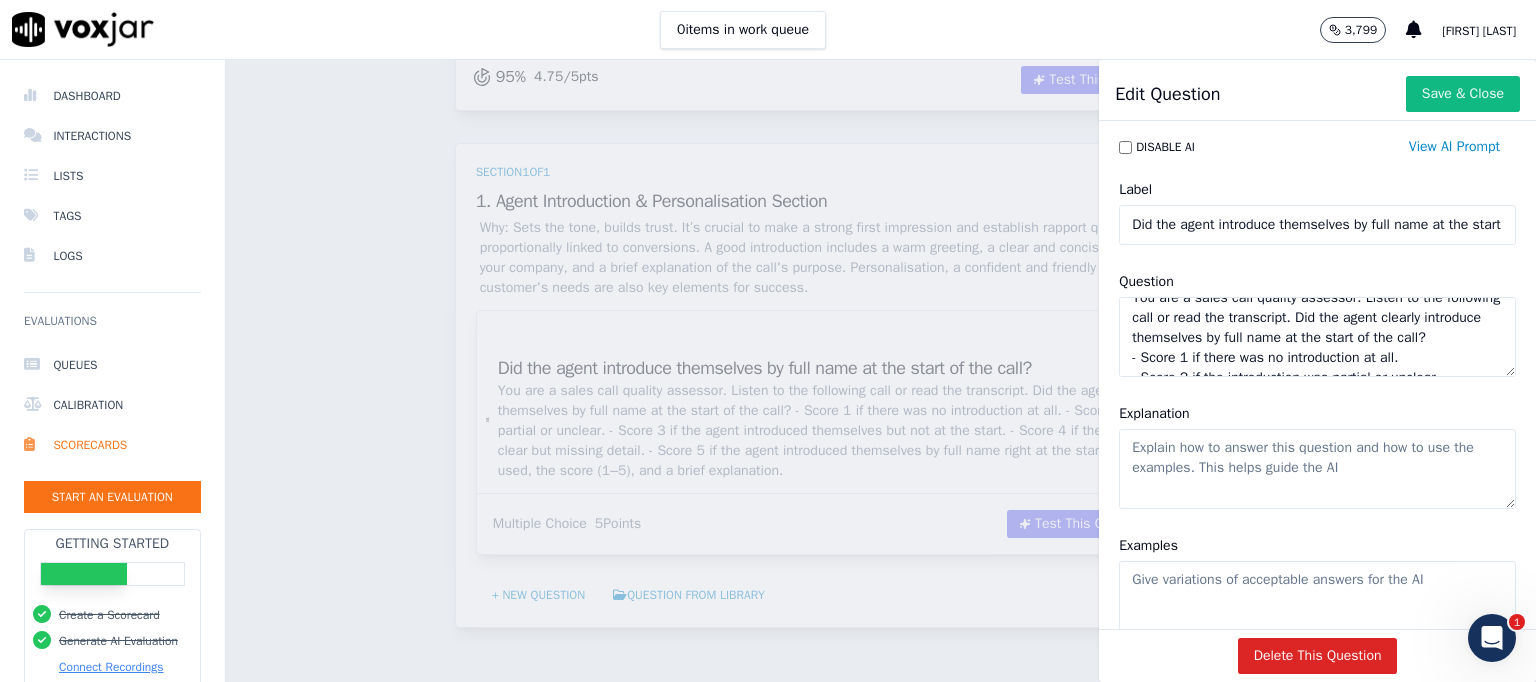 scroll, scrollTop: 0, scrollLeft: 0, axis: both 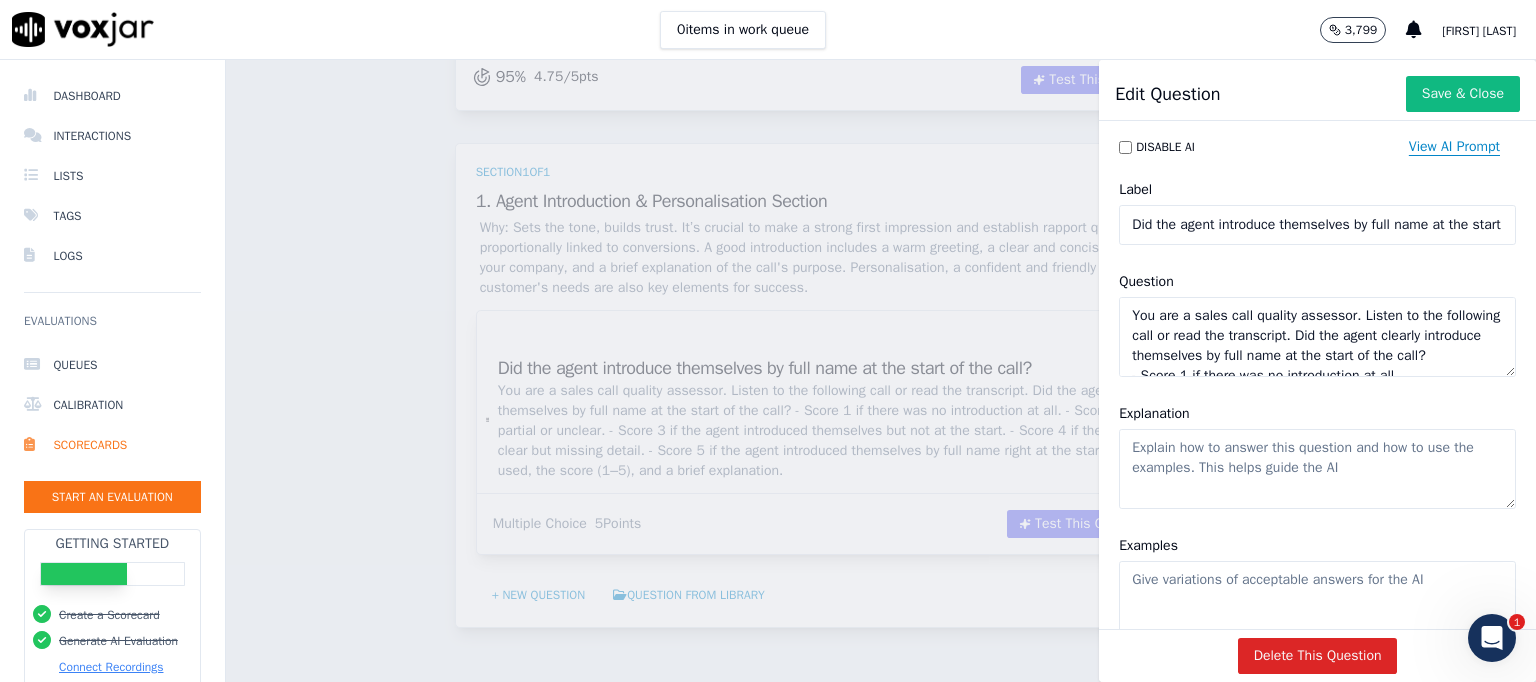 click on "View AI Prompt" 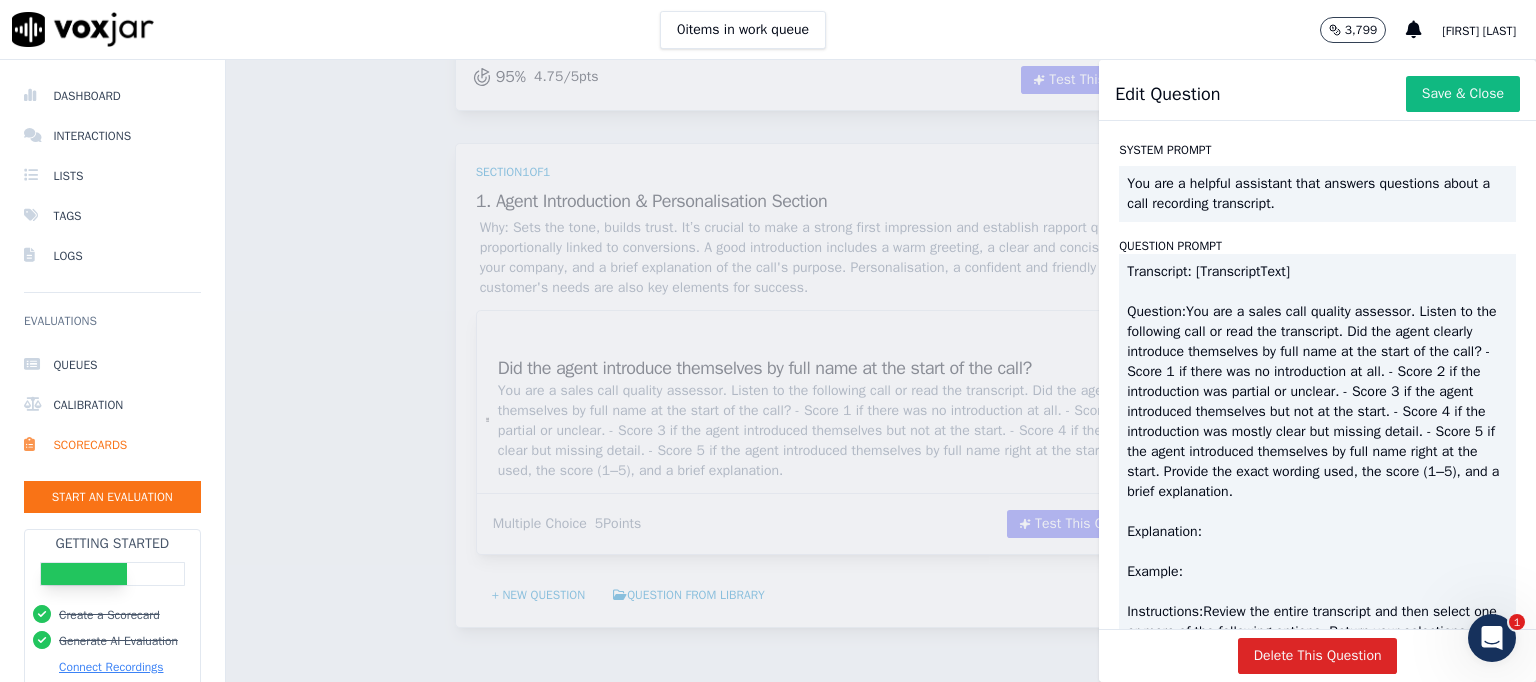 scroll, scrollTop: 27, scrollLeft: 0, axis: vertical 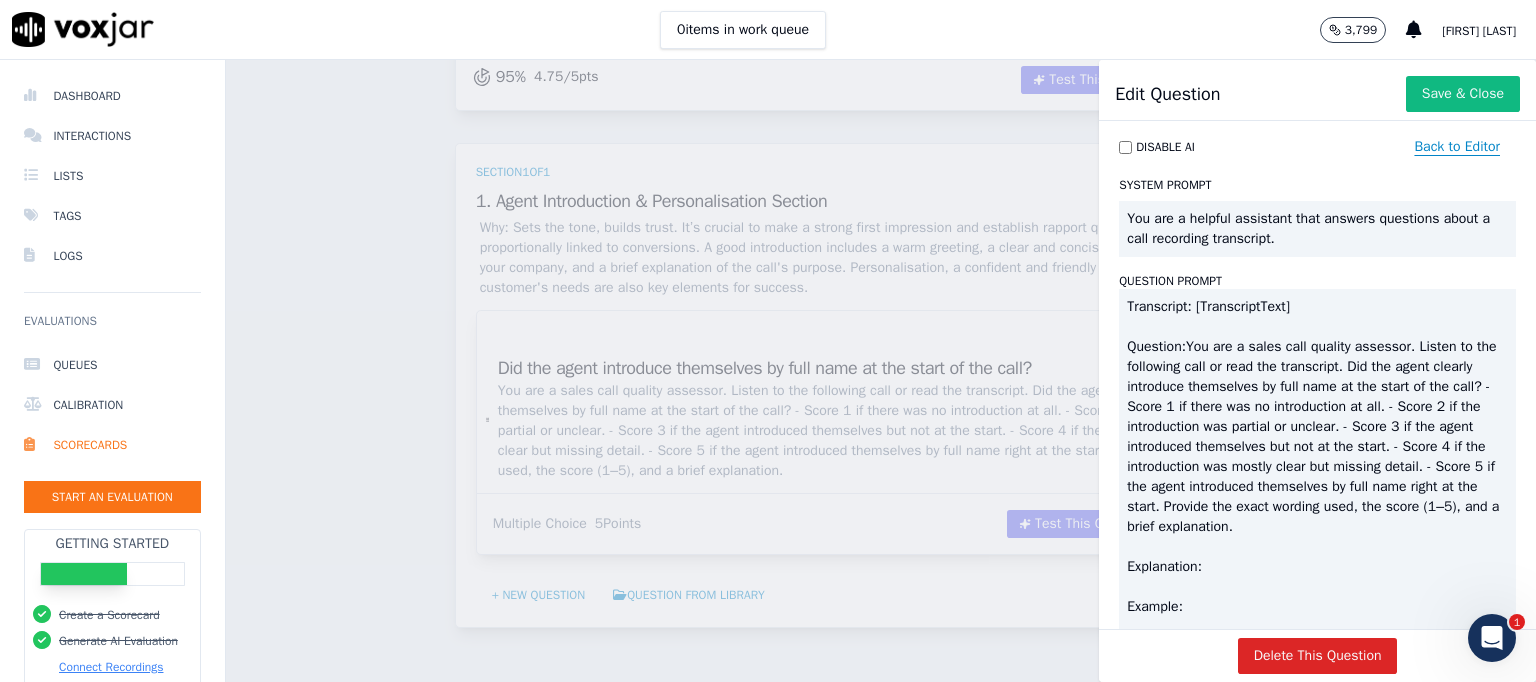 click on "Back to Editor" 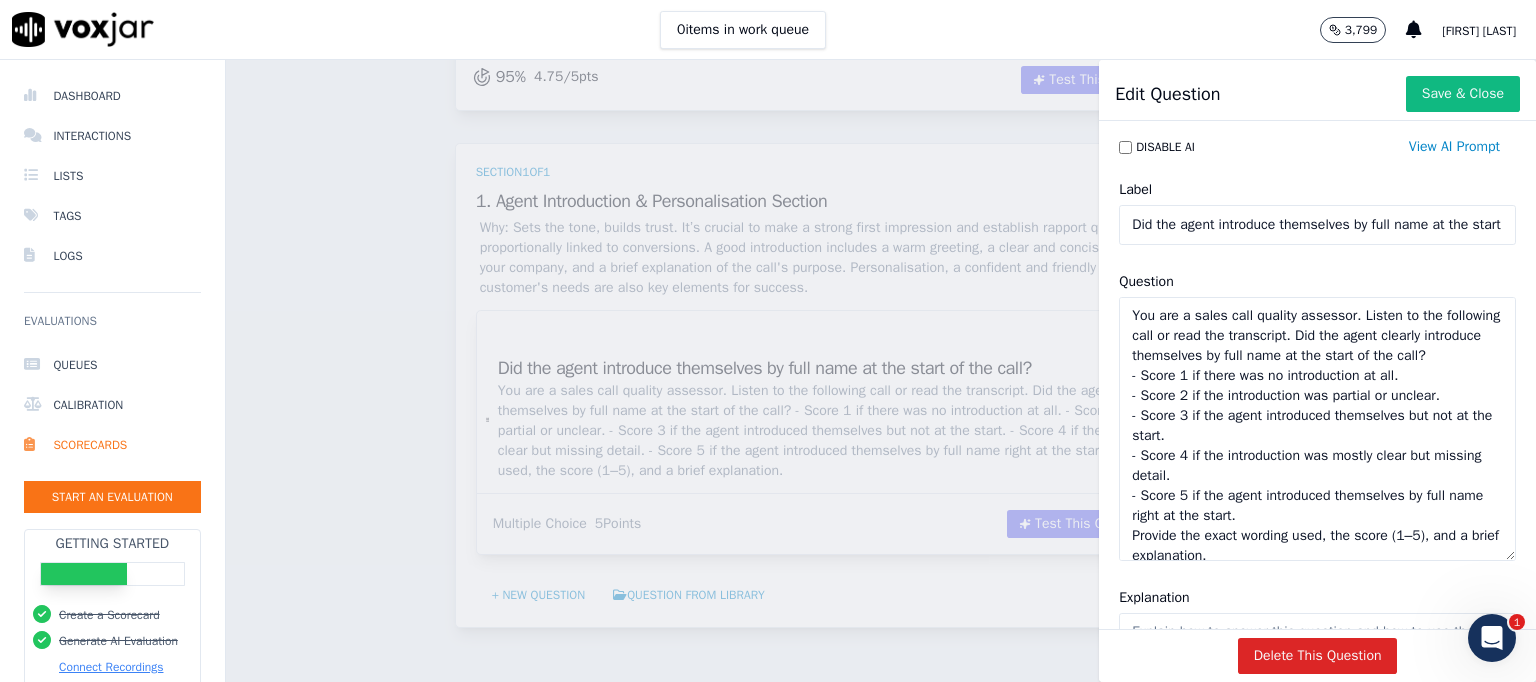 drag, startPoint x: 1448, startPoint y: 383, endPoint x: 1467, endPoint y: 548, distance: 166.09033 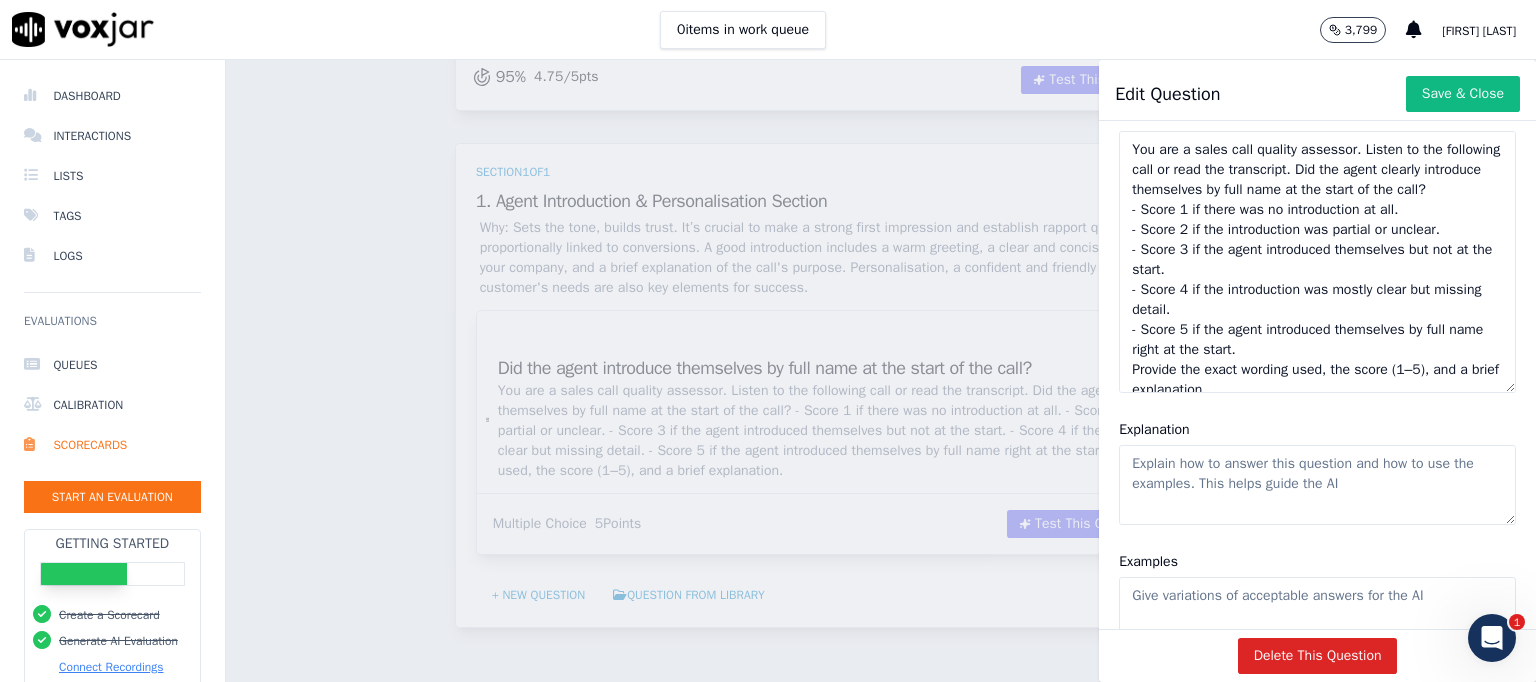 scroll, scrollTop: 164, scrollLeft: 0, axis: vertical 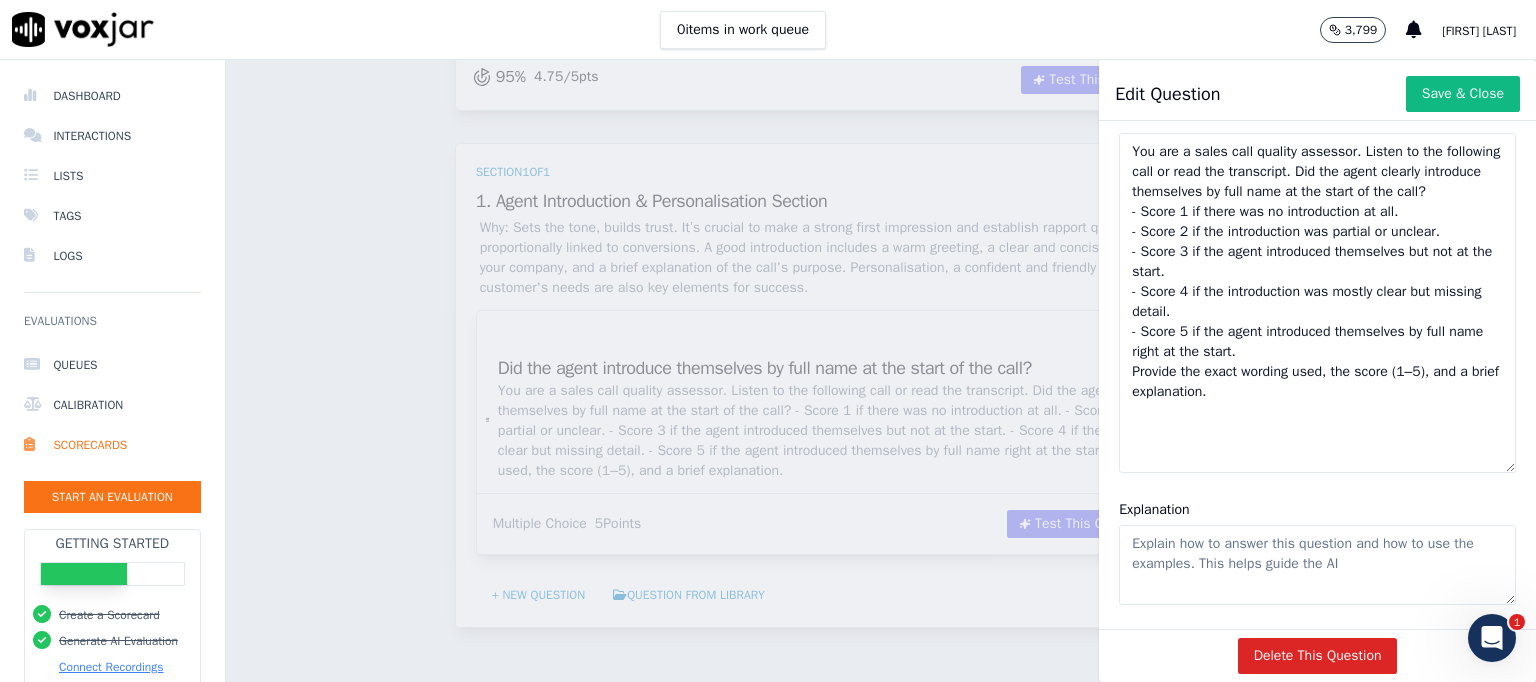 drag, startPoint x: 1450, startPoint y: 387, endPoint x: 1449, endPoint y: 464, distance: 77.00649 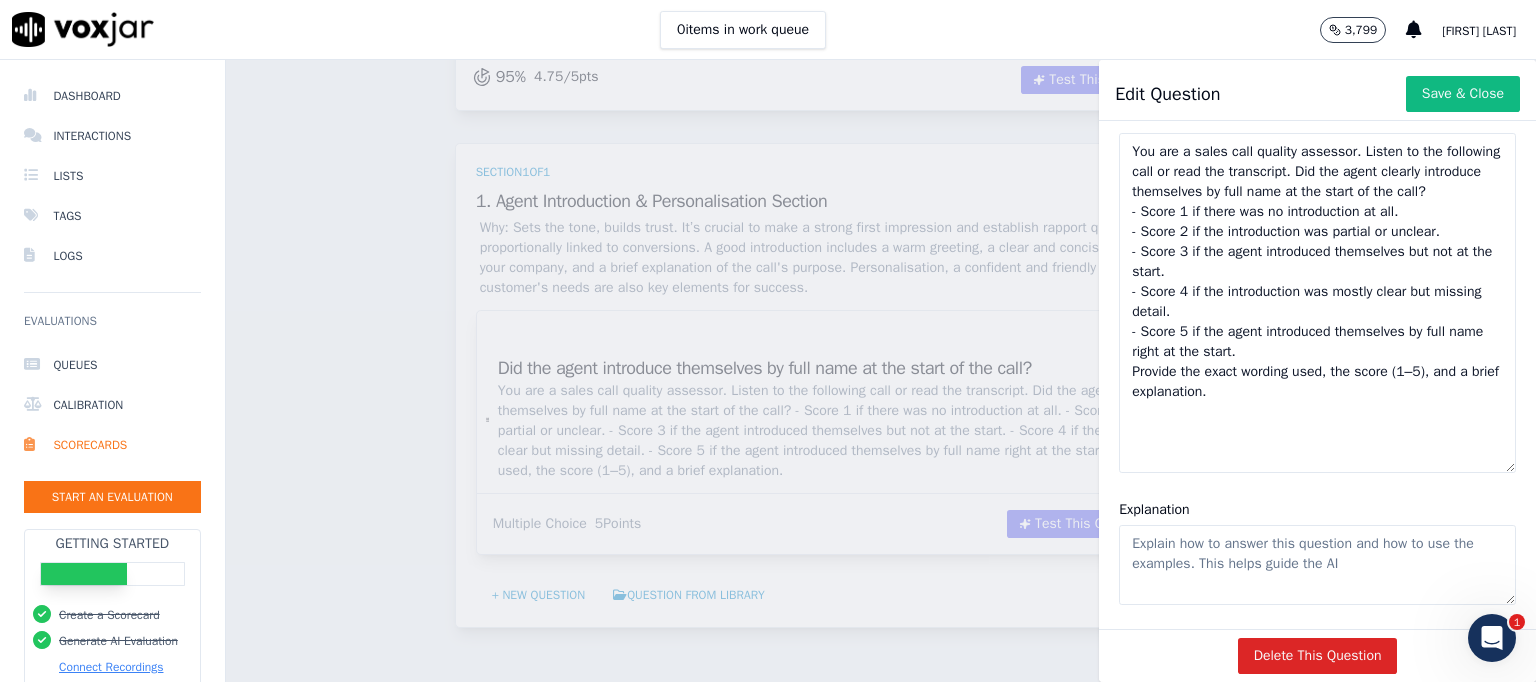 click on "You are a sales call quality assessor. Listen to the following call or read the transcript. Did the agent clearly introduce themselves by full name at the start of the call?
- Score 1 if there was no introduction at all.
- Score 2 if the introduction was partial or unclear.
- Score 3 if the agent introduced themselves but not at the start.
- Score 4 if the introduction was mostly clear but missing detail.
- Score 5 if the agent introduced themselves by full name right at the start.
Provide the exact wording used, the score (1–5), and a brief explanation." 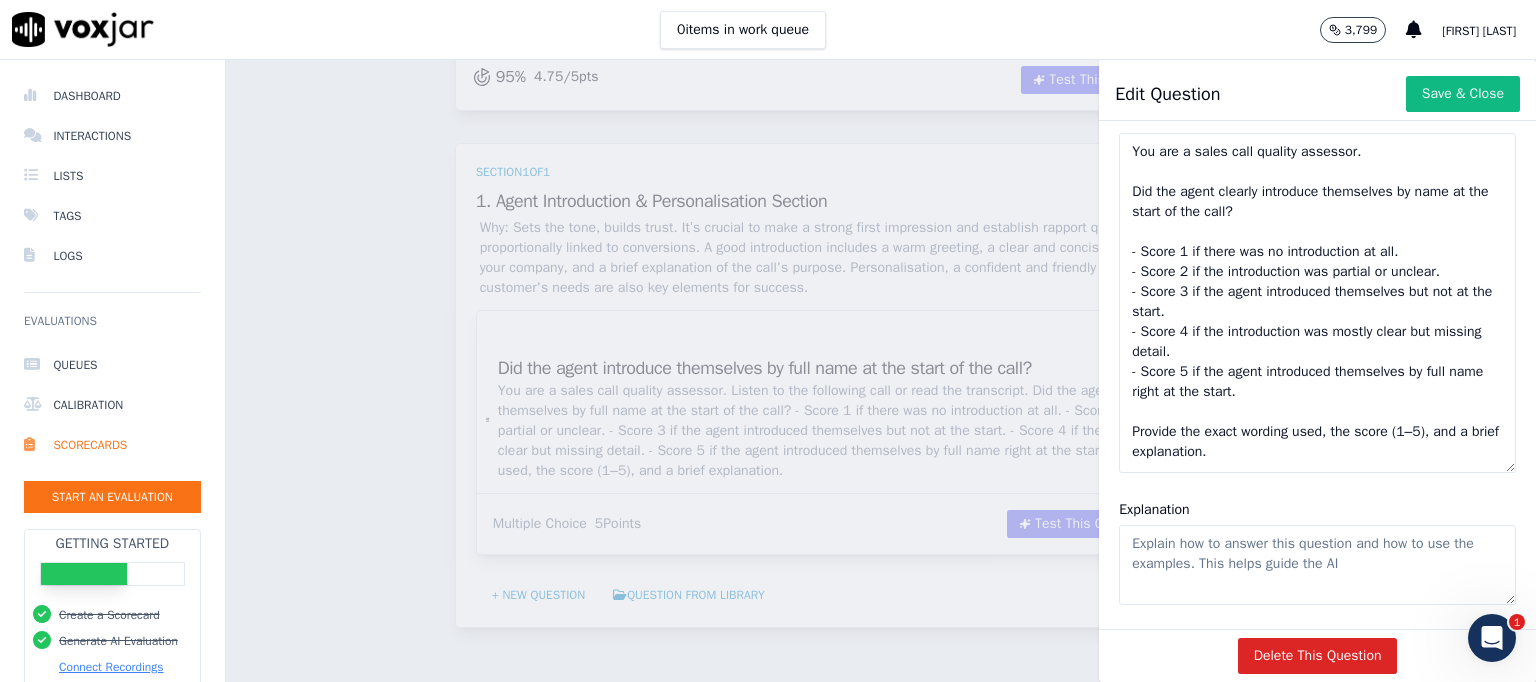 scroll, scrollTop: 364, scrollLeft: 0, axis: vertical 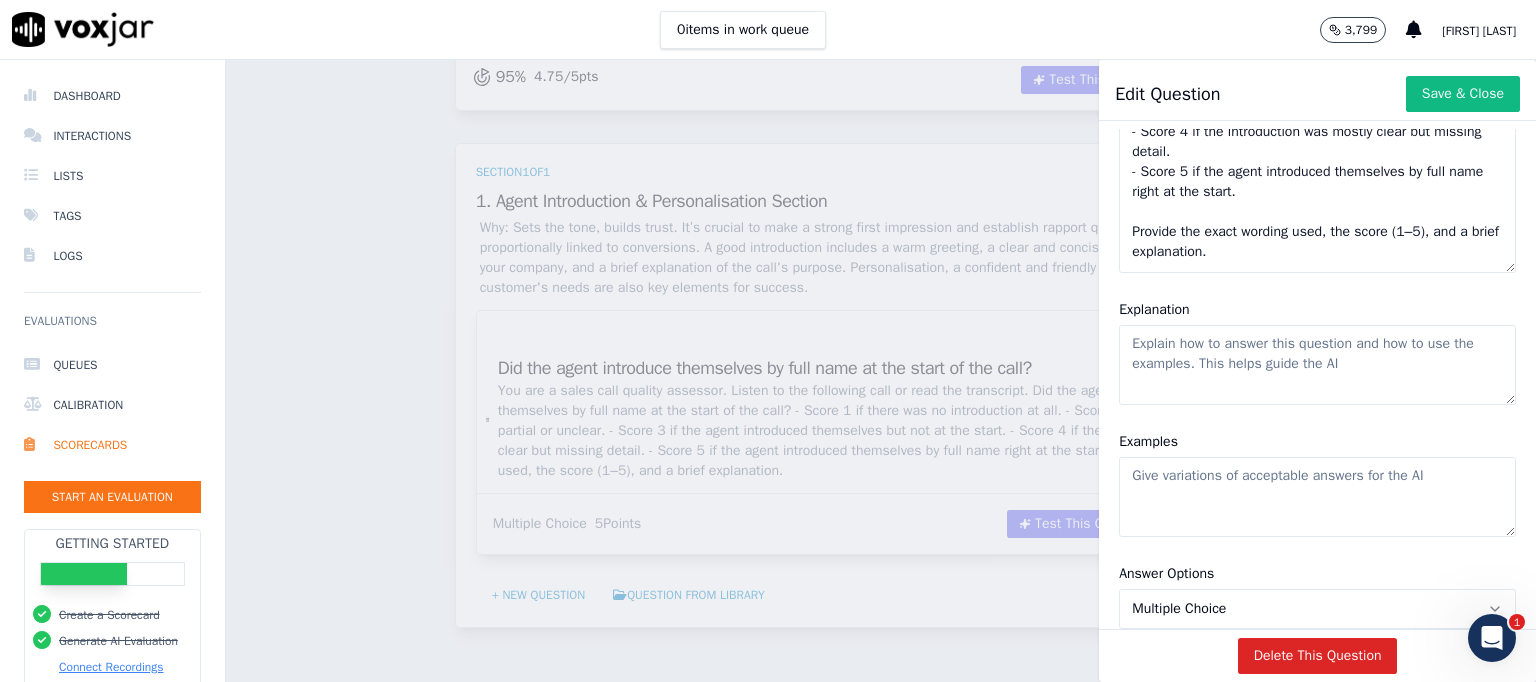 type on "You are a sales call quality assessor.
Did the agent clearly introduce themselves by name at the start of the call?
- Score 1 if there was no introduction at all.
- Score 2 if the introduction was partial or unclear.
- Score 3 if the agent introduced themselves but not at the start.
- Score 4 if the introduction was mostly clear but missing detail.
- Score 5 if the agent introduced themselves by full name right at the start.
Provide the exact wording used, the score (1–5), and a brief explanation." 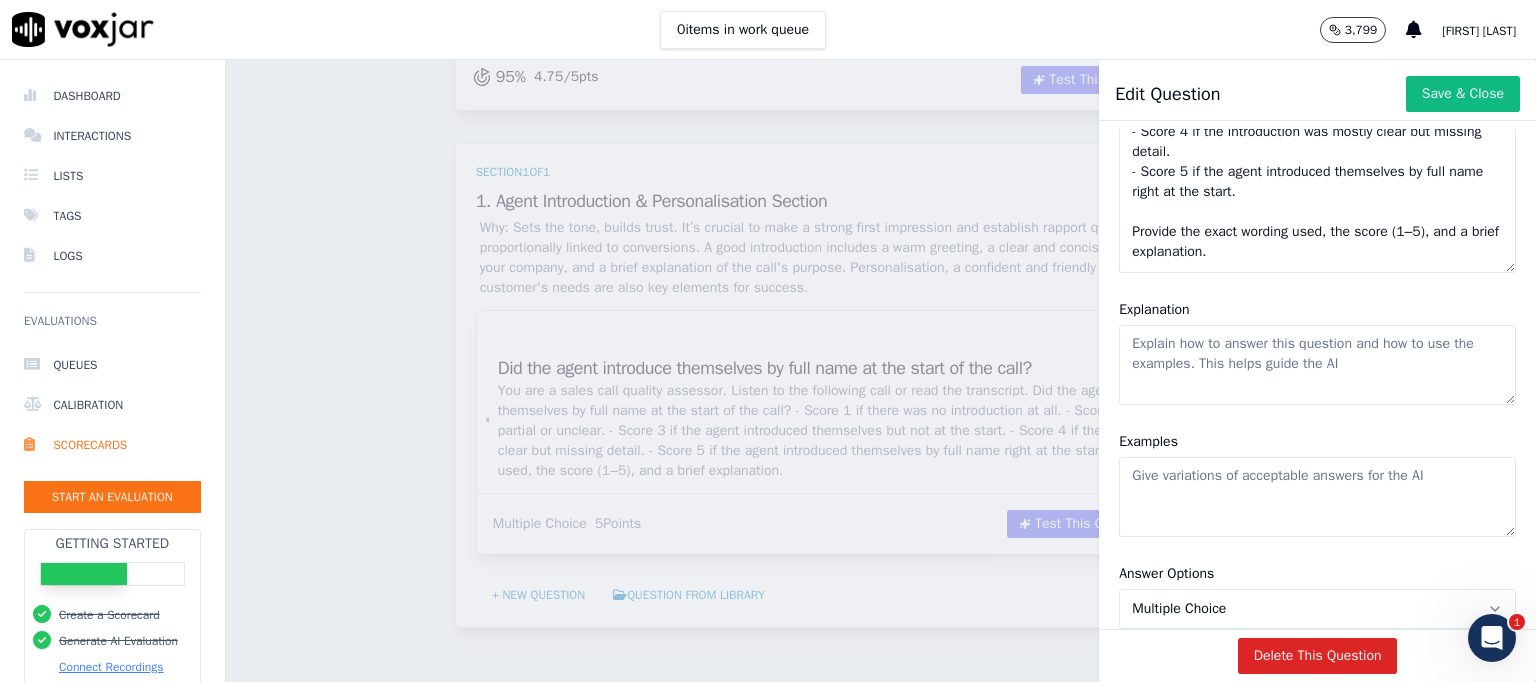 drag, startPoint x: 1364, startPoint y: 362, endPoint x: 1036, endPoint y: 342, distance: 328.6092 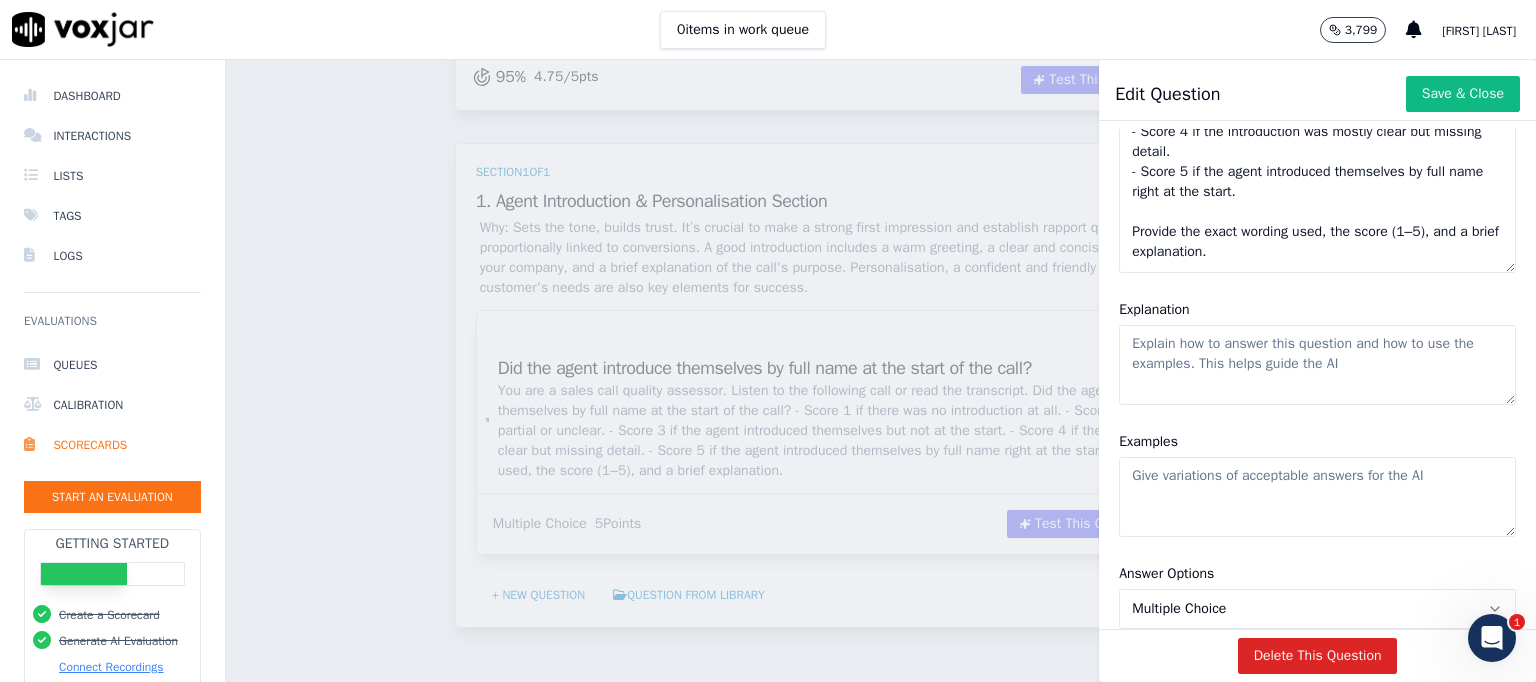 paste on "The agent should state their first and last name clearly at the very beginning of the call. A clear, professional introduction builds trust and sets a positive tone for the conversation. If the introduction is partial, unclear, or missing, score accordingly." 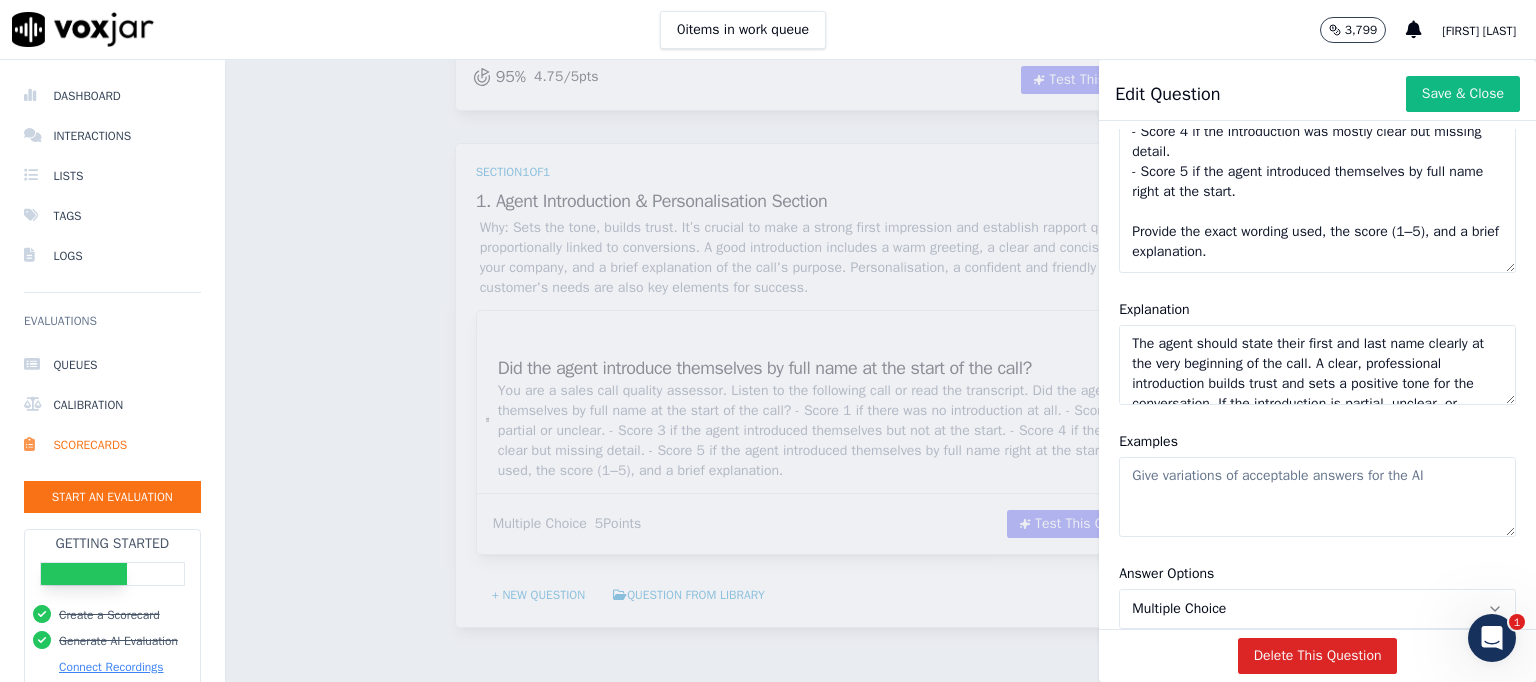 scroll, scrollTop: 48, scrollLeft: 0, axis: vertical 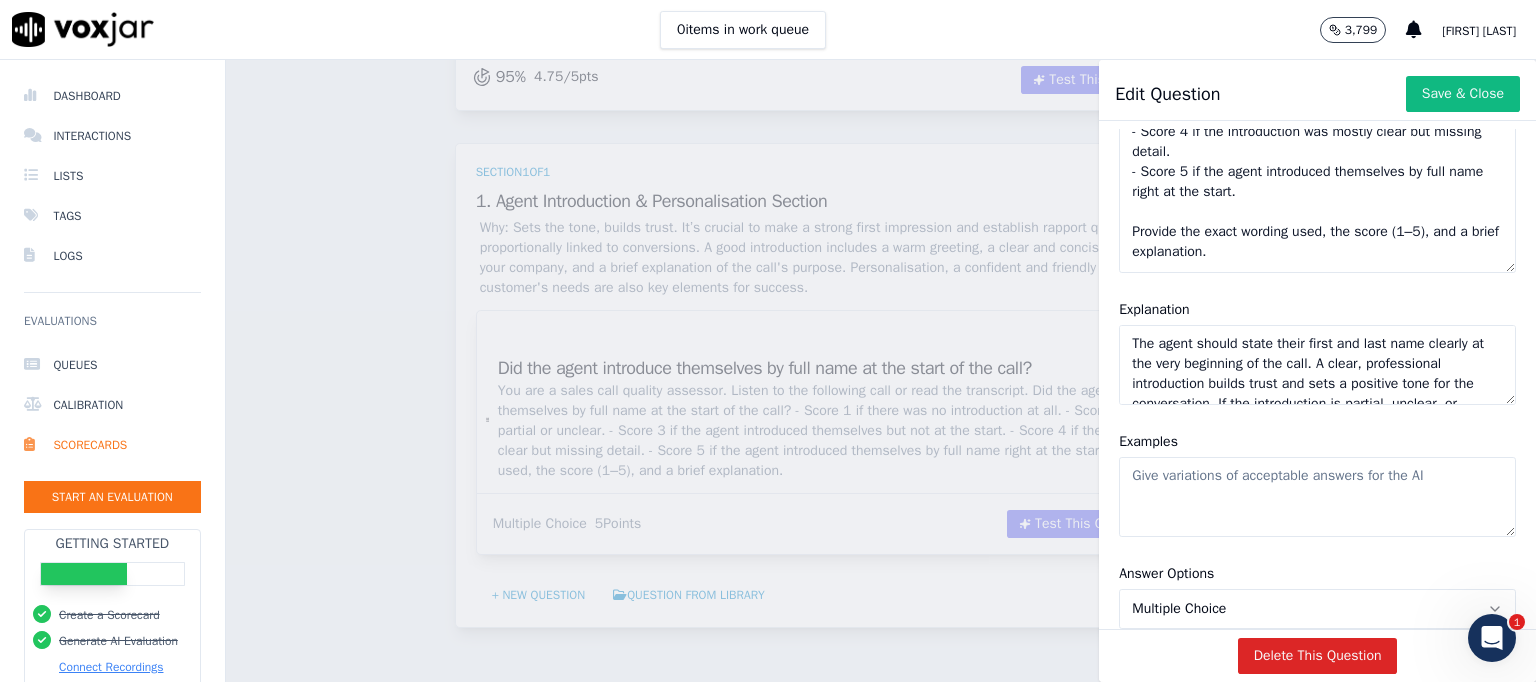 drag, startPoint x: 1194, startPoint y: 398, endPoint x: 1040, endPoint y: 310, distance: 177.36967 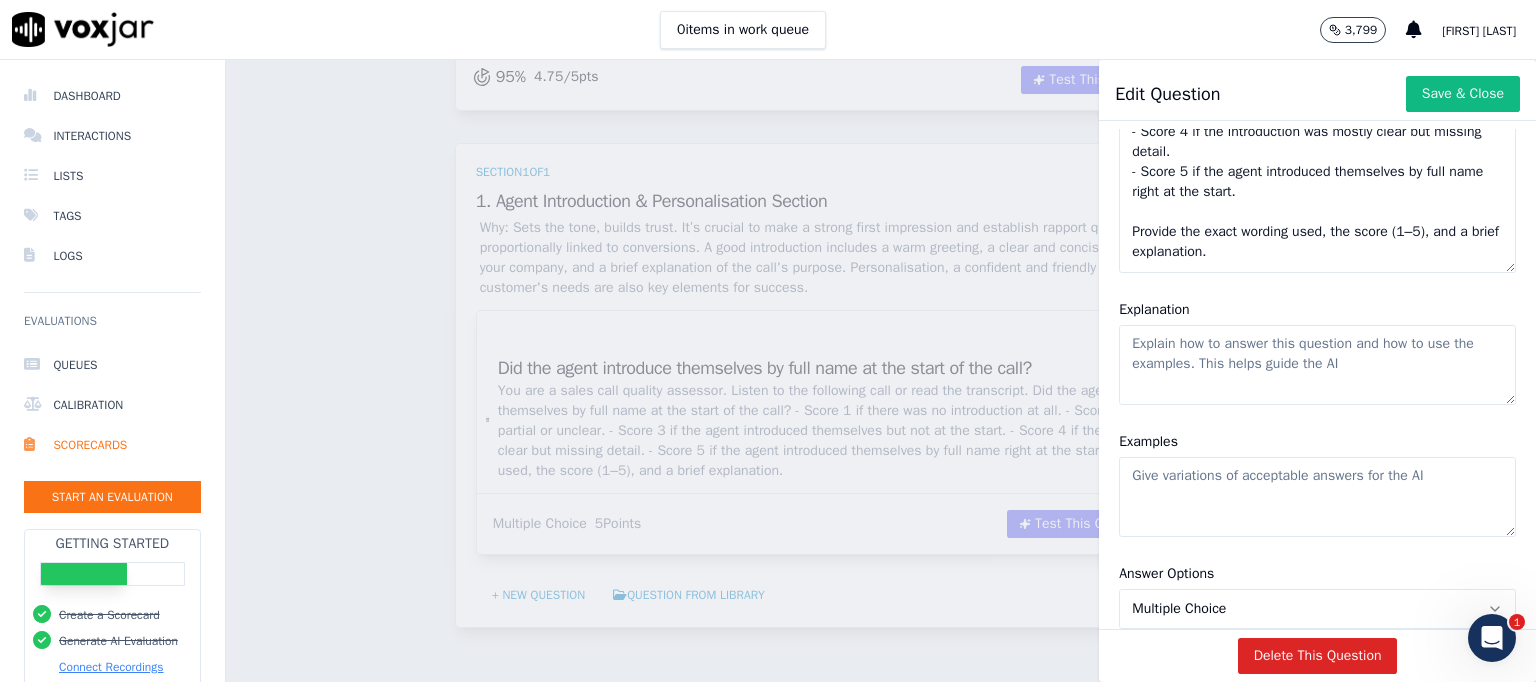 paste on "The agent should state their first and last name clearly at the very beginning of the call. A clear, professional introduction builds trust and sets a positive tone for the conversation. If the introduction is partial, unclear, or missing, score accordingly." 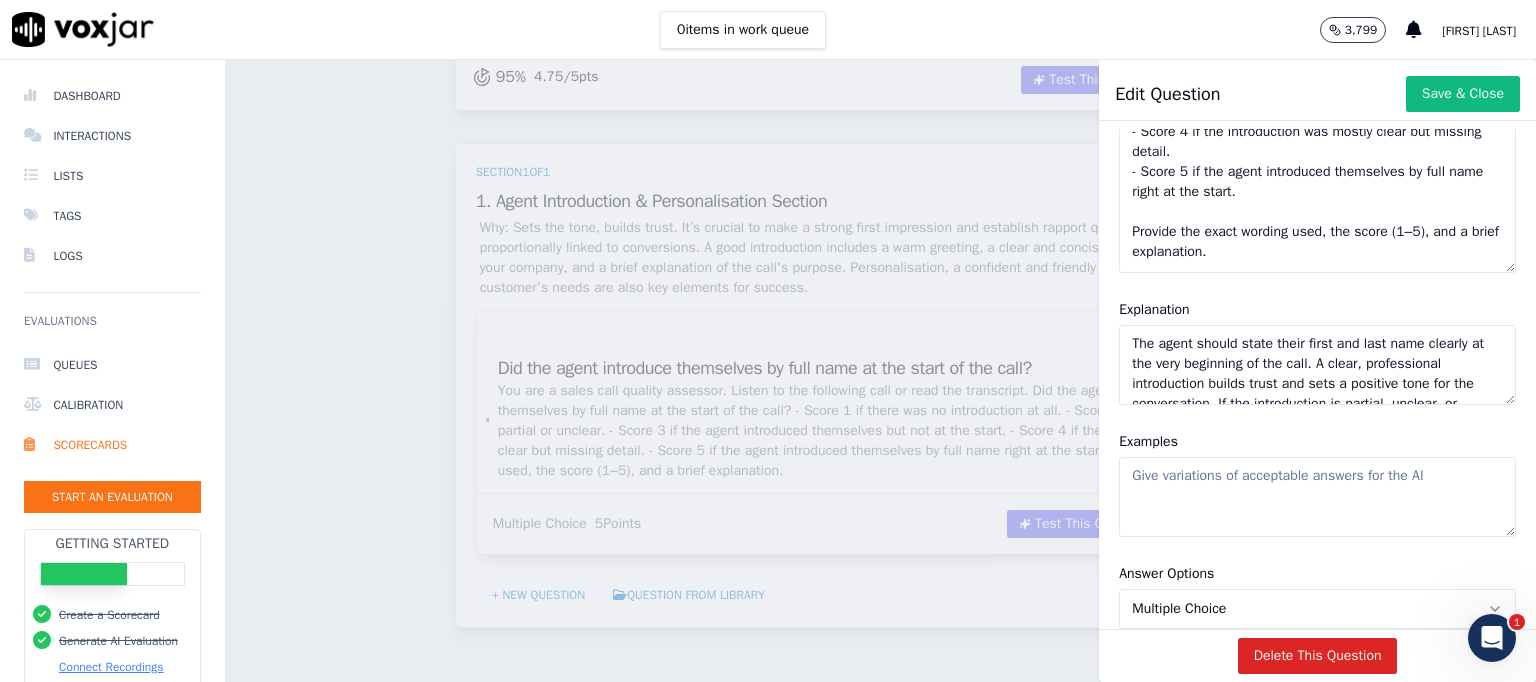 scroll, scrollTop: 48, scrollLeft: 0, axis: vertical 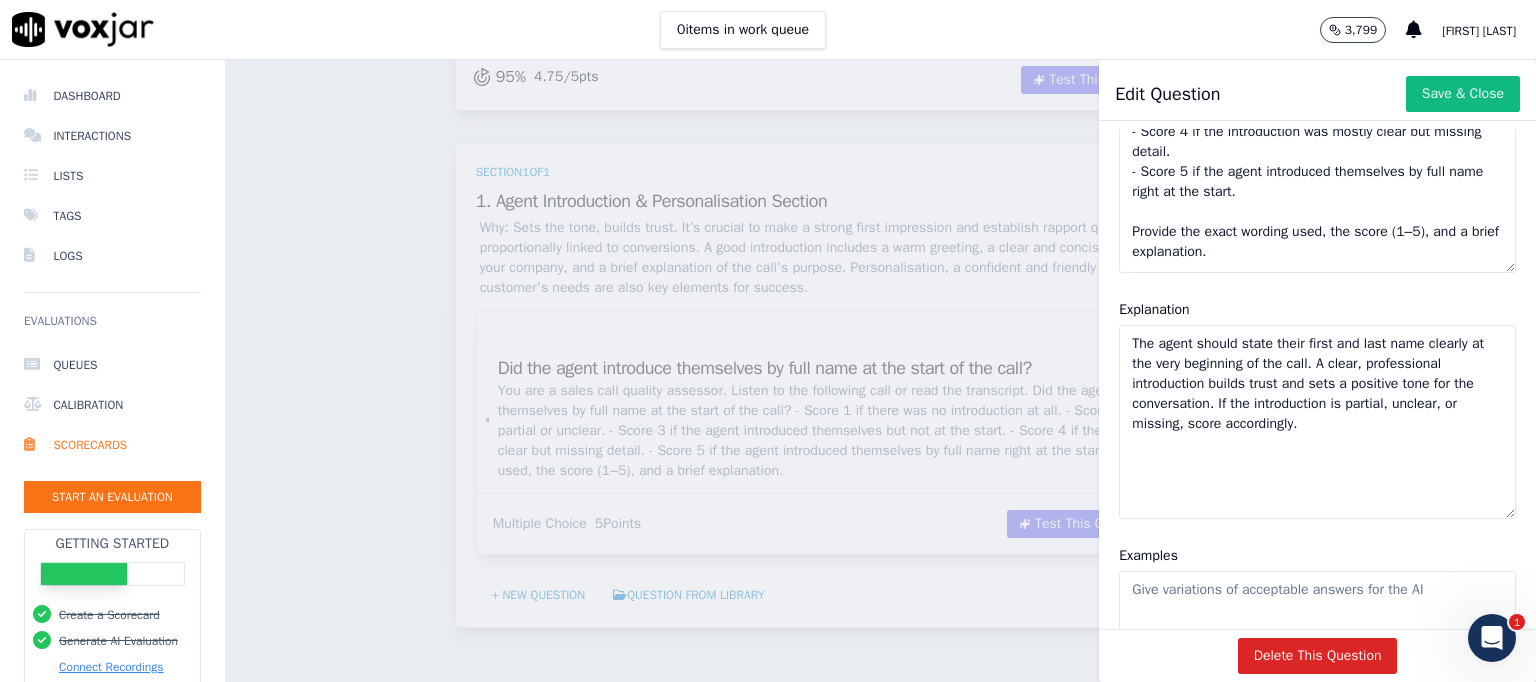 drag, startPoint x: 1450, startPoint y: 397, endPoint x: 1456, endPoint y: 511, distance: 114.15778 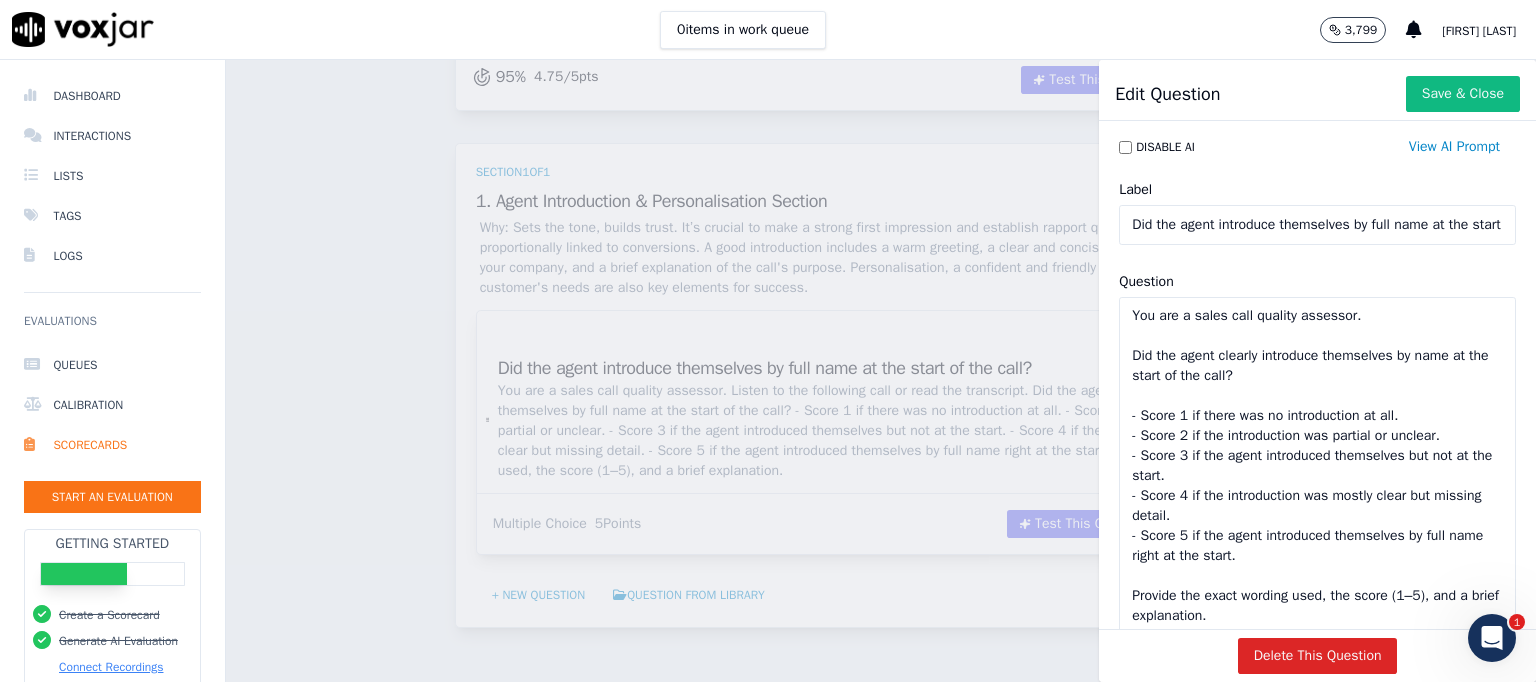 scroll, scrollTop: 200, scrollLeft: 0, axis: vertical 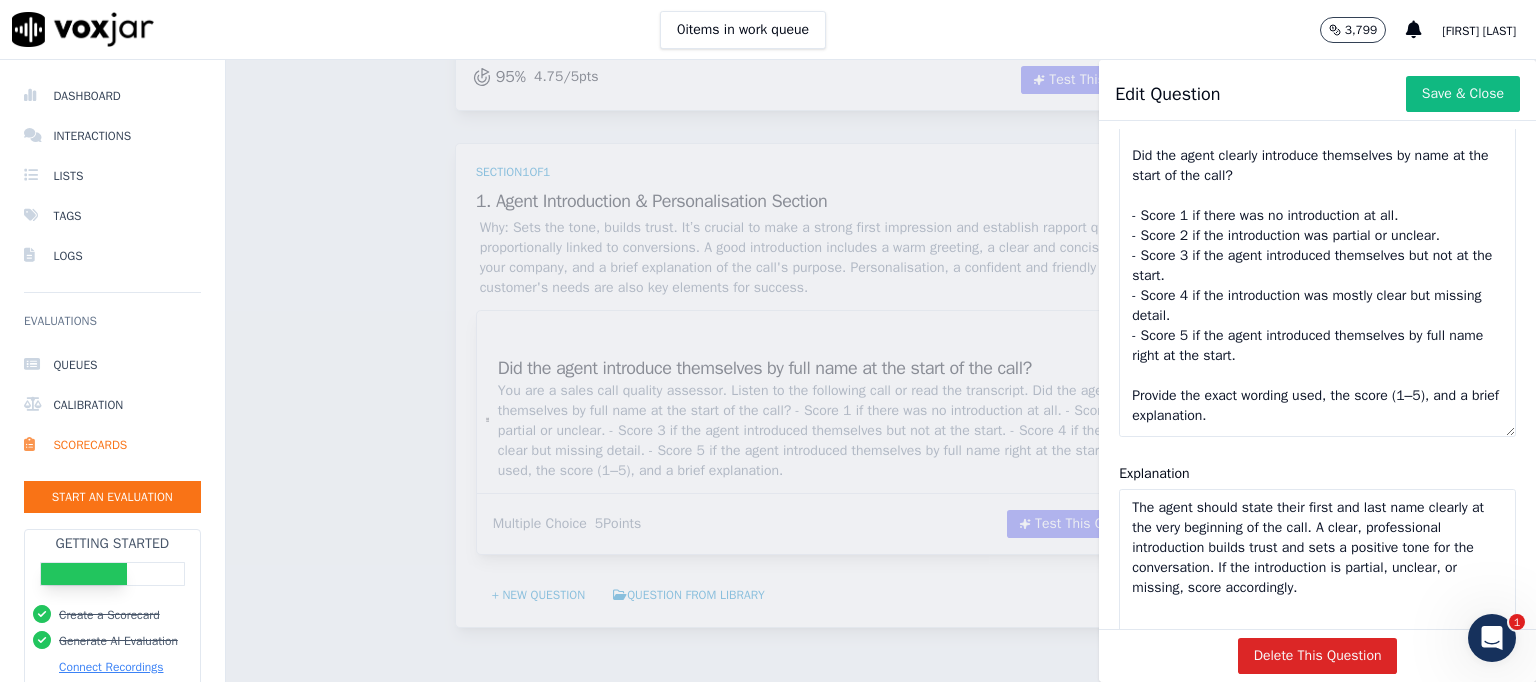 type on "The agent should state their first and last name clearly at the very beginning of the call. A clear, professional introduction builds trust and sets a positive tone for the conversation. If the introduction is partial, unclear, or missing, score accordingly." 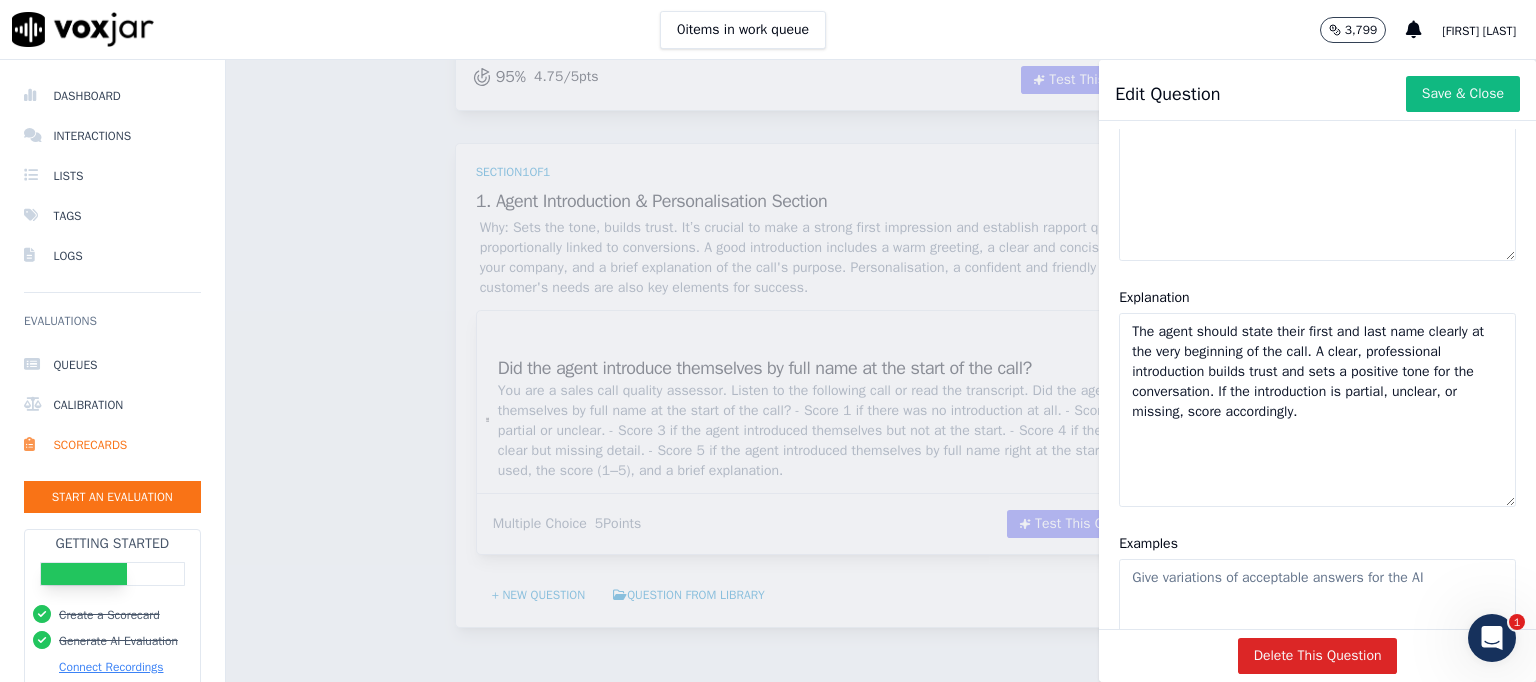 scroll, scrollTop: 476, scrollLeft: 0, axis: vertical 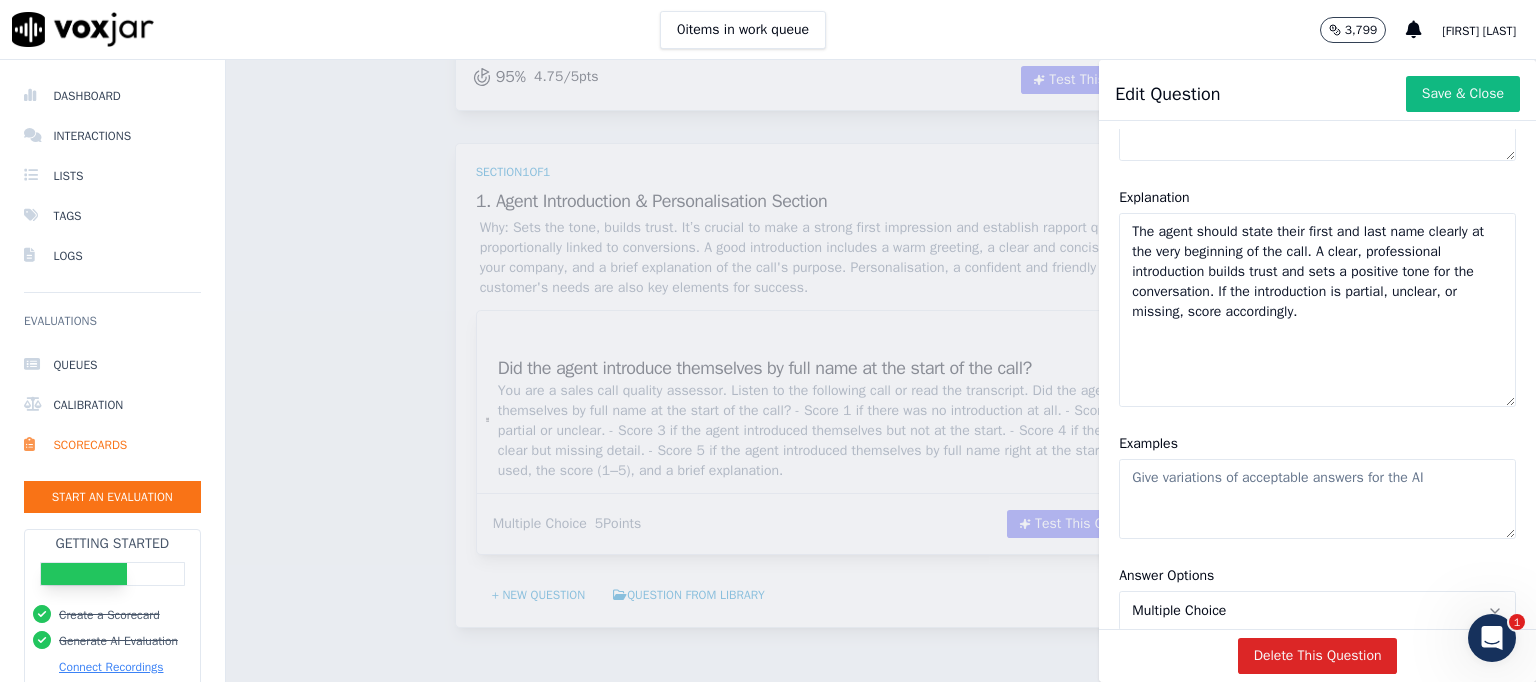 type on "You are a sales call quality assessor.
Did the agent clearly introduce themselves by name at the start of the call?" 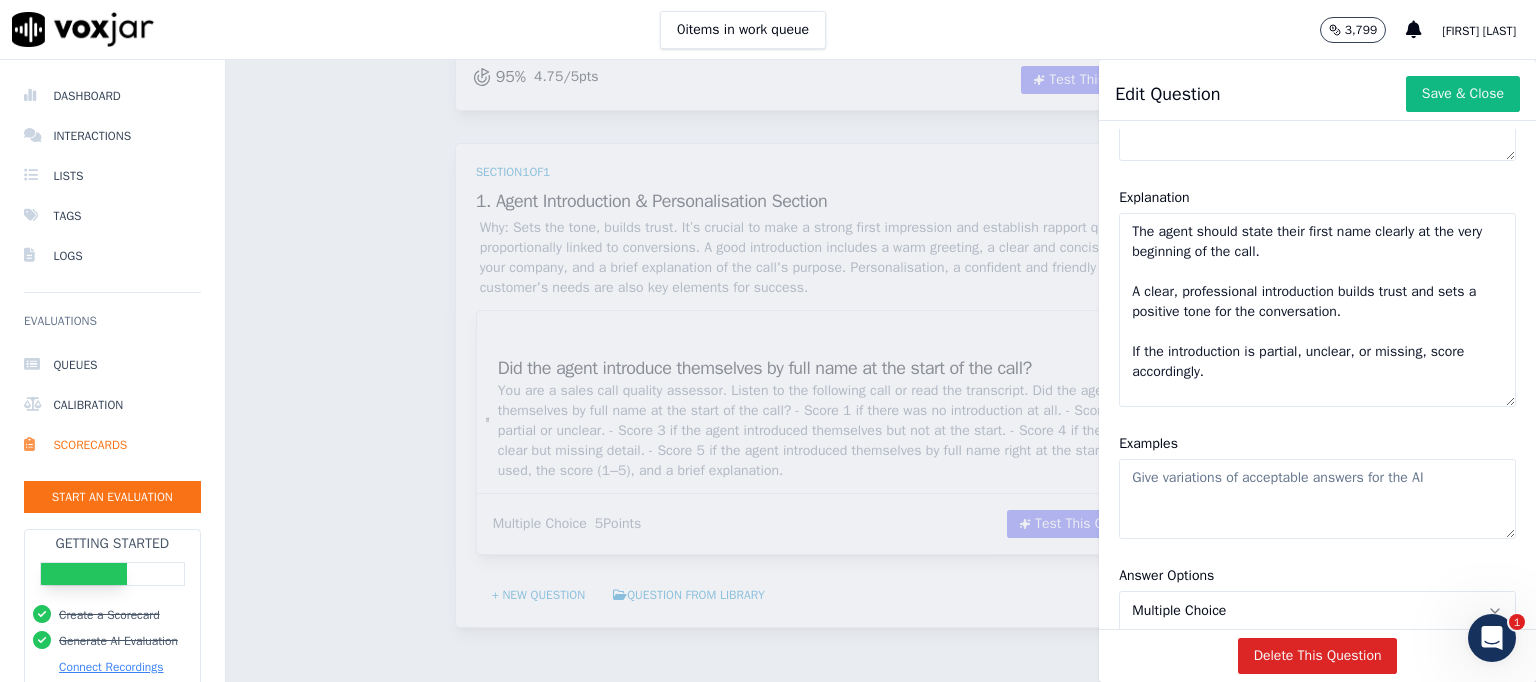 scroll, scrollTop: 676, scrollLeft: 0, axis: vertical 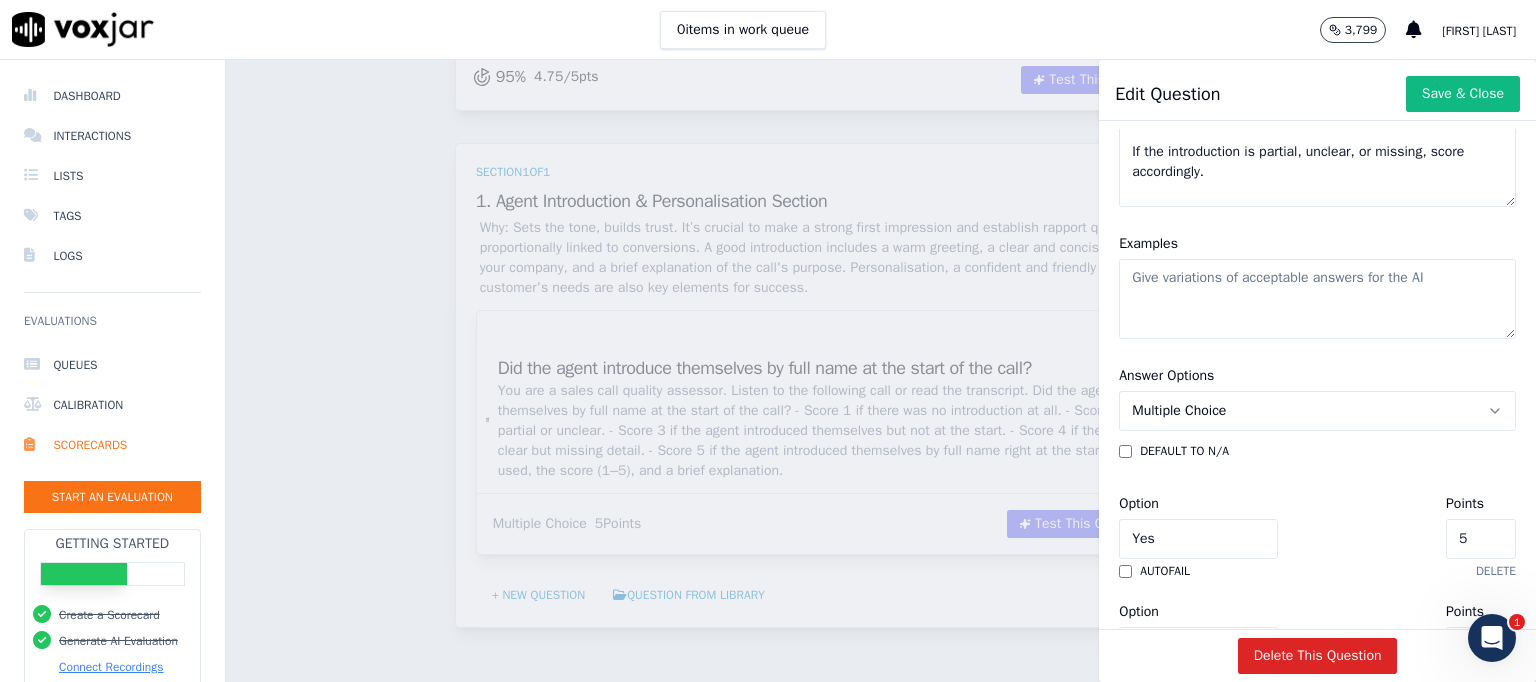 type on "The agent should state their first name clearly at the very beginning of the call.
A clear, professional introduction builds trust and sets a positive tone for the conversation.
If the introduction is partial, unclear, or missing, score accordingly." 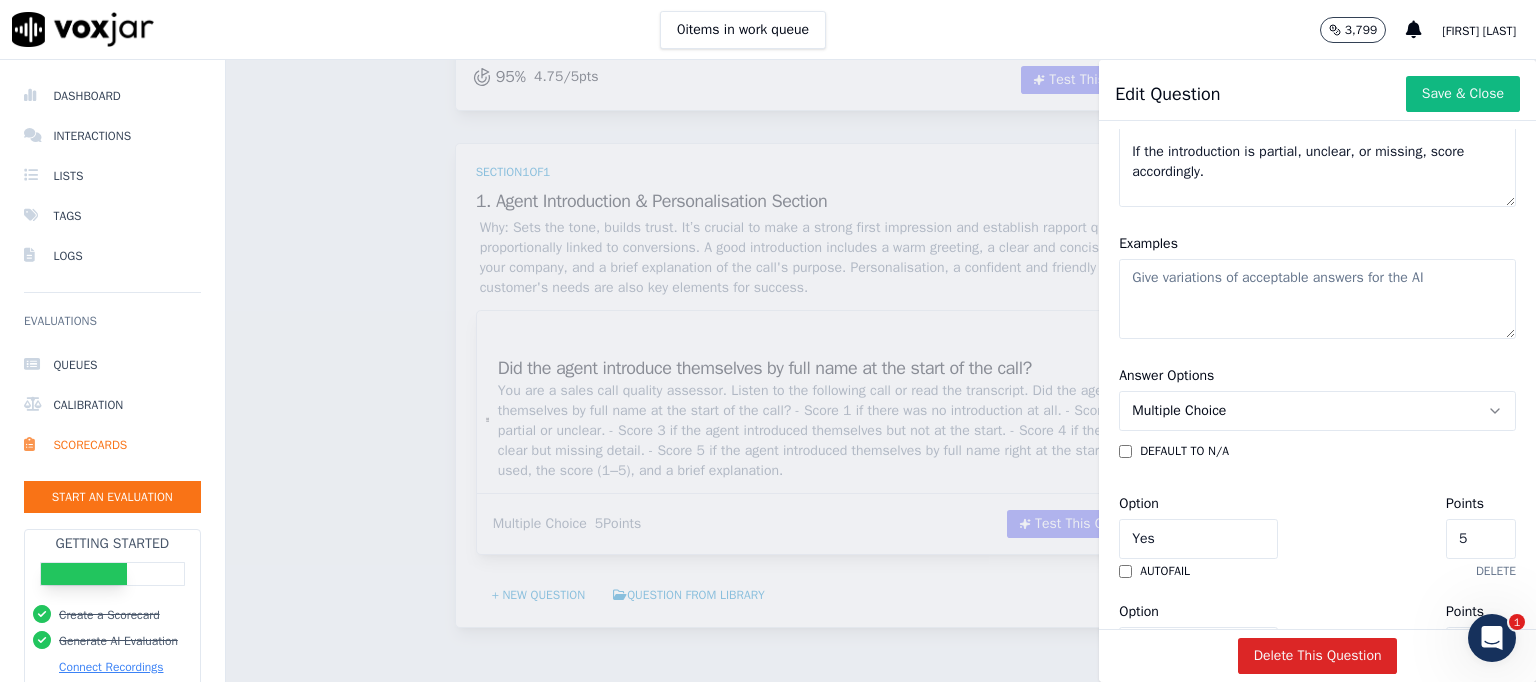 click on "Examples" 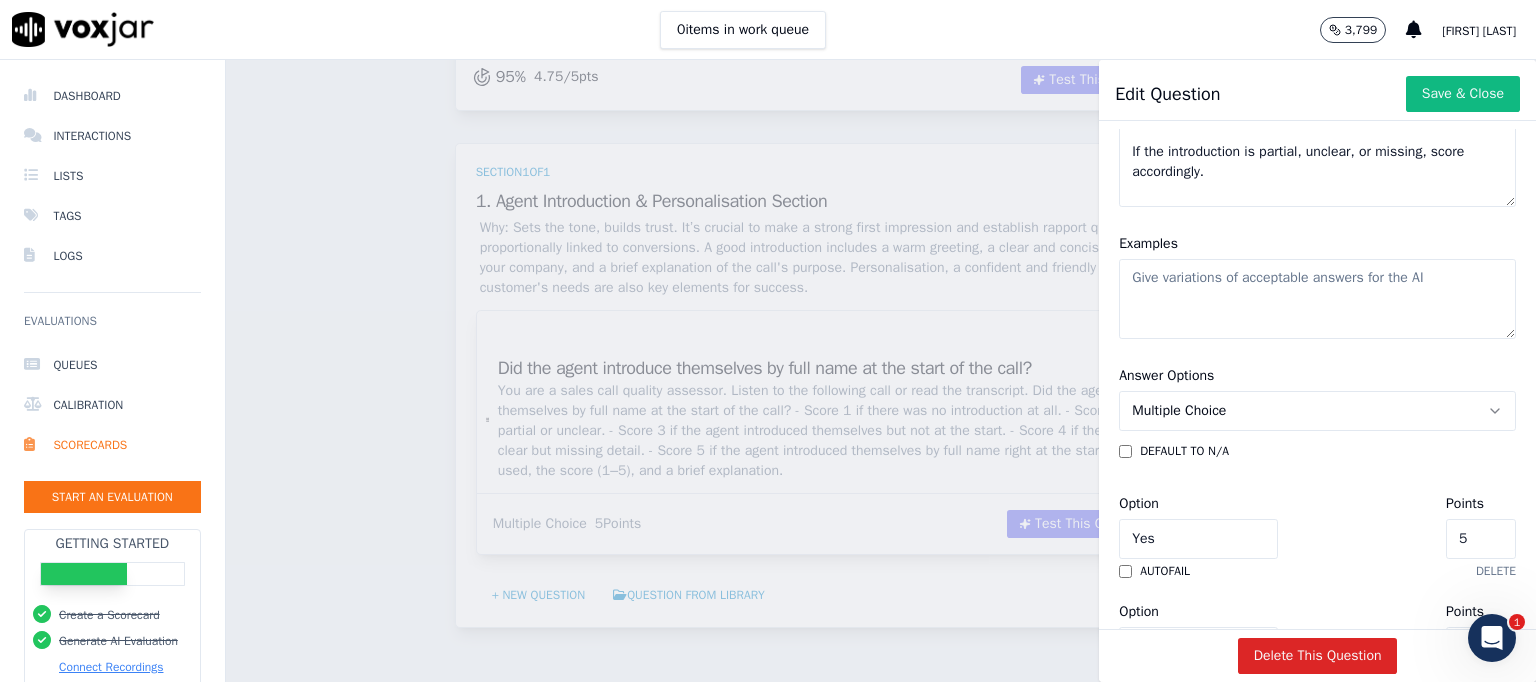 paste on "5: “Hi, this is [FIRST] [LAST] calling from...”
3: “Hi, this is [FIRST]...”
1: No introduction given at all." 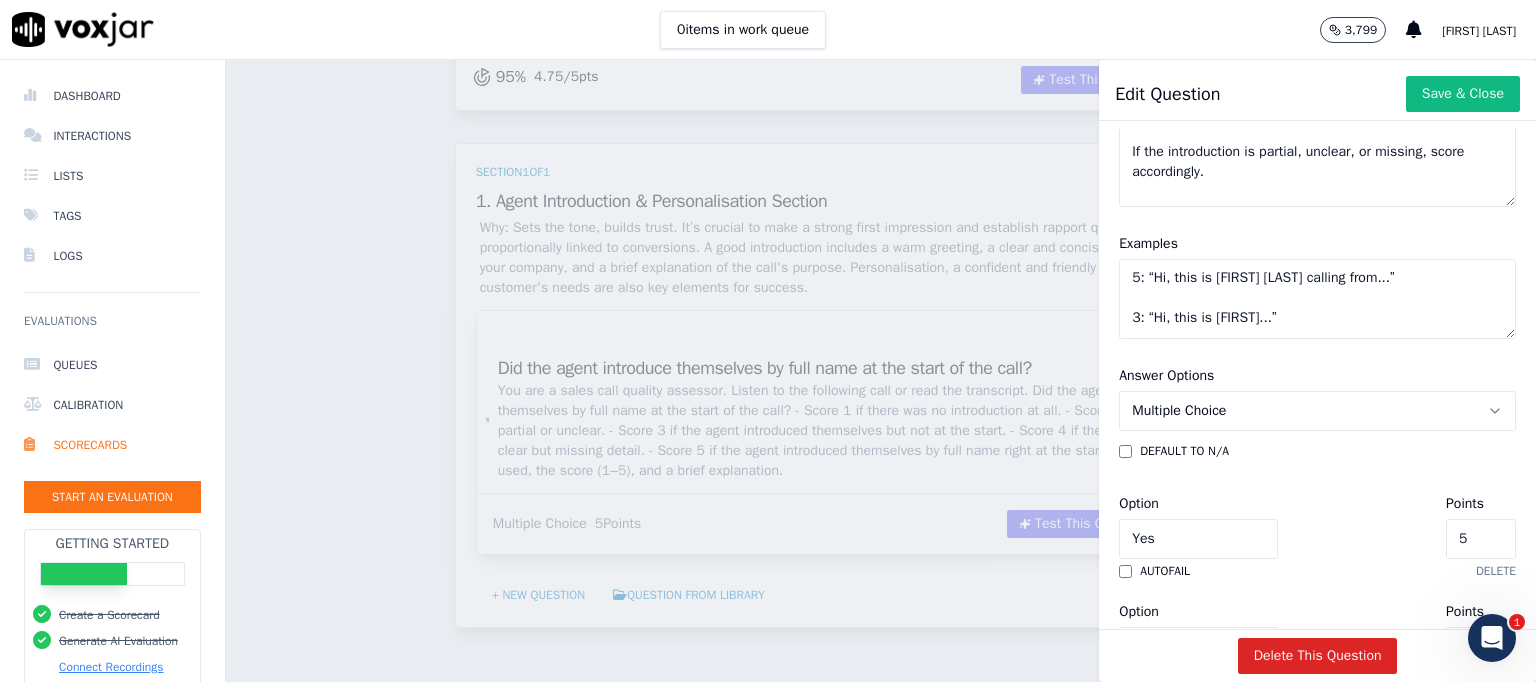 scroll, scrollTop: 29, scrollLeft: 0, axis: vertical 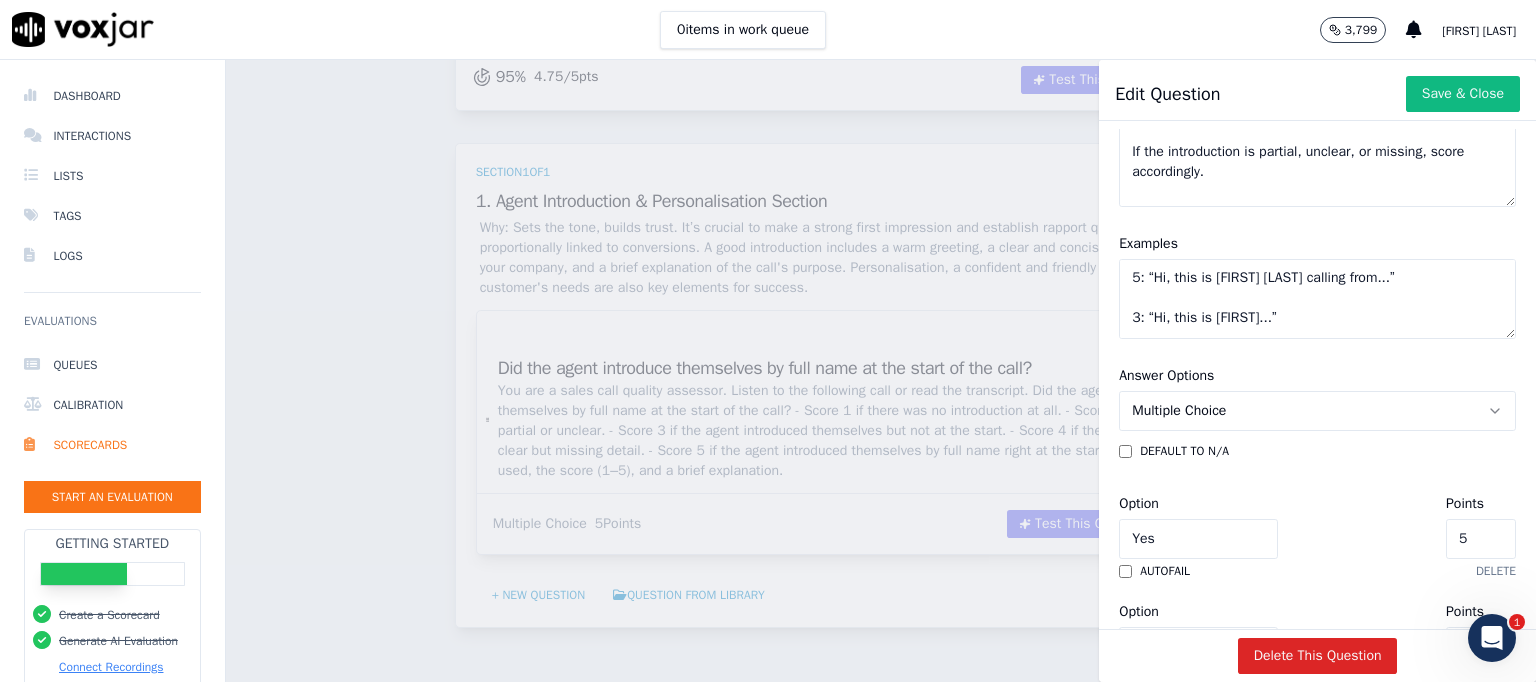 click on "5: “Hi, this is [FIRST] [LAST] calling from...”
3: “Hi, this is [FIRST]...”
1: No introduction given at all." 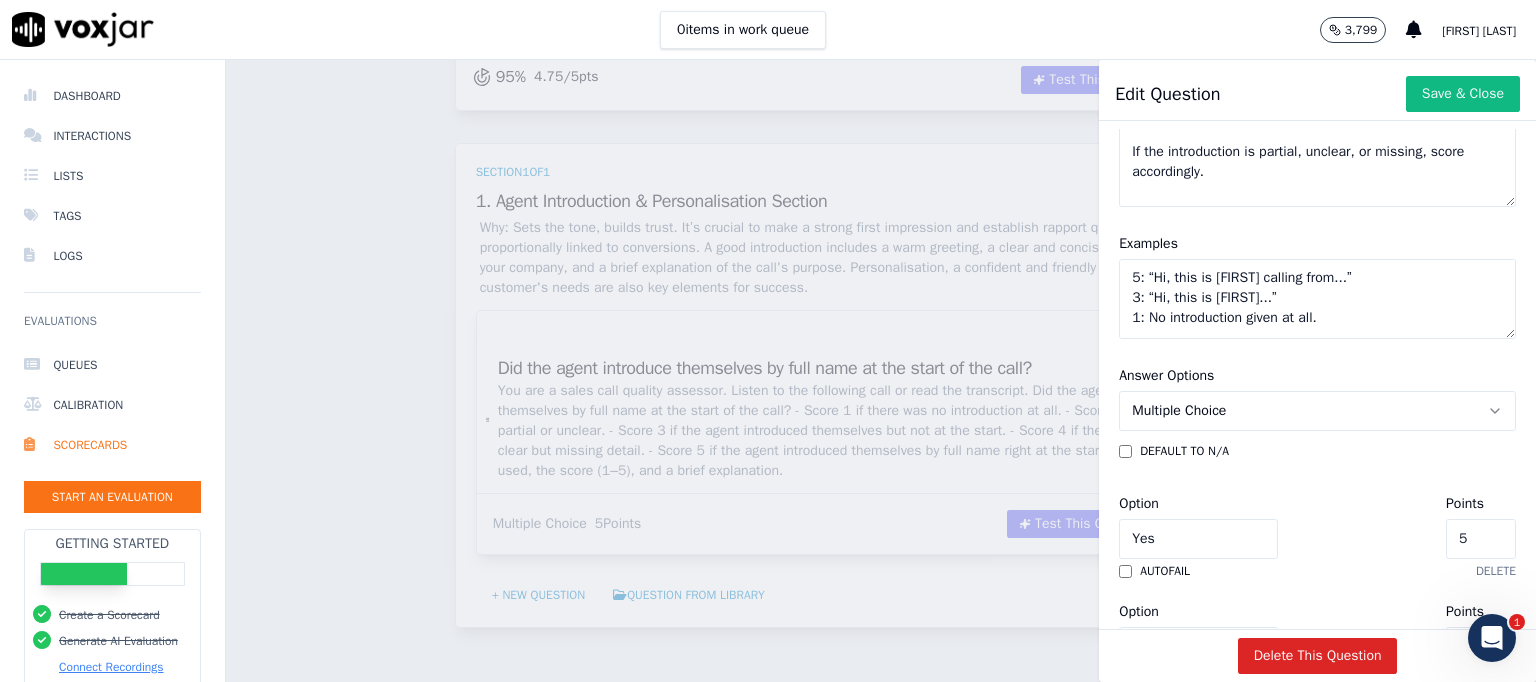 scroll, scrollTop: 0, scrollLeft: 0, axis: both 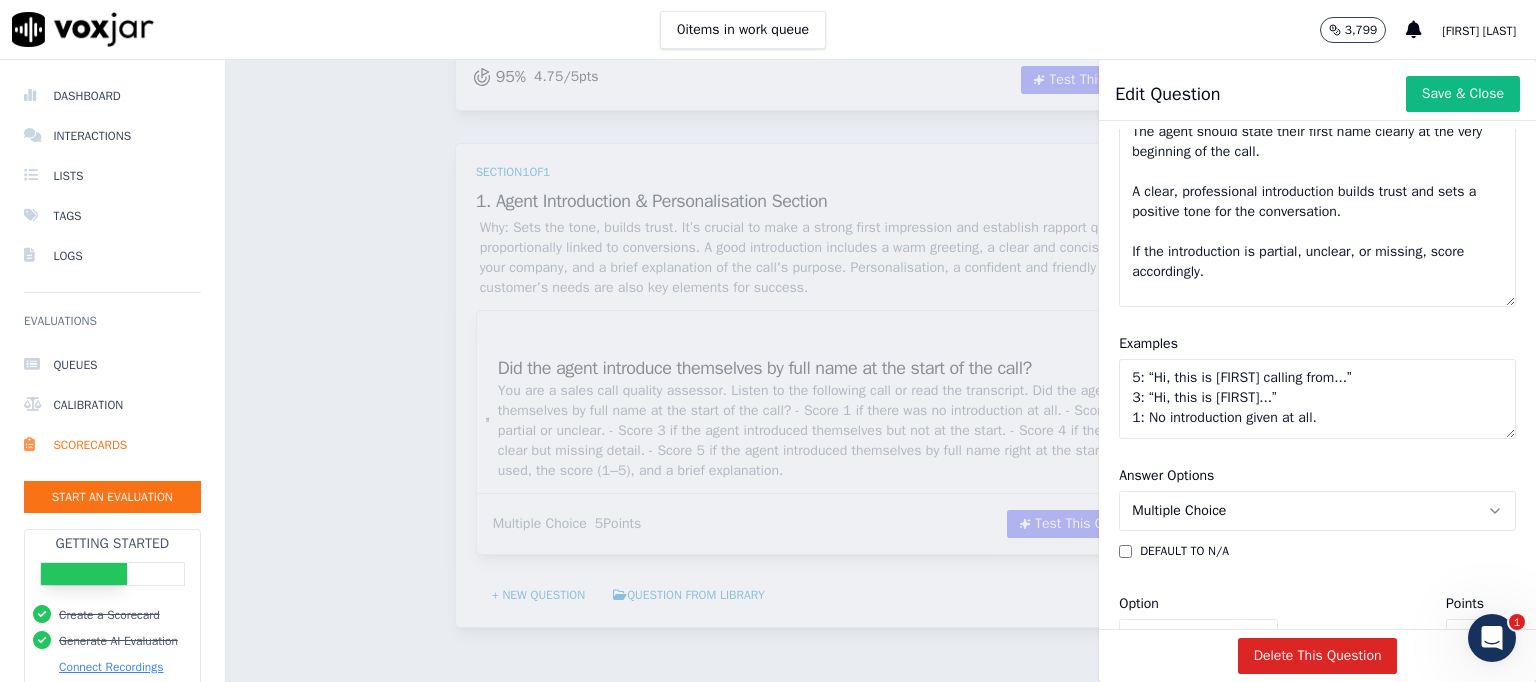 click on "5: “Hi, this is [FIRST] calling from...”
3: “Hi, this is [FIRST]...”
1: No introduction given at all." 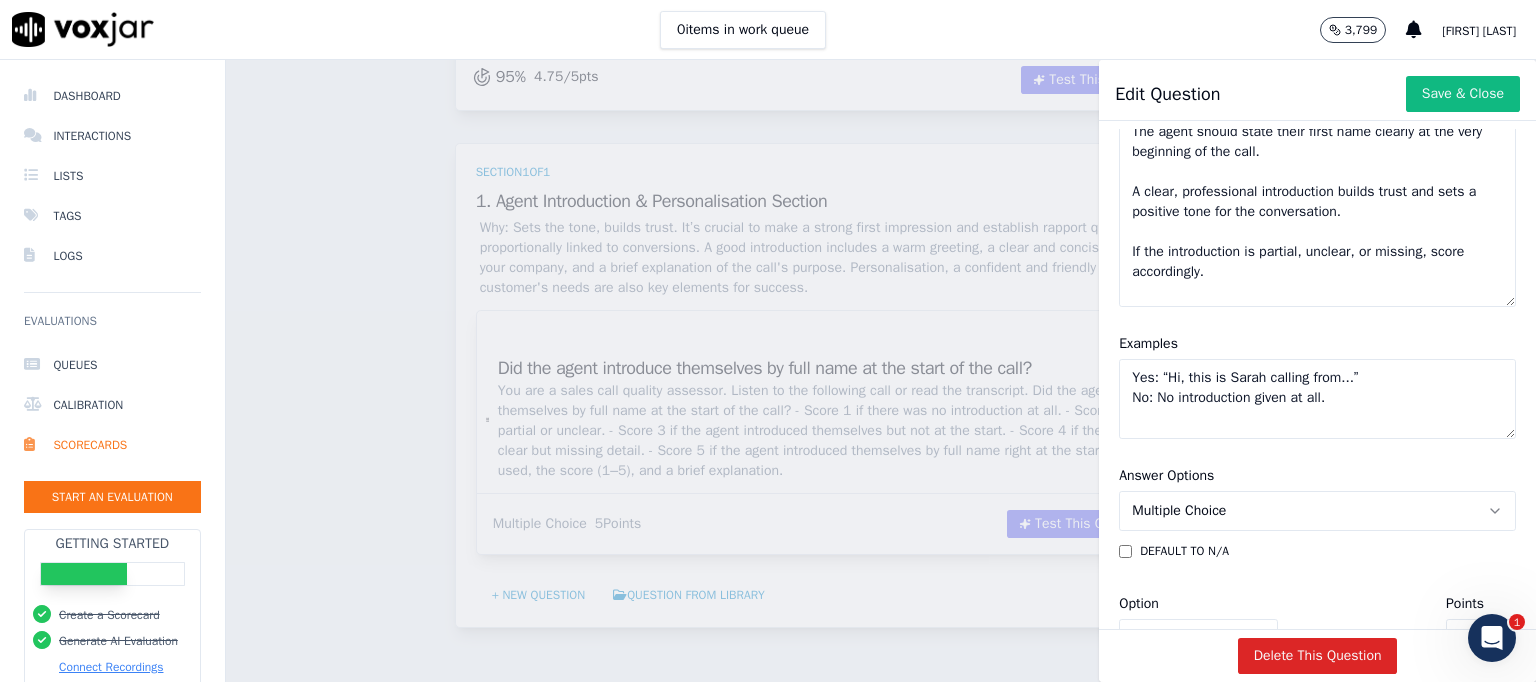 click on "Yes: “Hi, this is Sarah calling from...”
No: No introduction given at all." 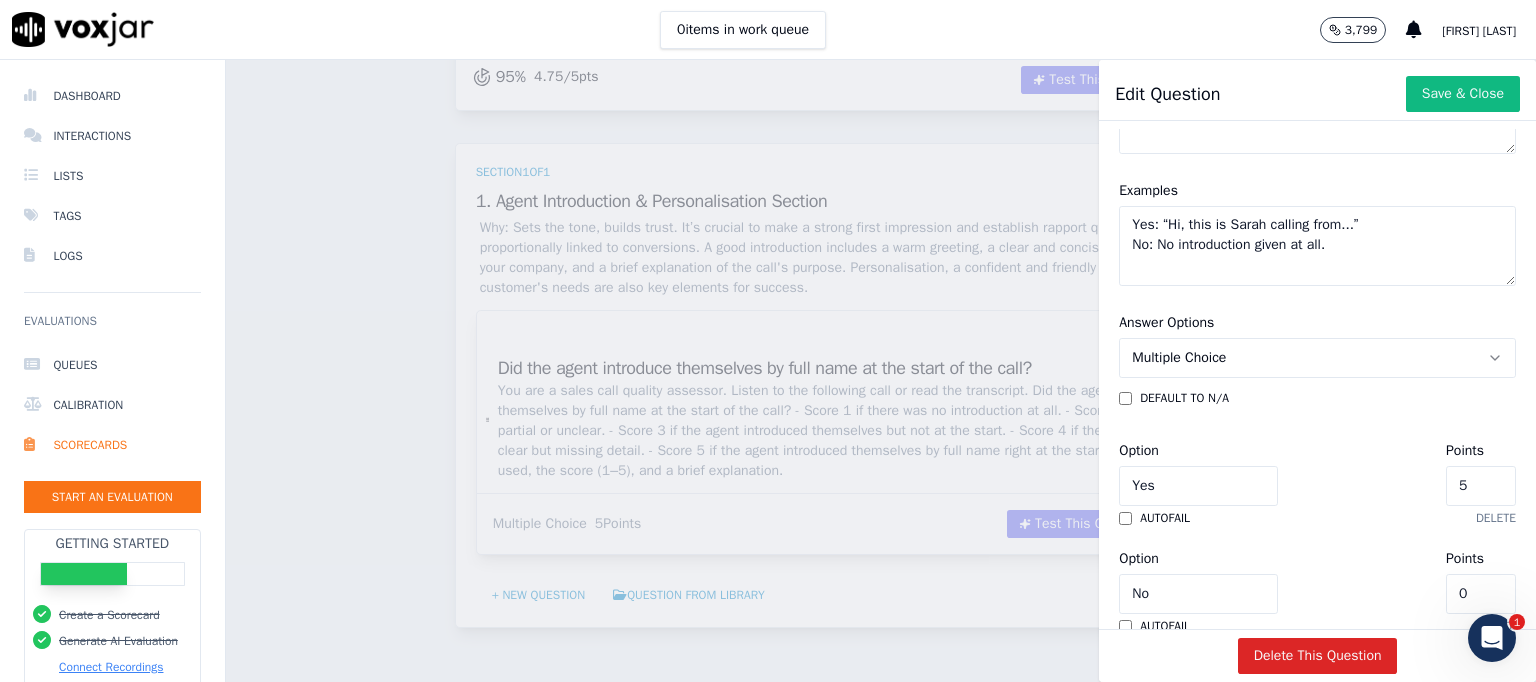 scroll, scrollTop: 766, scrollLeft: 0, axis: vertical 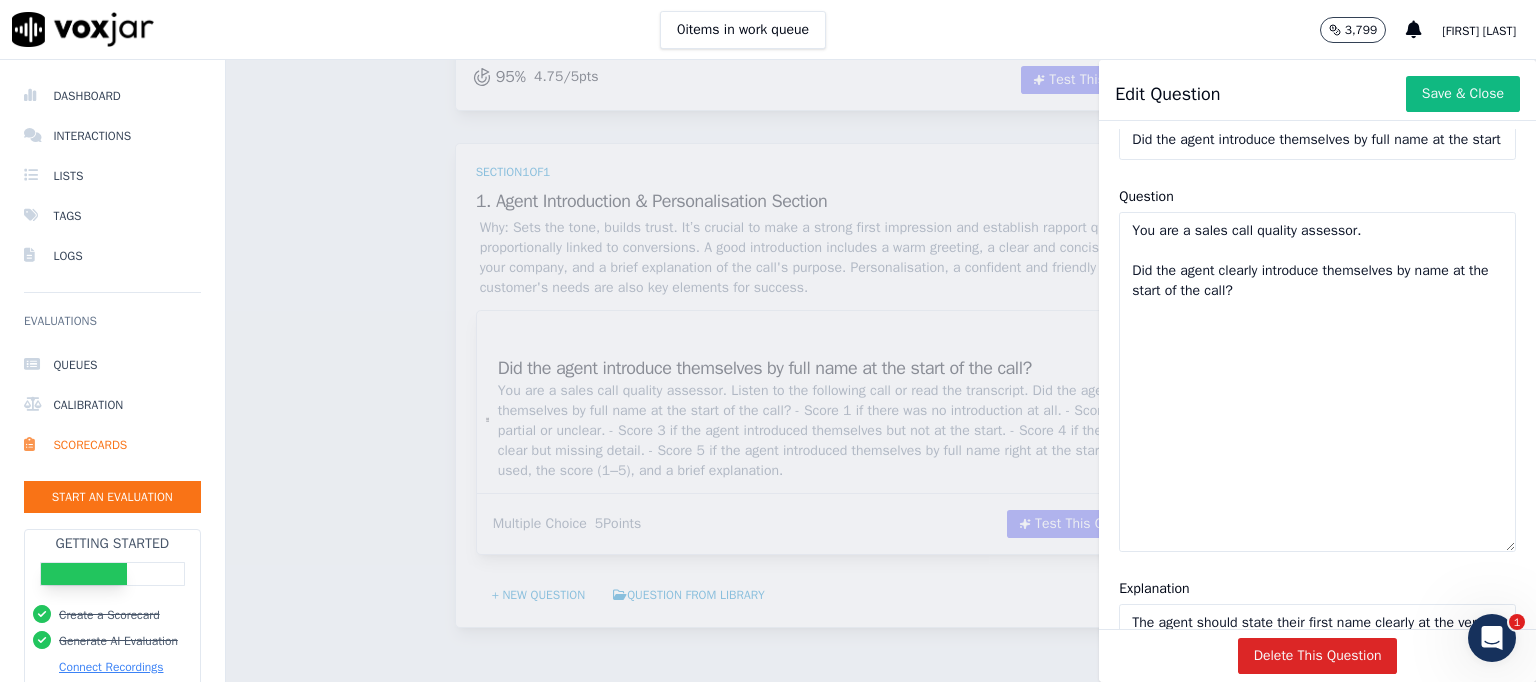 type on "Yes: “Hi, this is Sarah calling from...”
No: No introduction given at all." 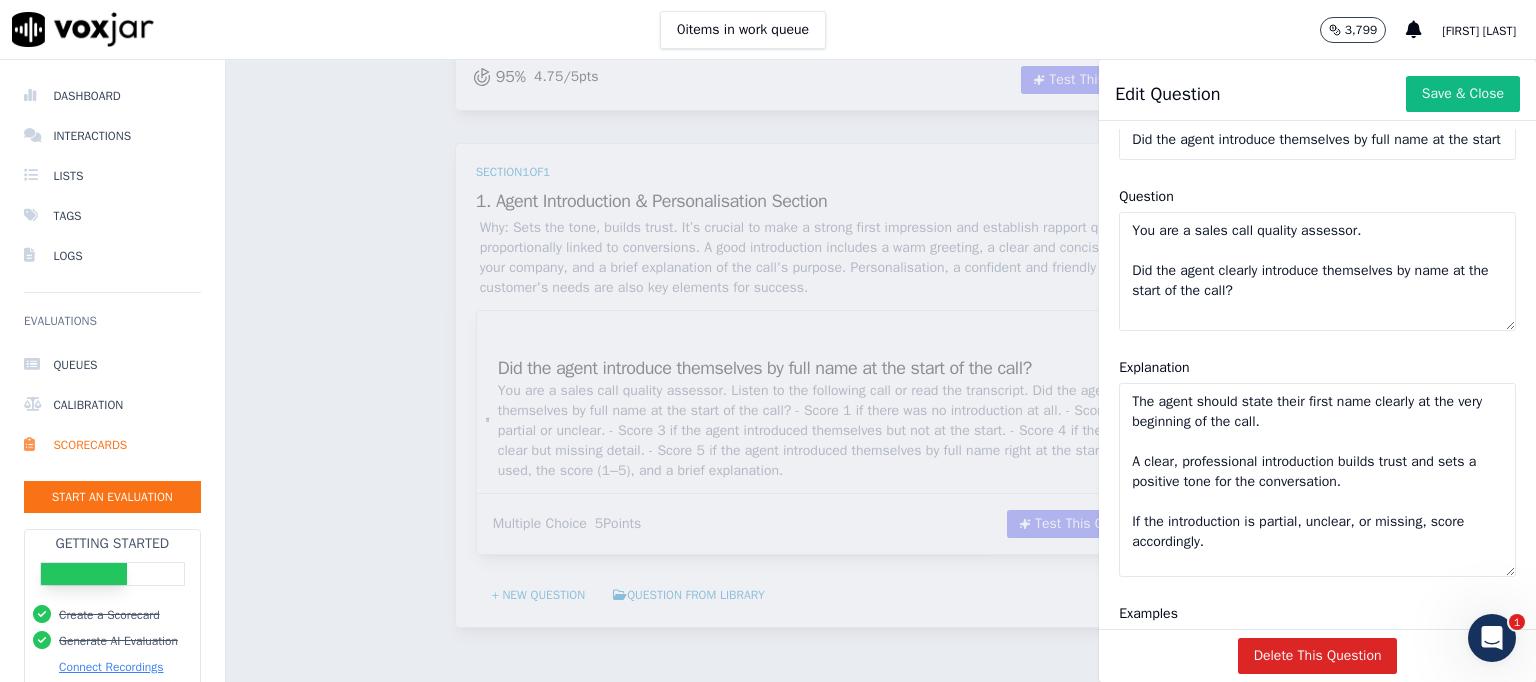 drag, startPoint x: 1450, startPoint y: 549, endPoint x: 1424, endPoint y: 328, distance: 222.52415 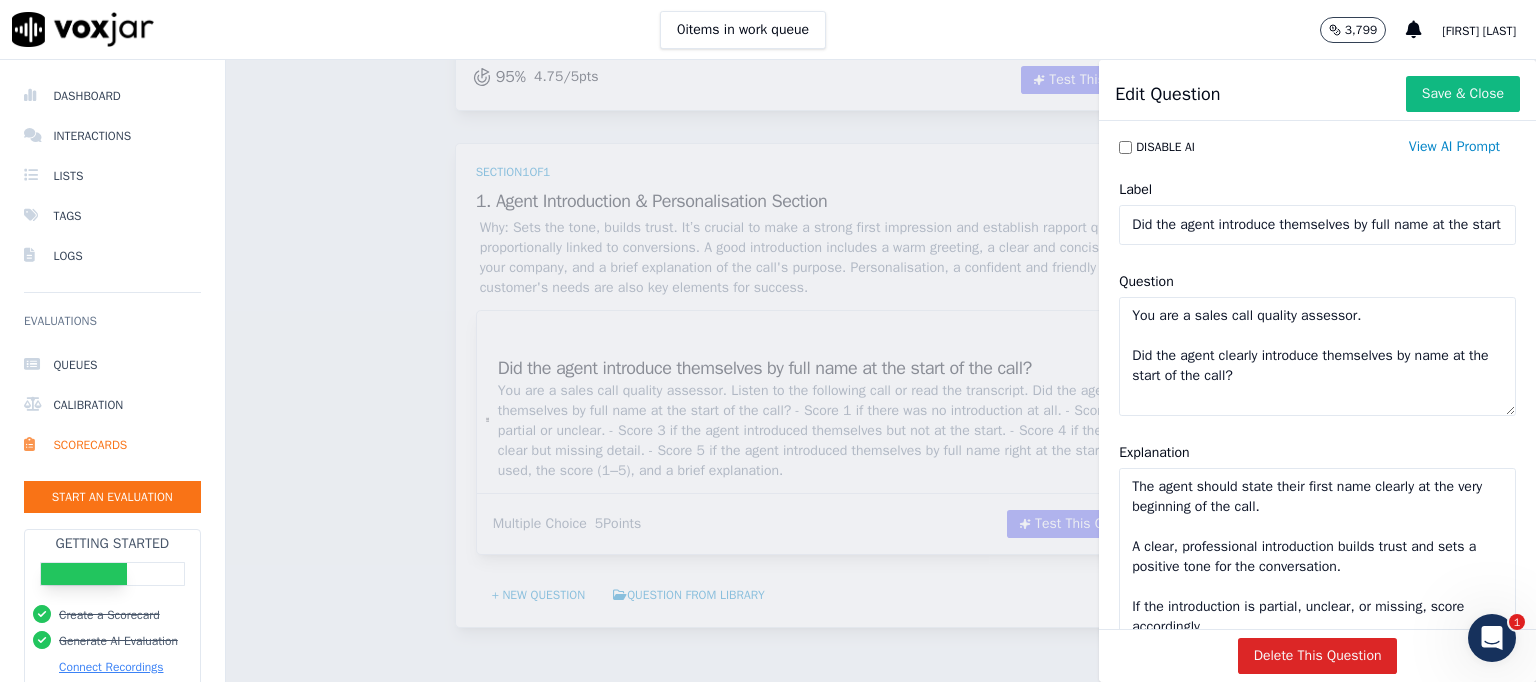 click on "Did the agent introduce themselves by full name at the start of the call?" 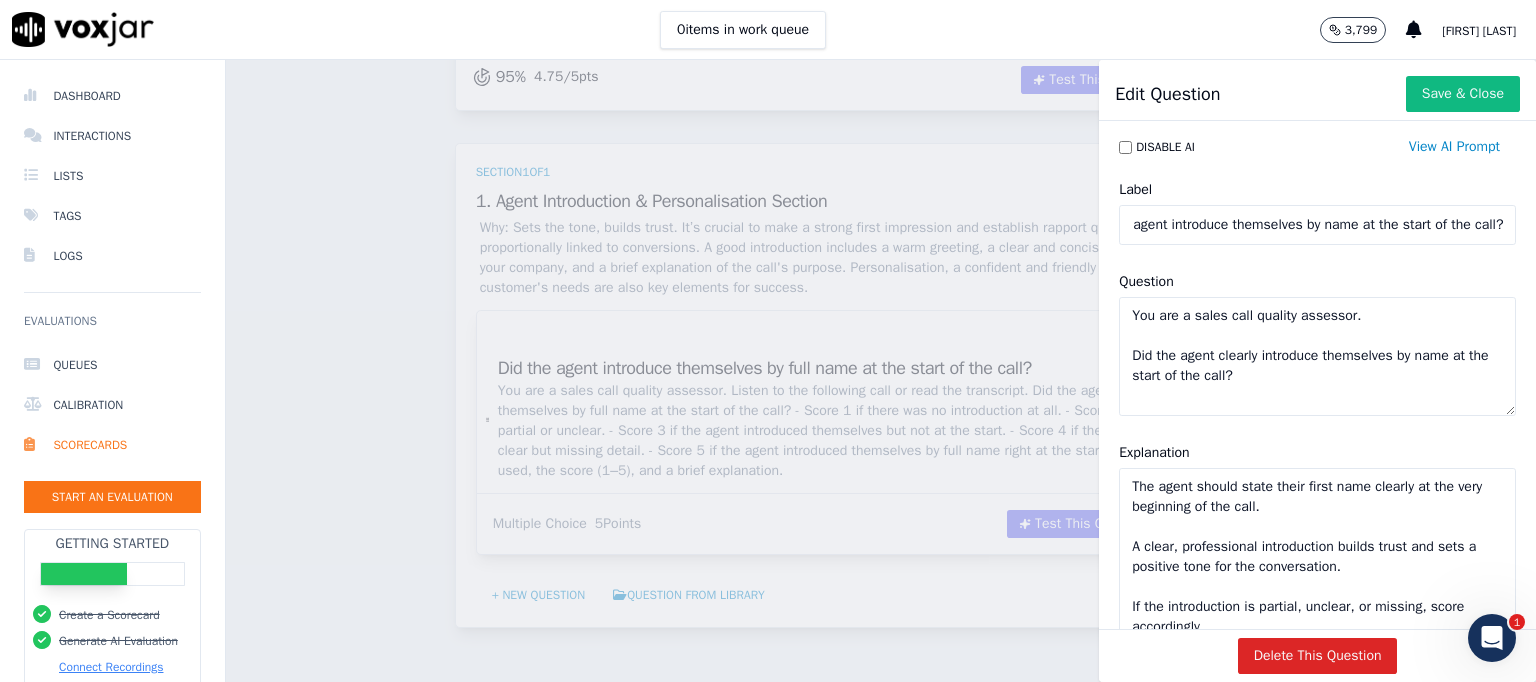 scroll, scrollTop: 0, scrollLeft: 87, axis: horizontal 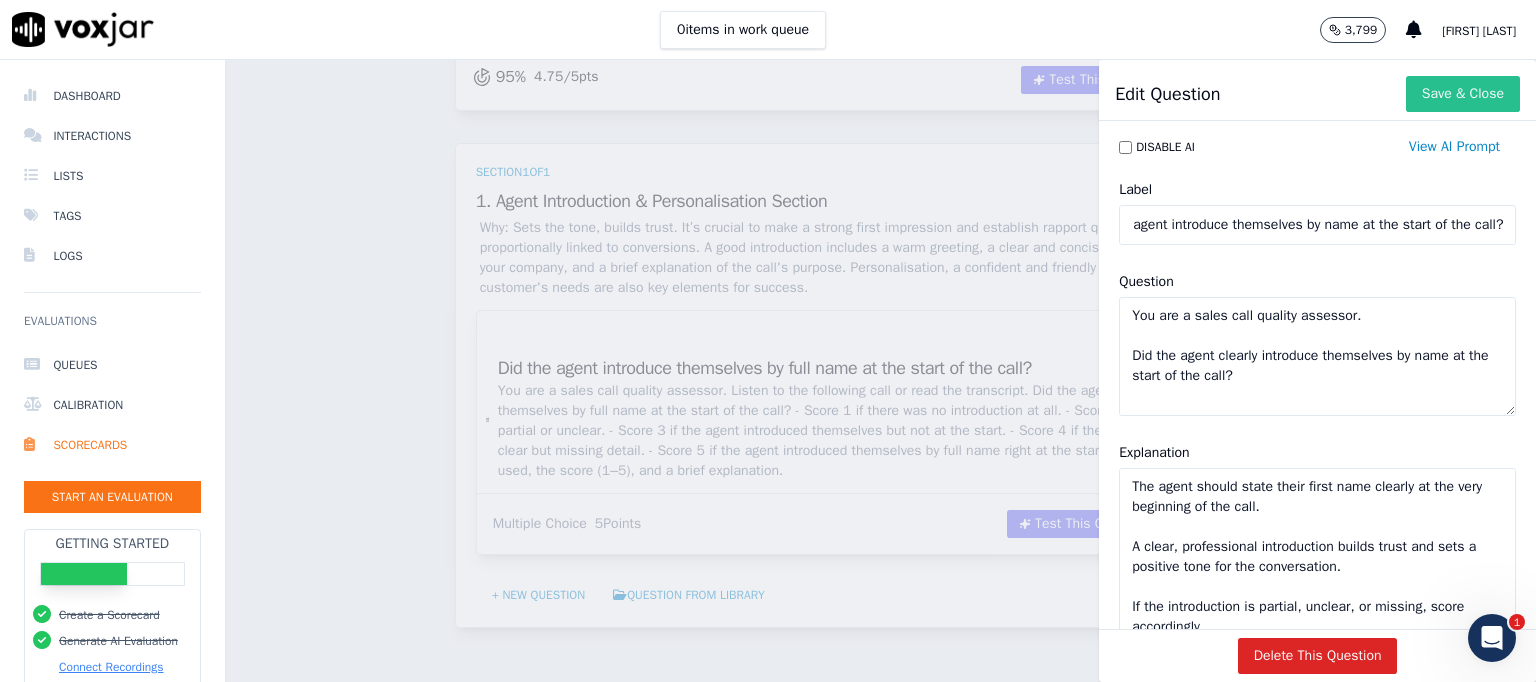 type on "Did the agent introduce themselves by name at the start of the call?" 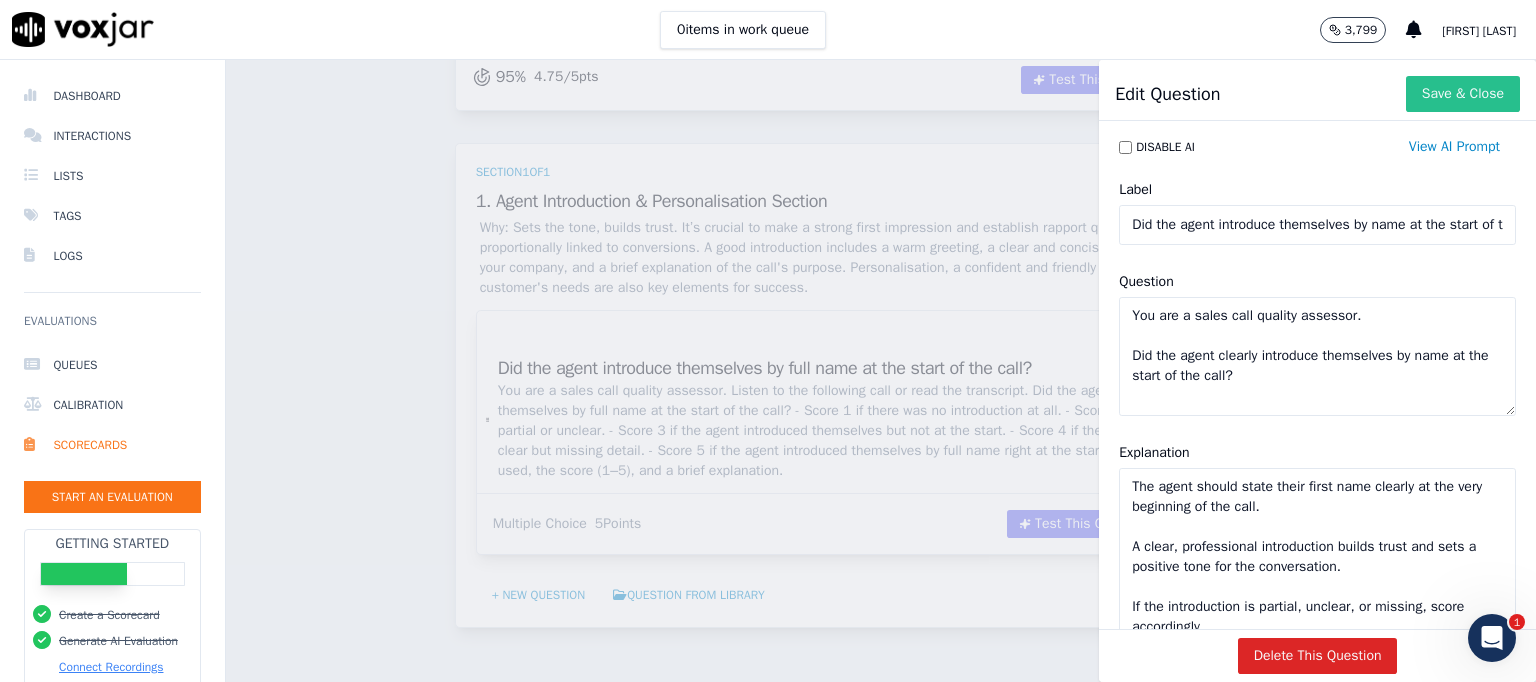 click on "Save & Close" at bounding box center (1463, 94) 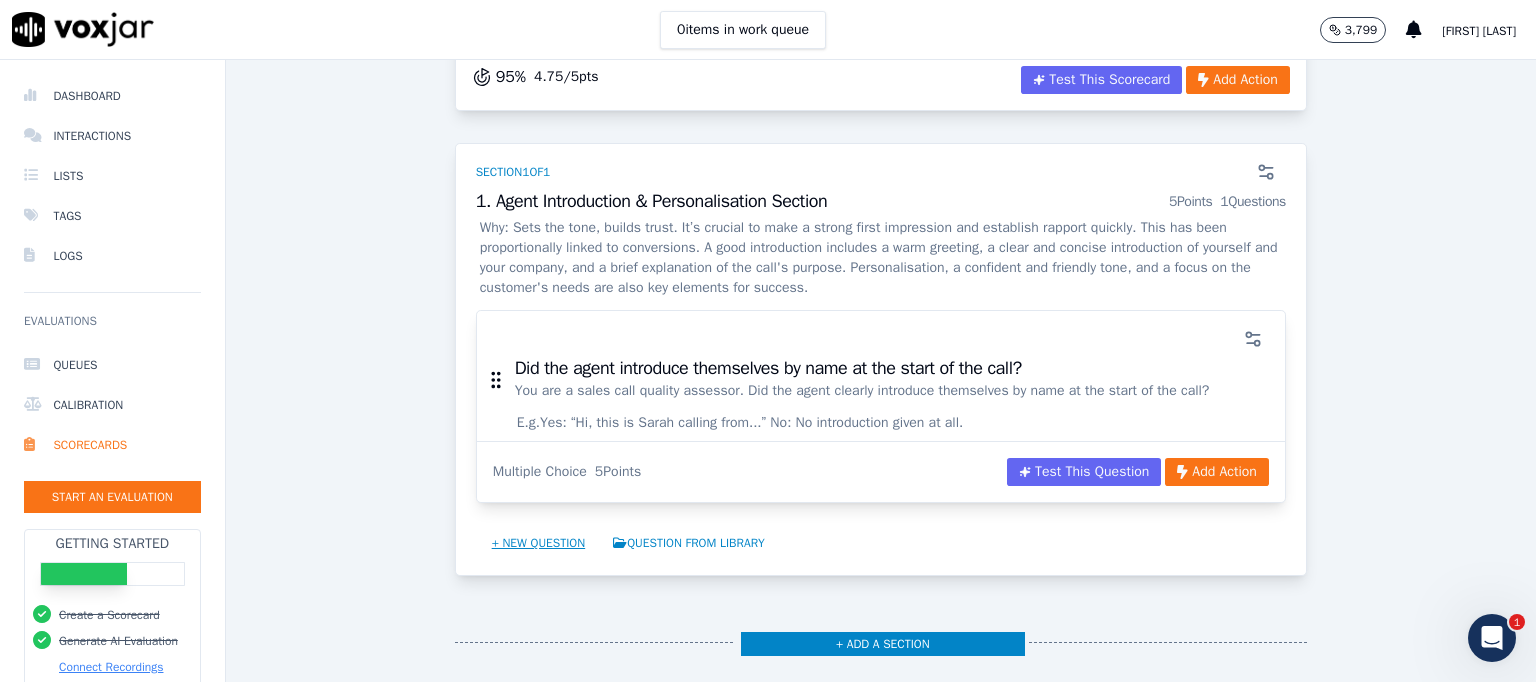 click on "+ New question" at bounding box center [539, 543] 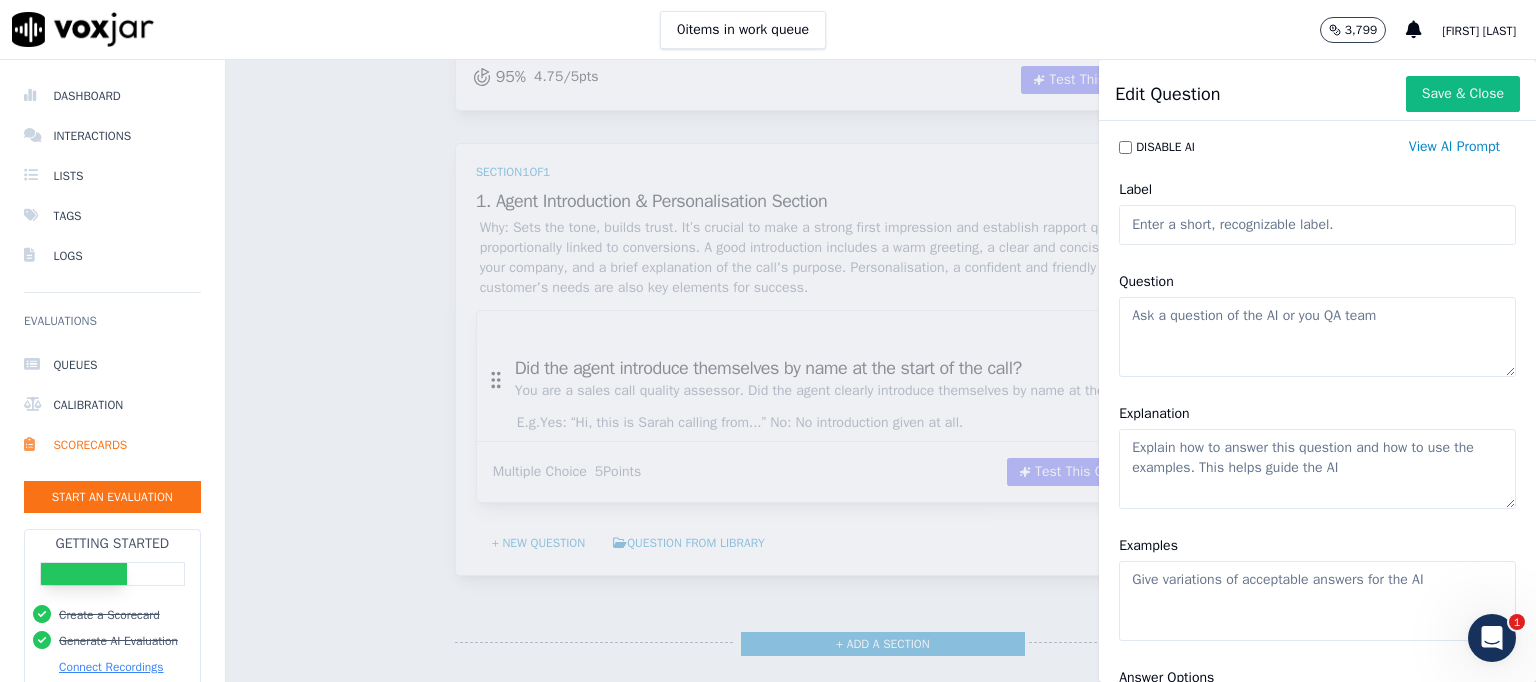 click on "Label" 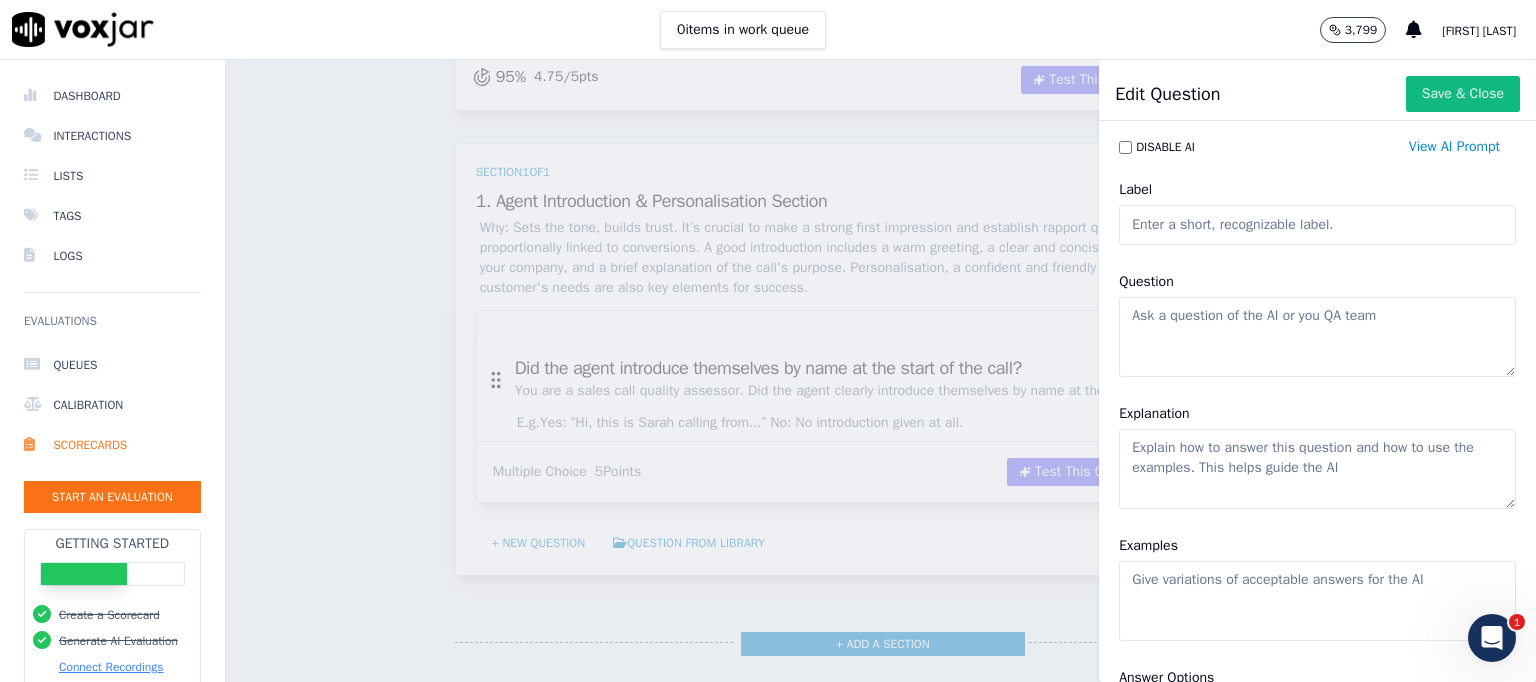 paste on "Did the agent mention the club they represent during the introduction?" 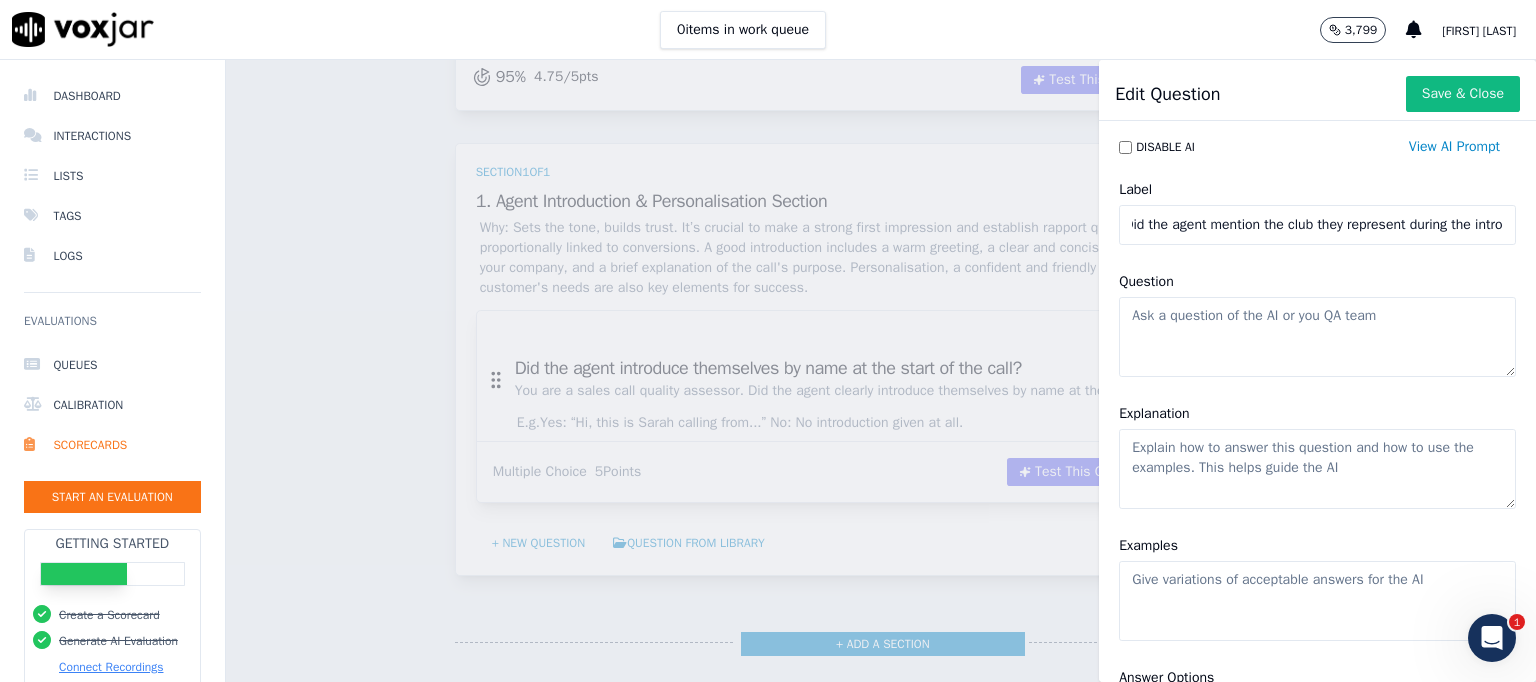 scroll, scrollTop: 0, scrollLeft: 0, axis: both 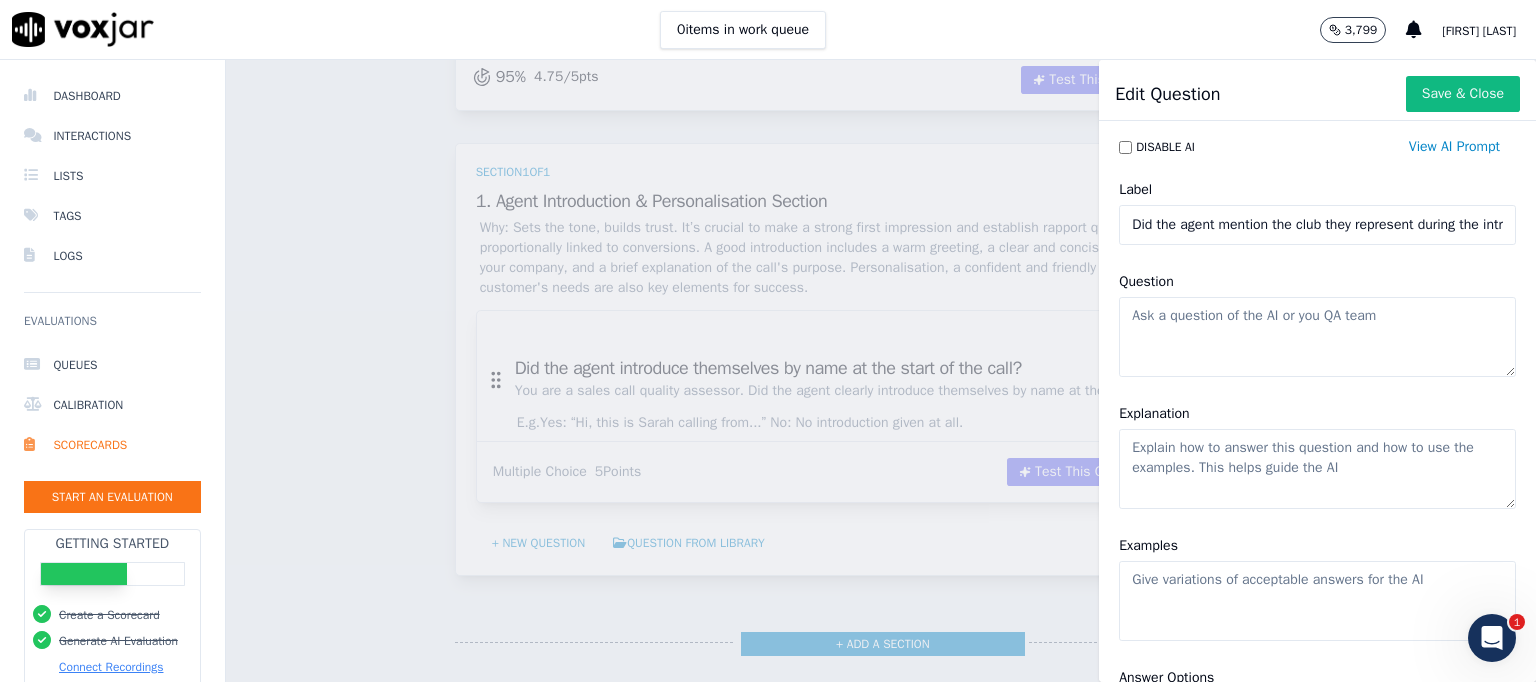 type on "Did the agent mention the club they represent during the introduction?" 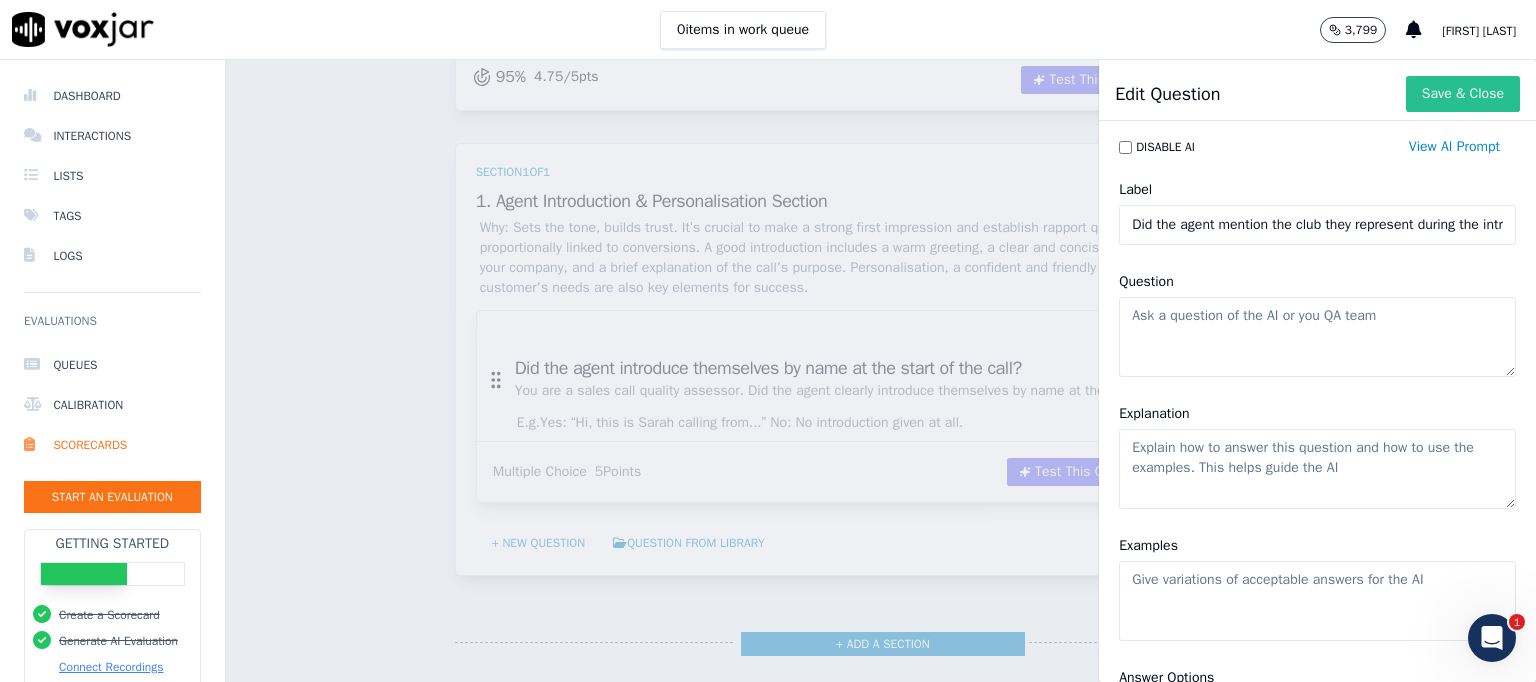 click on "Save & Close" at bounding box center (1463, 94) 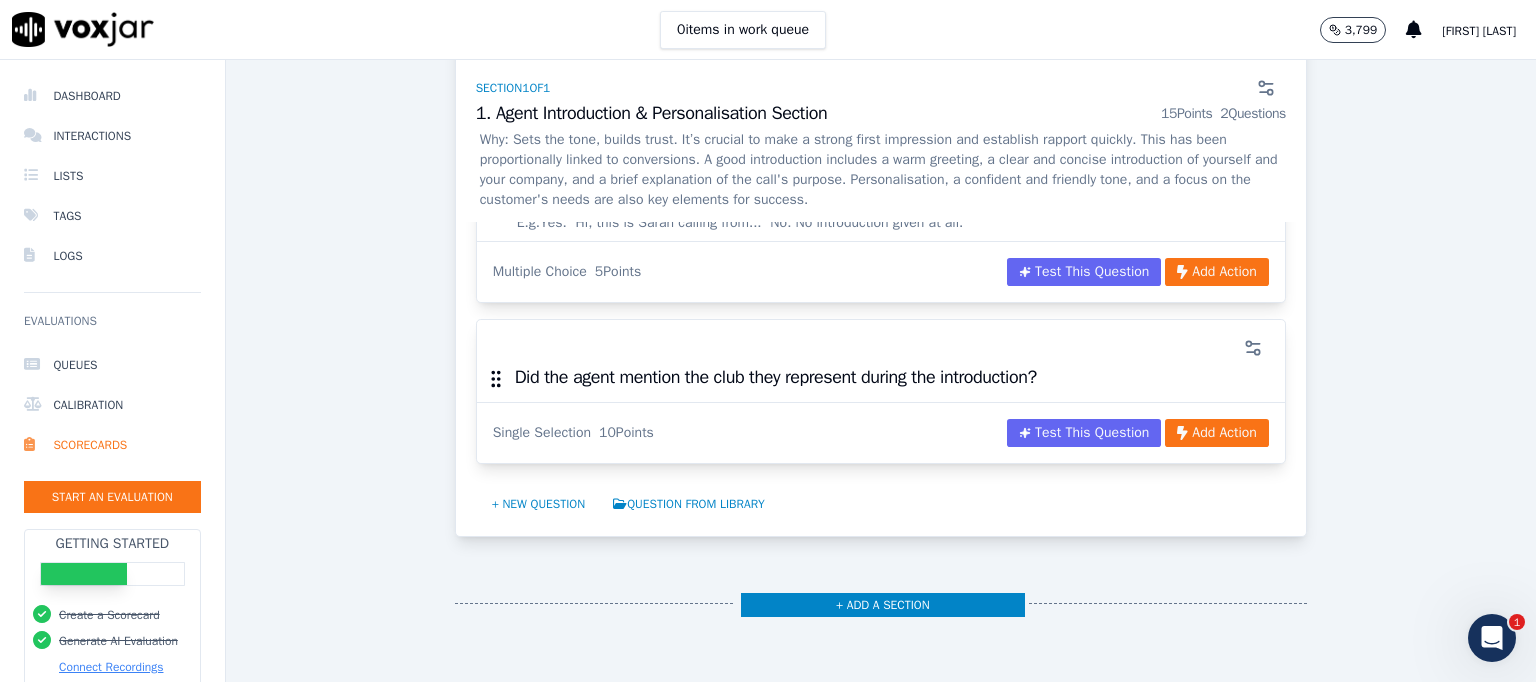 scroll, scrollTop: 300, scrollLeft: 0, axis: vertical 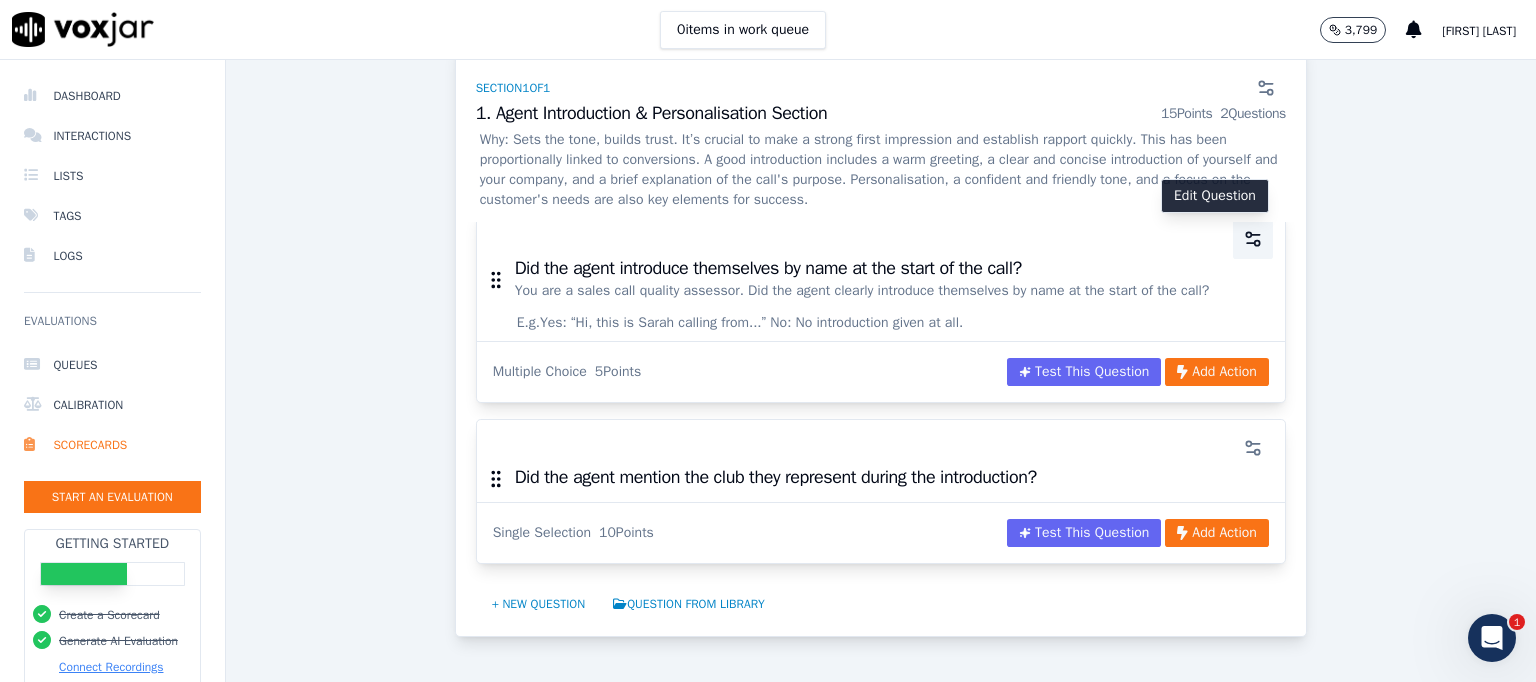 click 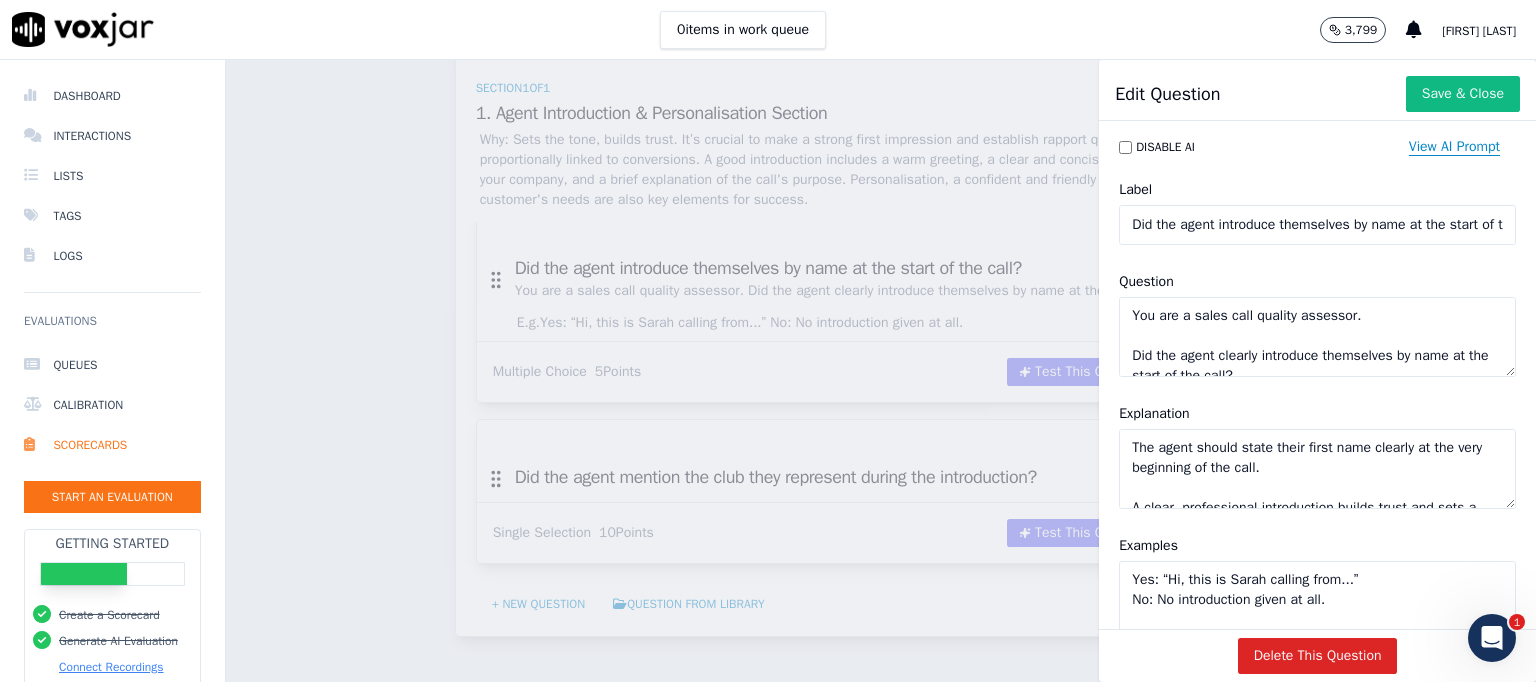 click on "View AI Prompt" 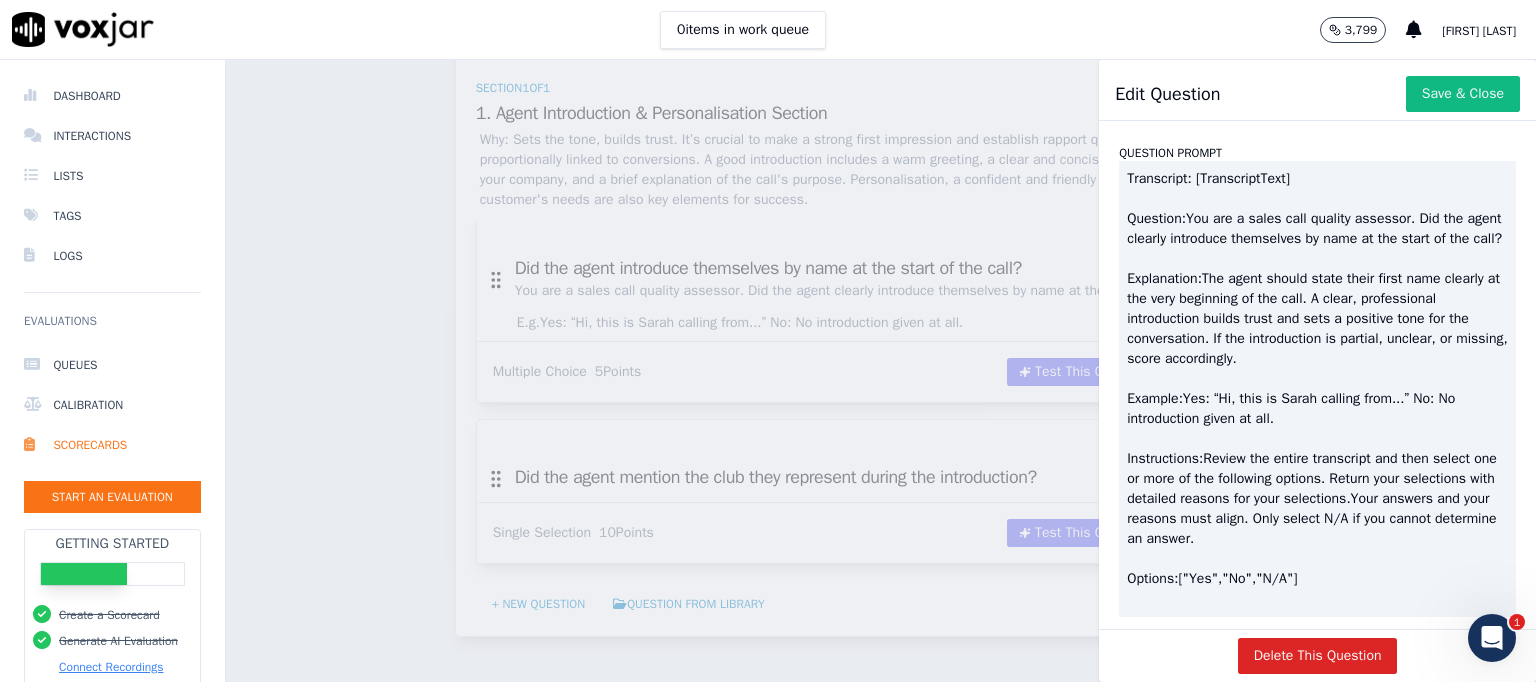 scroll, scrollTop: 208, scrollLeft: 0, axis: vertical 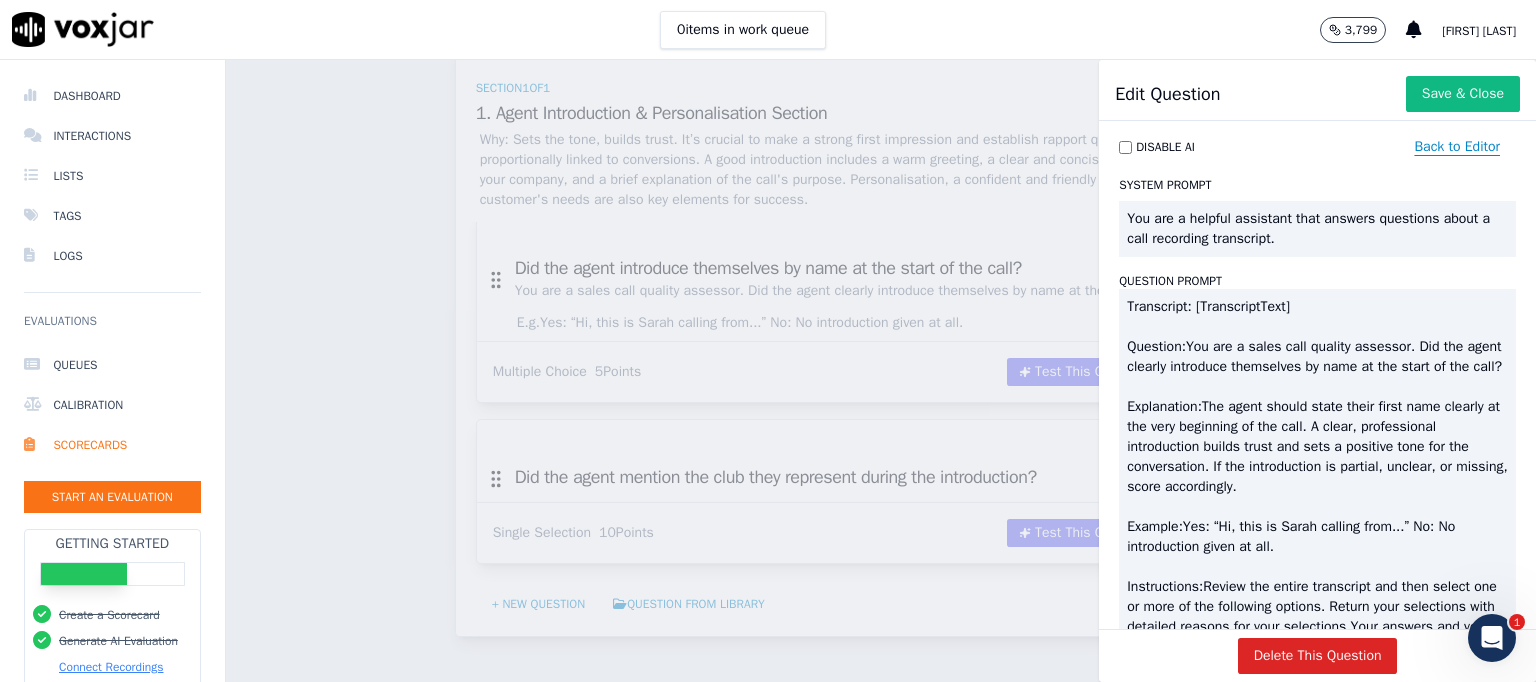 click on "Back to Editor" 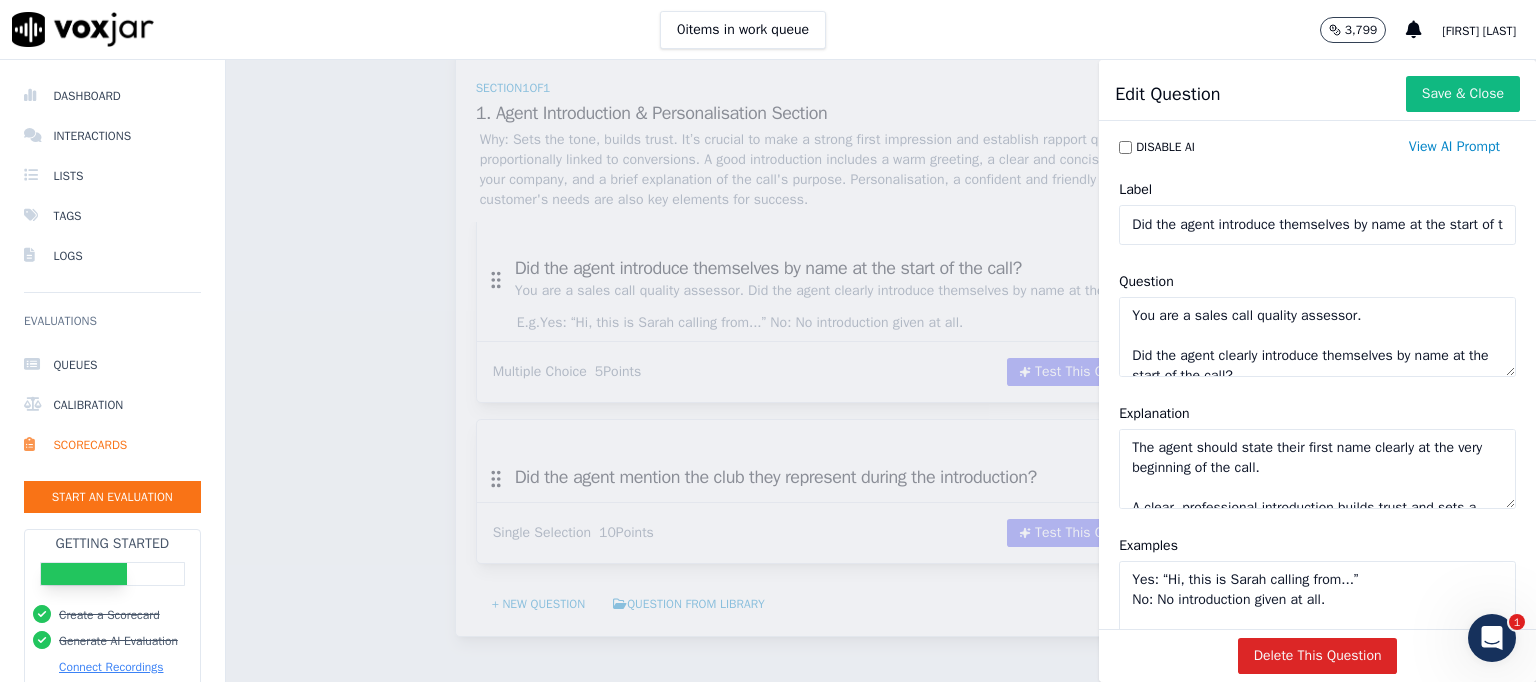 scroll, scrollTop: 97, scrollLeft: 0, axis: vertical 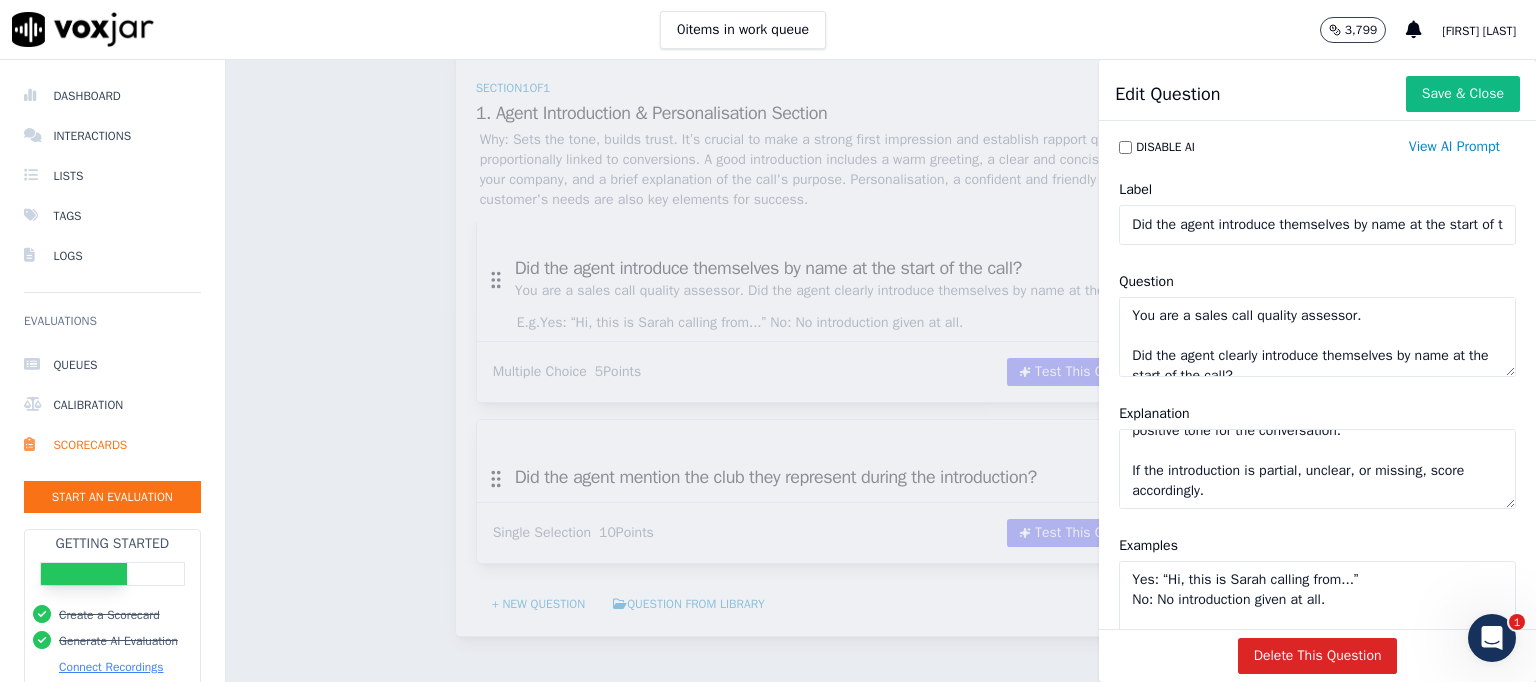 click on "The agent should state their first name clearly at the very beginning of the call.
A clear, professional introduction builds trust and sets a positive tone for the conversation.
If the introduction is partial, unclear, or missing, score accordingly." 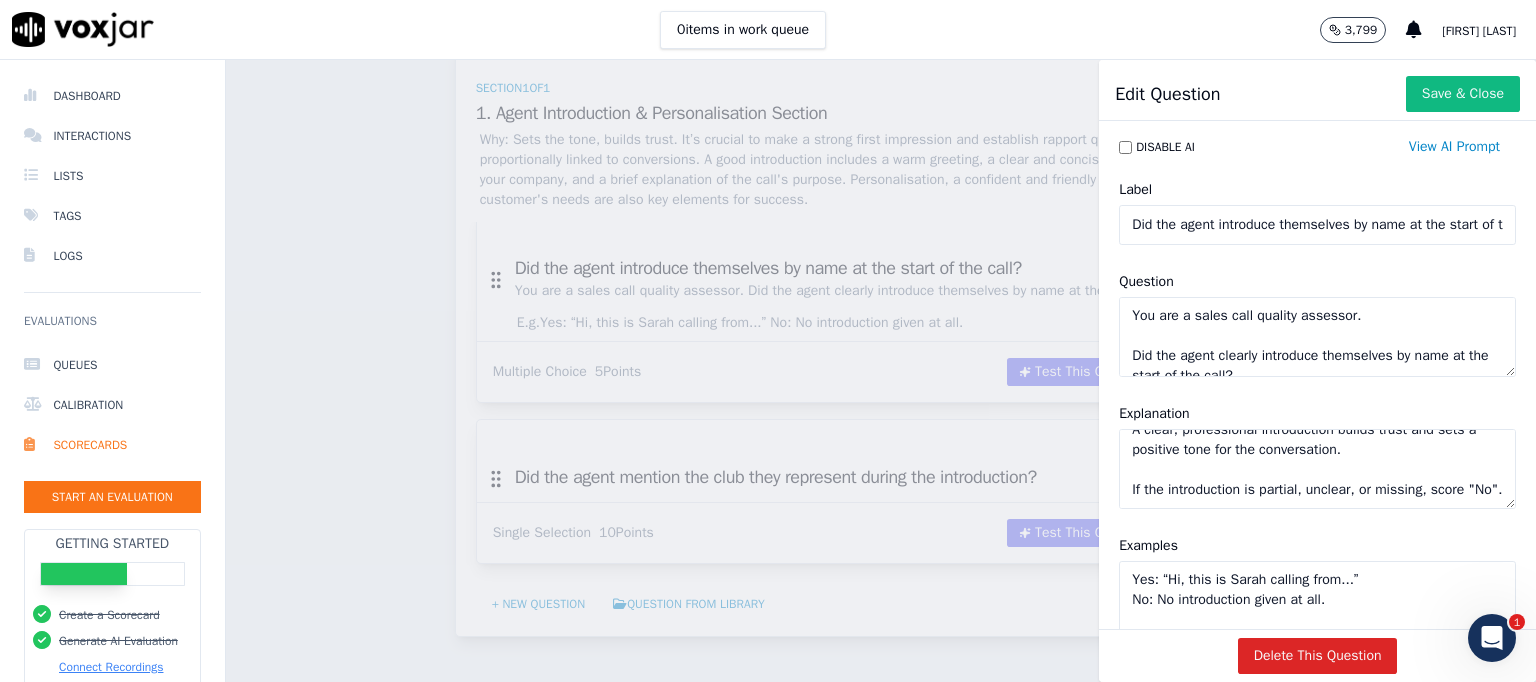 click on "The agent should state their first name clearly at the very beginning of the call.
A clear, professional introduction builds trust and sets a positive tone for the conversation.
If the introduction is partial, unclear, or missing, score "No"." 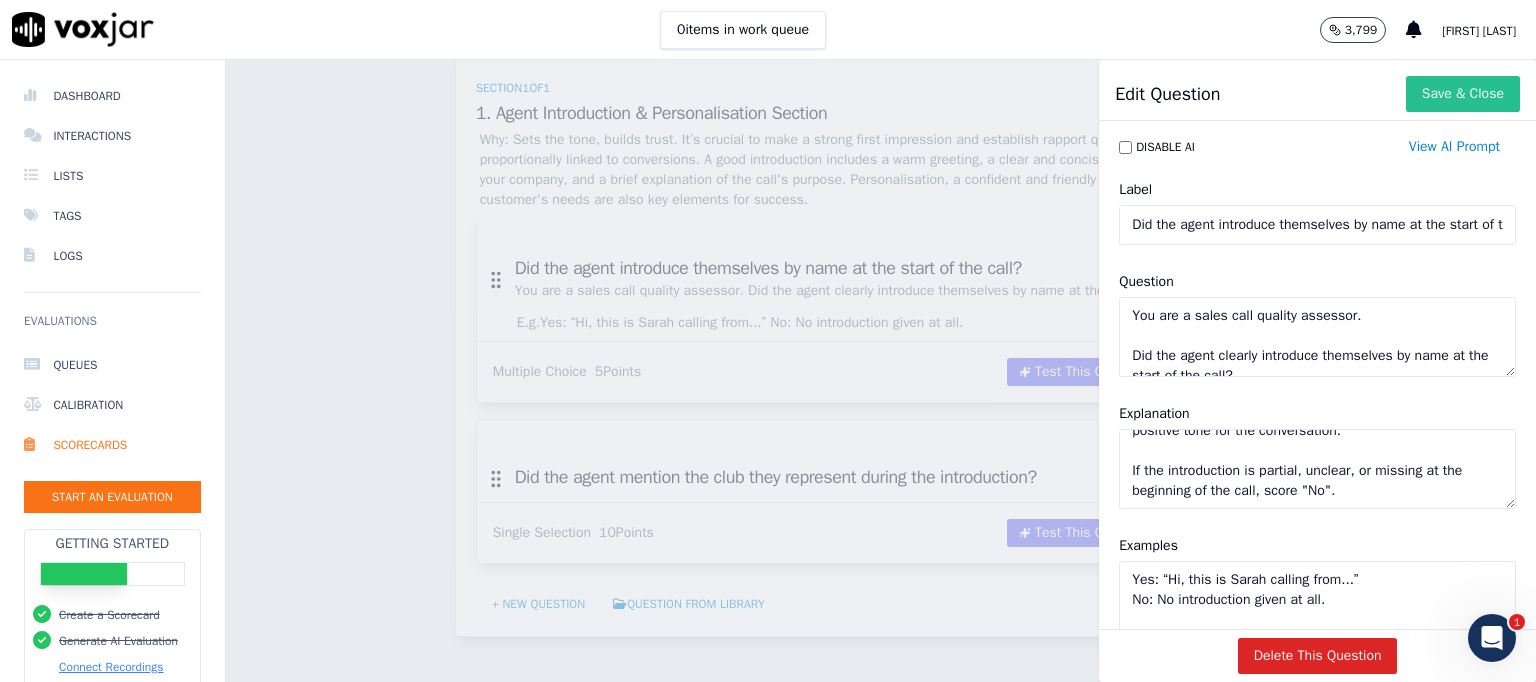 type on "The agent should state their first name clearly at the very beginning of the call.
A clear, professional introduction builds trust and sets a positive tone for the conversation.
If the introduction is partial, unclear, or missing at the beginning of the call, score "No"." 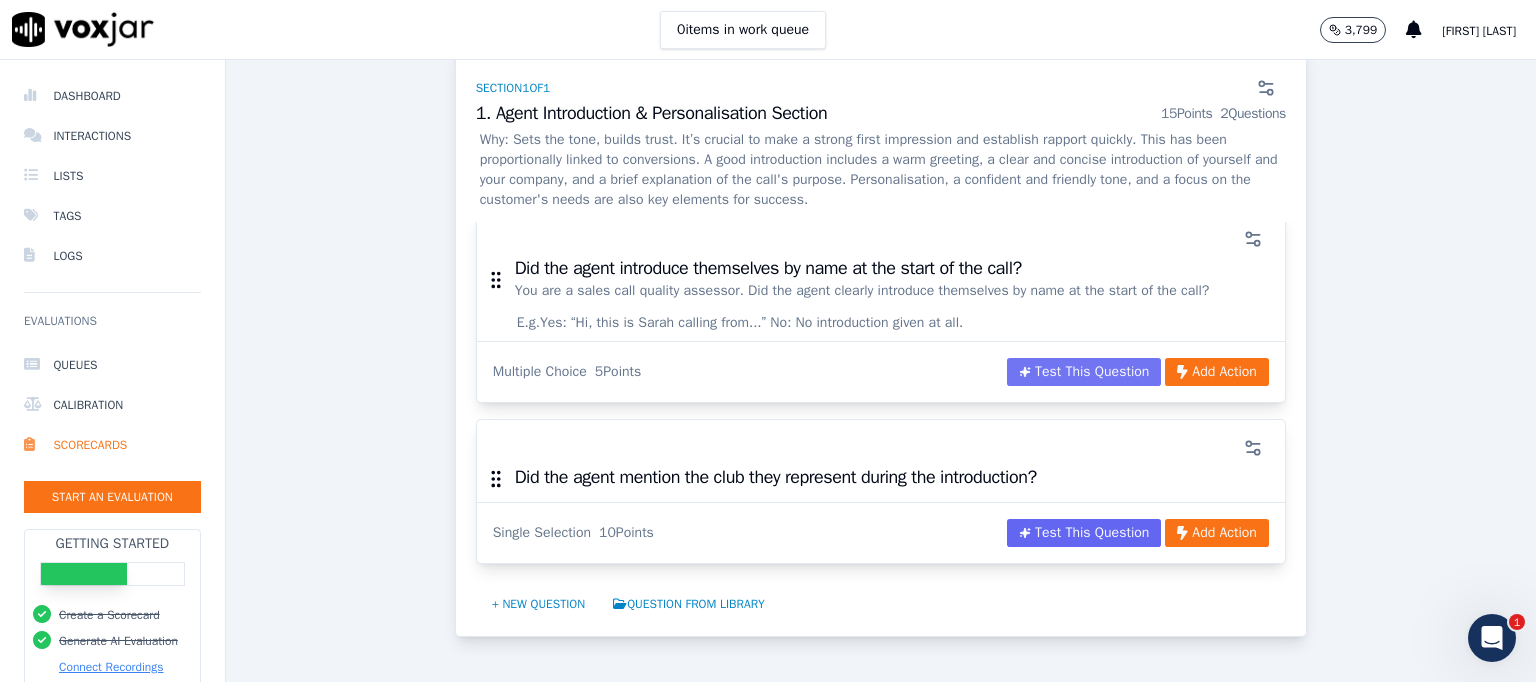 click on "Test This Question" at bounding box center [1084, 372] 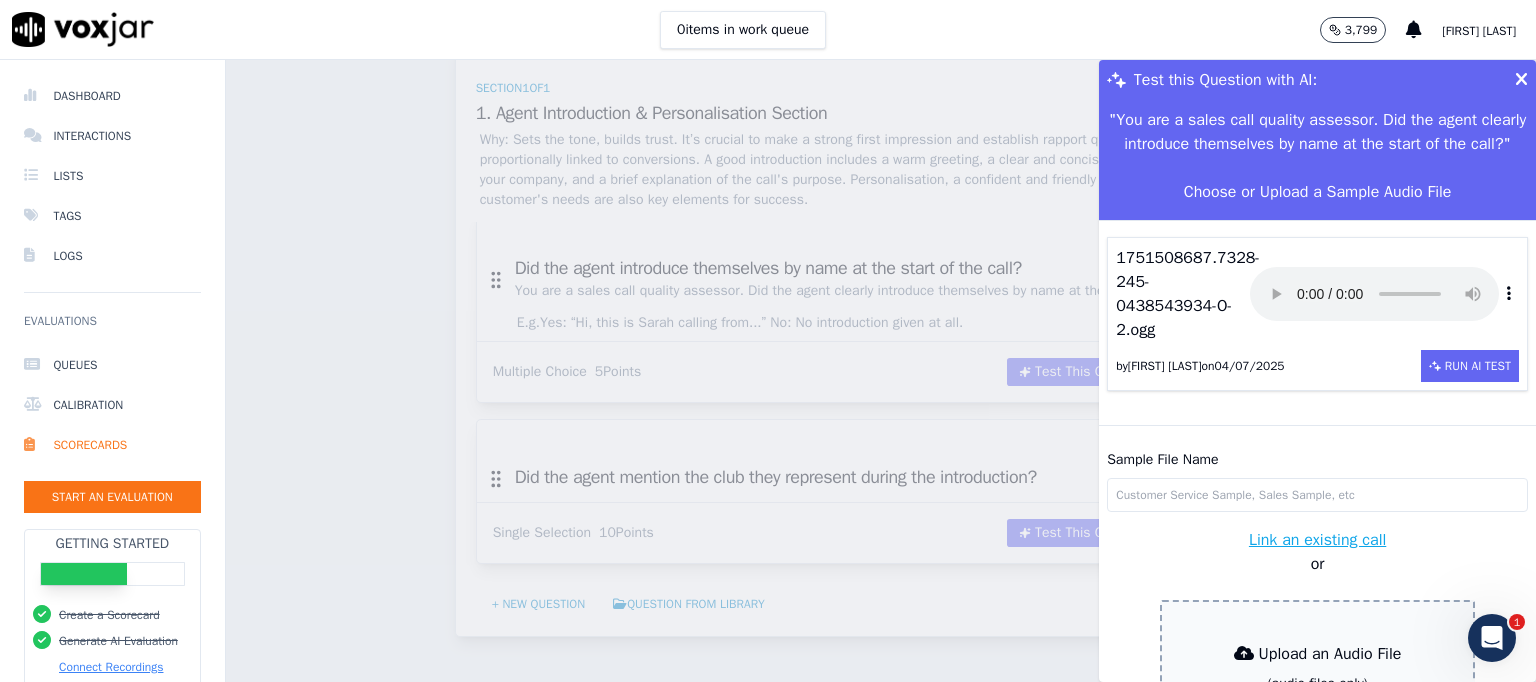 click on "Sample File Name" at bounding box center [1317, 495] 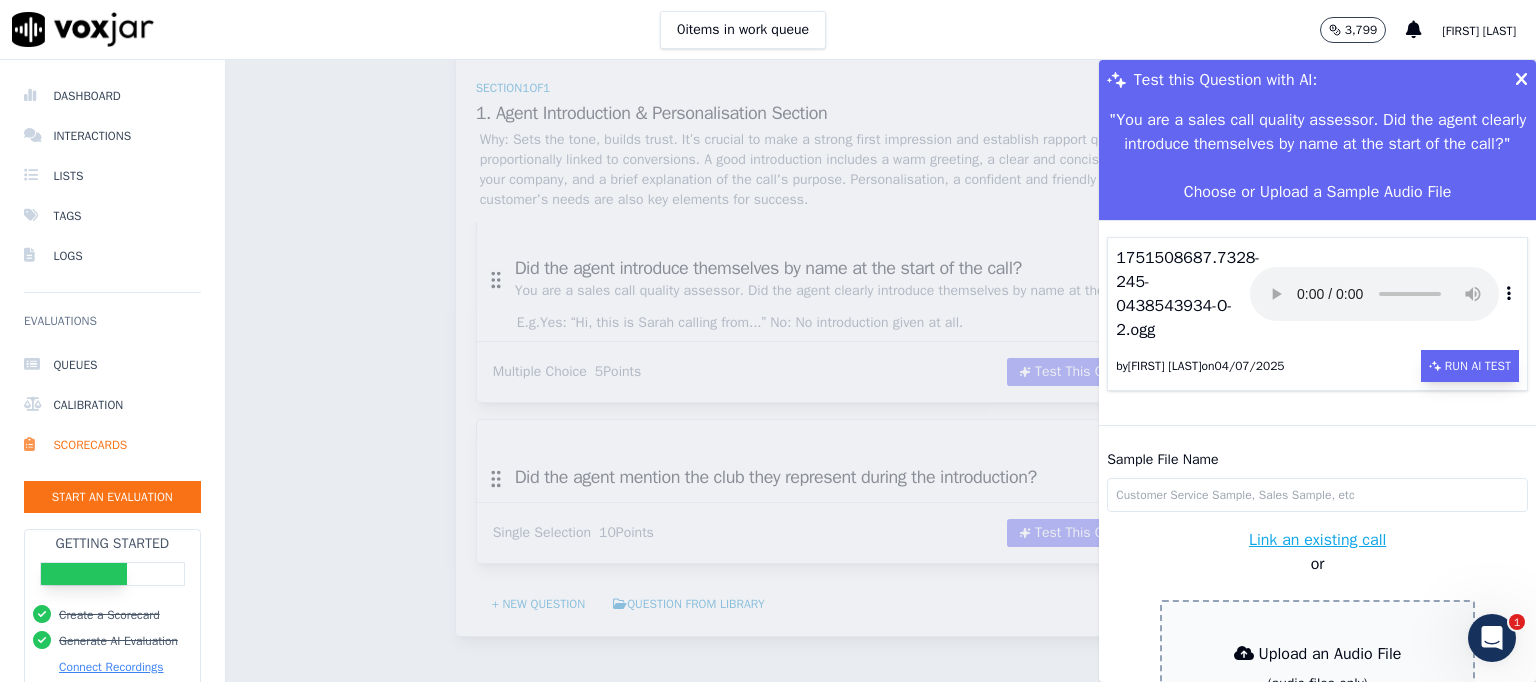 click on "Run AI Test" at bounding box center [1470, 366] 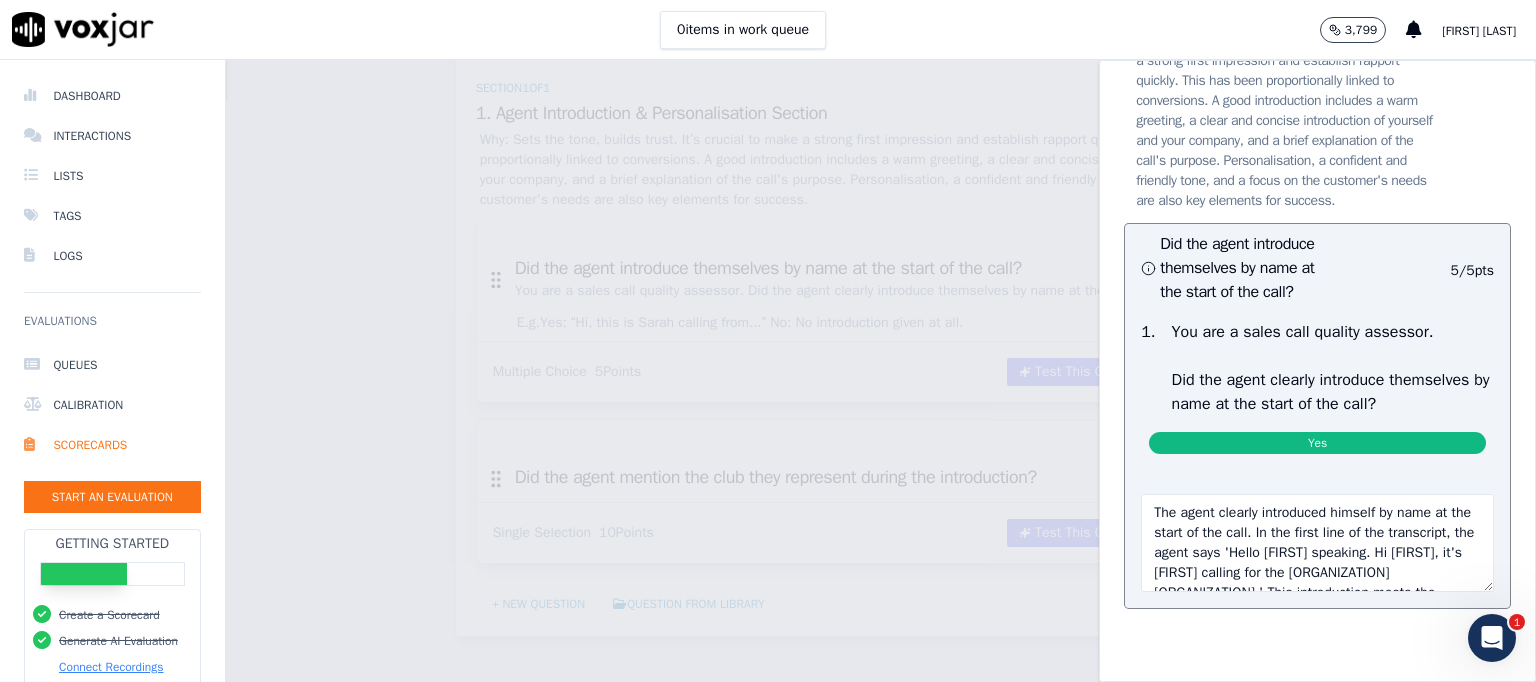 scroll, scrollTop: 338, scrollLeft: 0, axis: vertical 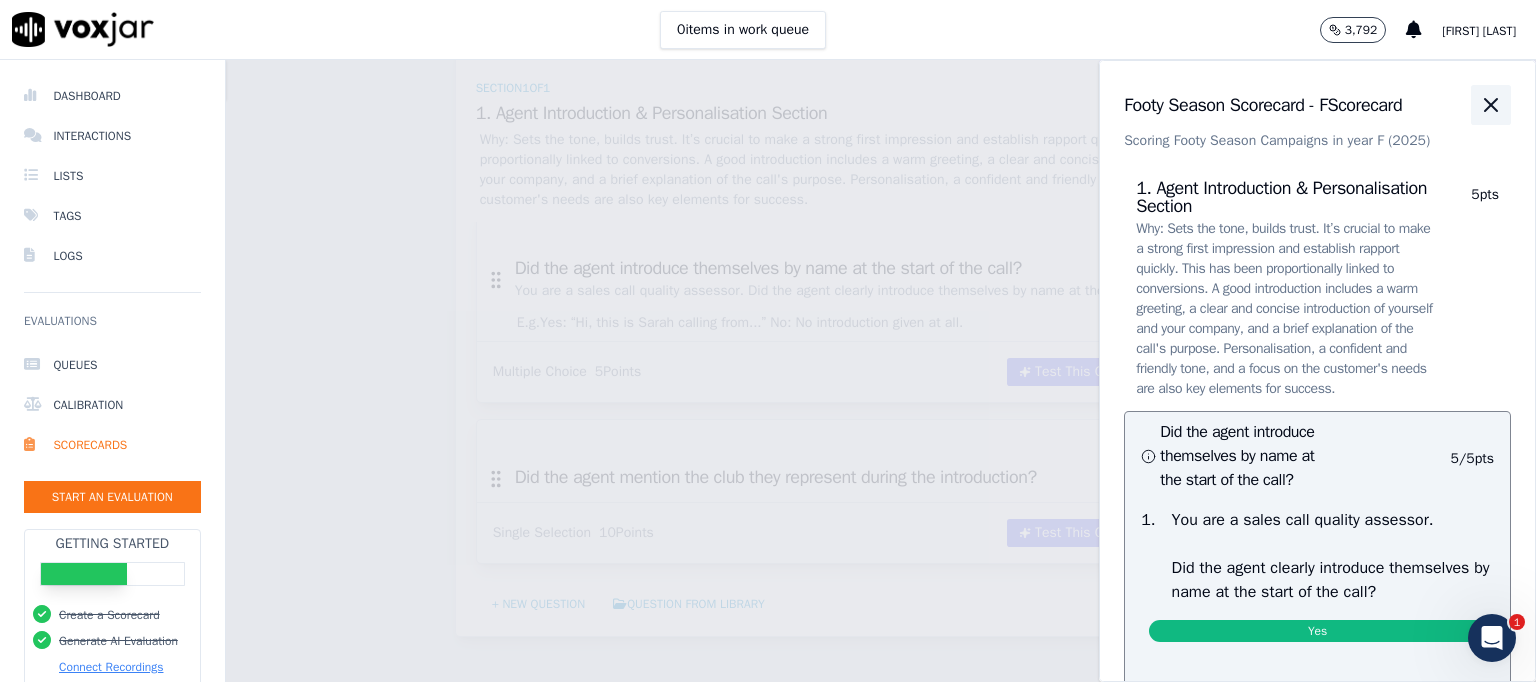 click 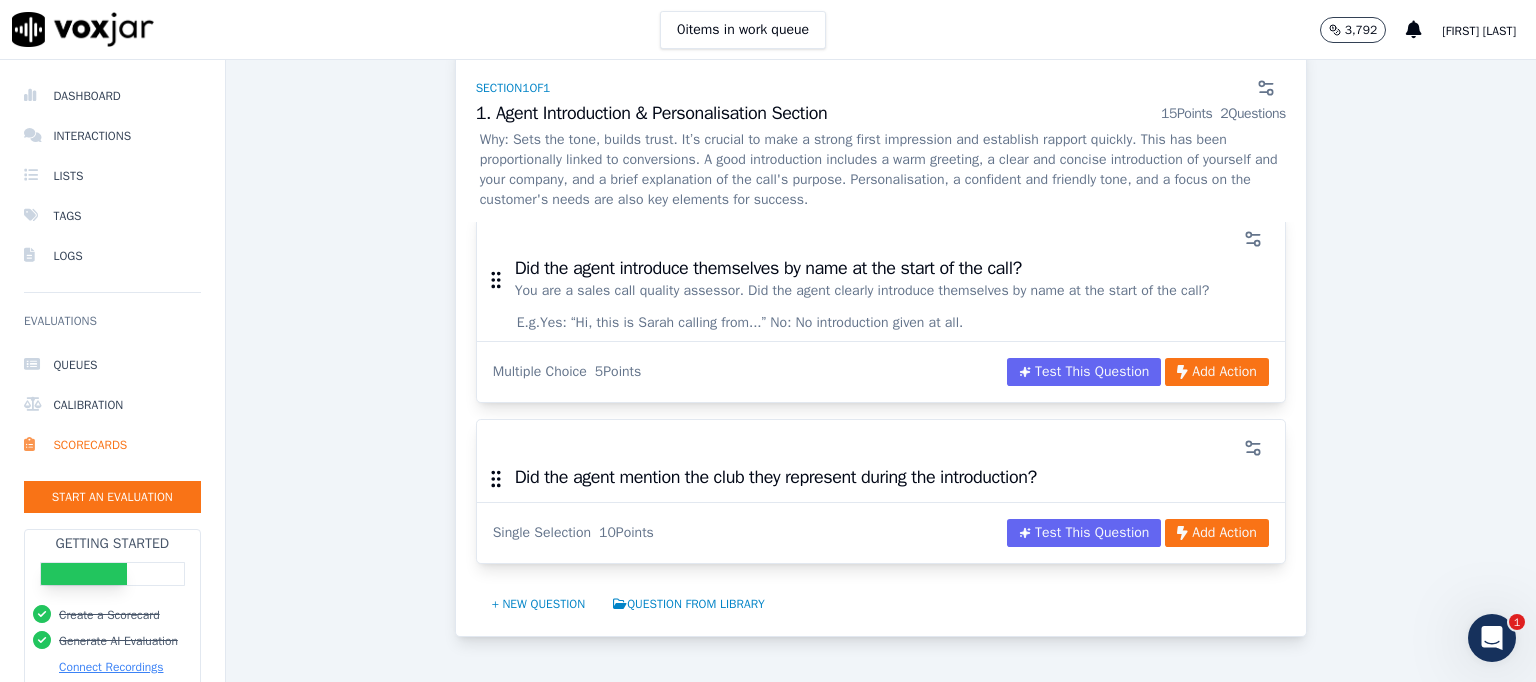 click 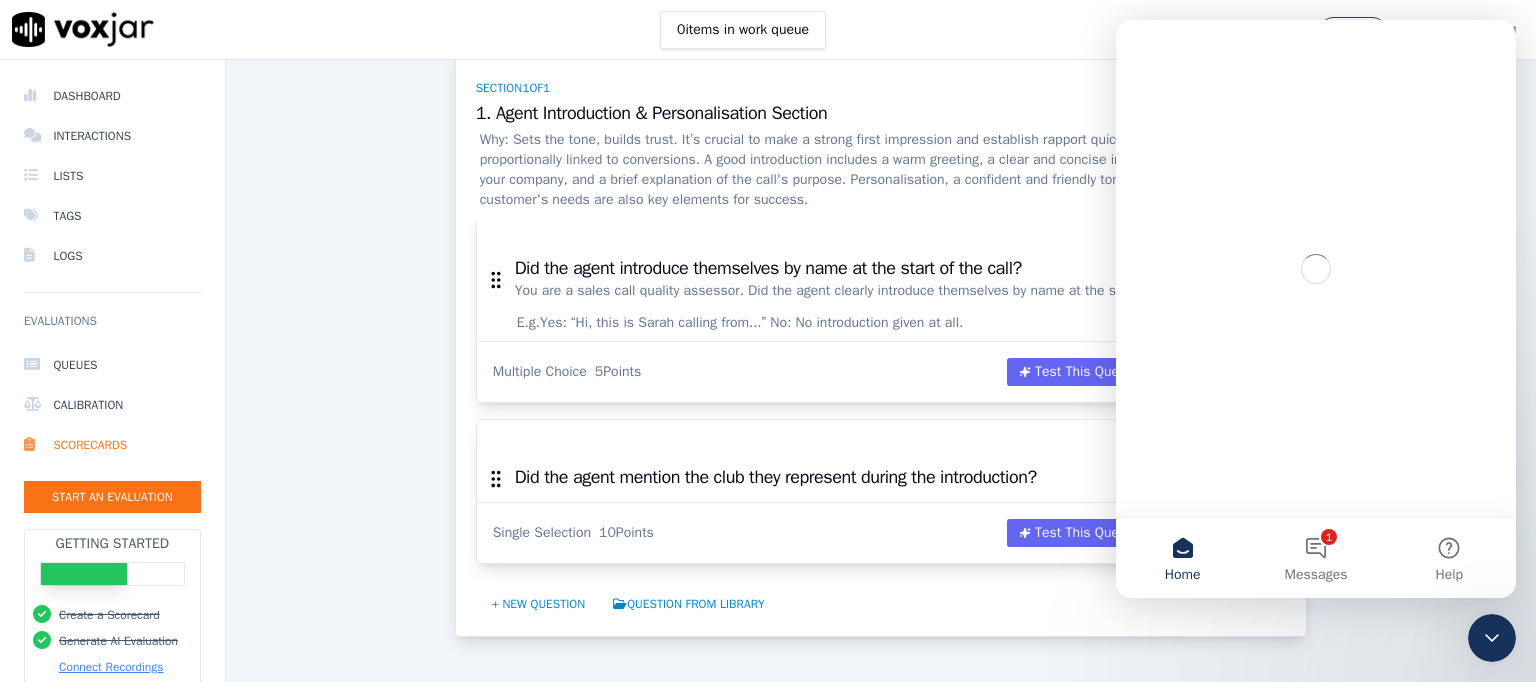 scroll, scrollTop: 0, scrollLeft: 0, axis: both 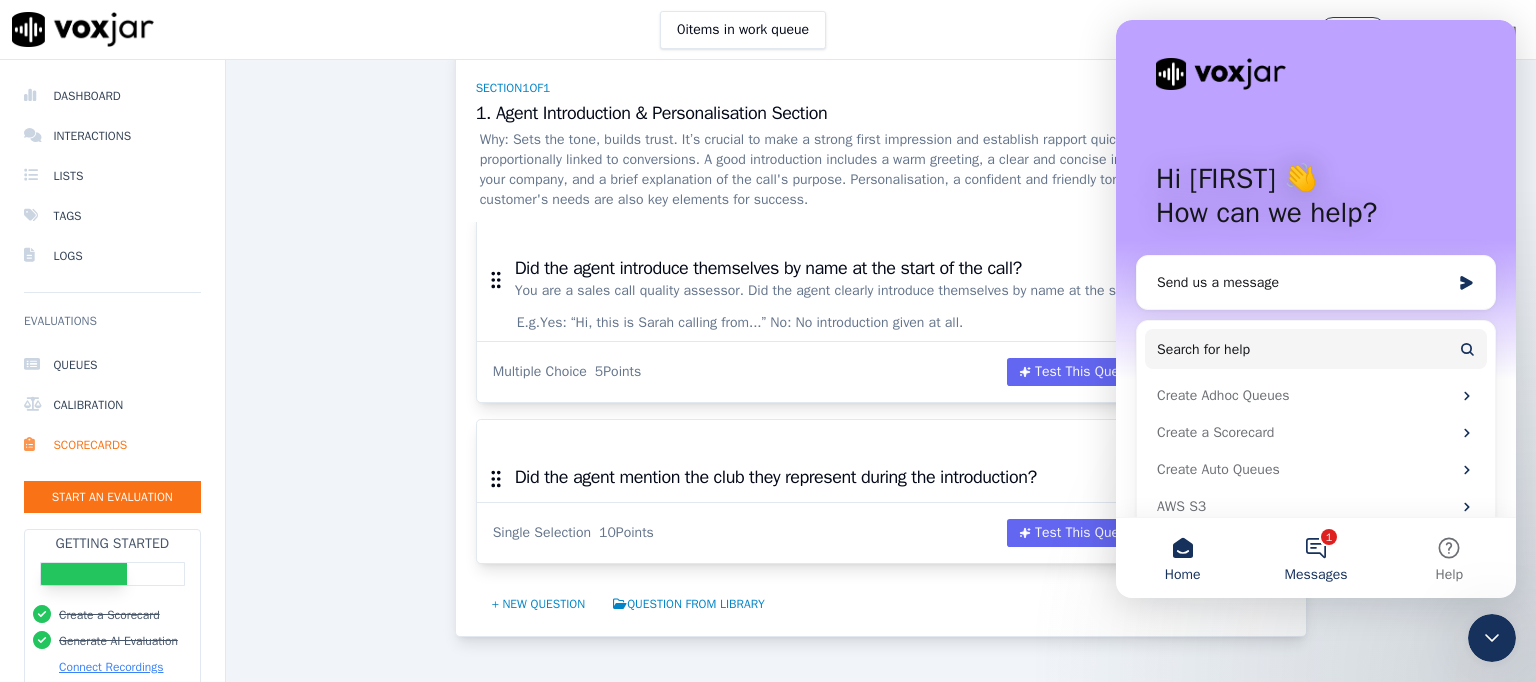 click on "1 Messages" at bounding box center [1315, 558] 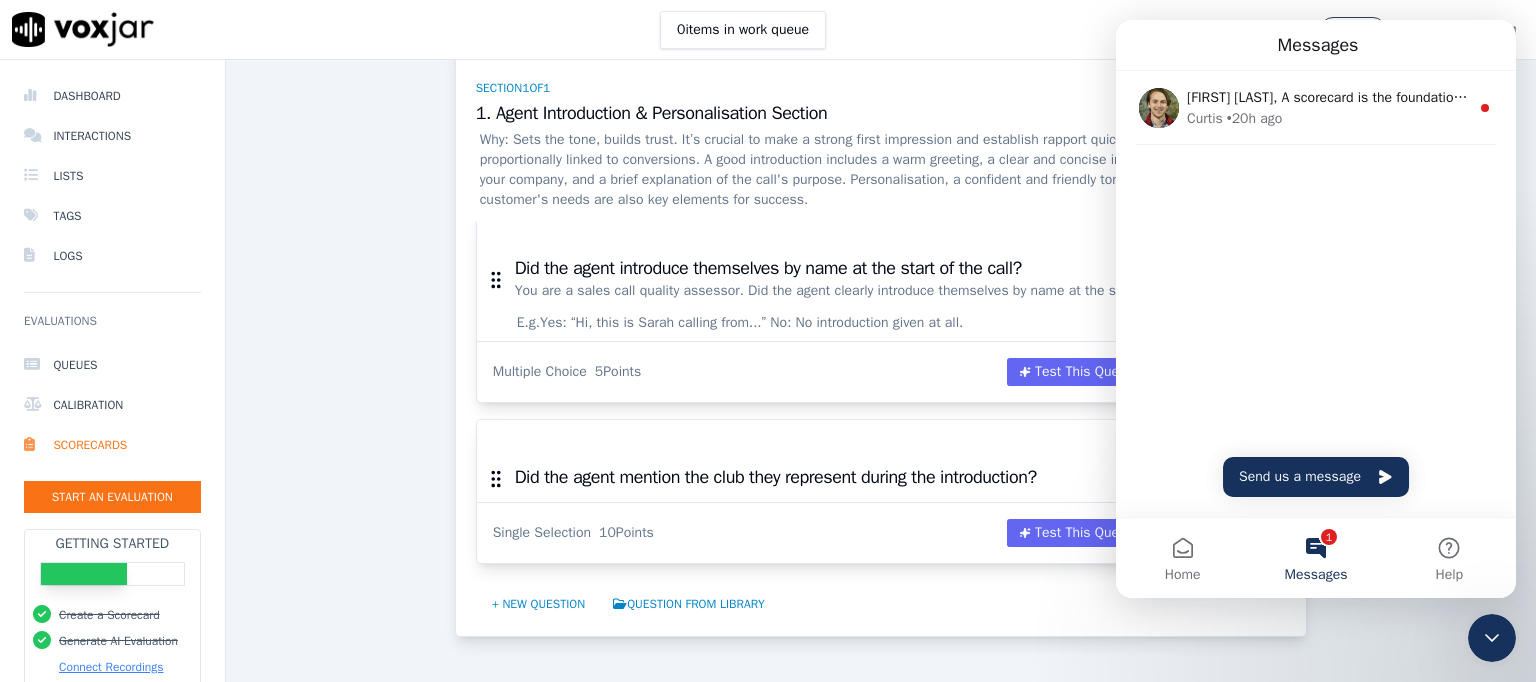 click 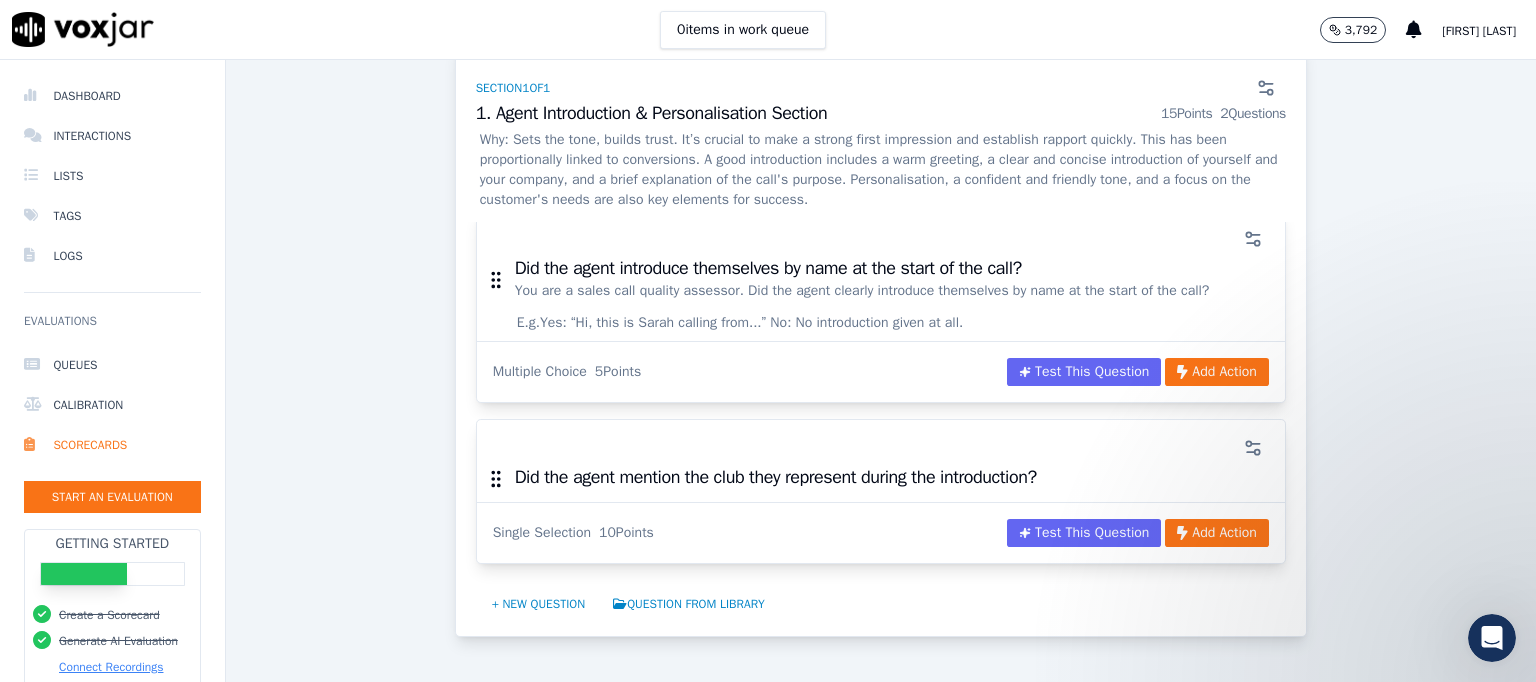 scroll, scrollTop: 0, scrollLeft: 0, axis: both 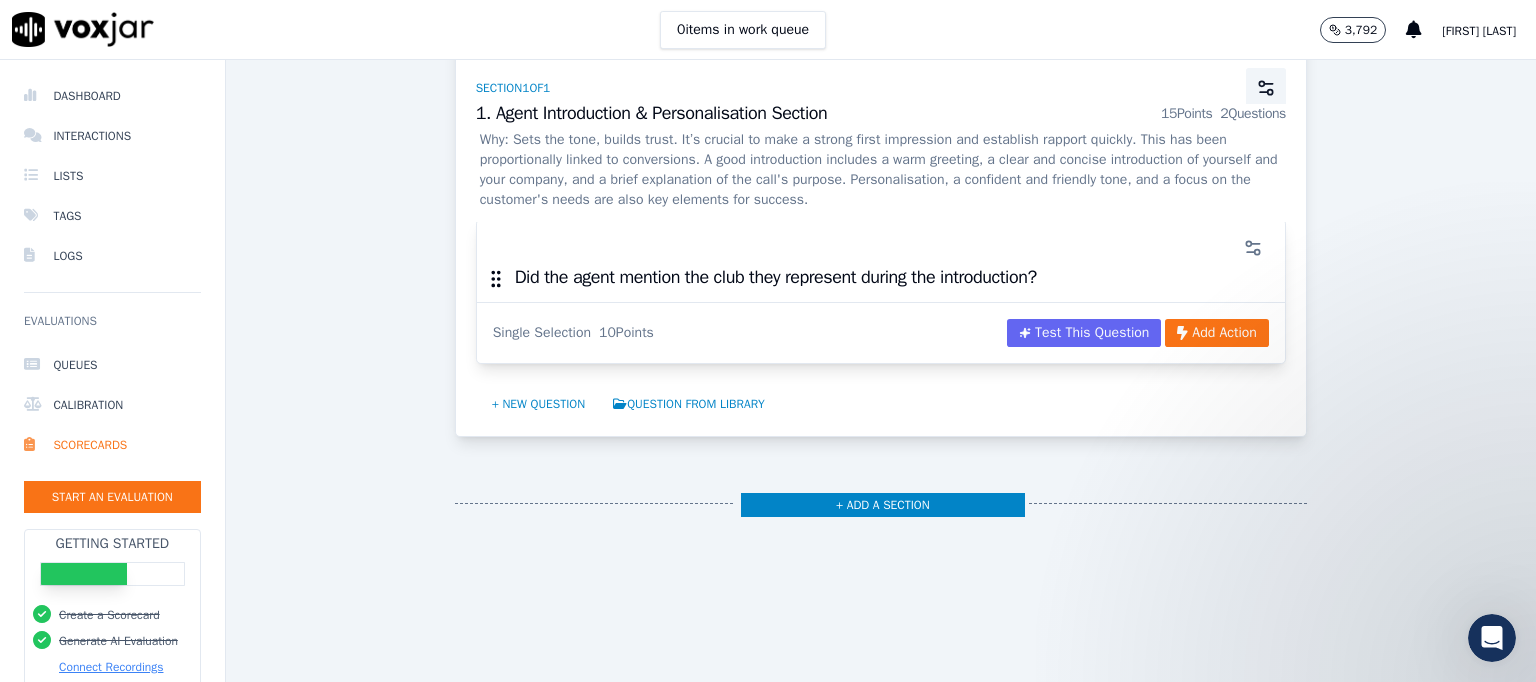 click 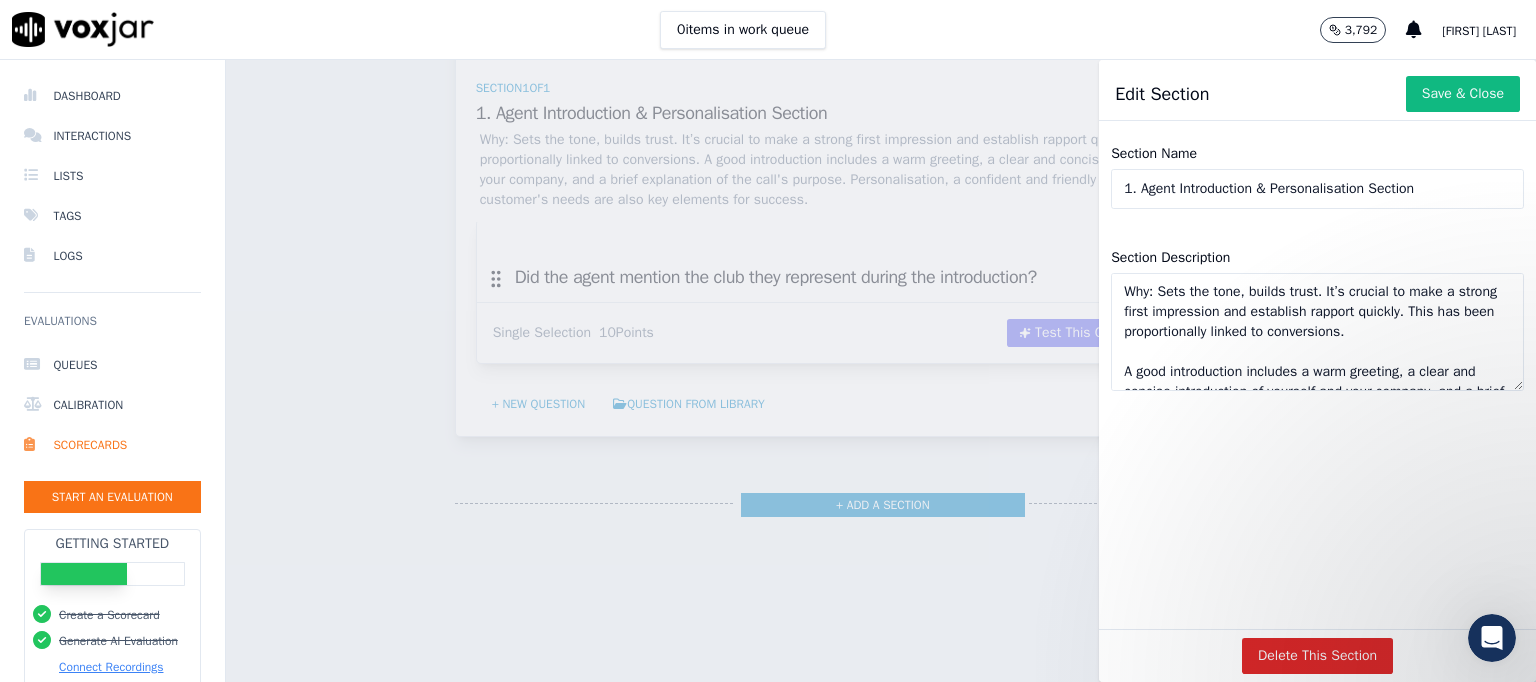 scroll, scrollTop: 100, scrollLeft: 0, axis: vertical 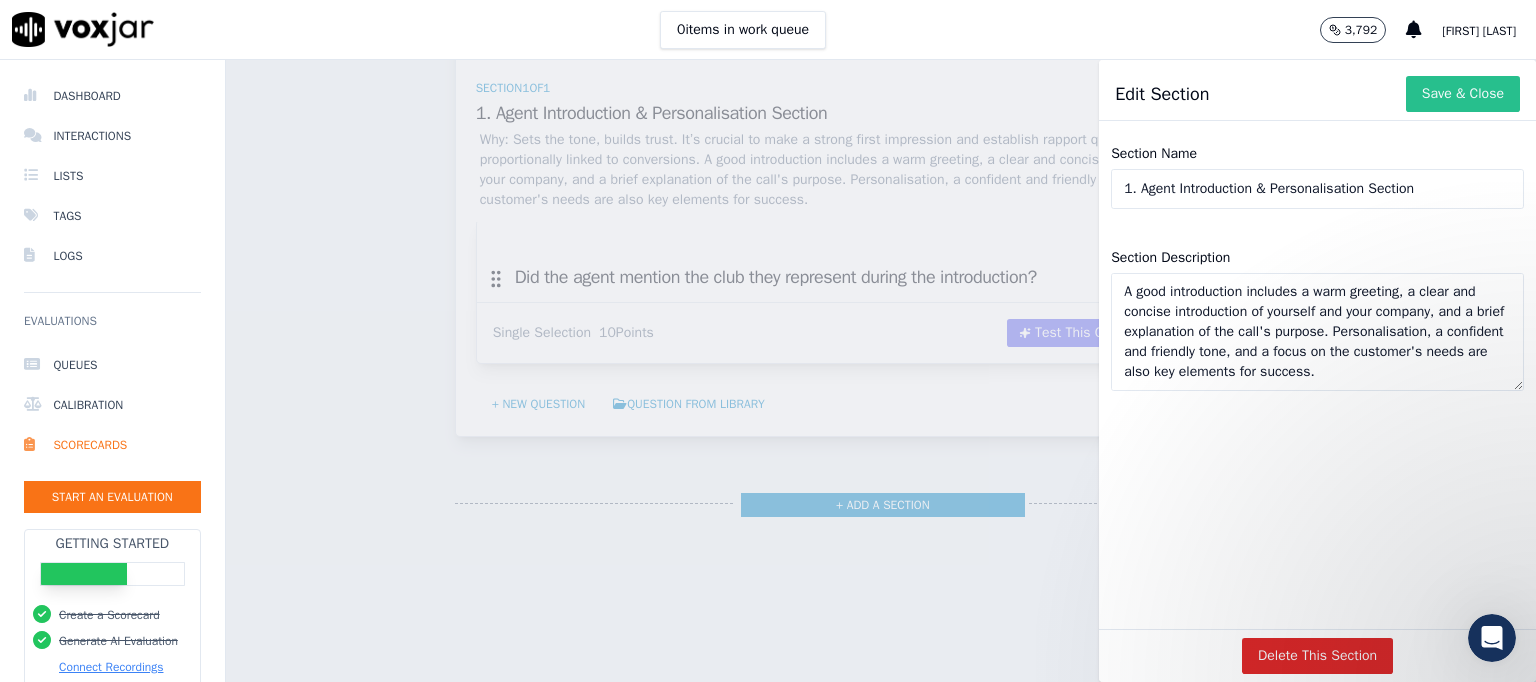 click on "Save & Close" at bounding box center [1463, 94] 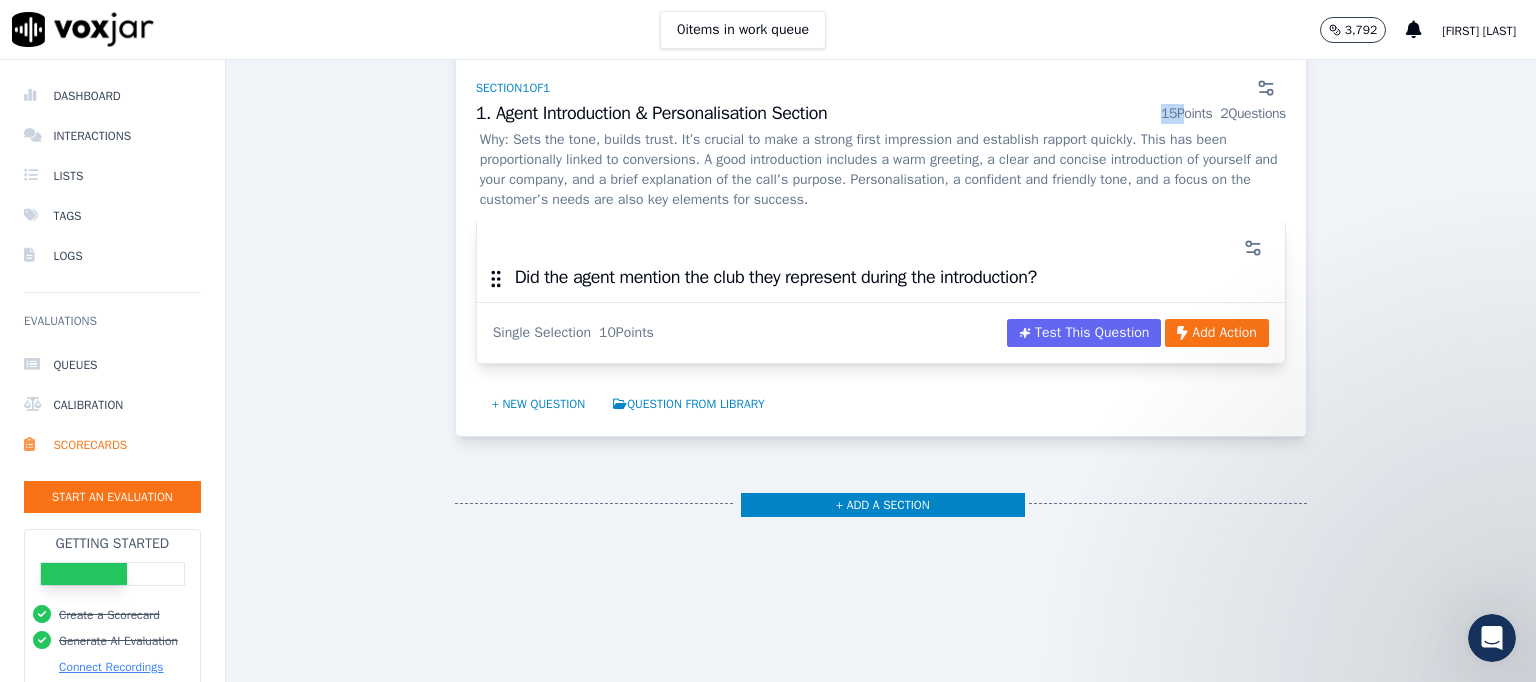 drag, startPoint x: 1259, startPoint y: 111, endPoint x: 1133, endPoint y: 115, distance: 126.06348 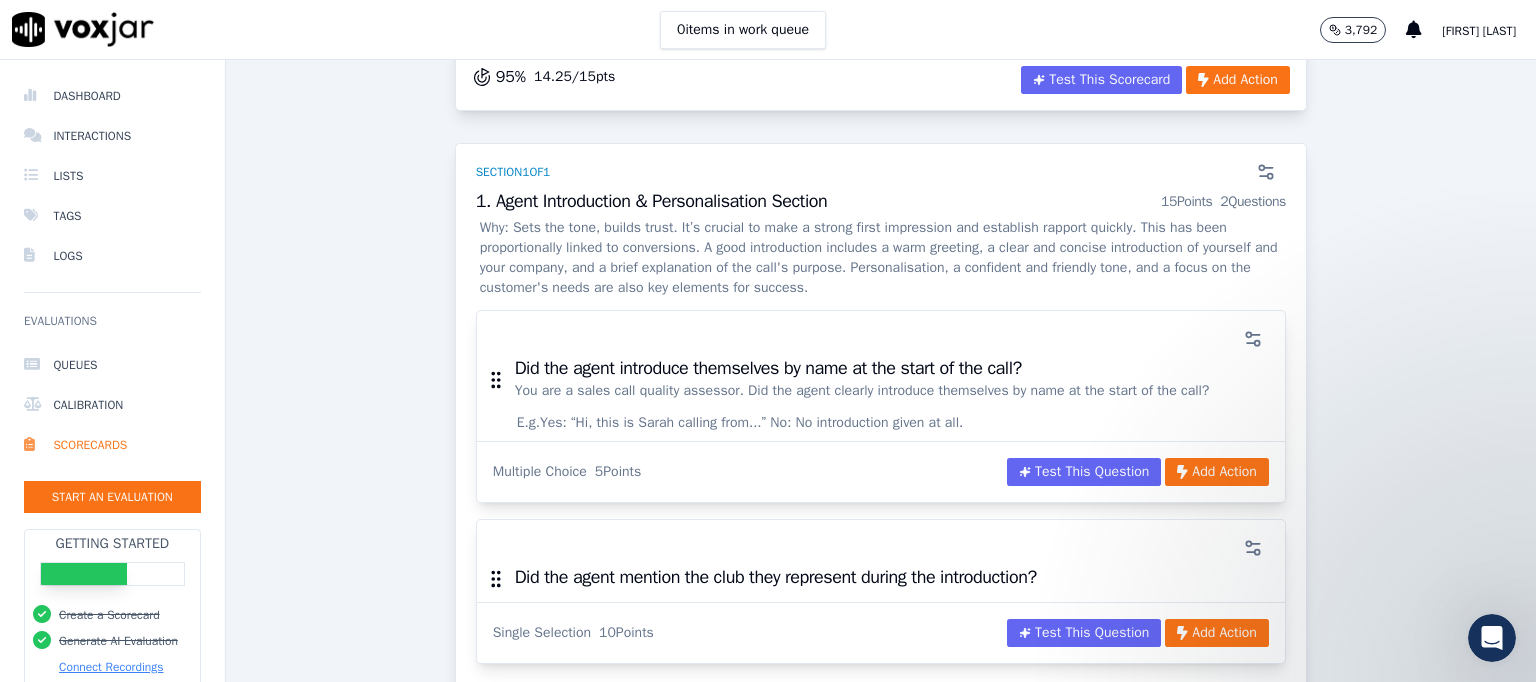 scroll, scrollTop: 400, scrollLeft: 0, axis: vertical 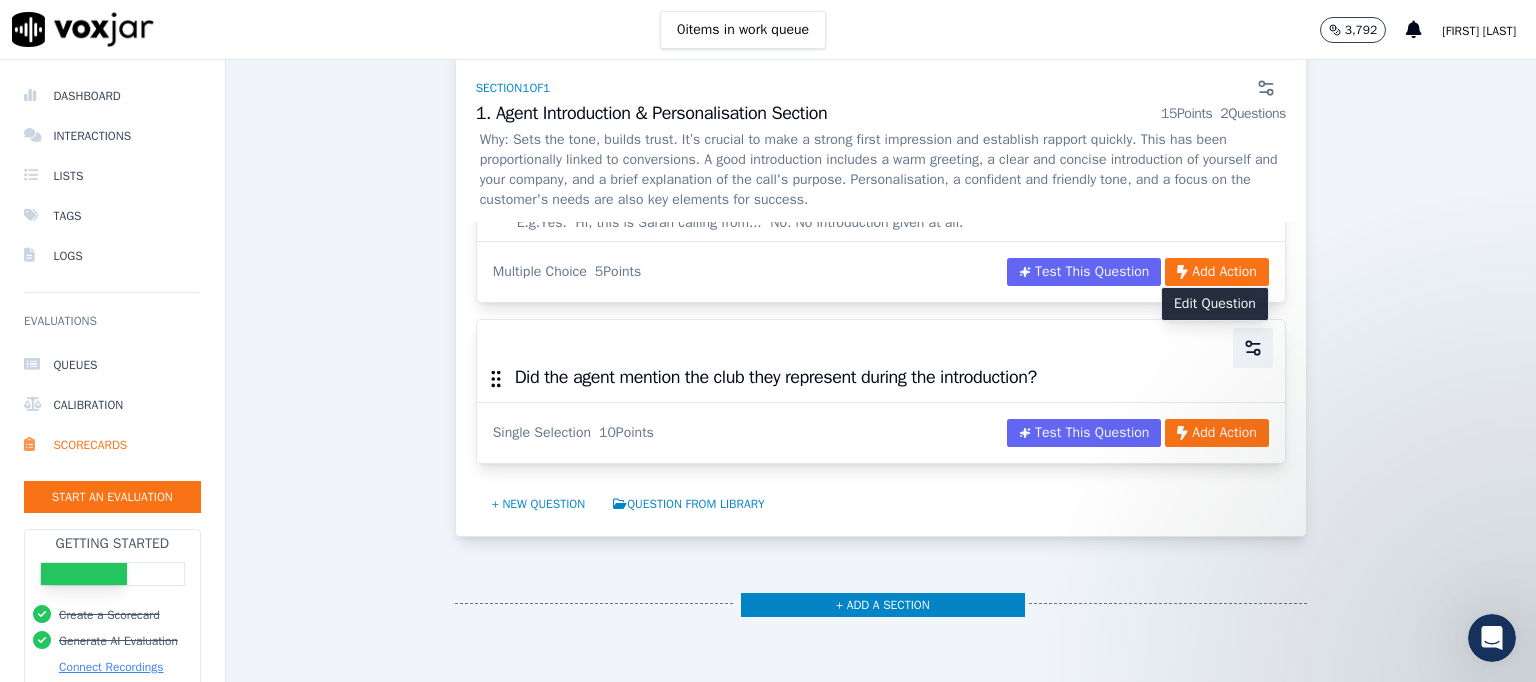 click 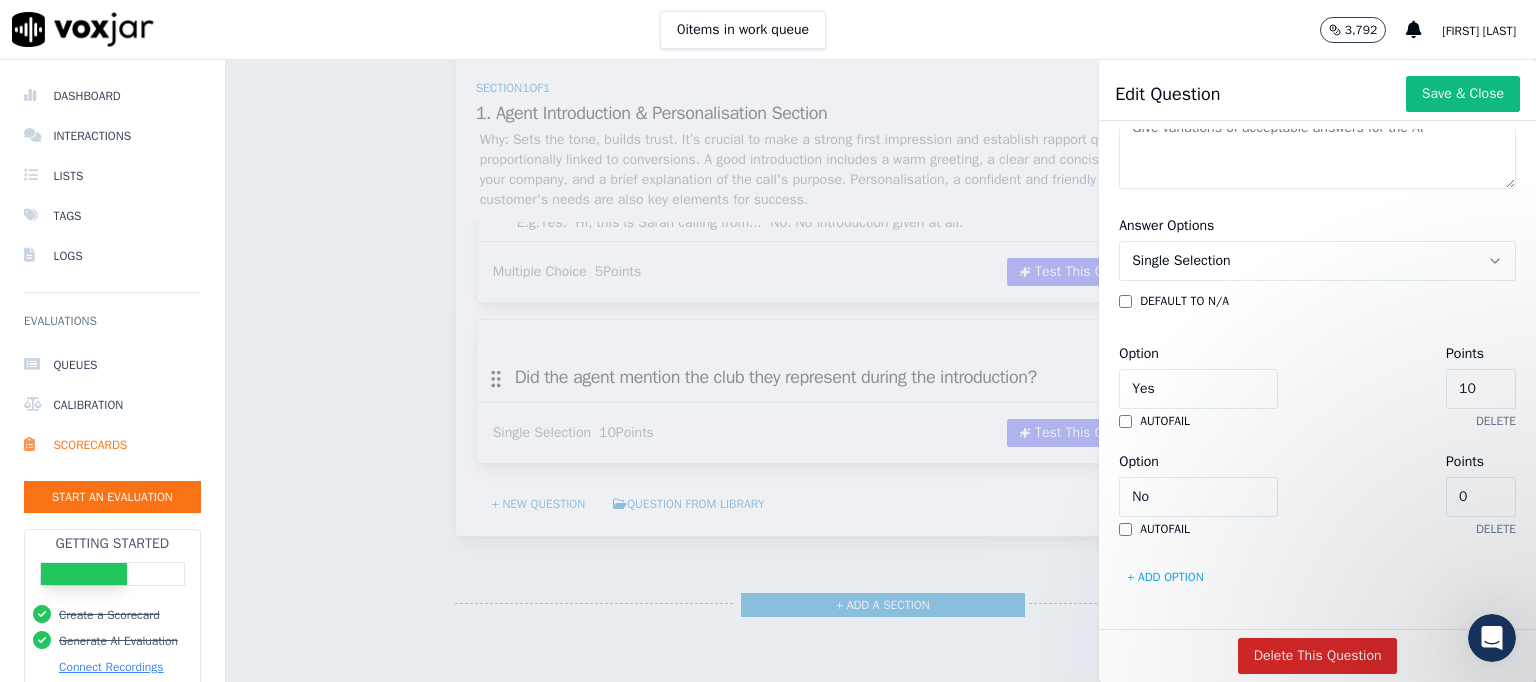 scroll, scrollTop: 512, scrollLeft: 0, axis: vertical 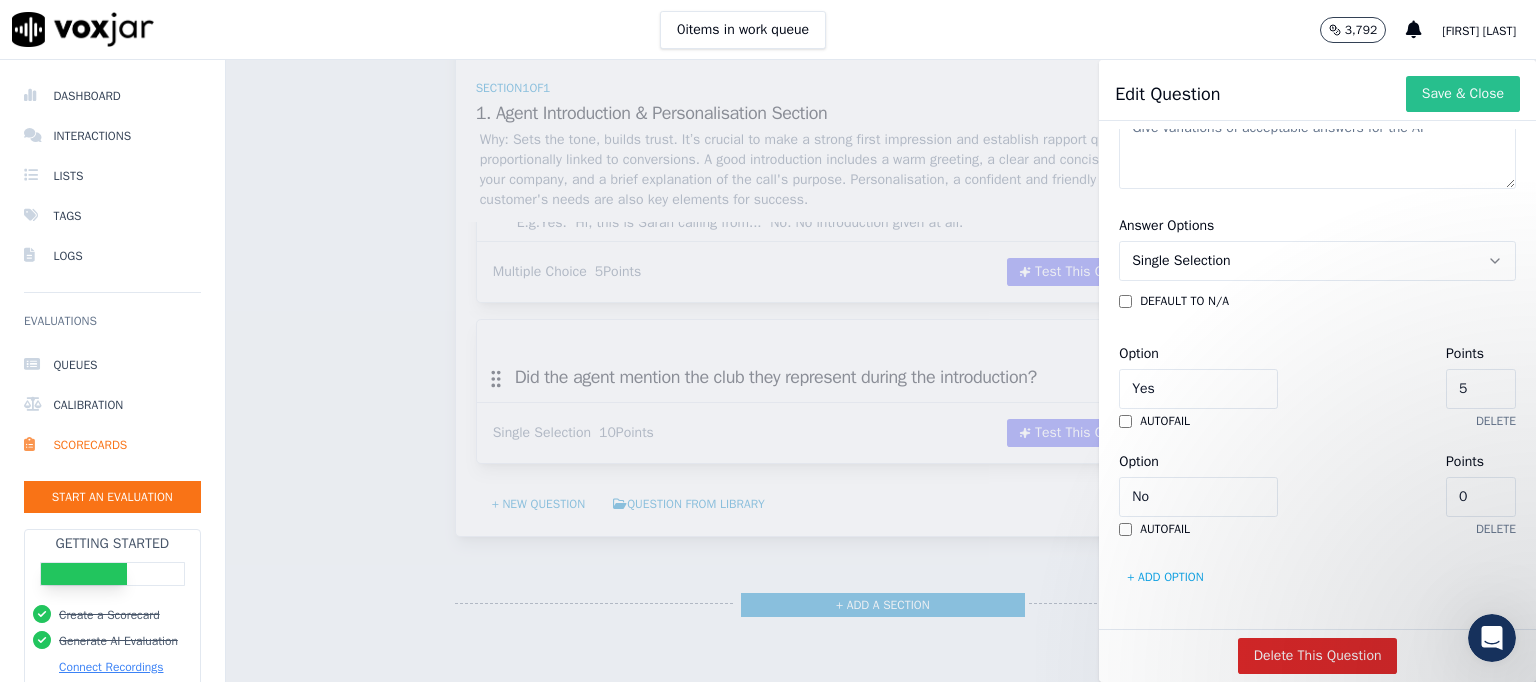 click on "Save & Close" at bounding box center [1463, 94] 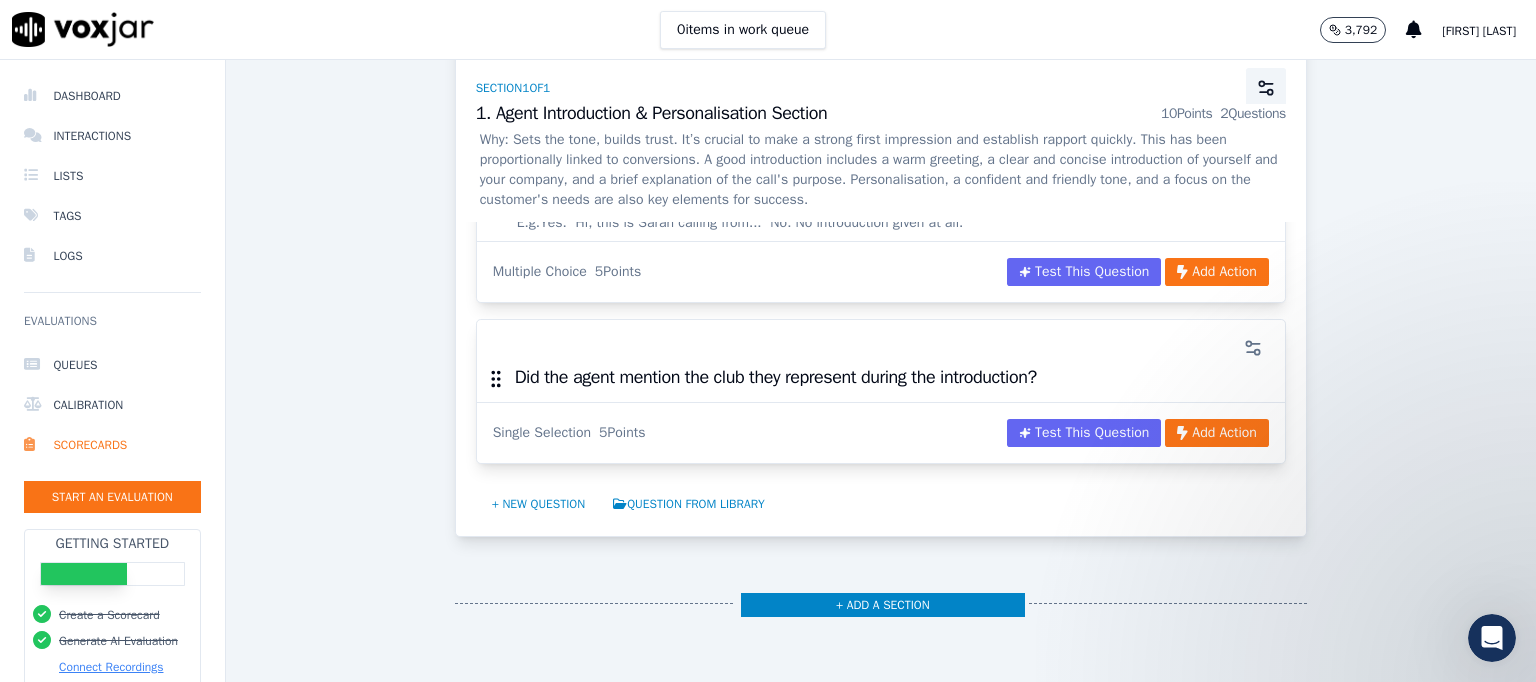 click 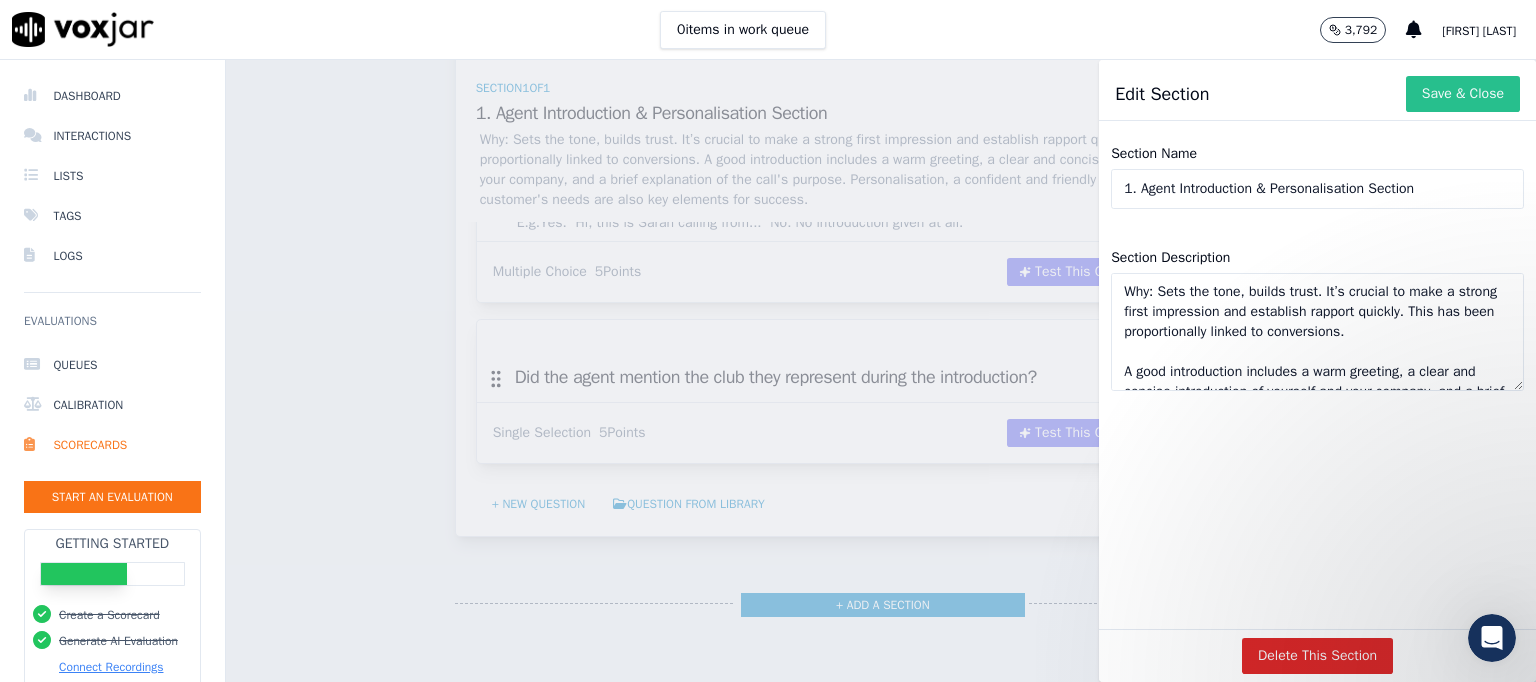click on "Save & Close" at bounding box center [1463, 94] 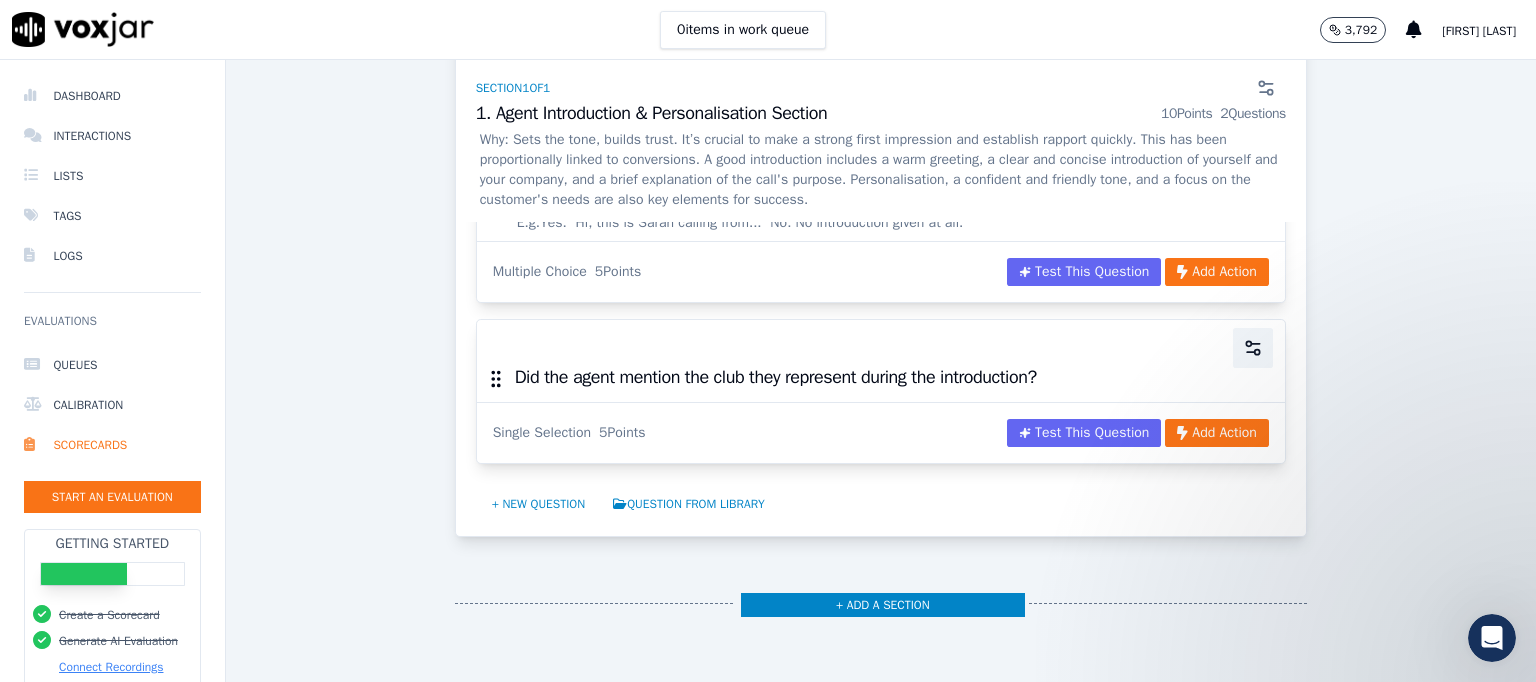 click 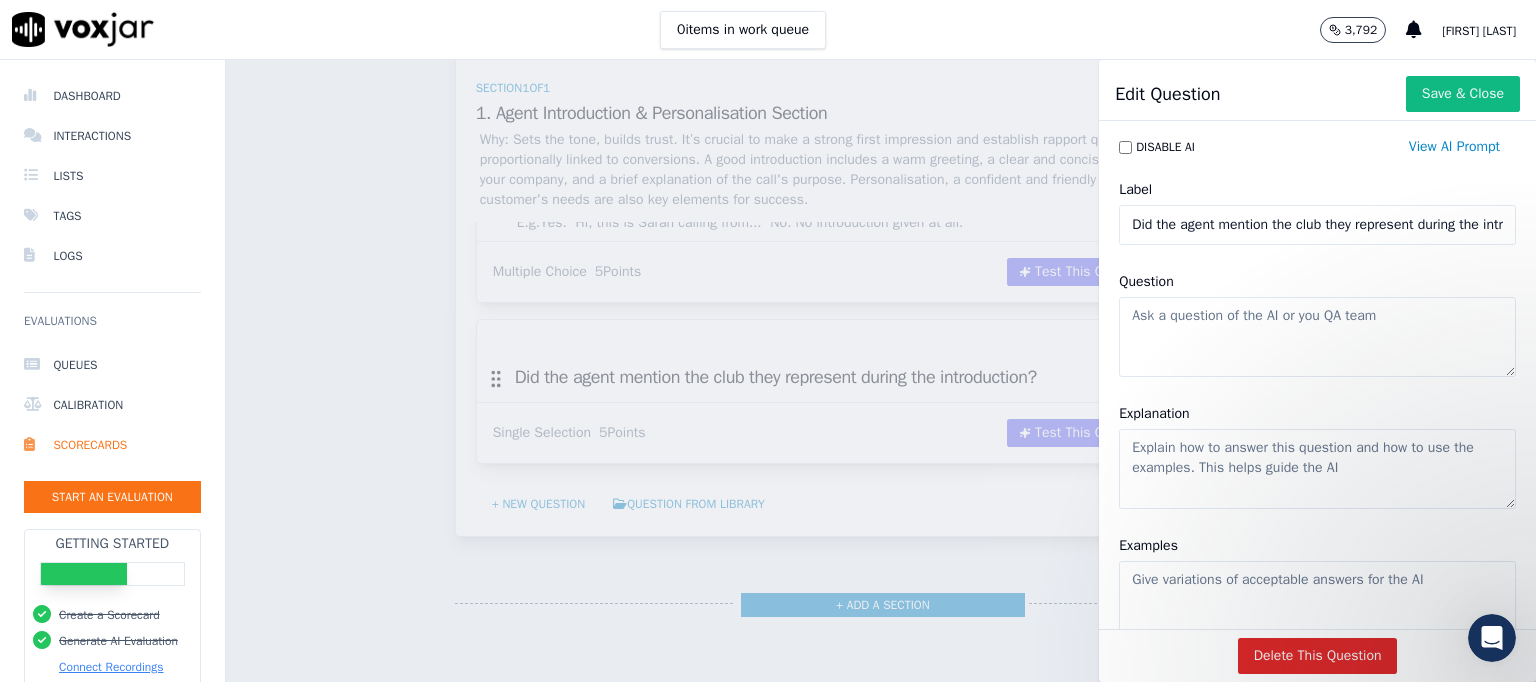 scroll, scrollTop: 512, scrollLeft: 0, axis: vertical 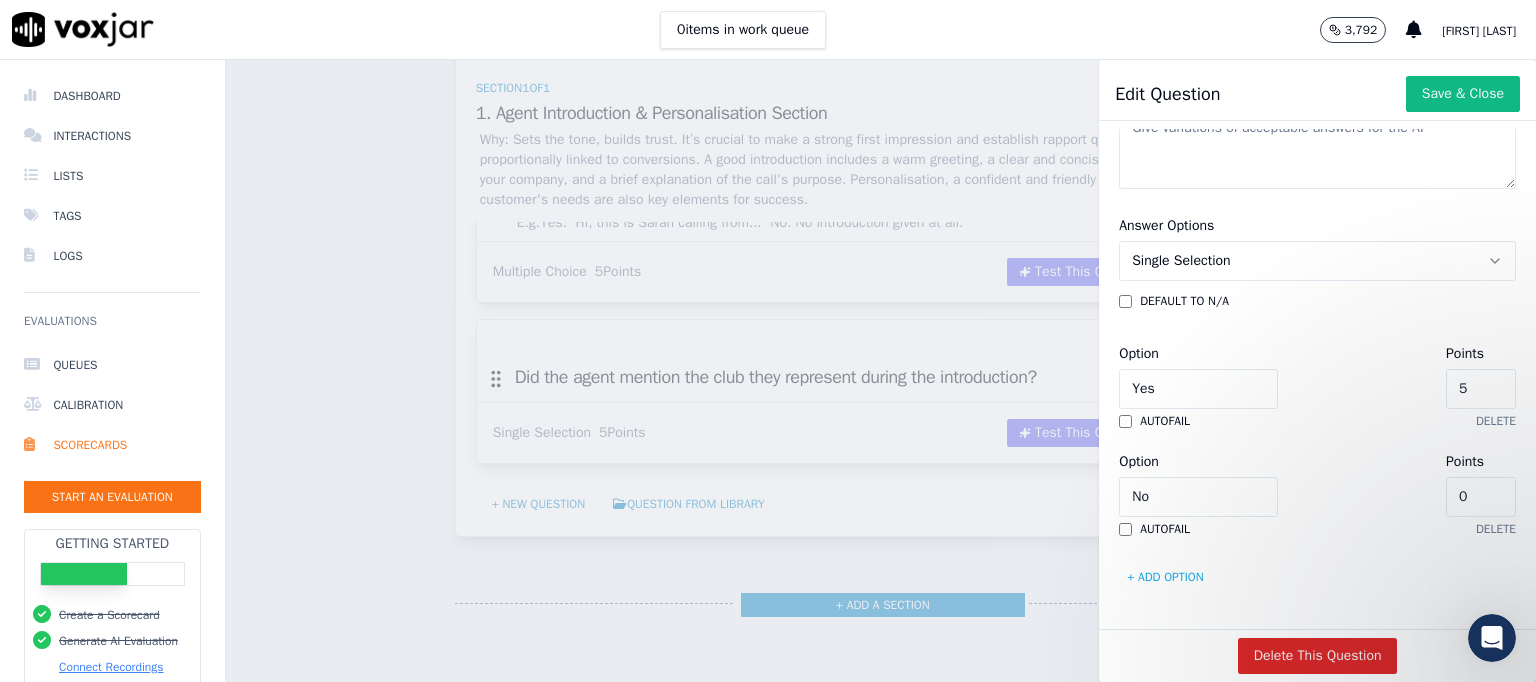 click on "Scorecards     Scorecard Editor                     Footy Season Scorecard - F   ACTIVE   Scoring Footy Season Campaigns in year F (2025)     Sonnet Enabled     95 %
9.5 / 10  pts
Test This Scorecard
Add Action     Section  1  of  1       1. Agent Introduction & Personalisation Section   10  Points   2  Questions   Why: Sets the tone, builds trust. It’s crucial to make a strong first impression and establish rapport quickly. This has been proportionally linked to conversions.
A good introduction includes a warm greeting, a clear and concise introduction of yourself and your company, and a brief explanation of the call's purpose. Personalisation, a confident and friendly tone, and a focus on the customer's needs are also key elements for success.           Did the agent introduce themselves by name at the start of the call?   You are a sales call quality assessor.
Did the agent clearly introduce themselves by name at the start of the call?
E.g.    Multiple Choice" at bounding box center (881, 371) 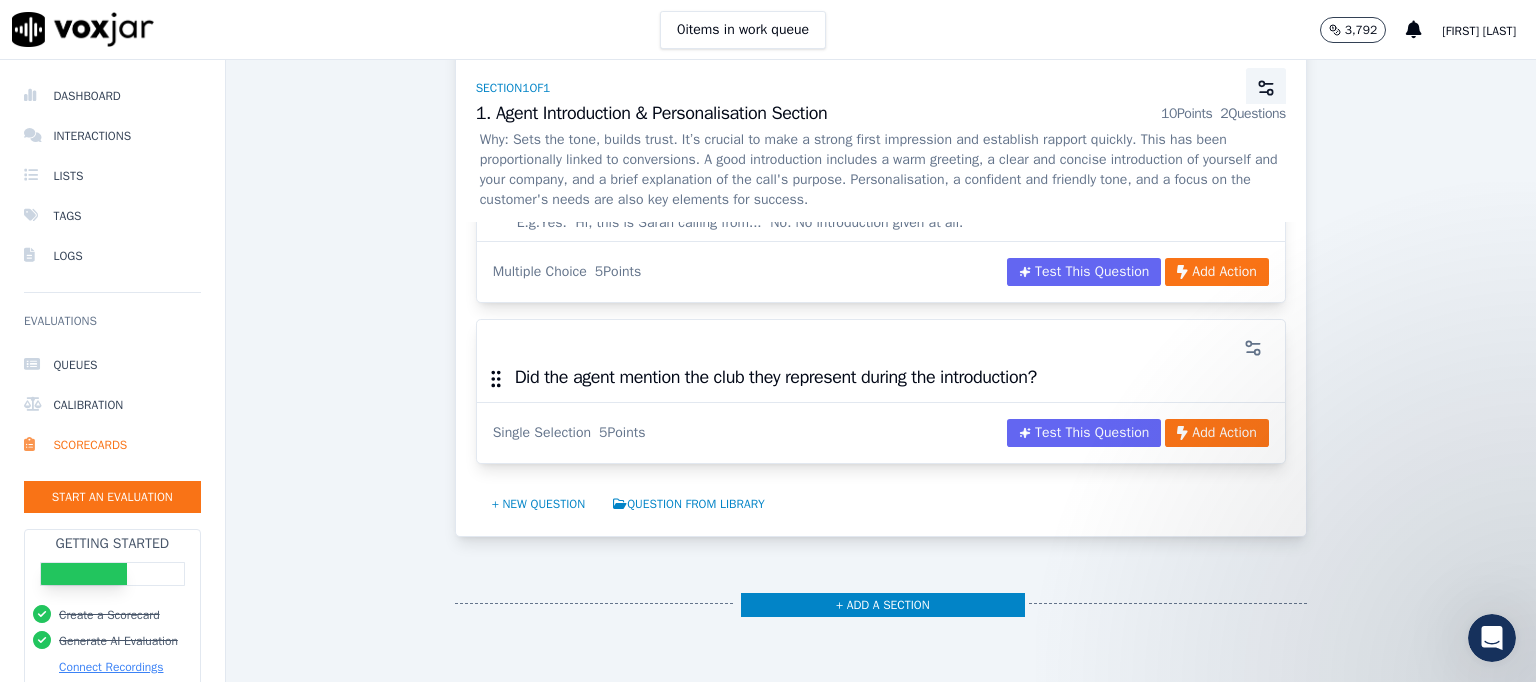 click 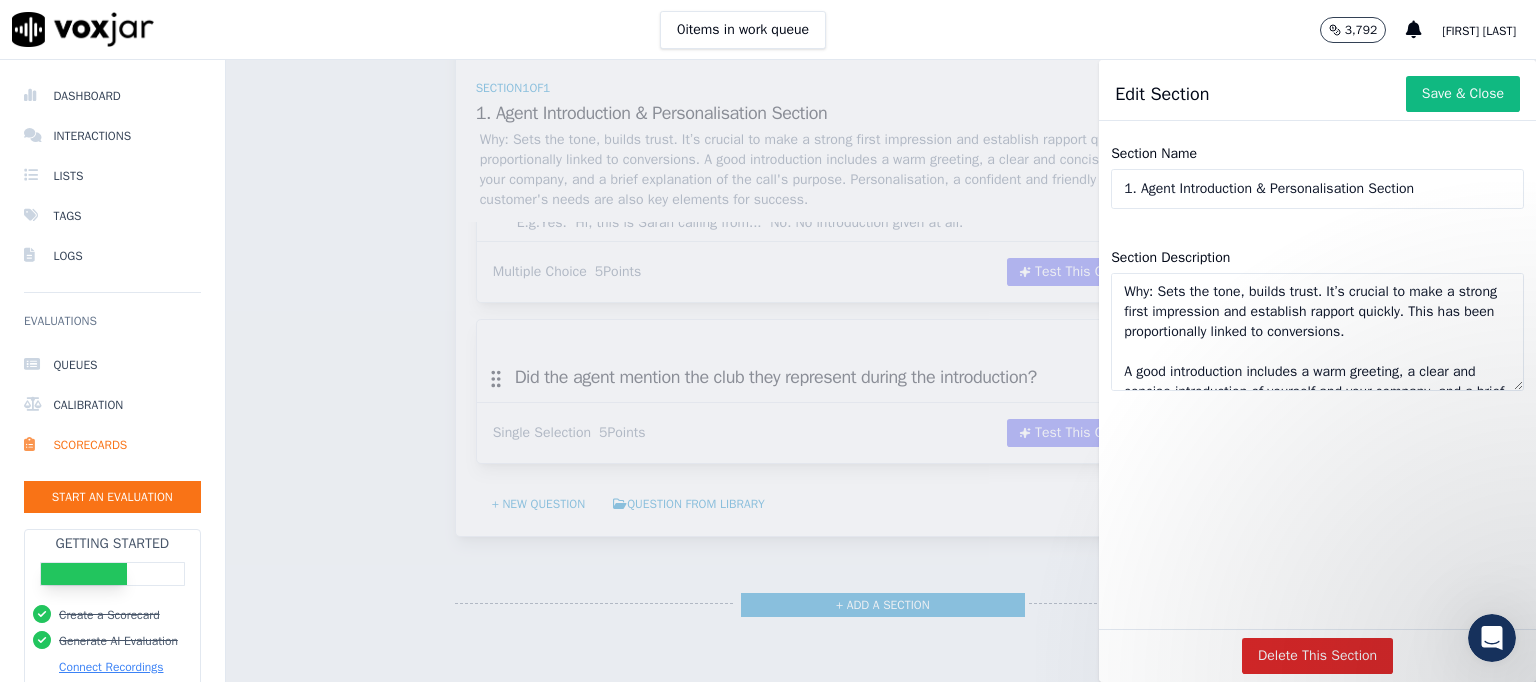 scroll, scrollTop: 100, scrollLeft: 0, axis: vertical 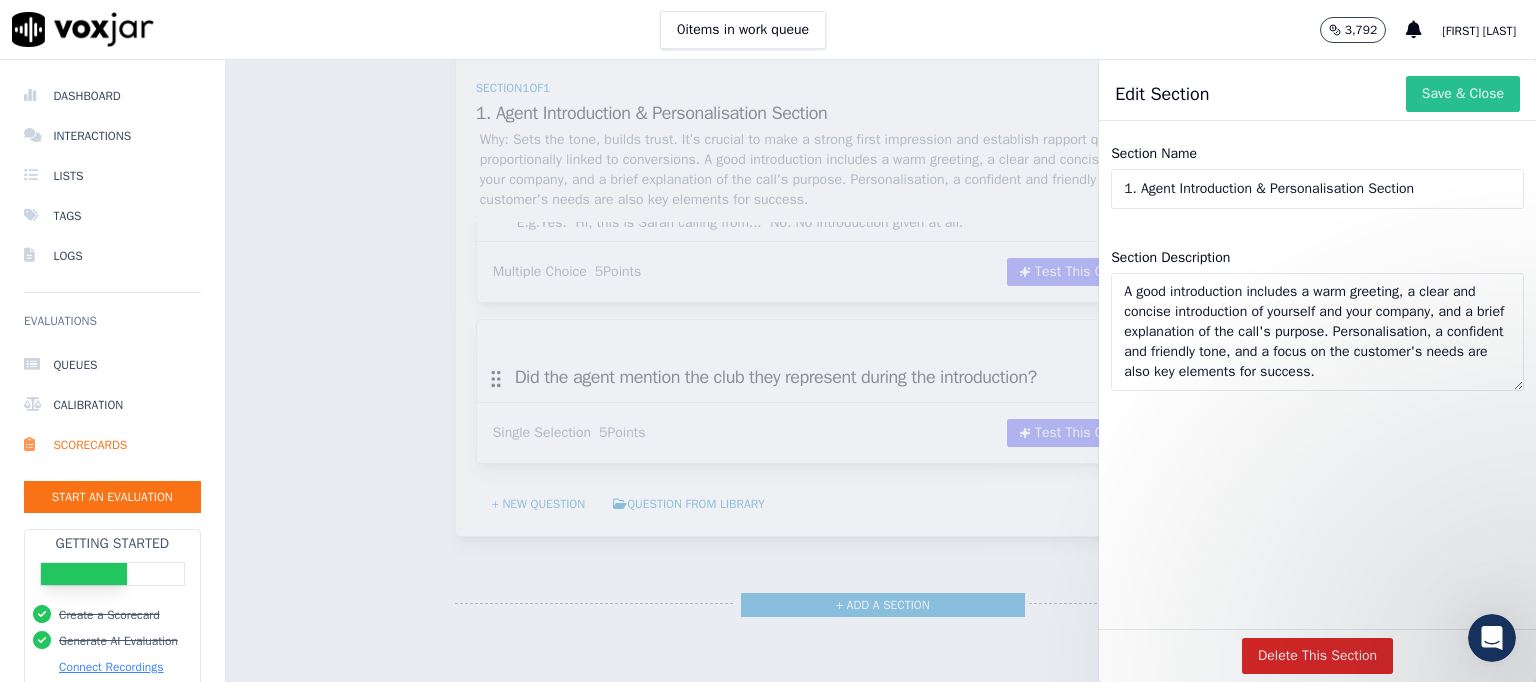 click on "Save & Close" at bounding box center (1463, 94) 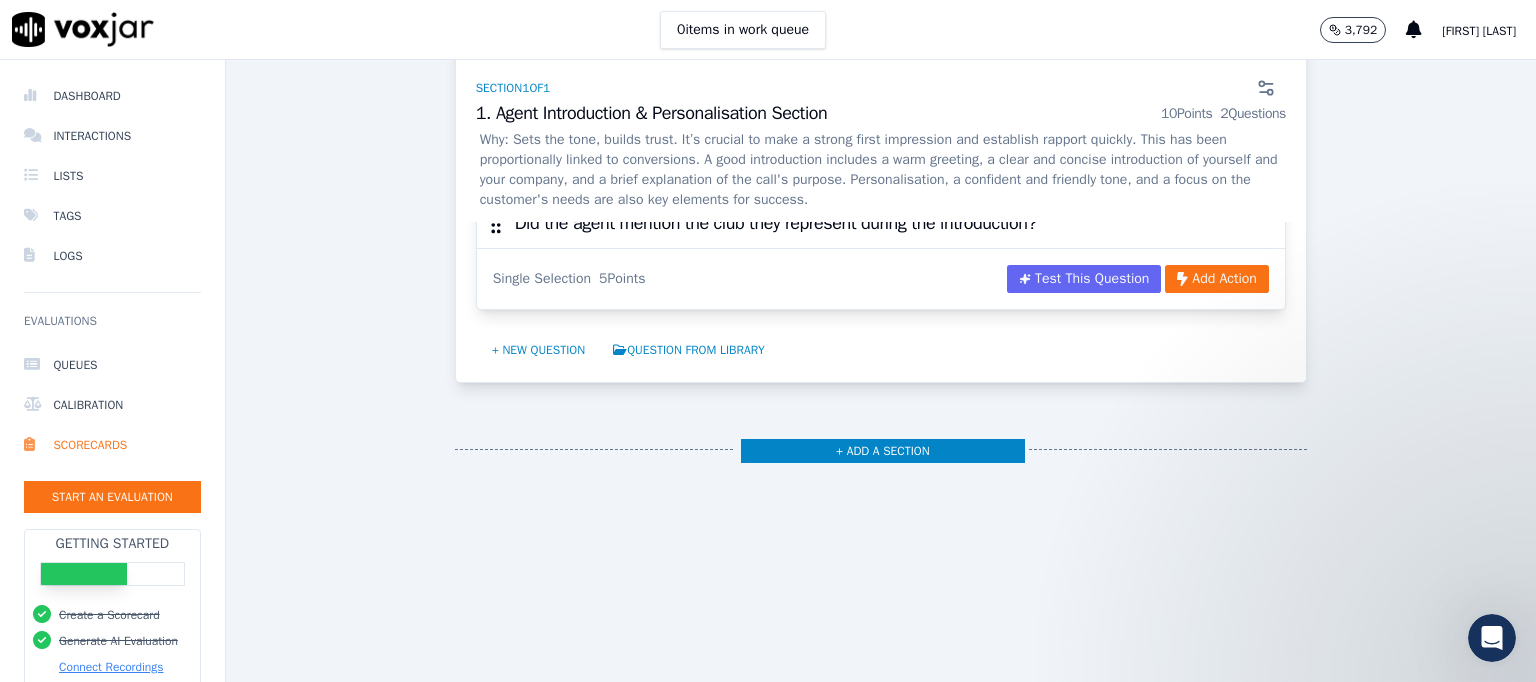 scroll, scrollTop: 193, scrollLeft: 0, axis: vertical 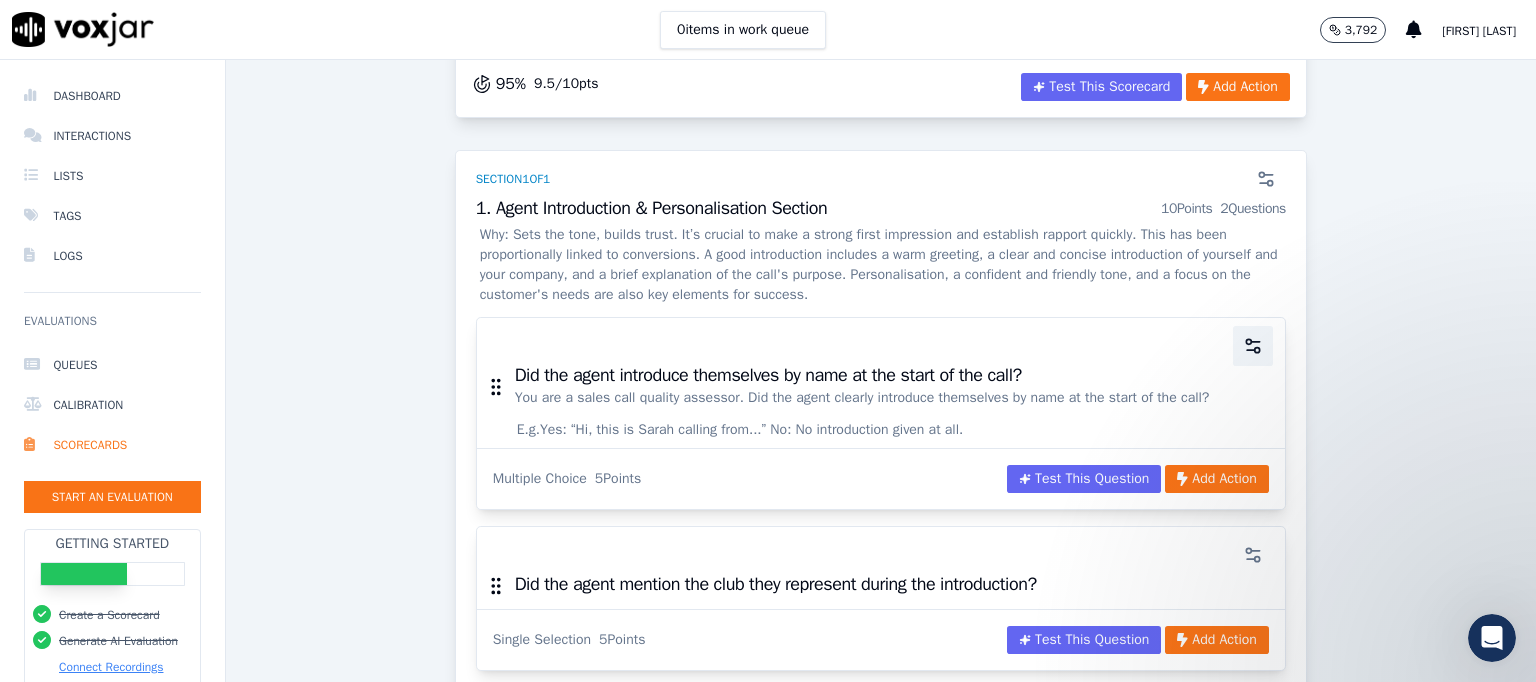 click 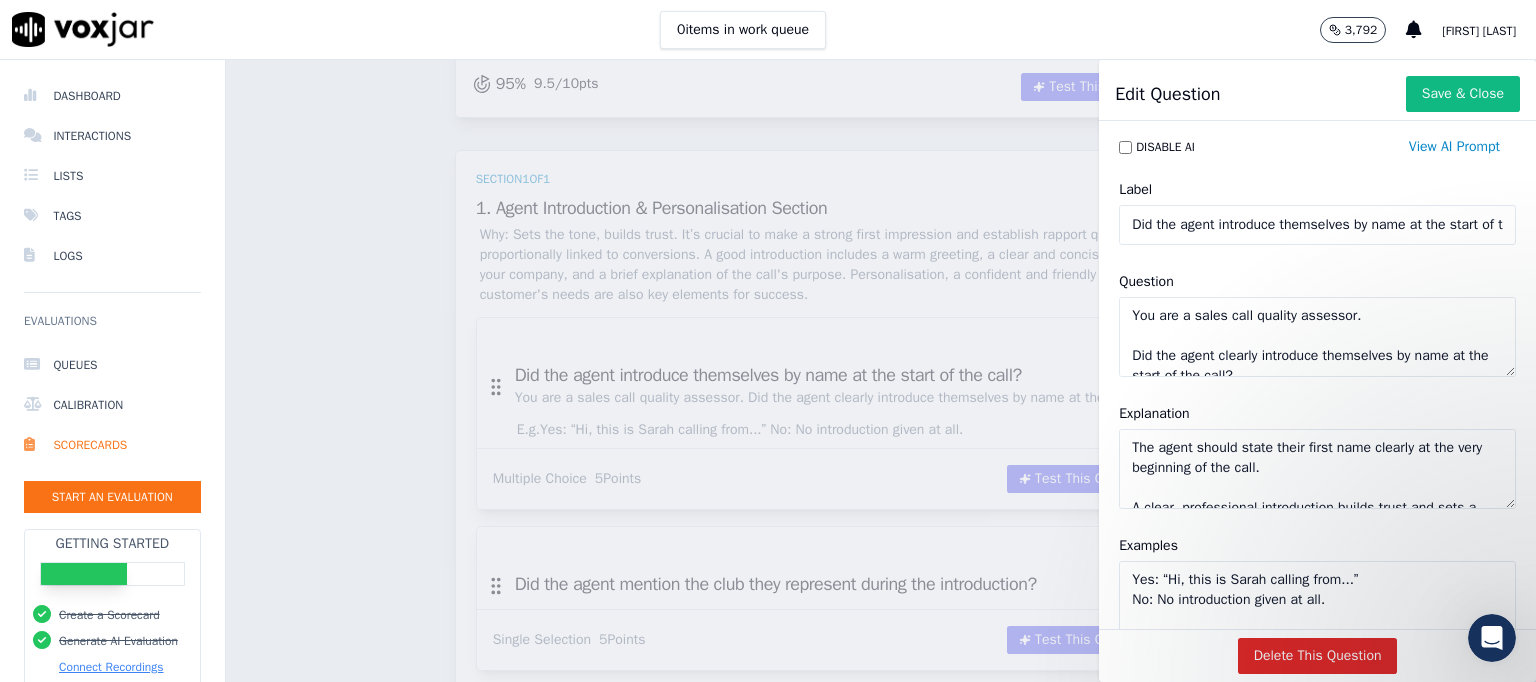 scroll, scrollTop: 500, scrollLeft: 0, axis: vertical 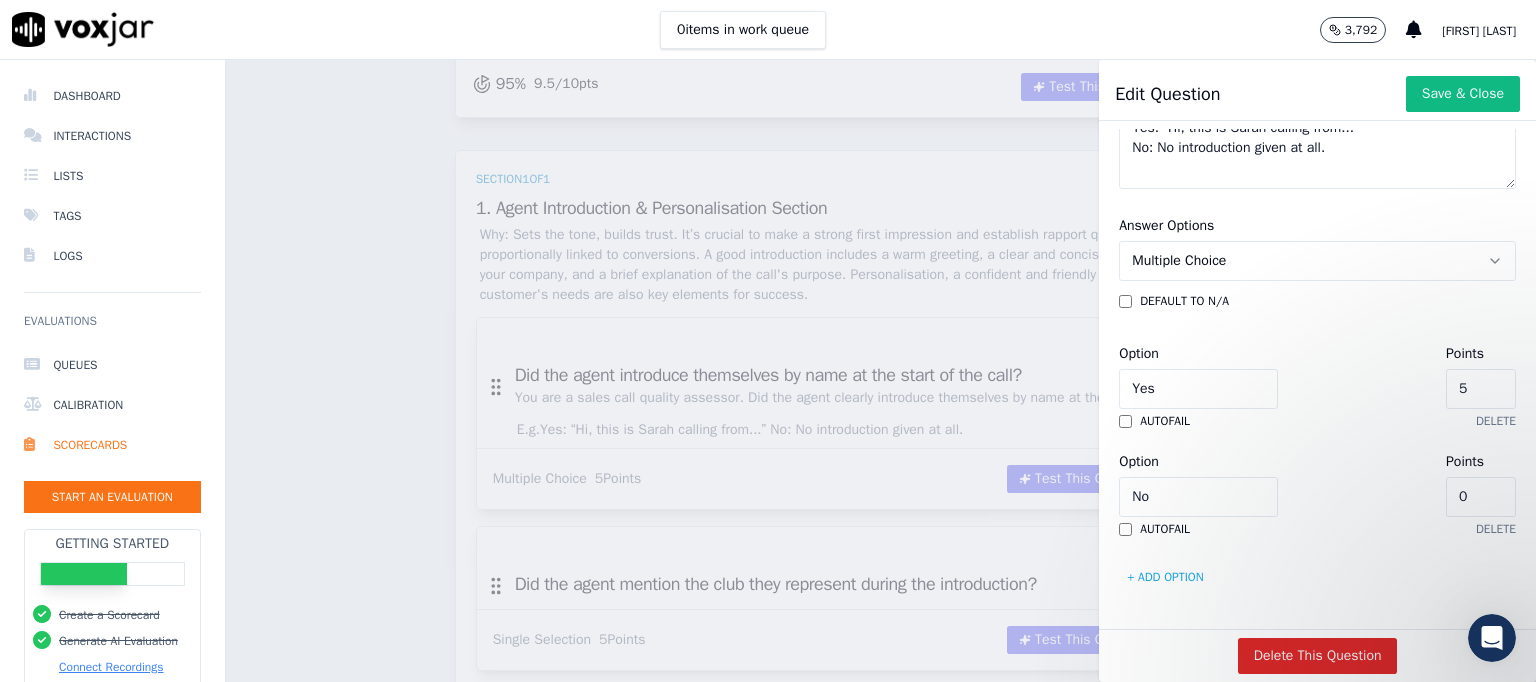 click 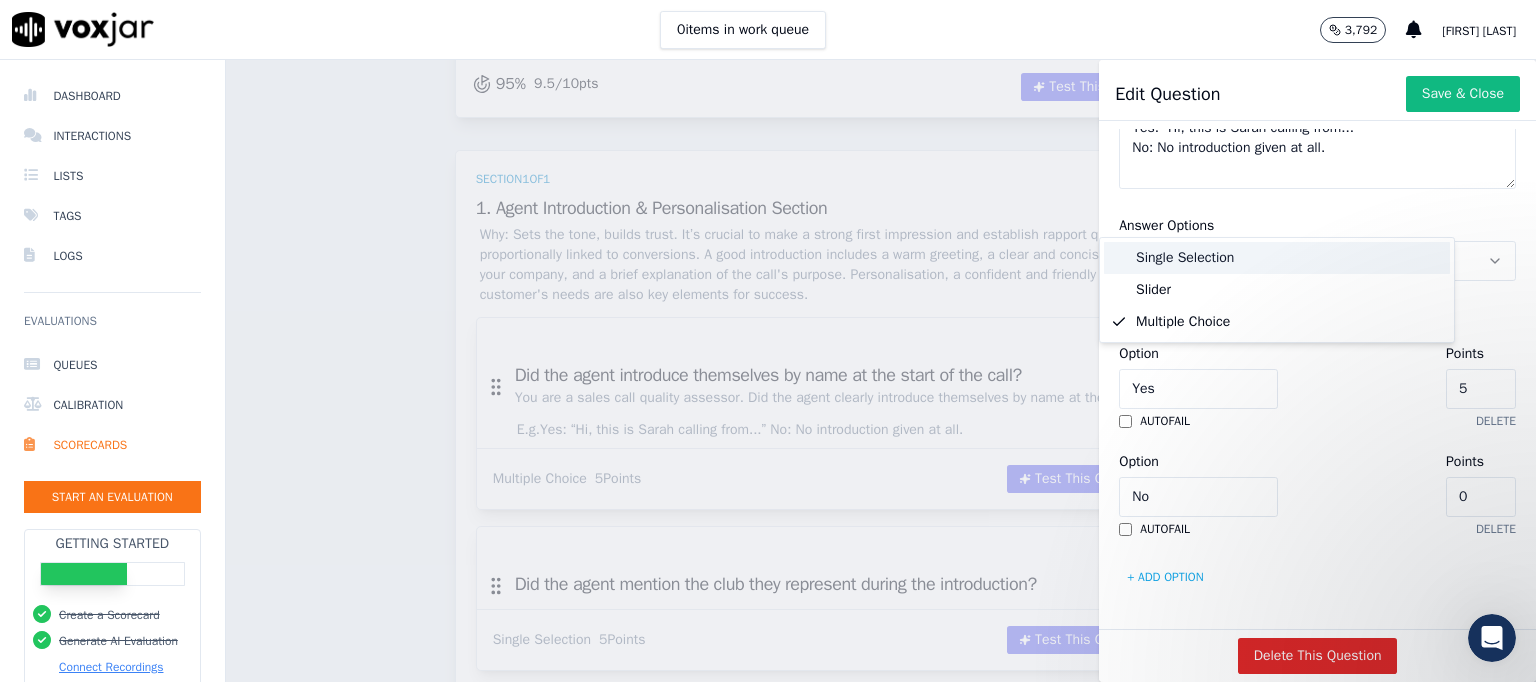 click on "Single Selection" at bounding box center (1277, 258) 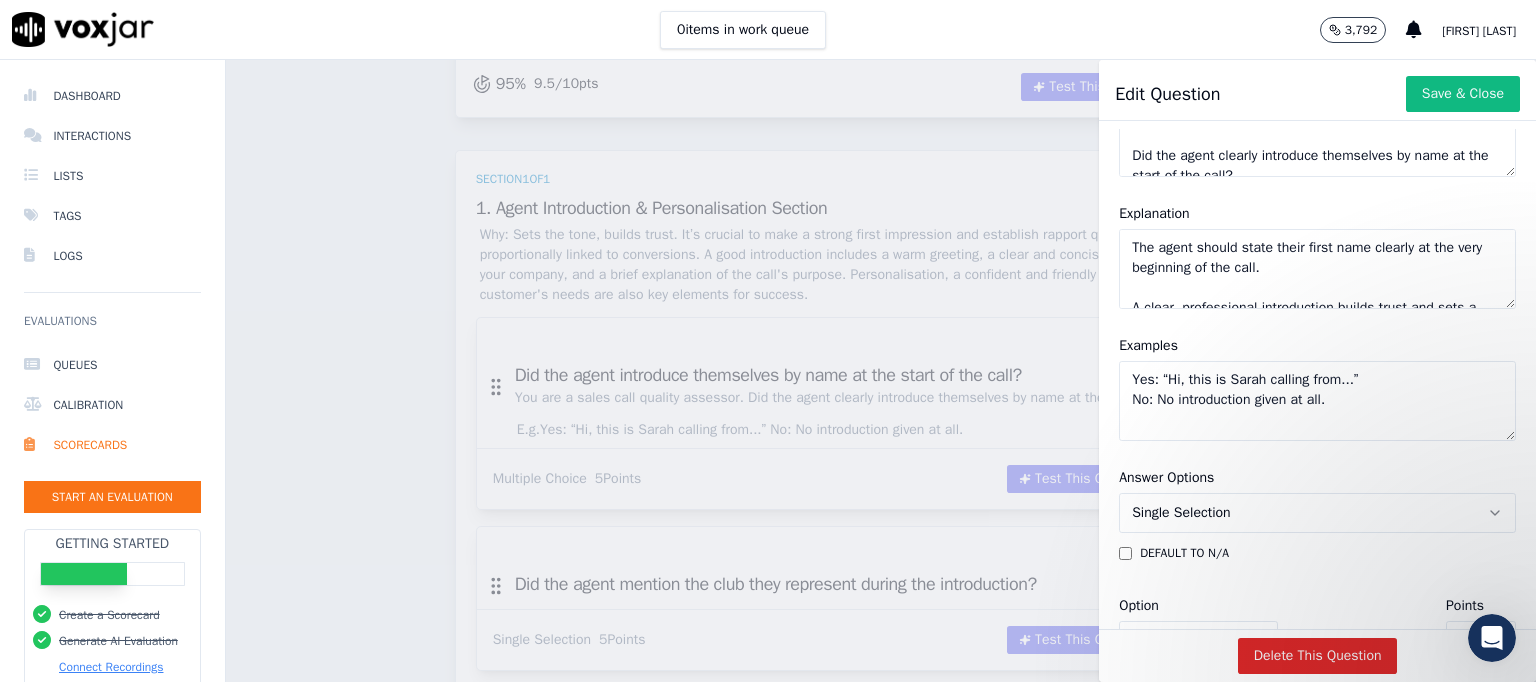 scroll, scrollTop: 100, scrollLeft: 0, axis: vertical 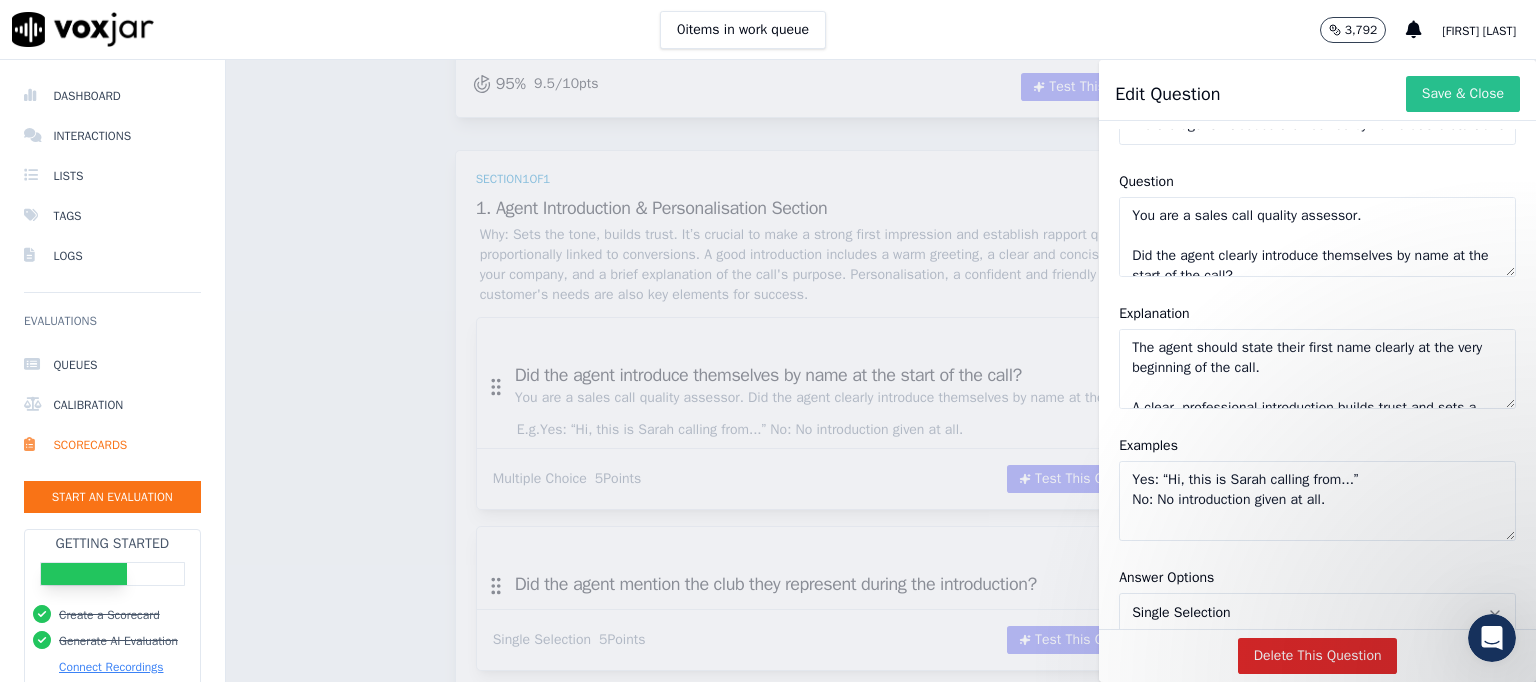 click on "Save & Close" at bounding box center [1463, 94] 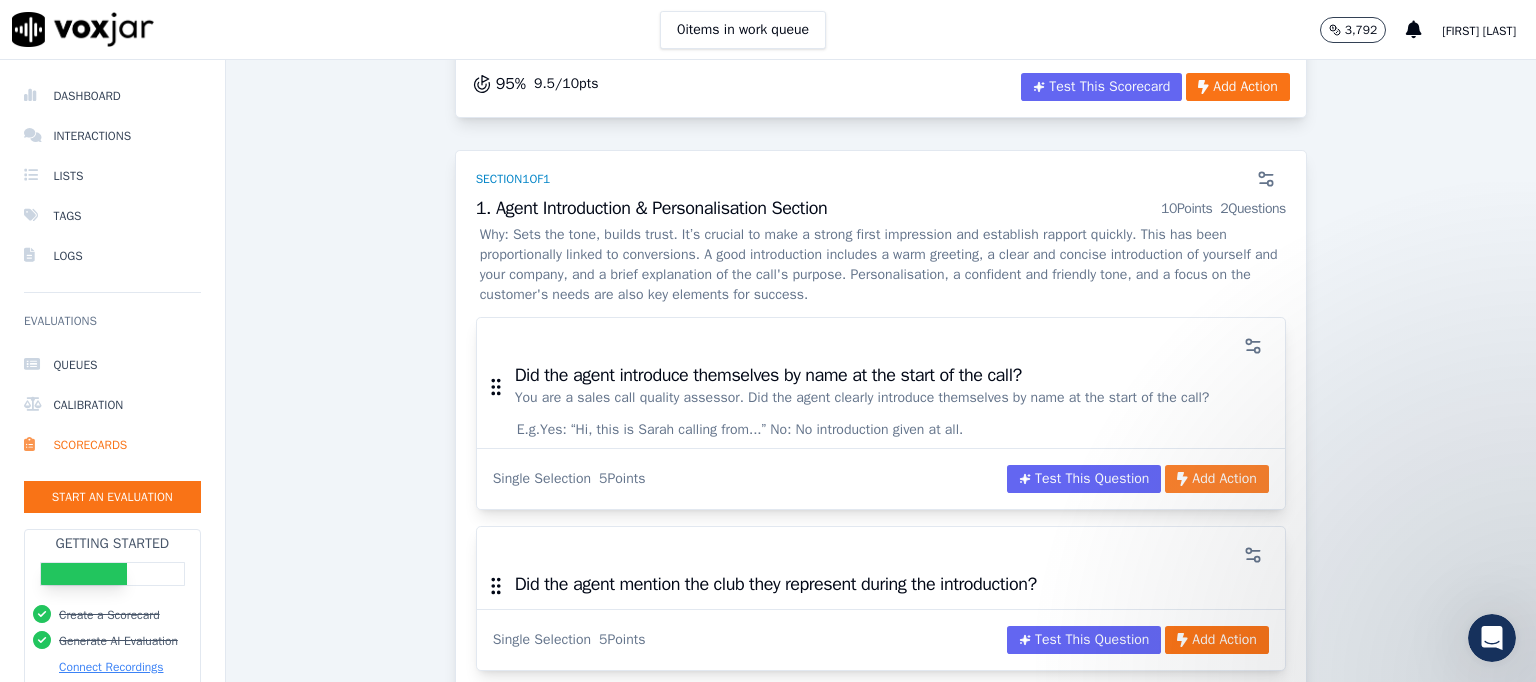 click on "Add Action" 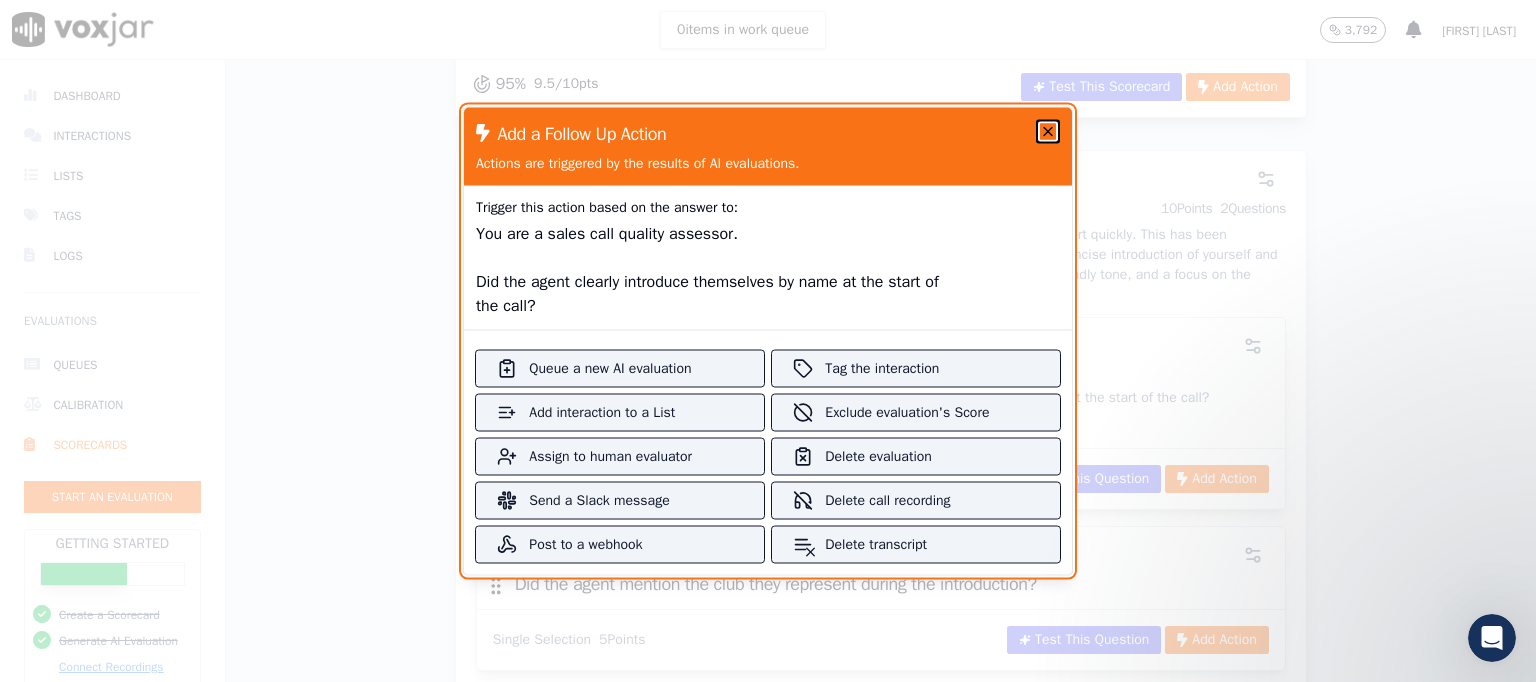 click 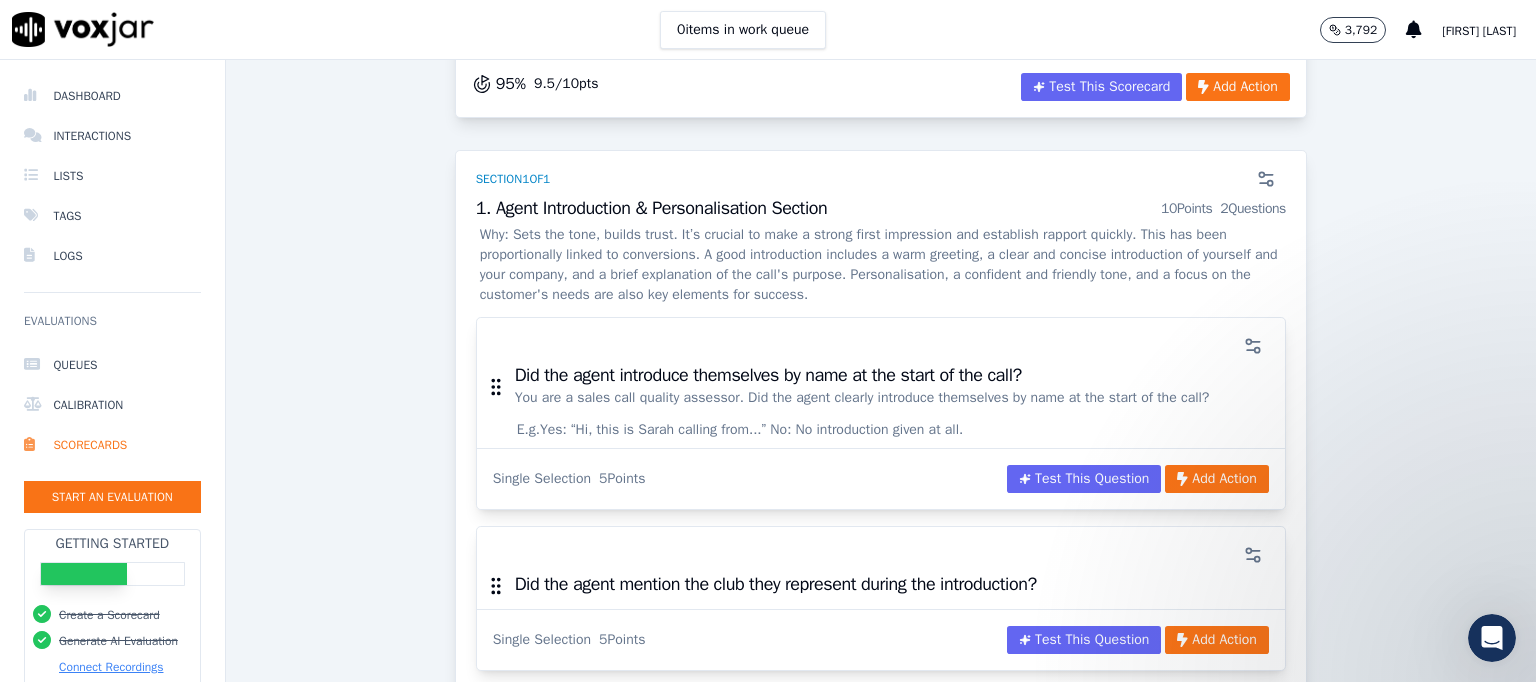 click on "Footy Season Scorecard - F   ACTIVE   Scoring Footy Season Campaigns in year F (2025)     Sonnet Enabled     95 %
9.5 / 10  pts
Test This Scorecard
Add Action     Section  1  of  1       1. Agent Introduction & Personalisation Section   10  Points   2  Questions   Why: Sets the tone, builds trust. It’s crucial to make a strong first impression and establish rapport quickly. This has been proportionally linked to conversions.
A good introduction includes a warm greeting, a clear and concise introduction of yourself and your company, and a brief explanation of the call's purpose. Personalisation, a confident and friendly tone, and a focus on the customer's needs are also key elements for success.           Did the agent introduce themselves by name at the start of the call?   You are a sales call quality assessor.
Did the agent clearly introduce themselves by name at the start of the call?
E.g.    Single Selection   5  Points" at bounding box center [881, 397] 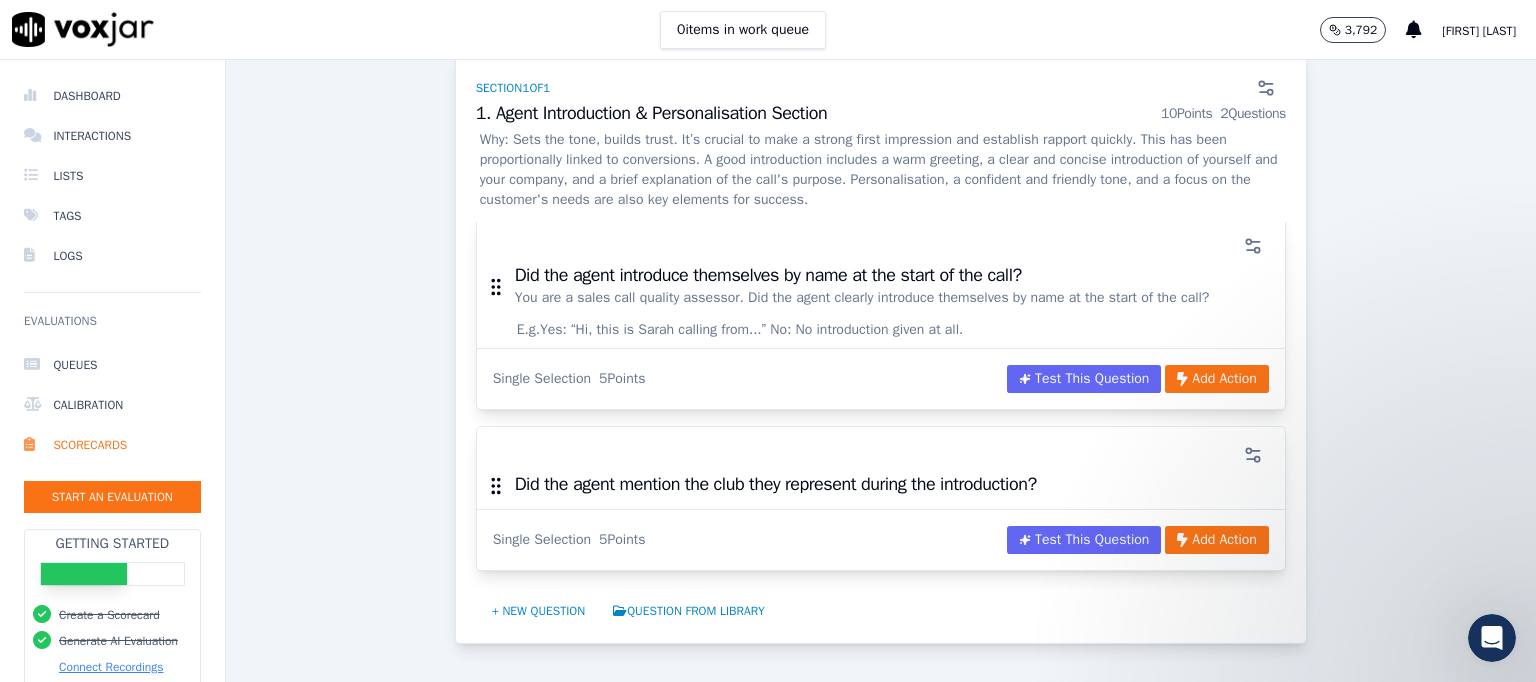 scroll, scrollTop: 193, scrollLeft: 0, axis: vertical 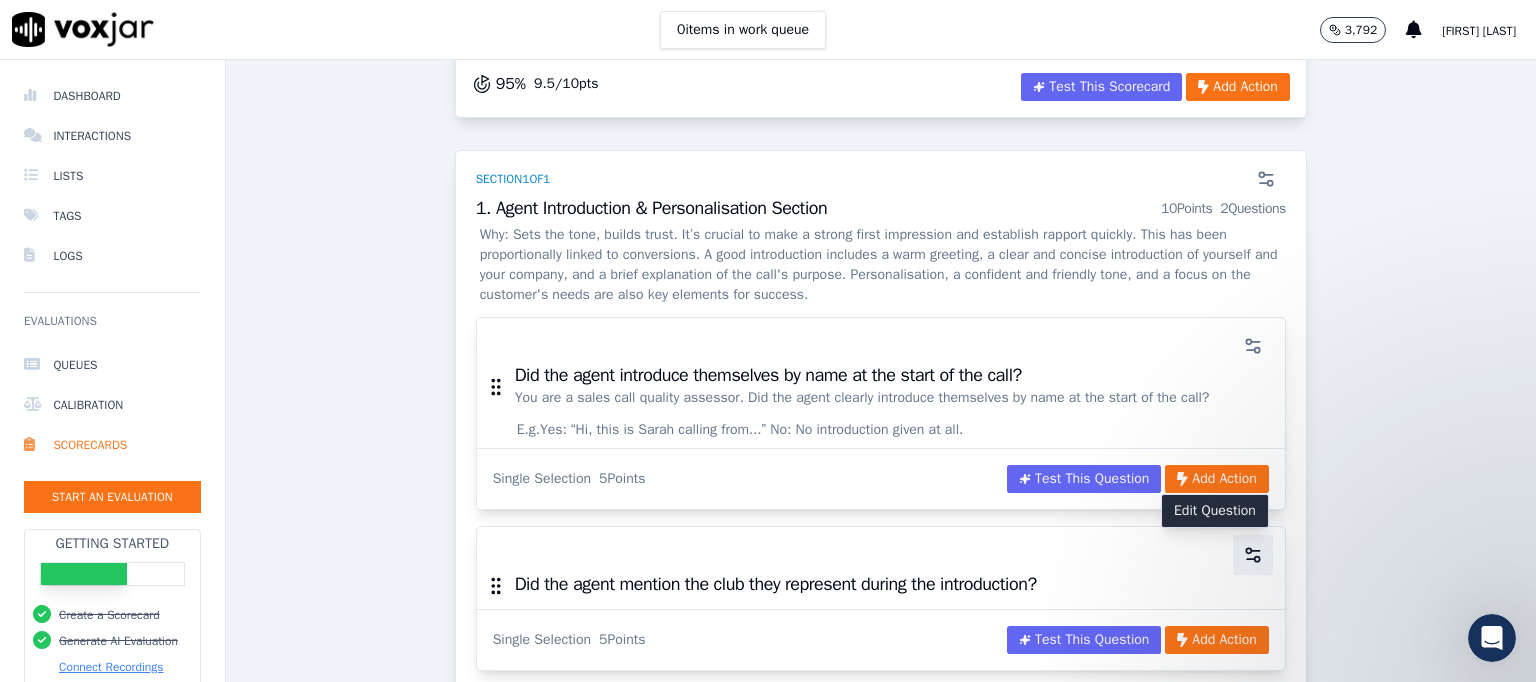 click 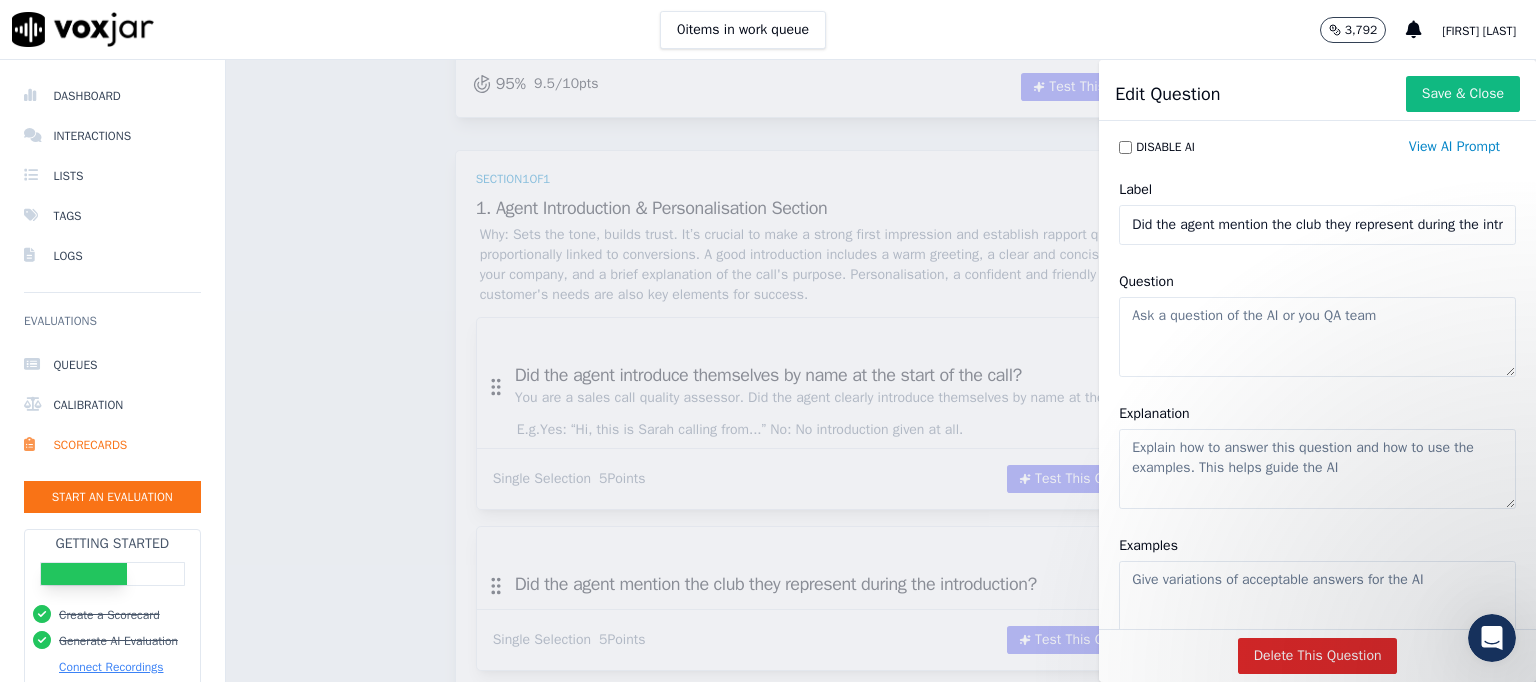 click on "Did the agent mention the club they represent during the introduction?" 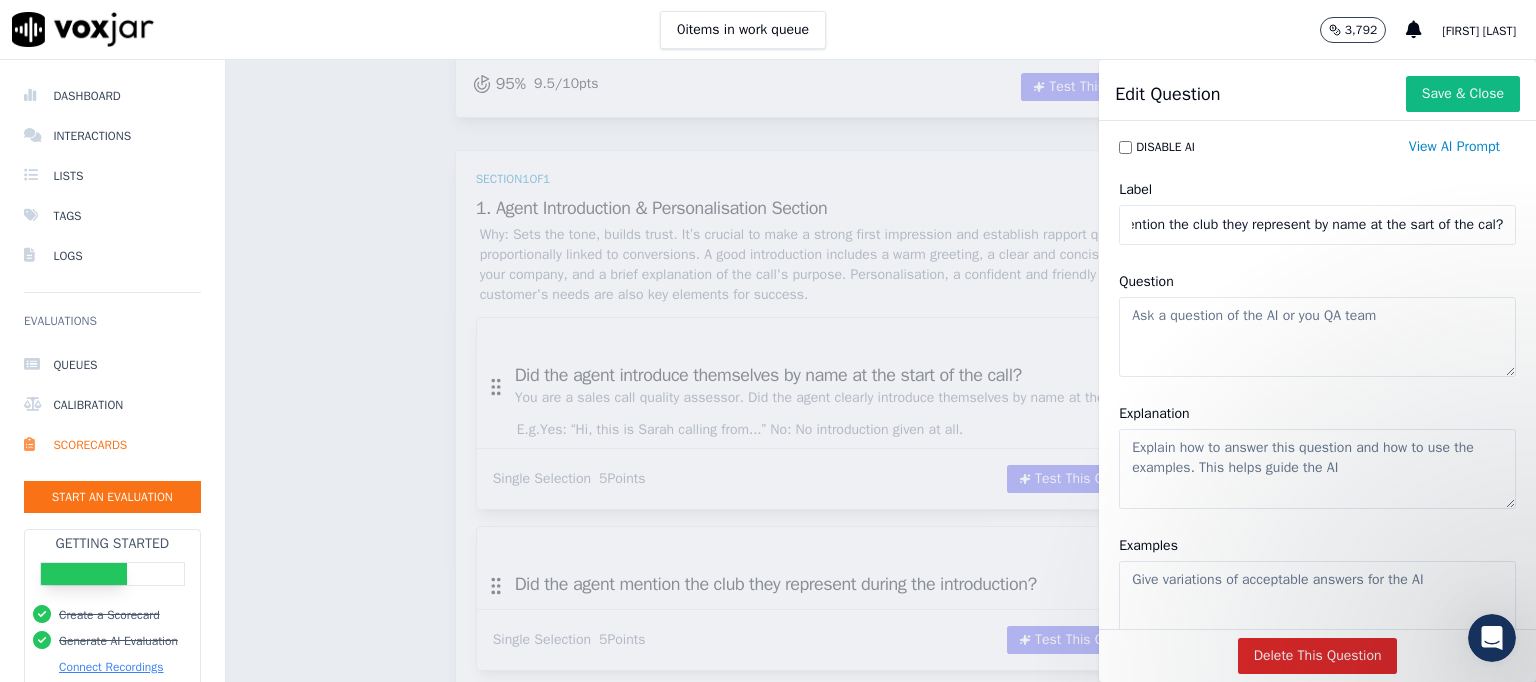 scroll, scrollTop: 0, scrollLeft: 144, axis: horizontal 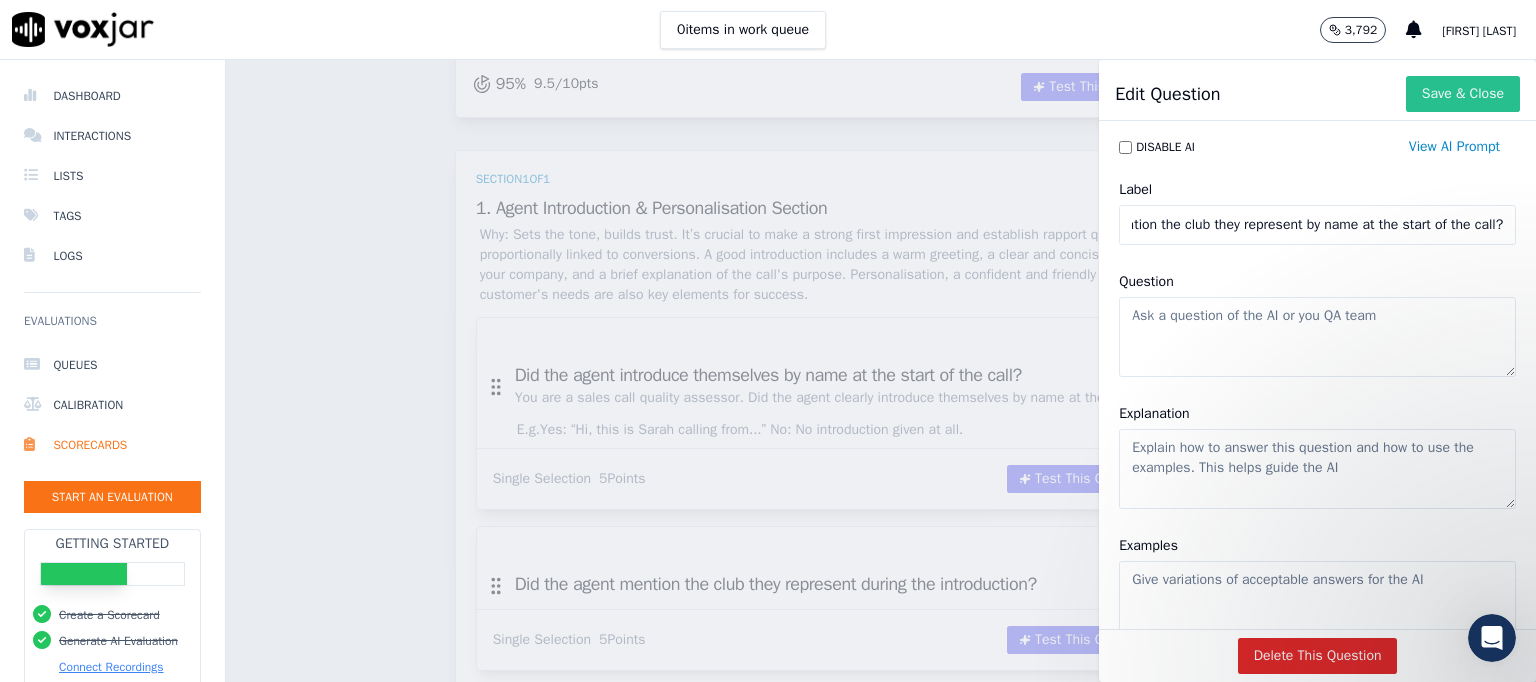type on "Did the agent mention the club they represent by name at the start of the call?" 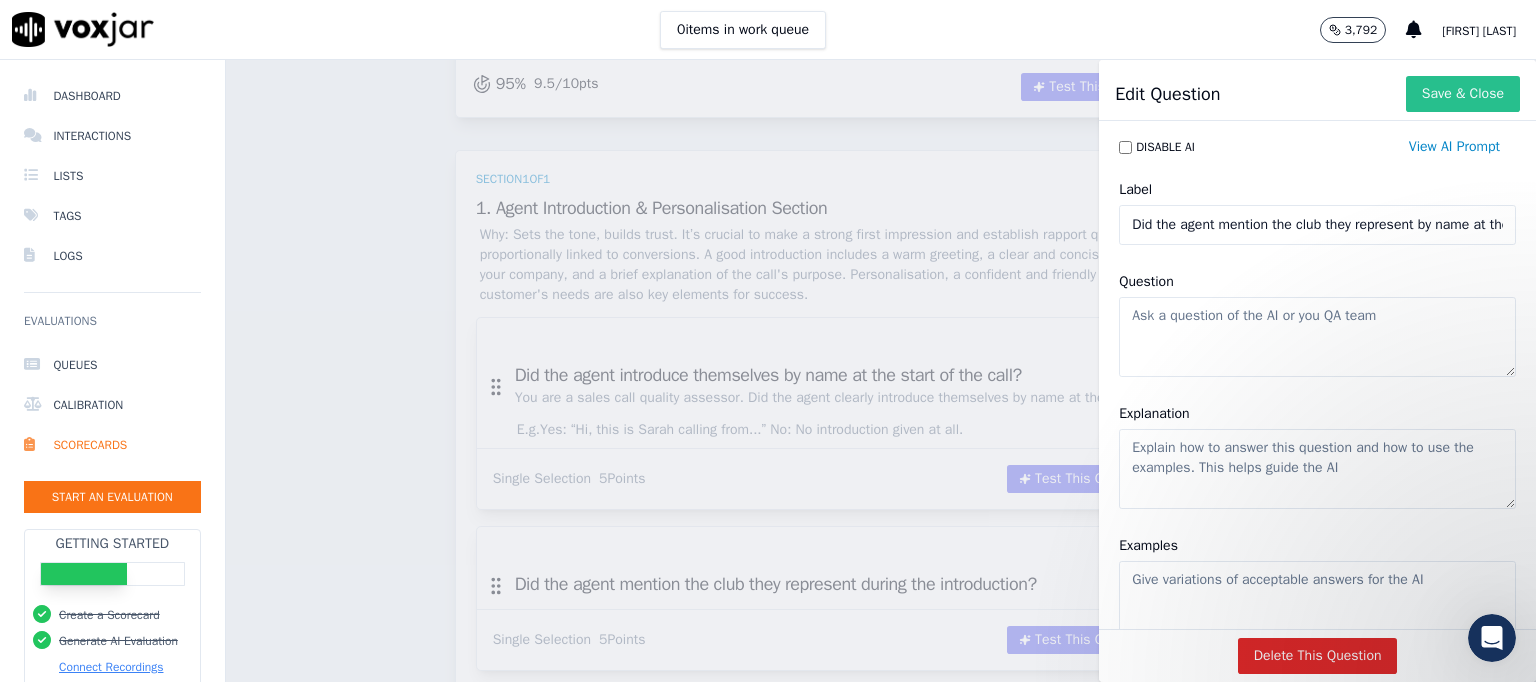 click on "Save & Close" at bounding box center [1463, 94] 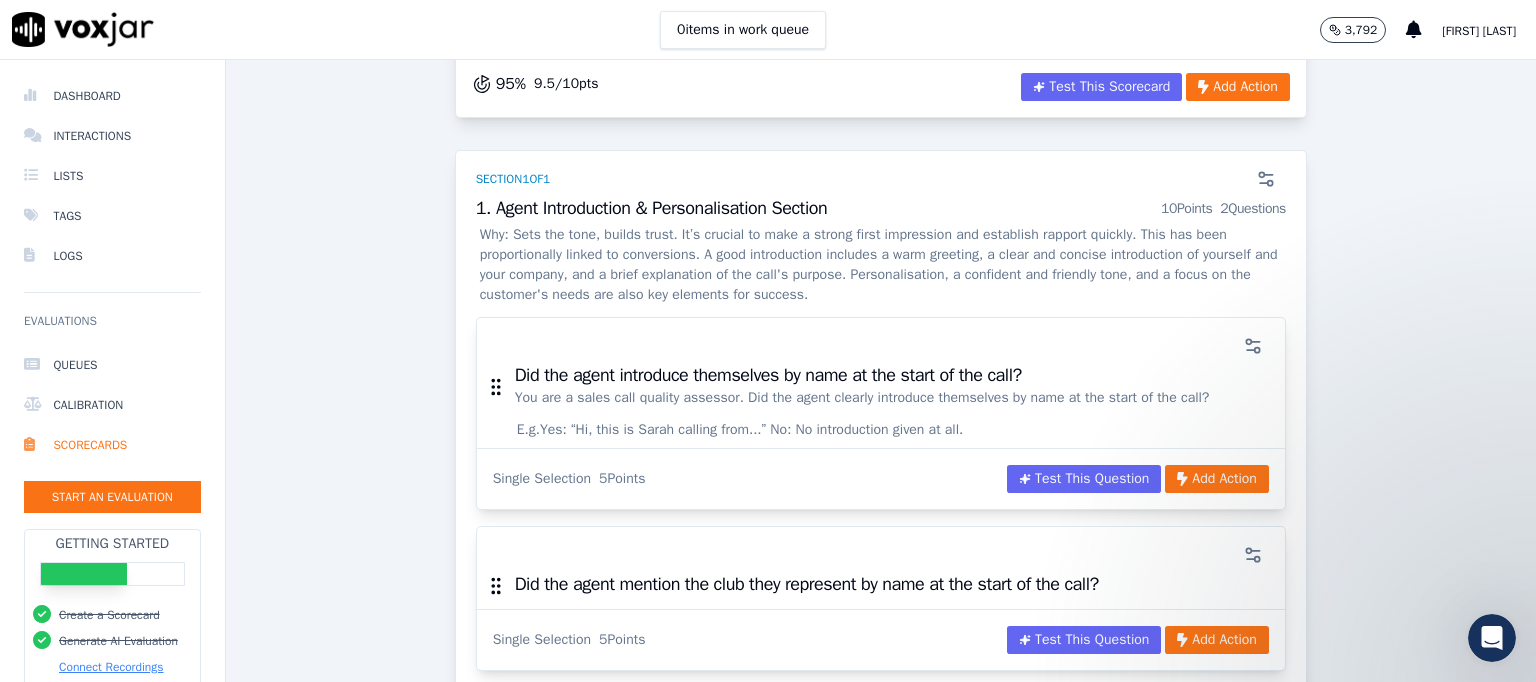 scroll, scrollTop: 393, scrollLeft: 0, axis: vertical 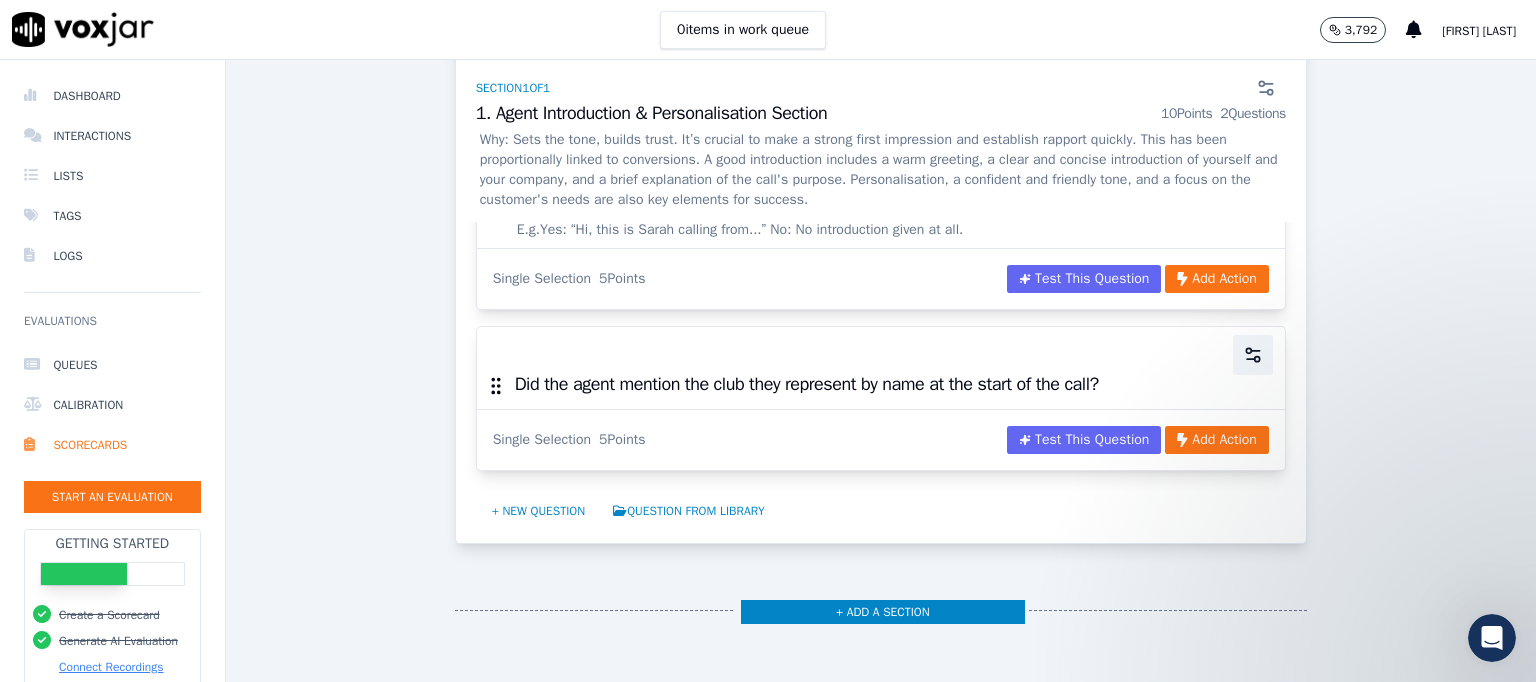 click 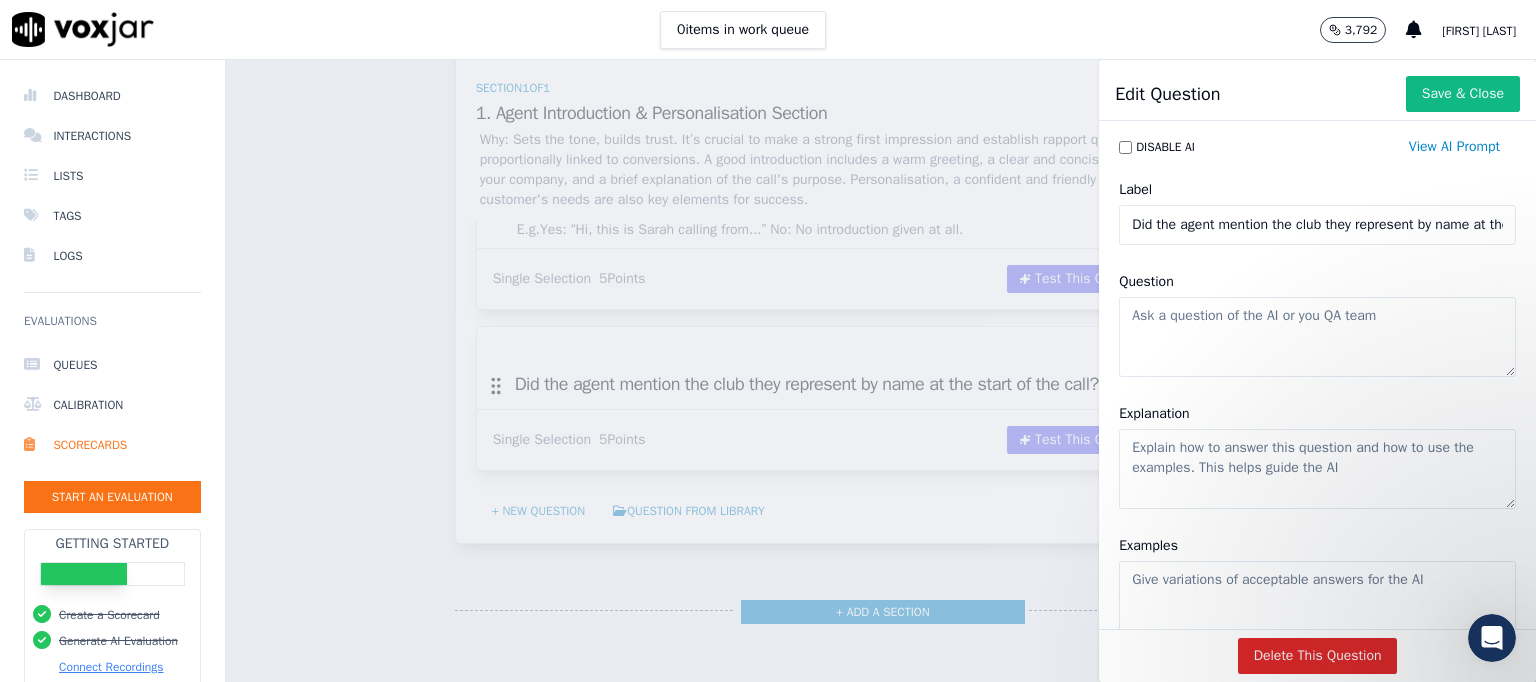 click on "Question" 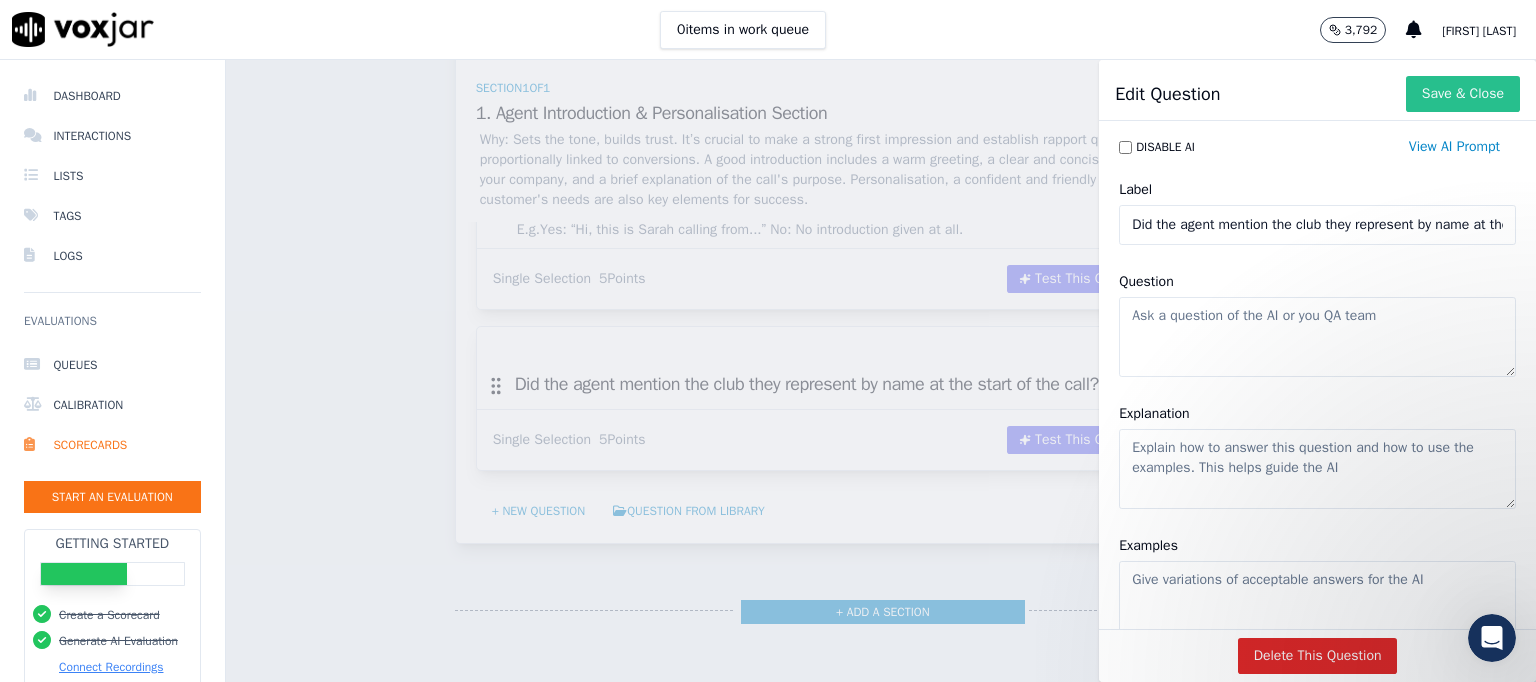 click on "Save & Close" at bounding box center (1463, 94) 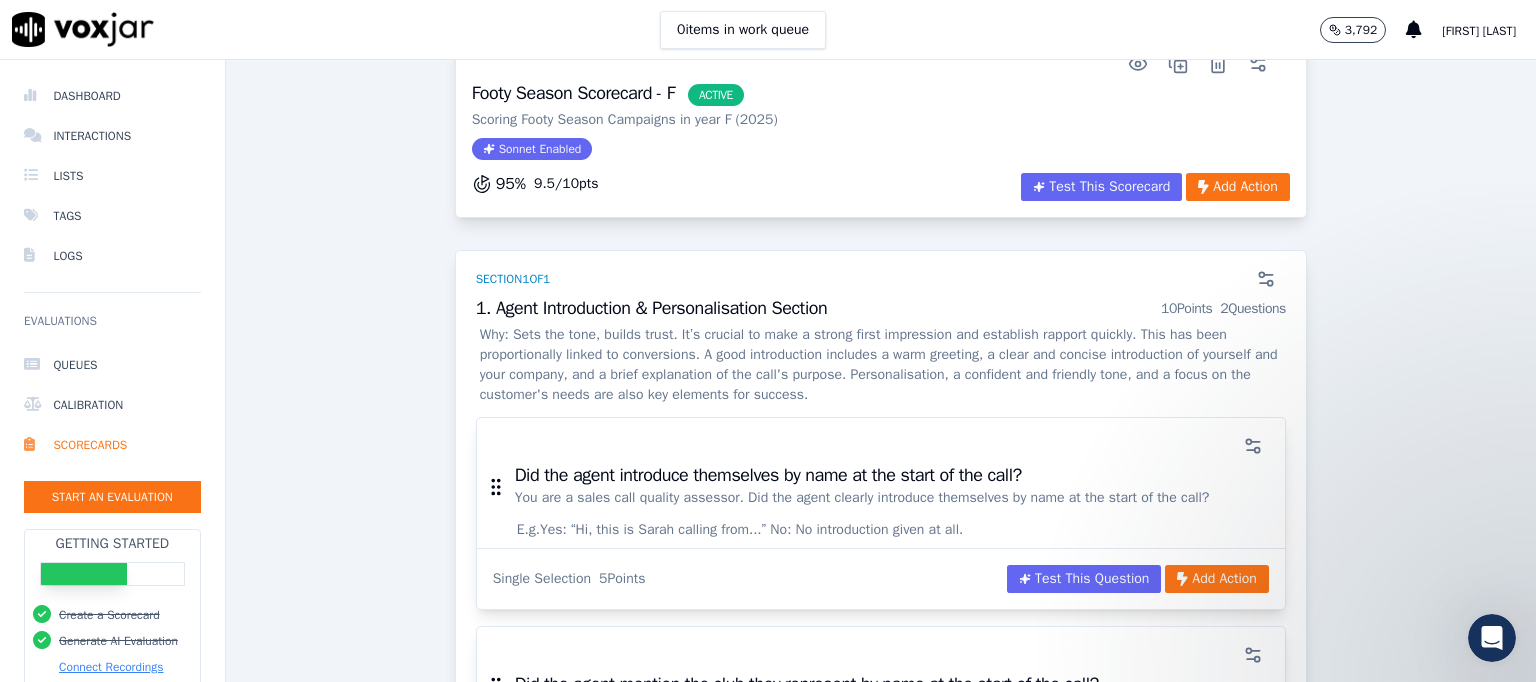 scroll, scrollTop: 193, scrollLeft: 0, axis: vertical 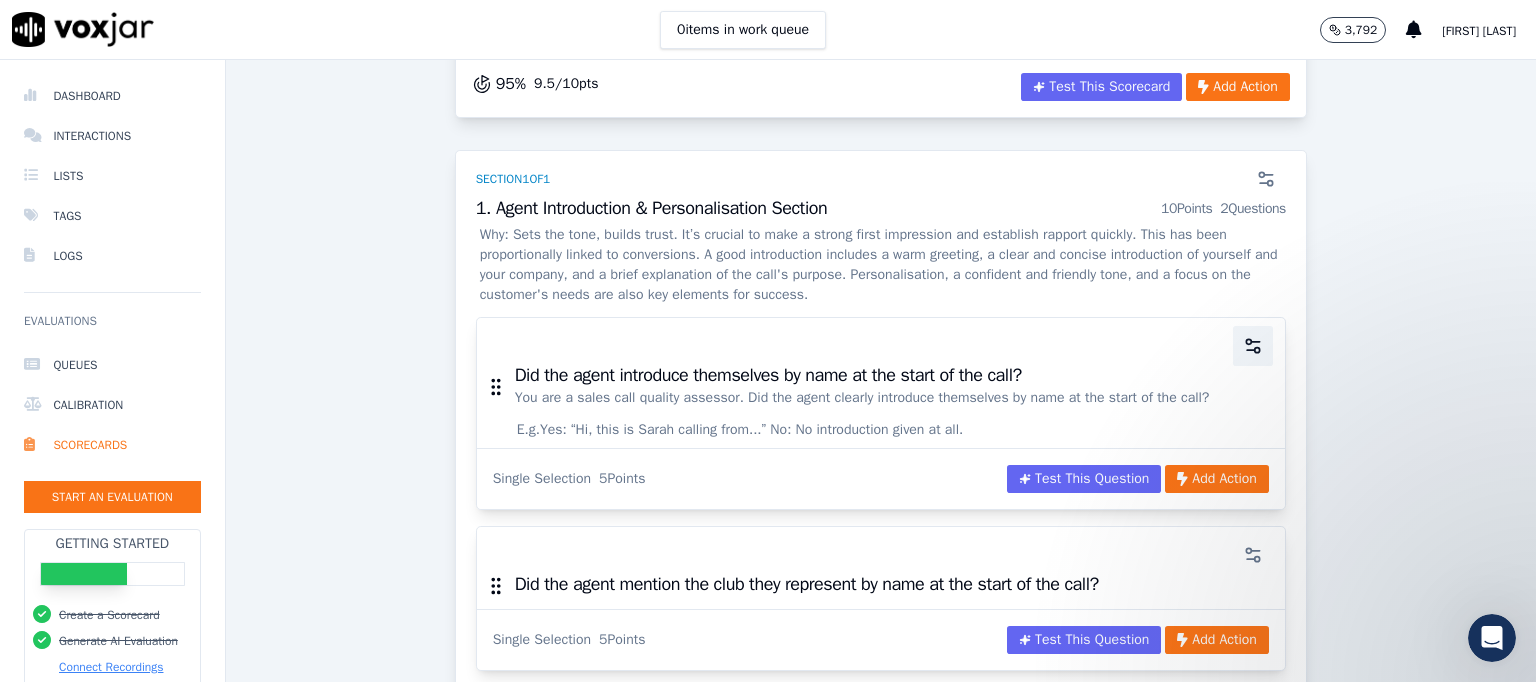click 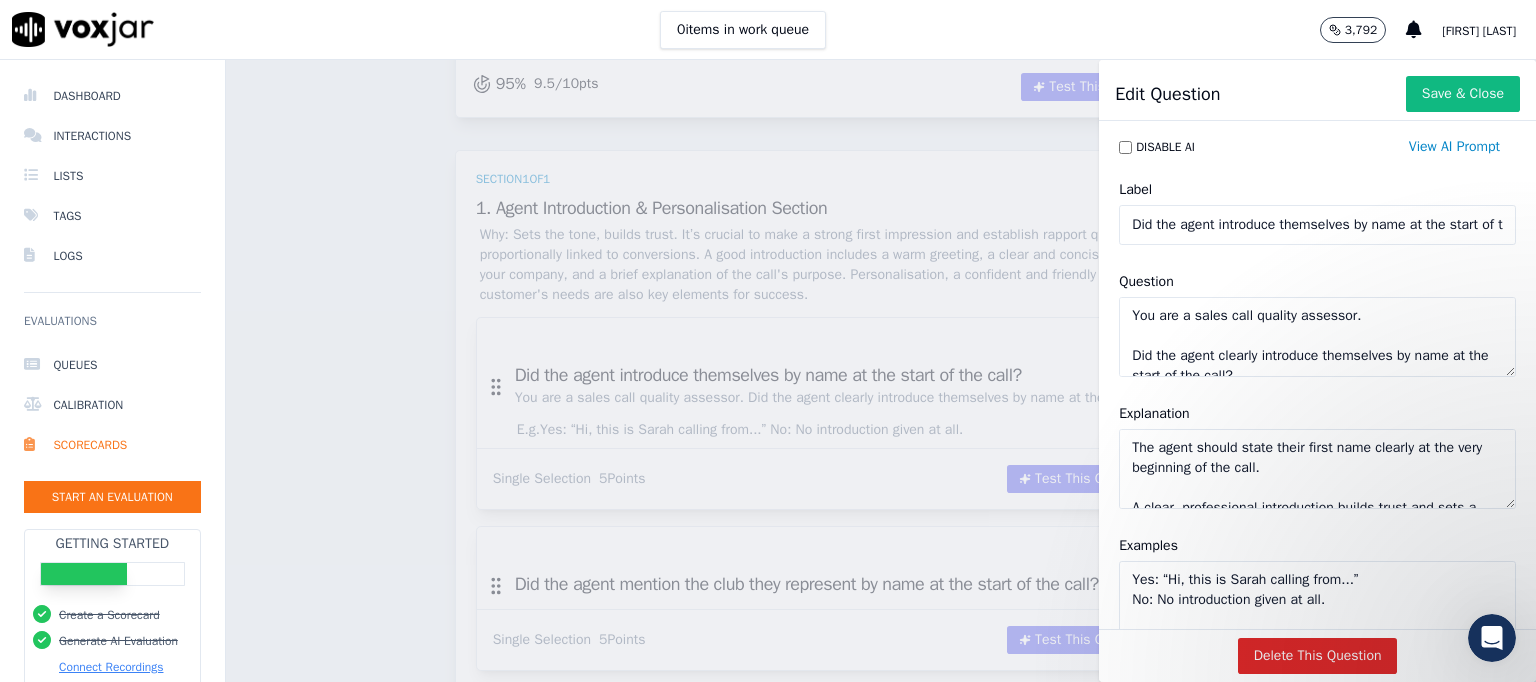 scroll, scrollTop: 37, scrollLeft: 0, axis: vertical 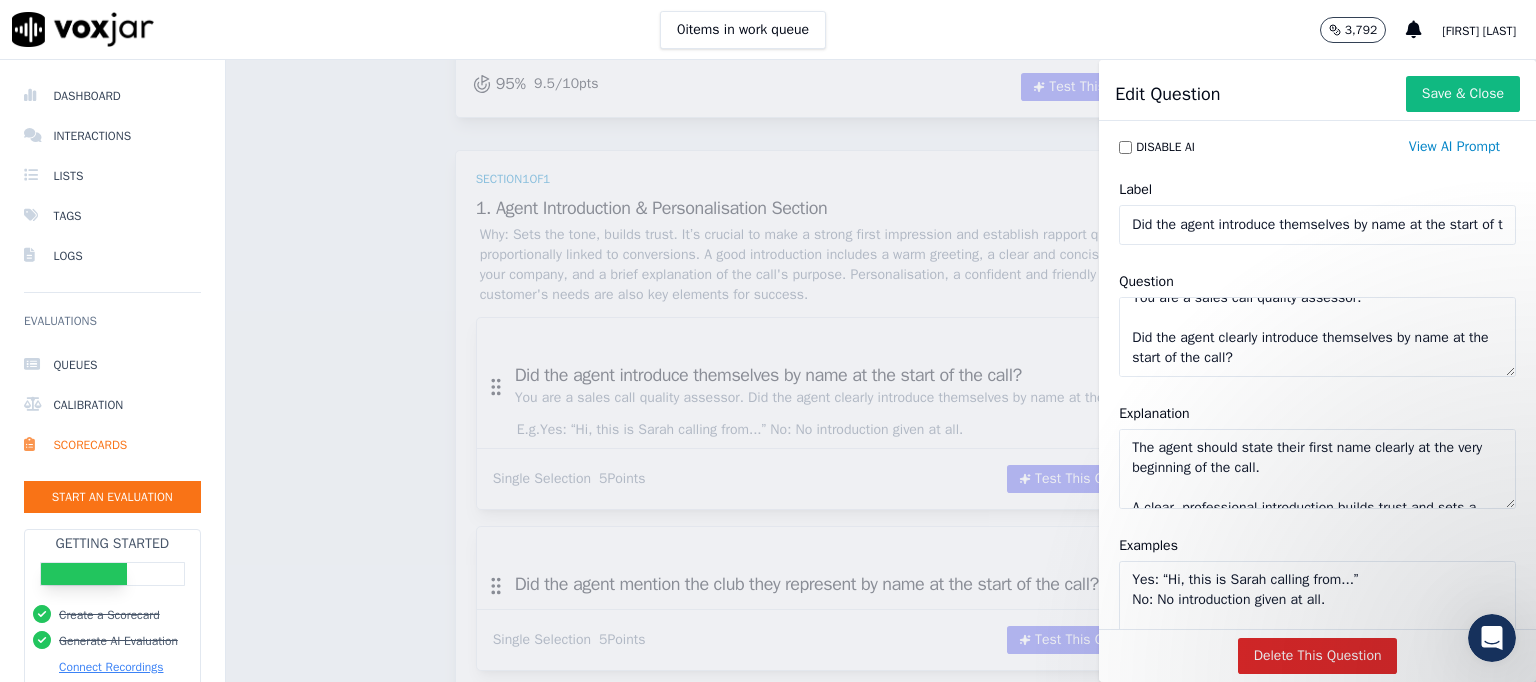 drag, startPoint x: 1113, startPoint y: 315, endPoint x: 1252, endPoint y: 422, distance: 175.4138 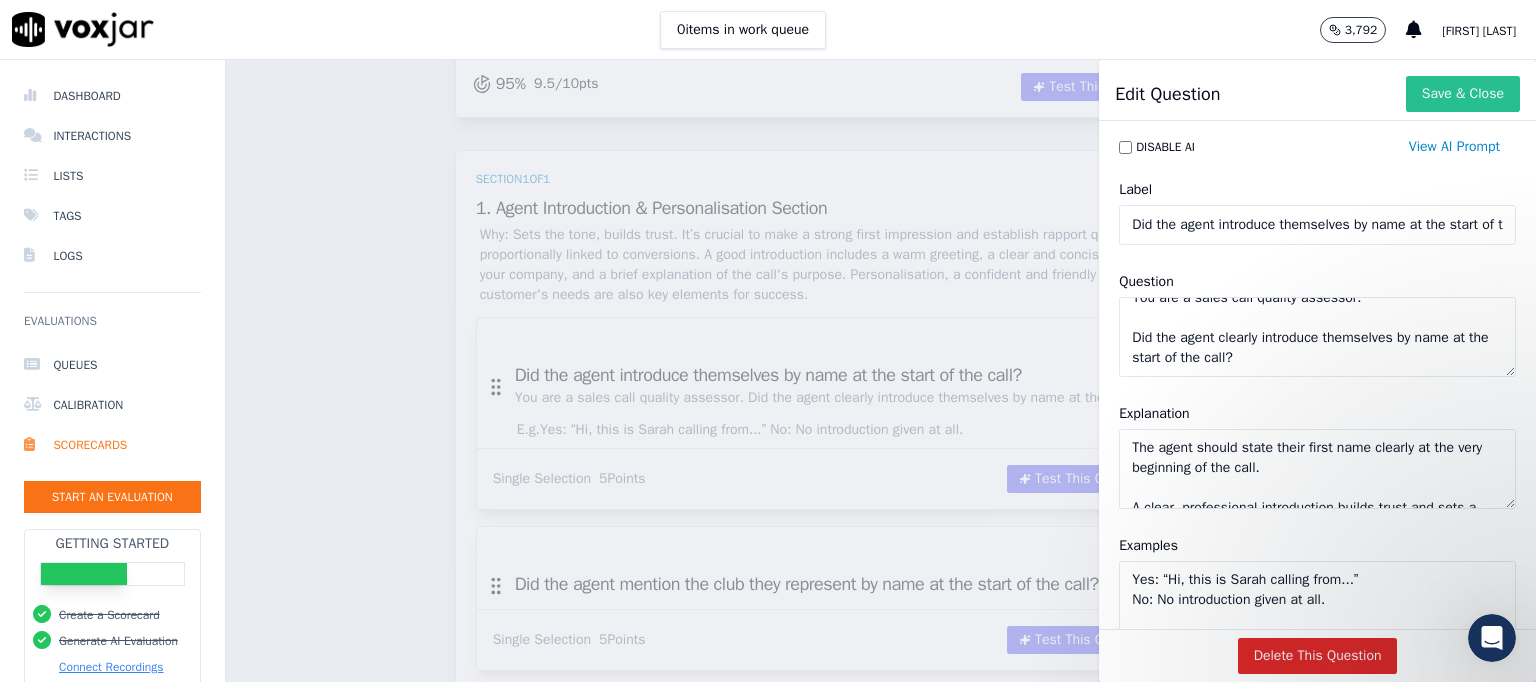 click on "Save & Close" at bounding box center [1463, 94] 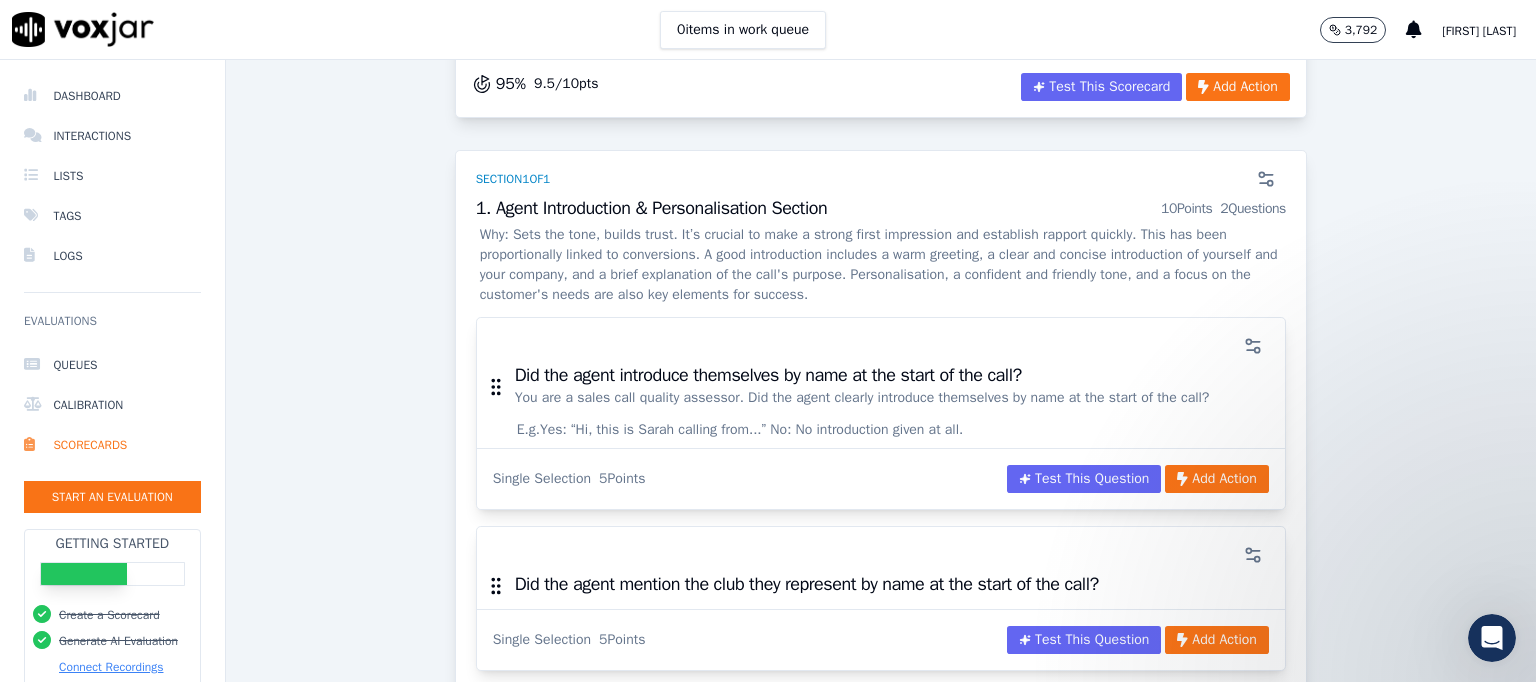 scroll, scrollTop: 393, scrollLeft: 0, axis: vertical 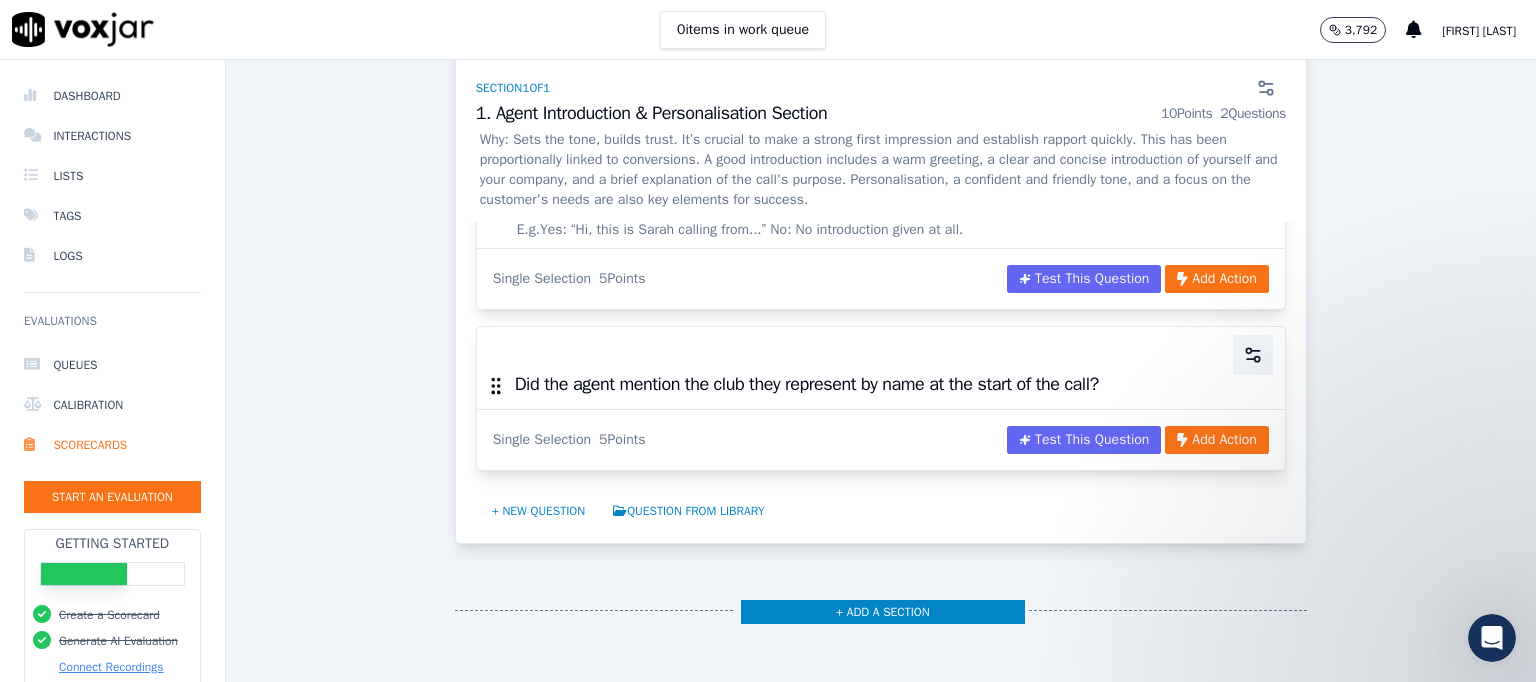 click 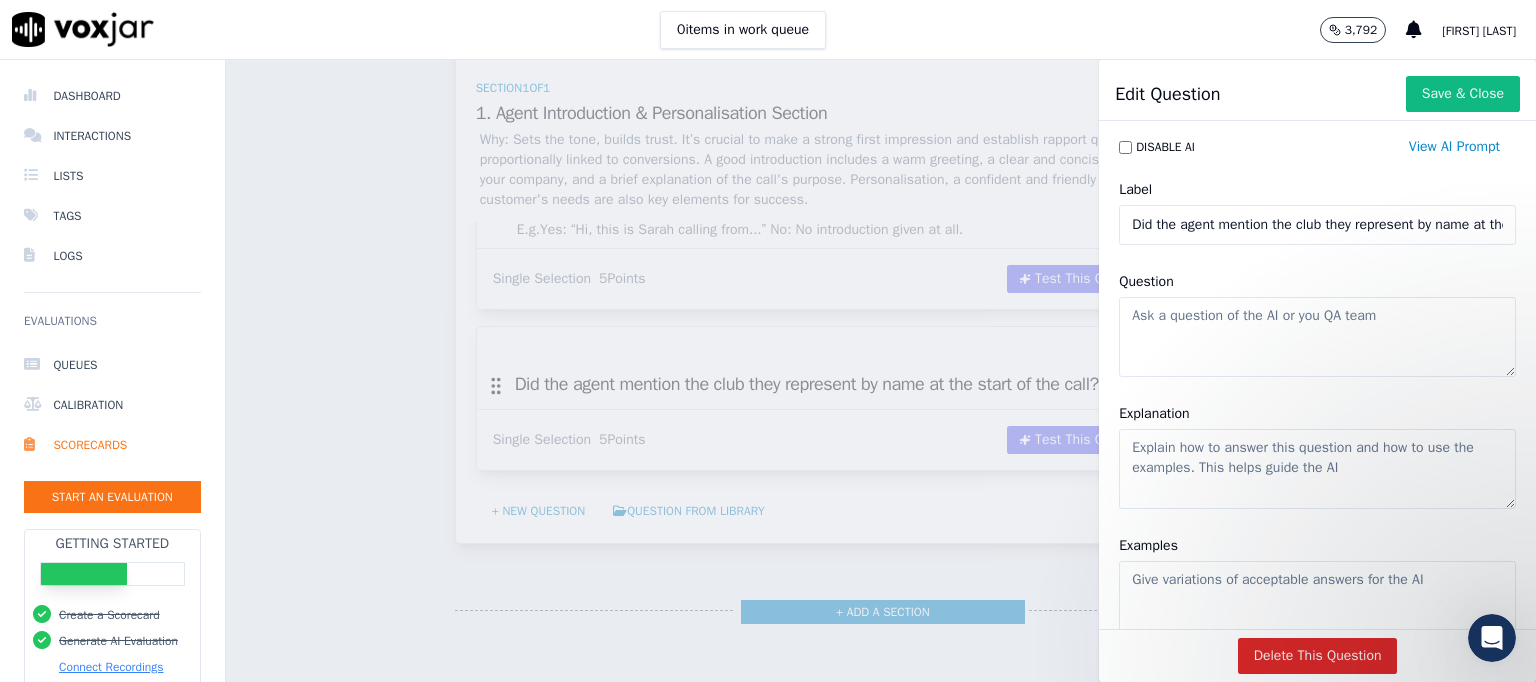 click on "Question" 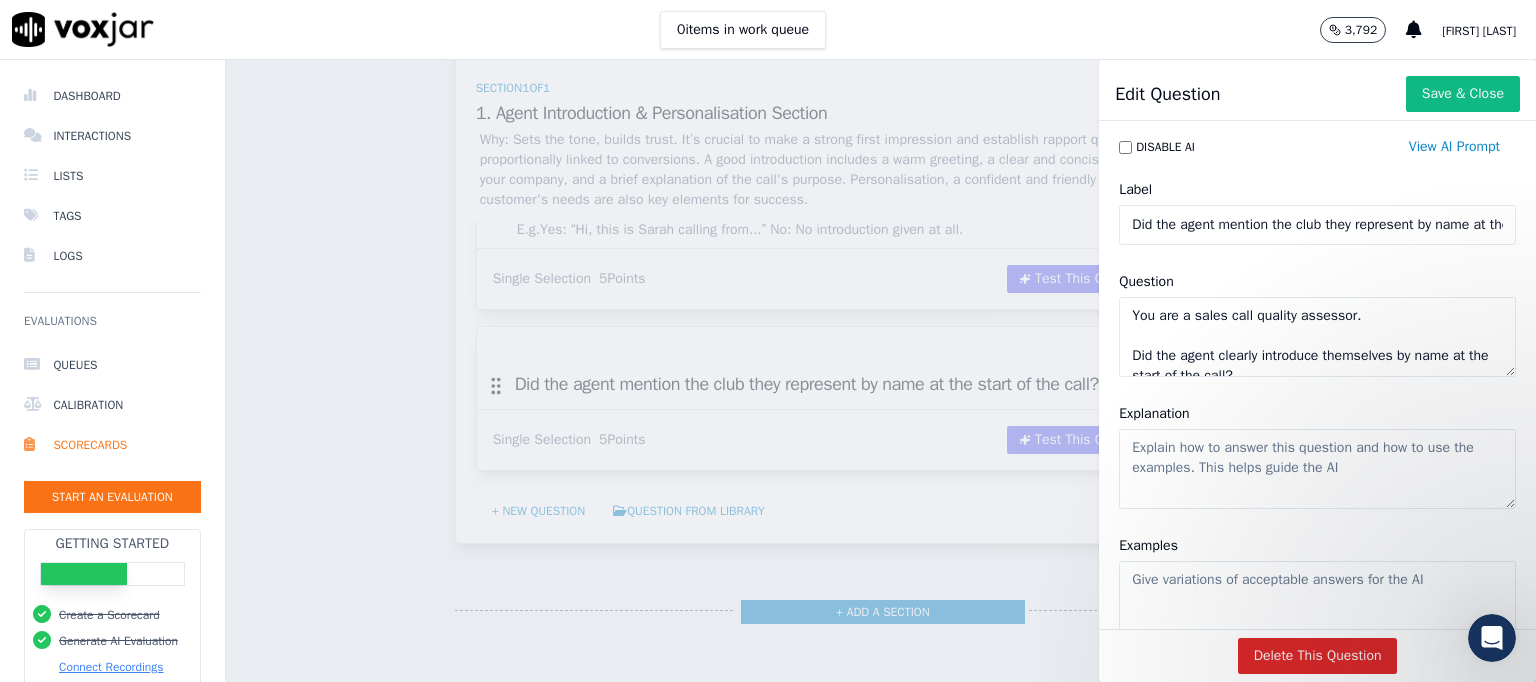 scroll, scrollTop: 28, scrollLeft: 0, axis: vertical 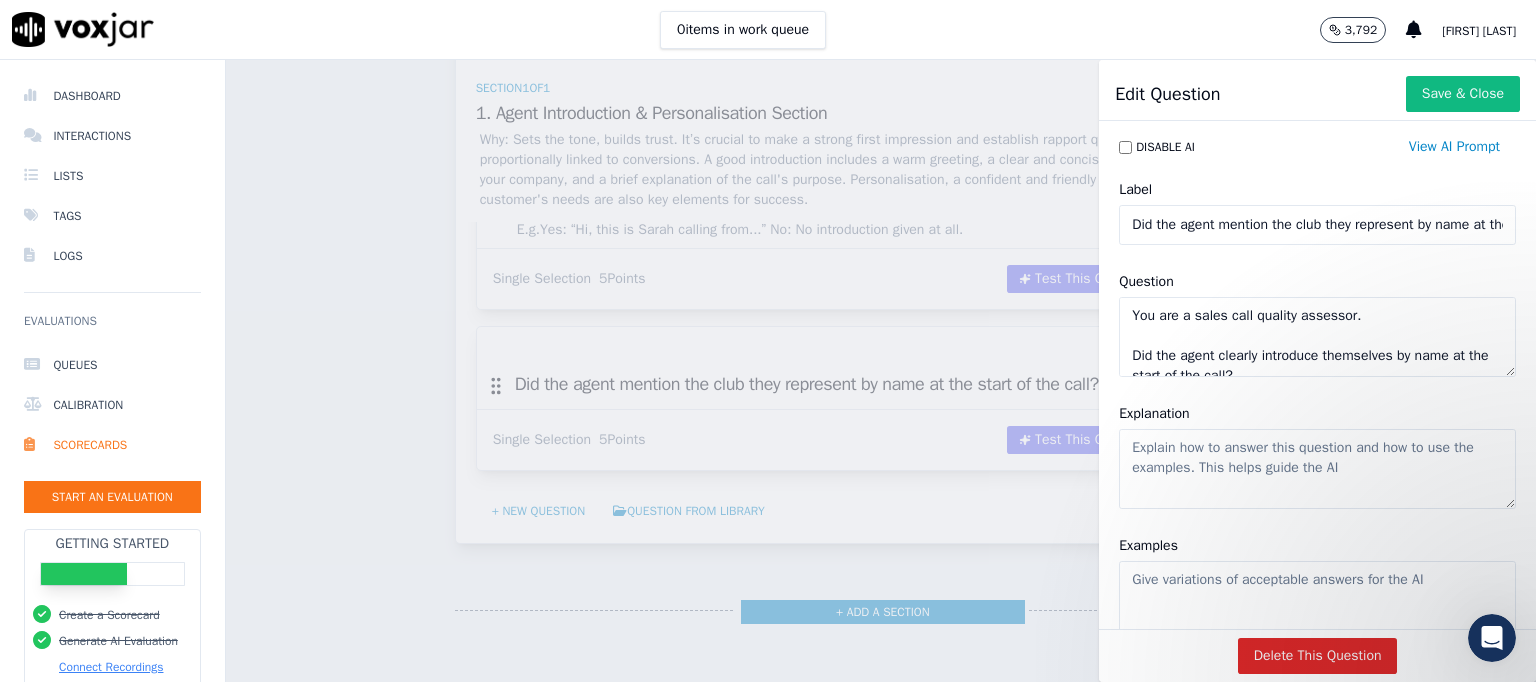 drag, startPoint x: 1307, startPoint y: 347, endPoint x: 1091, endPoint y: 348, distance: 216.00232 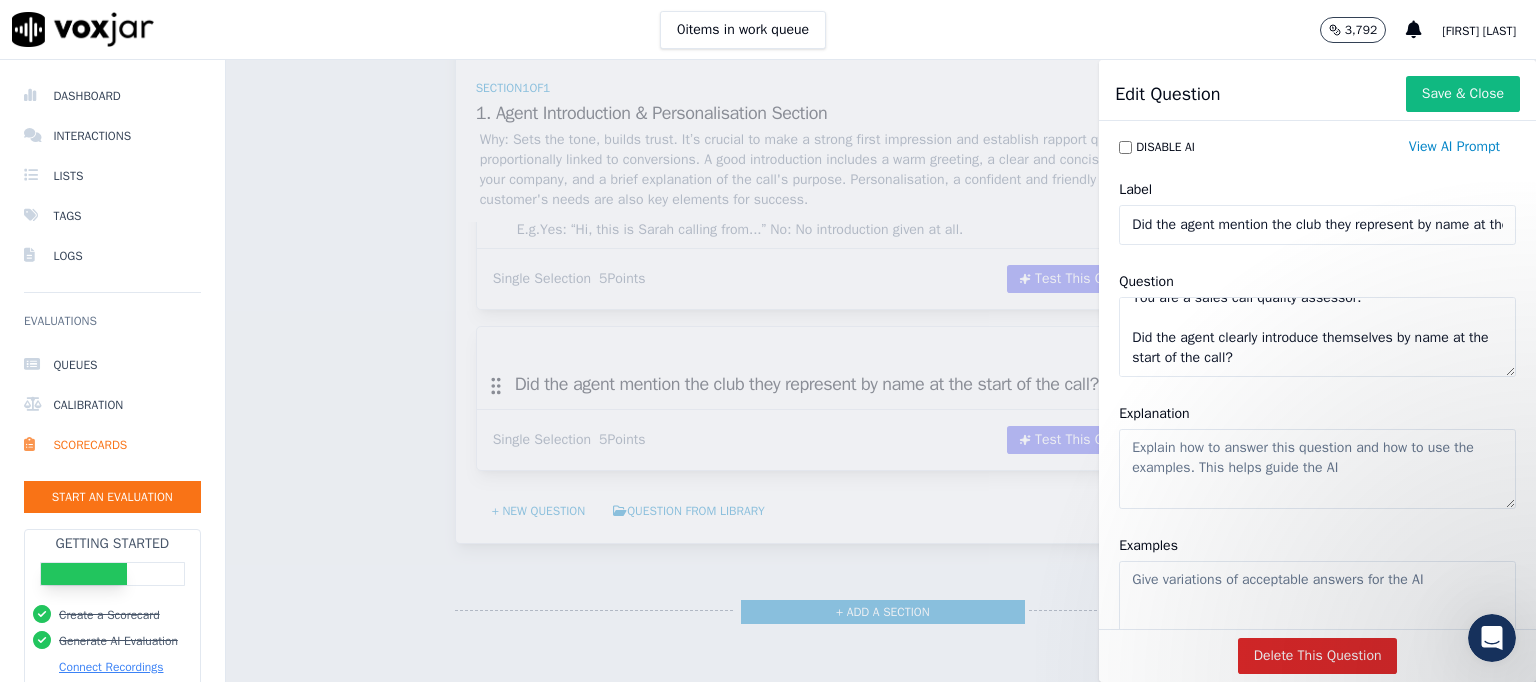 paste on "mention the company/organization they represent during the introduction?" 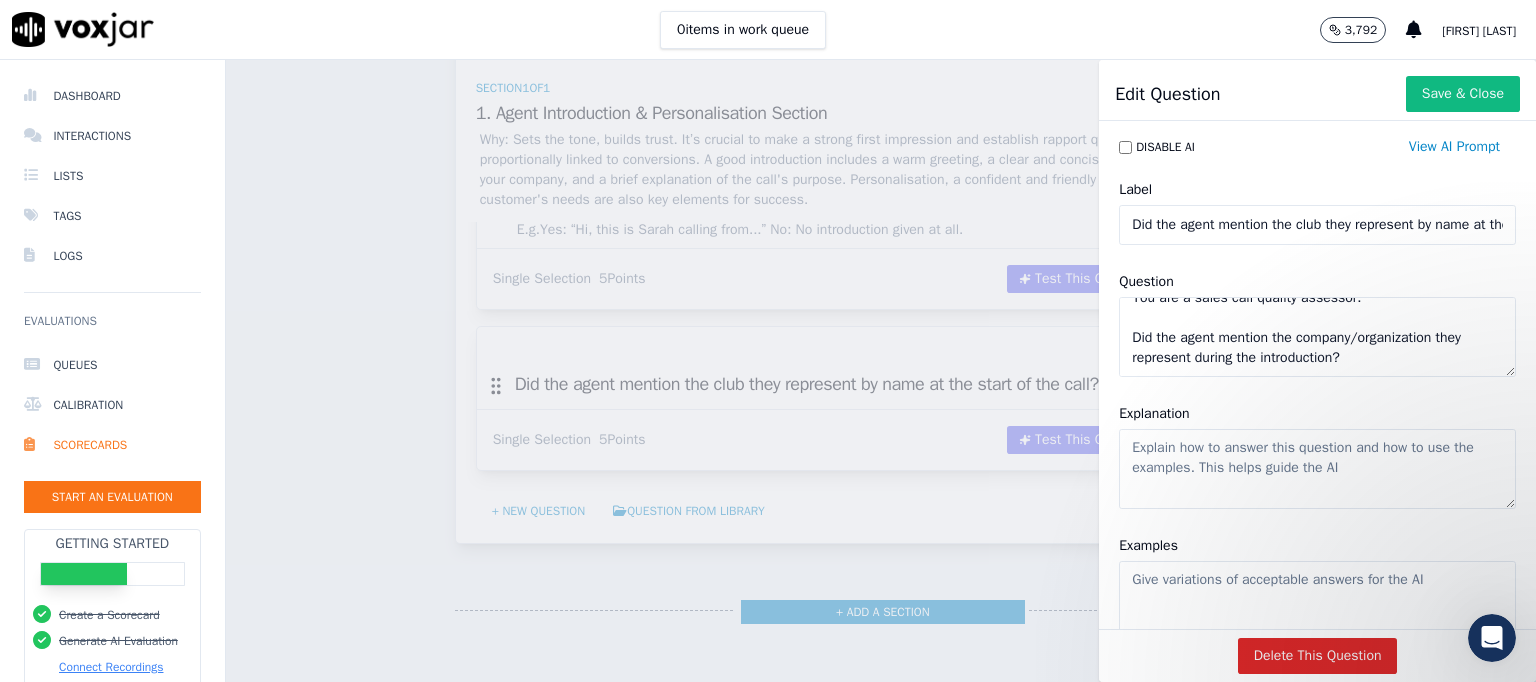 click on "You are a sales call quality assessor.
Did the agent mention the company/organization they represent during the introduction?" 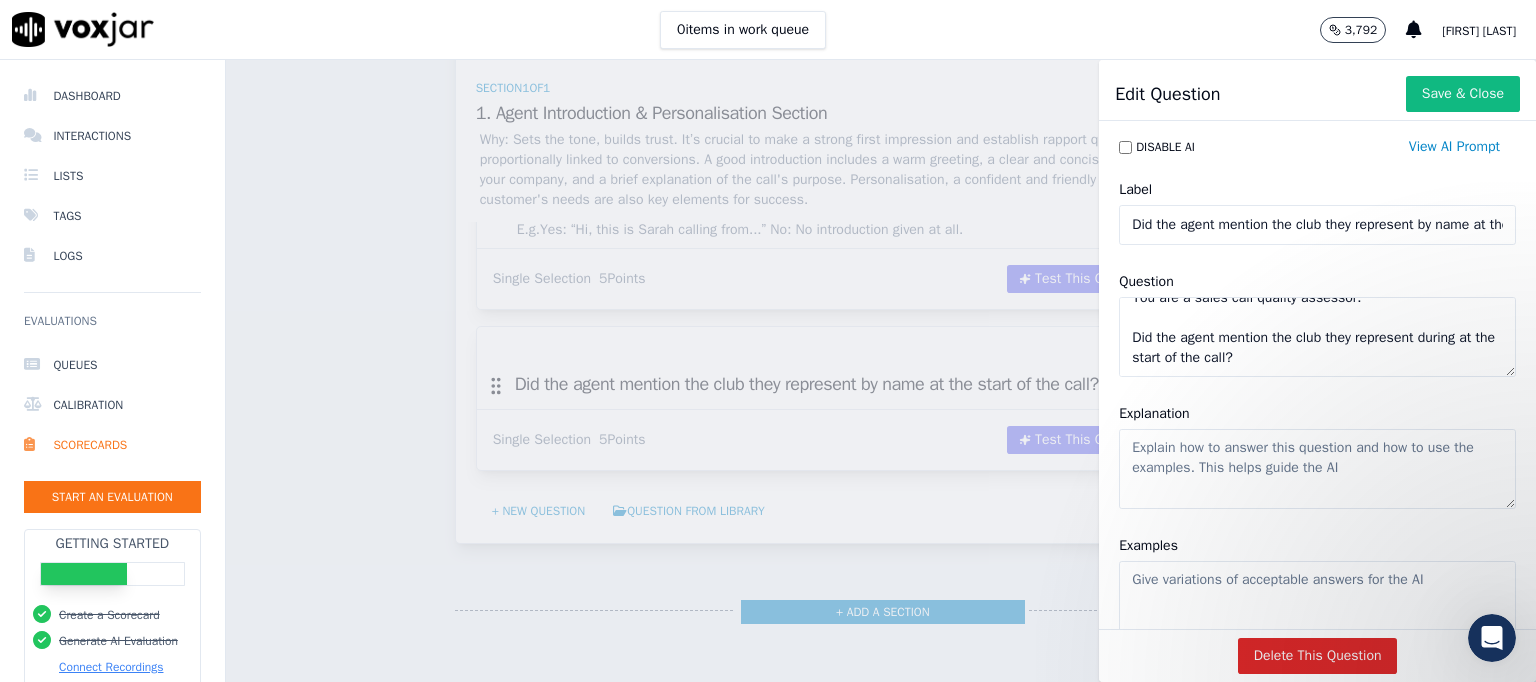 type on "You are a sales call quality assessor.
Did the agent mention the club they represent during at the start of the call?" 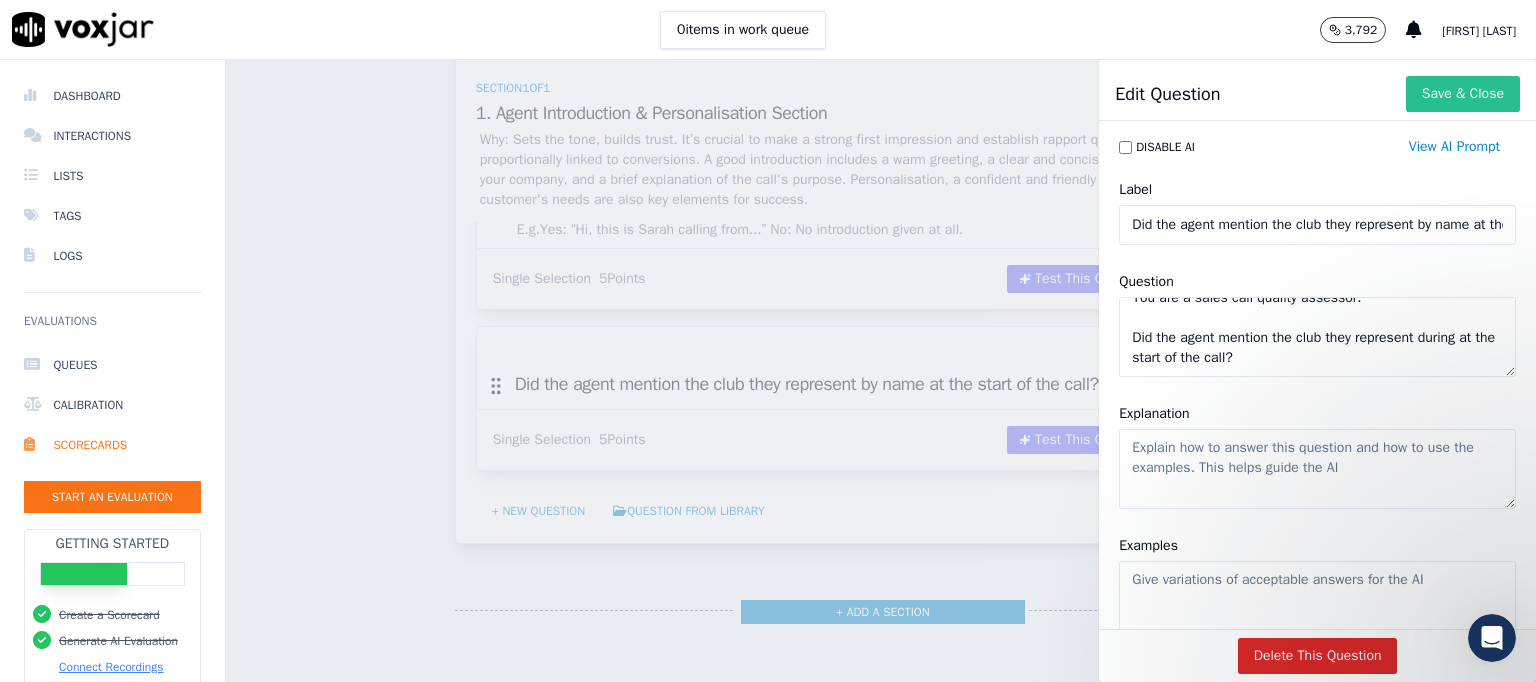 click on "Save & Close" at bounding box center (1463, 94) 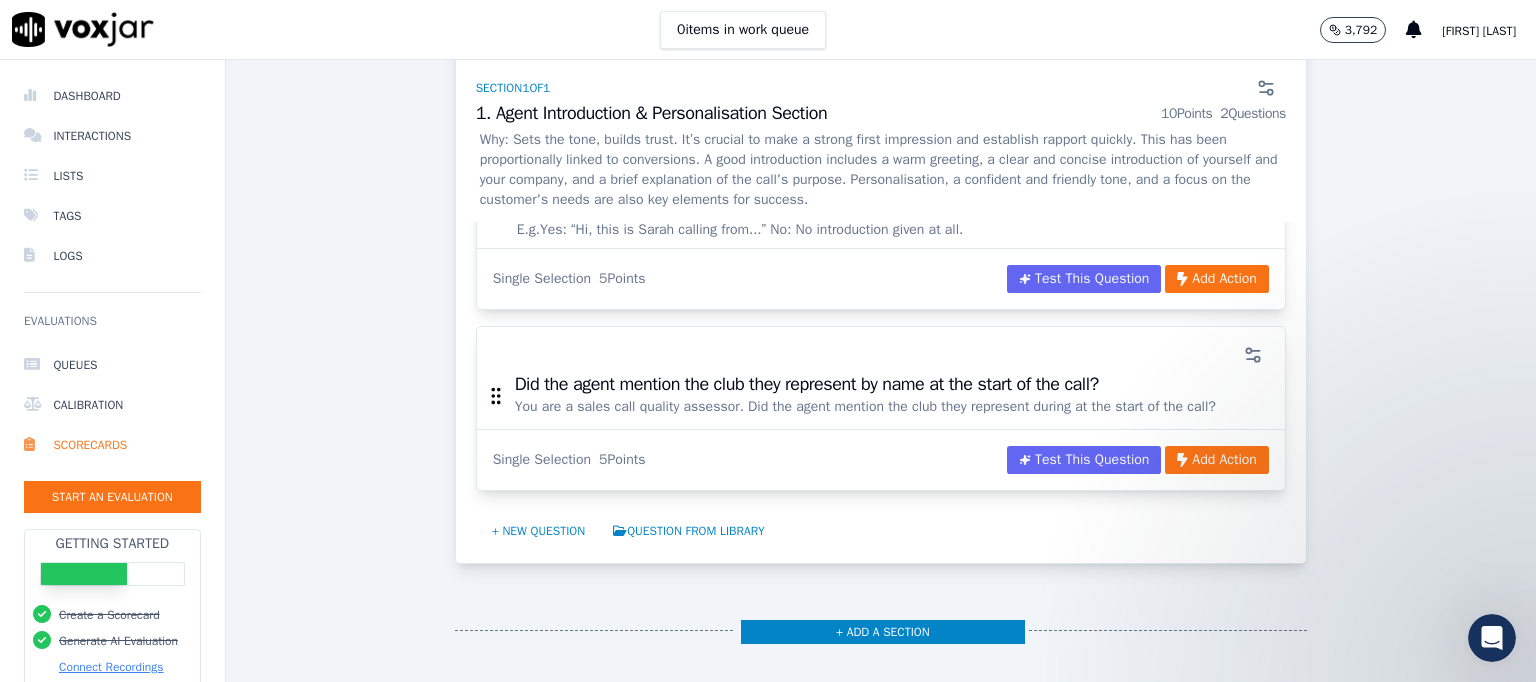 scroll, scrollTop: 193, scrollLeft: 0, axis: vertical 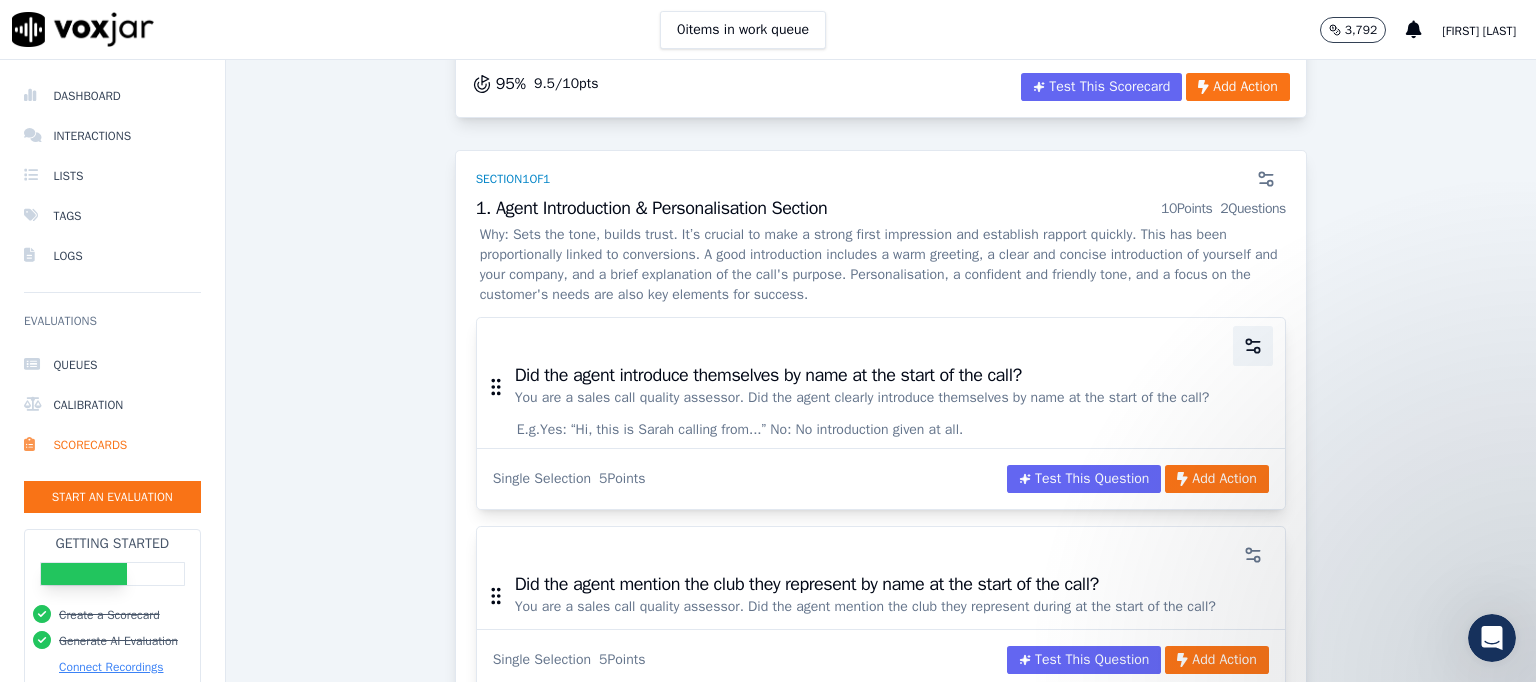 click 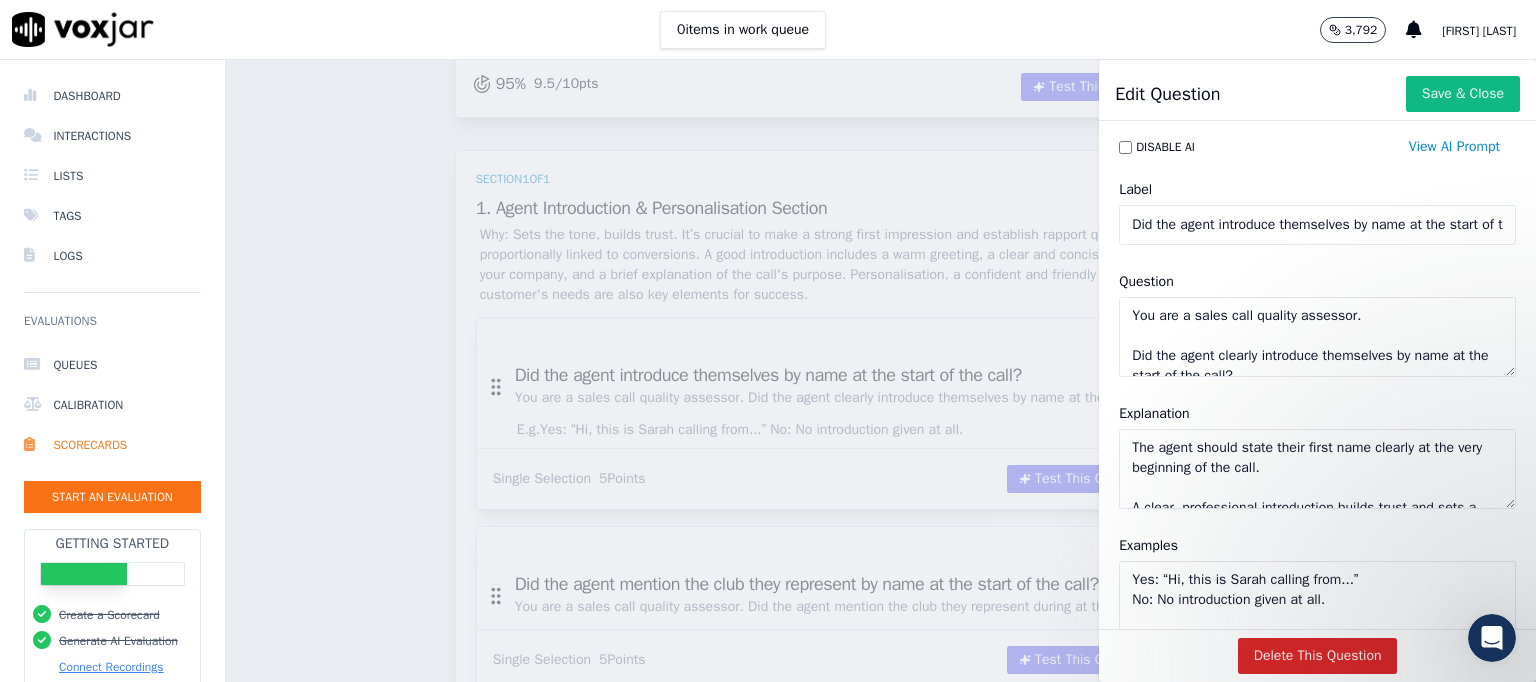 scroll, scrollTop: 37, scrollLeft: 0, axis: vertical 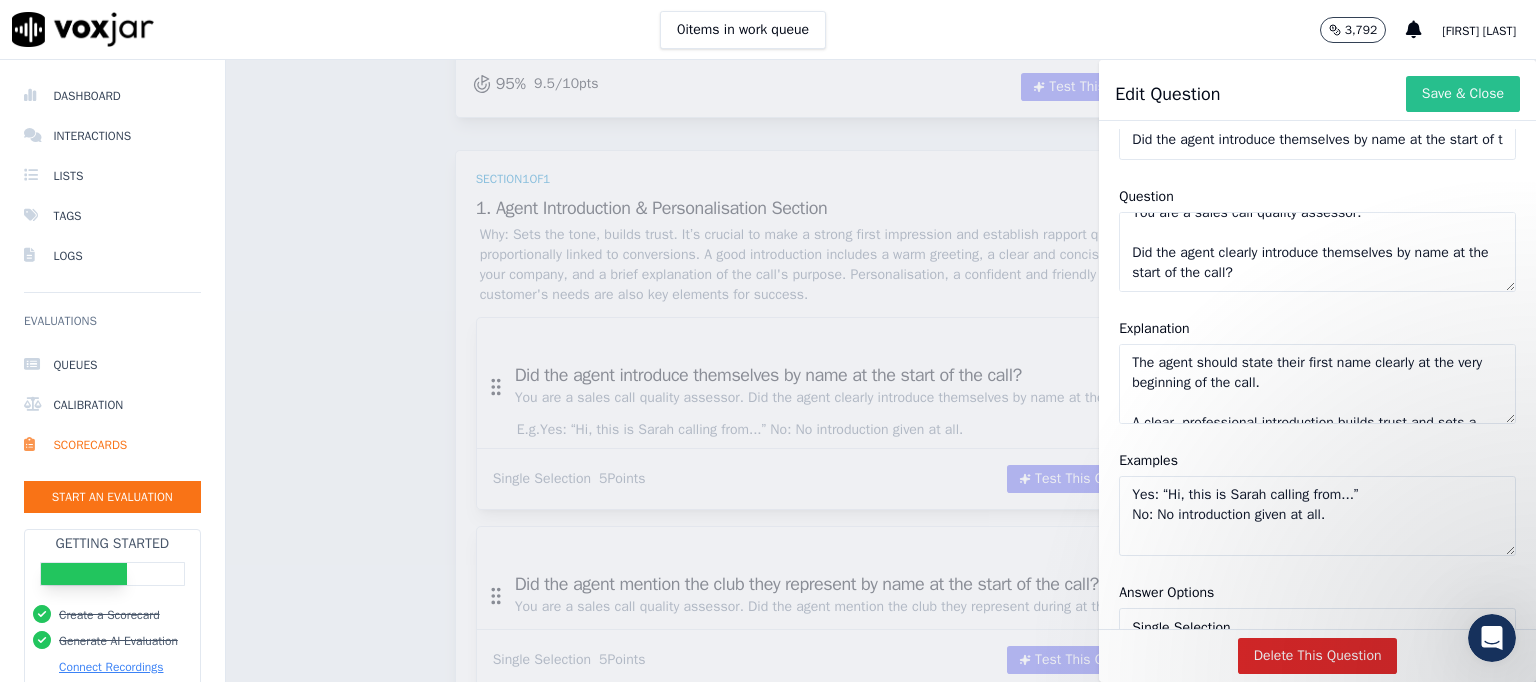 click on "Save & Close" at bounding box center (1463, 94) 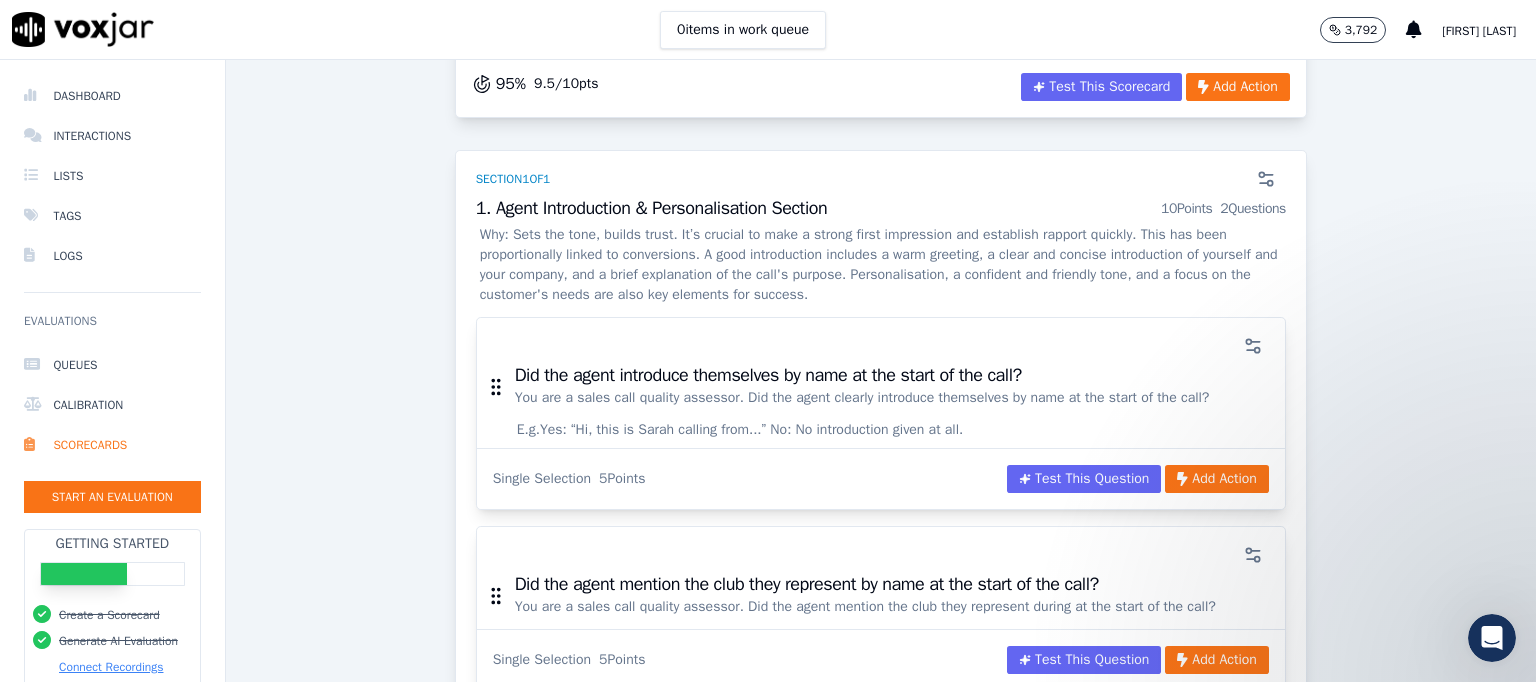 scroll, scrollTop: 493, scrollLeft: 0, axis: vertical 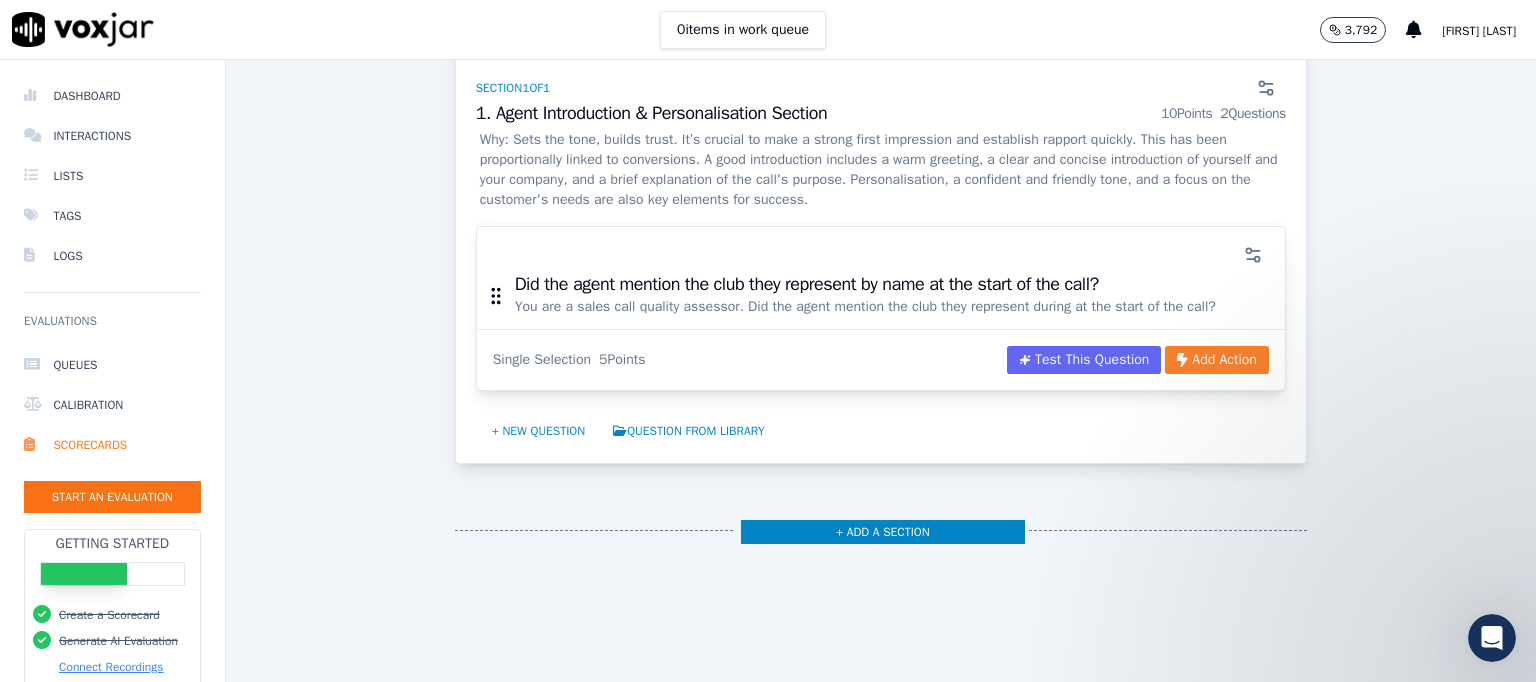 click on "Add Action" 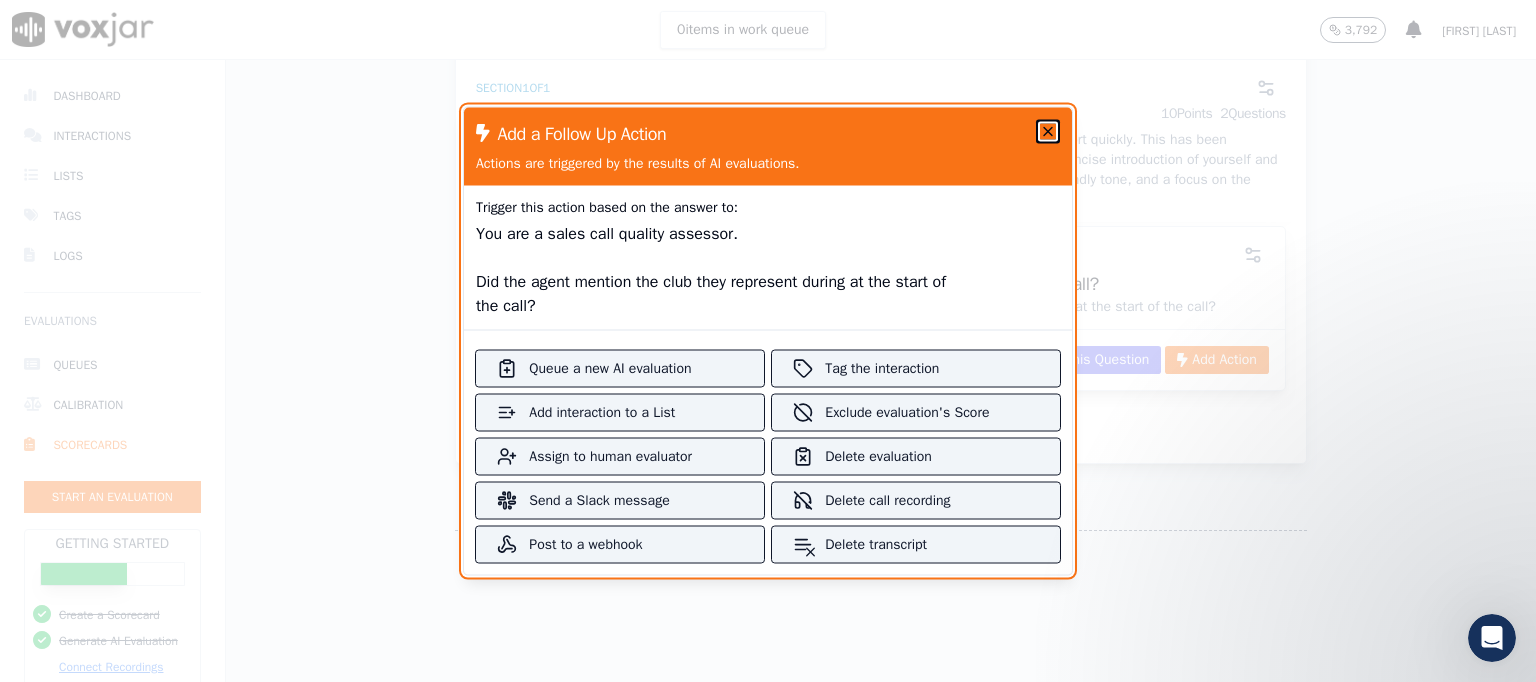click 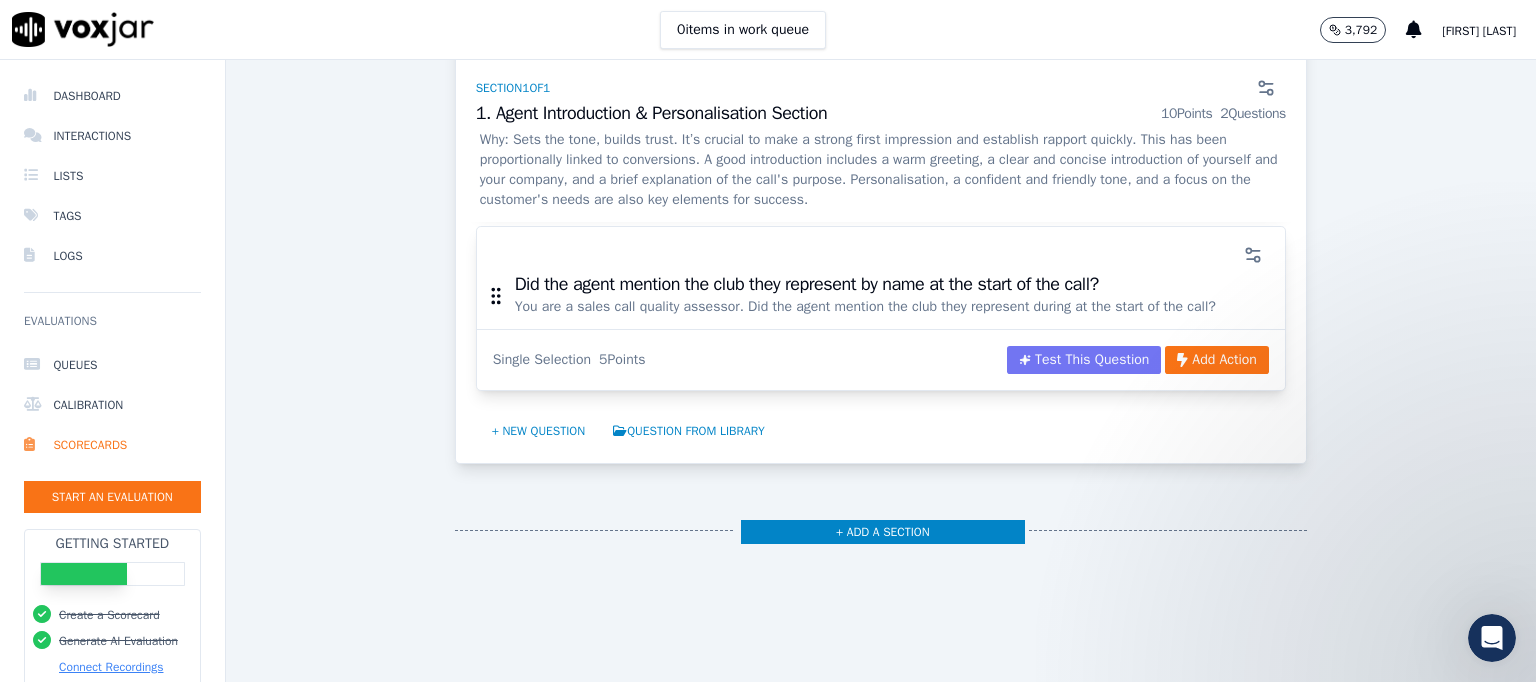 click on "Test This Question" at bounding box center [1084, 360] 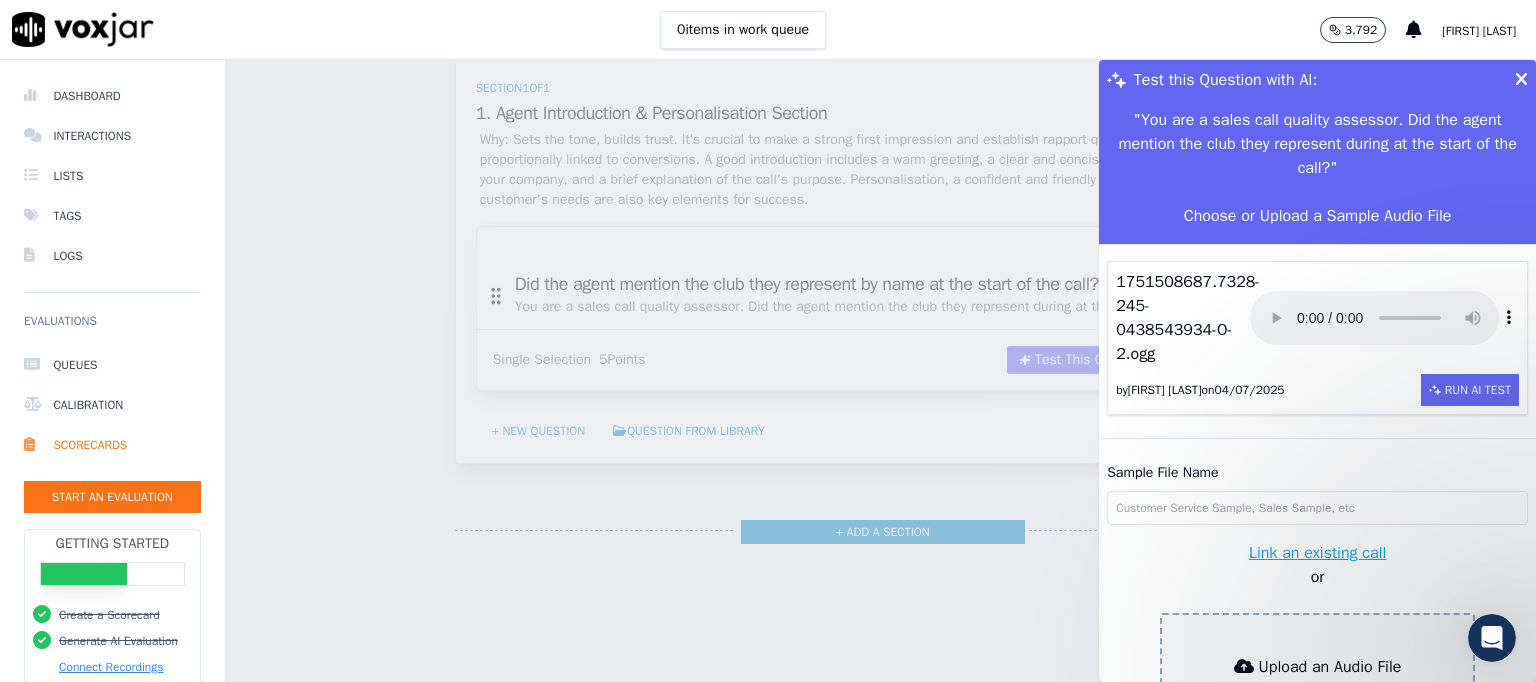 click on "Test this Question with AI:" at bounding box center (1317, 80) 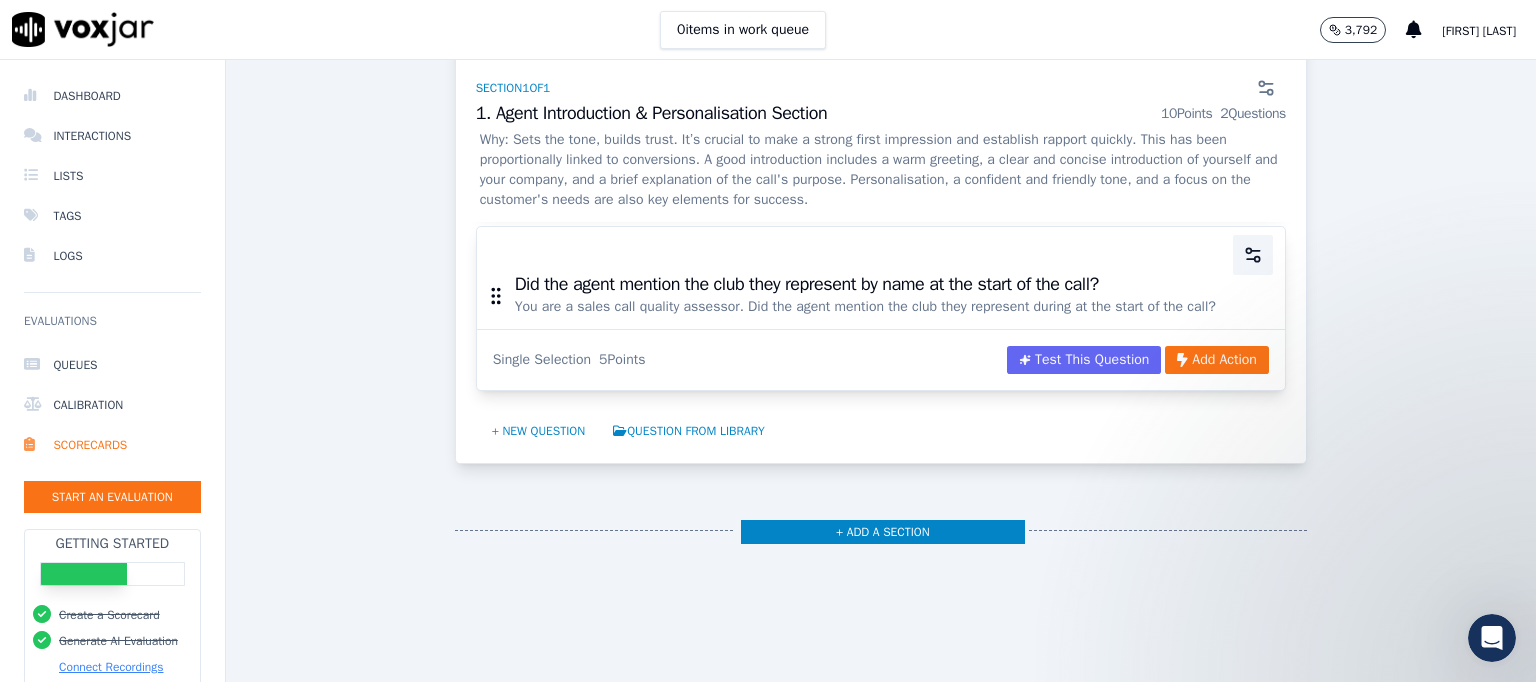 click 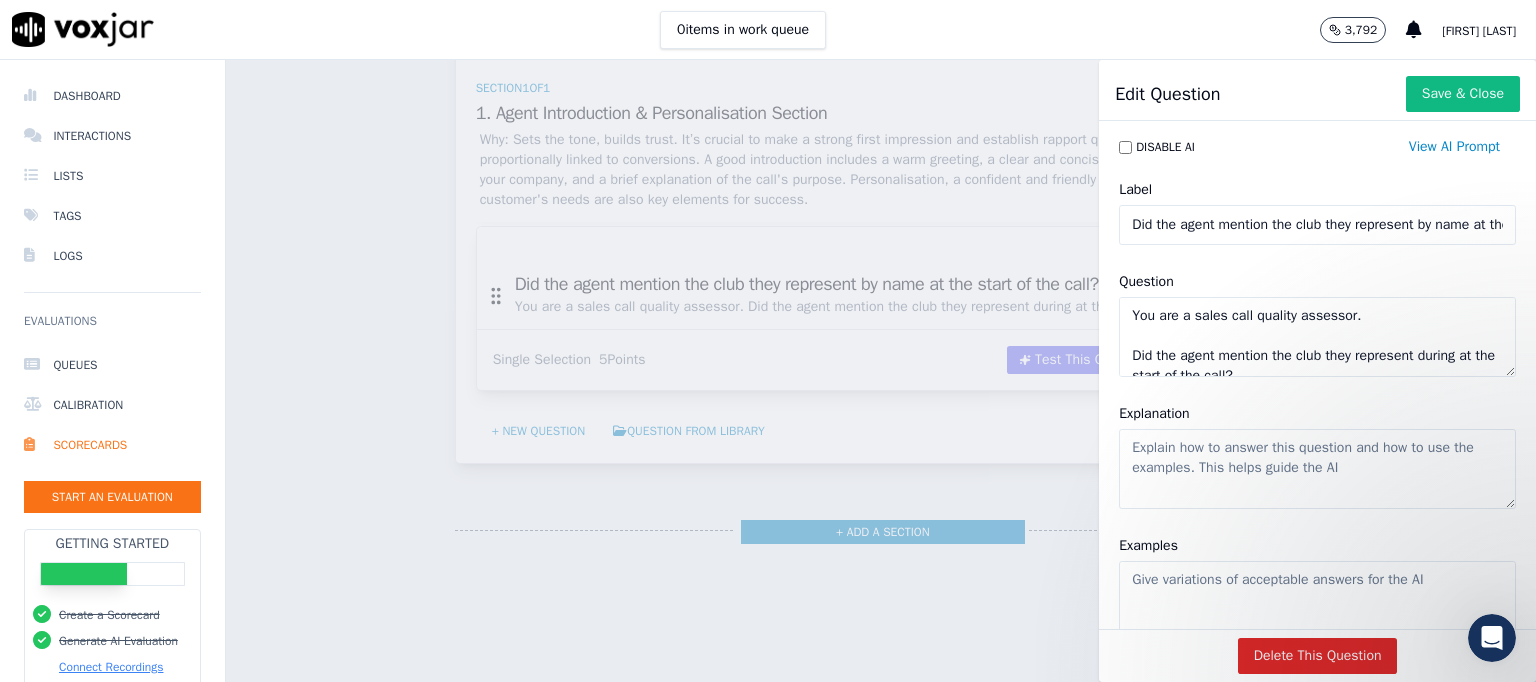 scroll, scrollTop: 100, scrollLeft: 0, axis: vertical 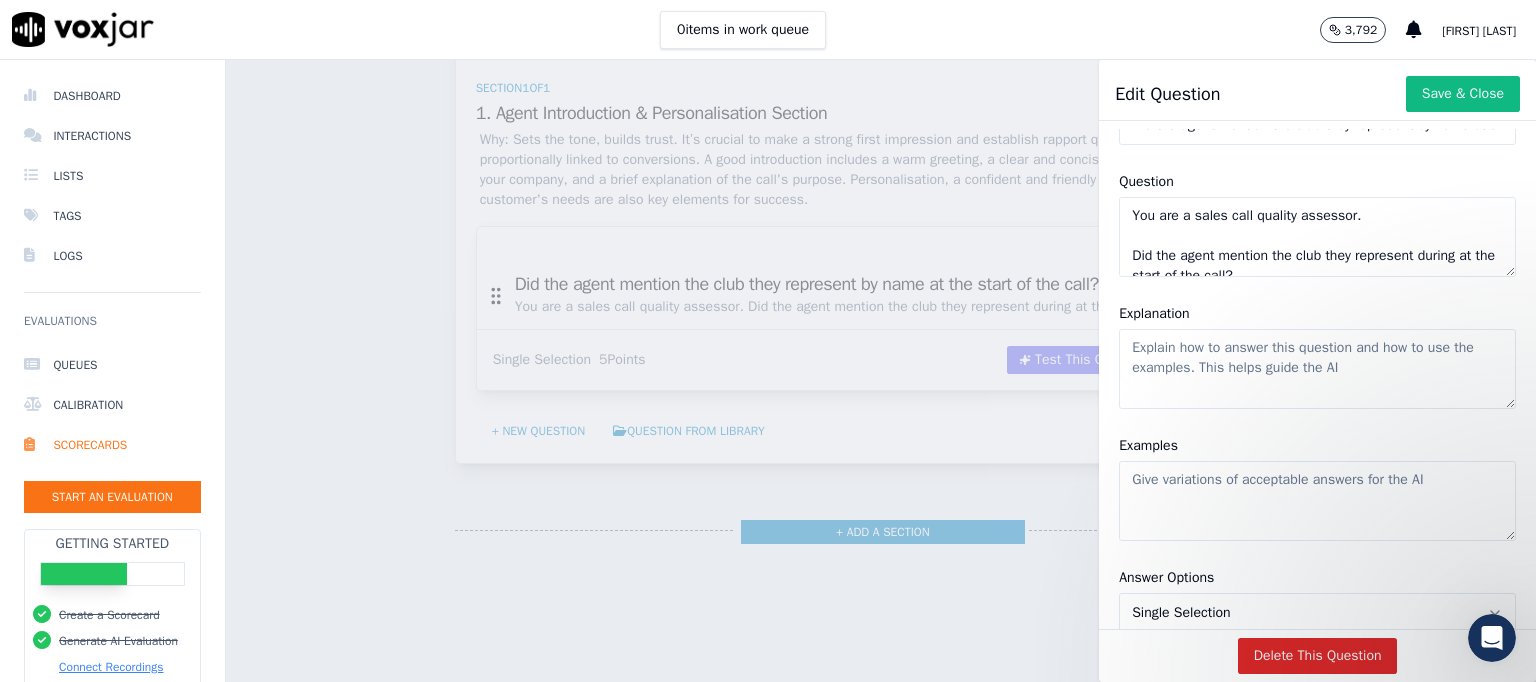 click on "Explanation" 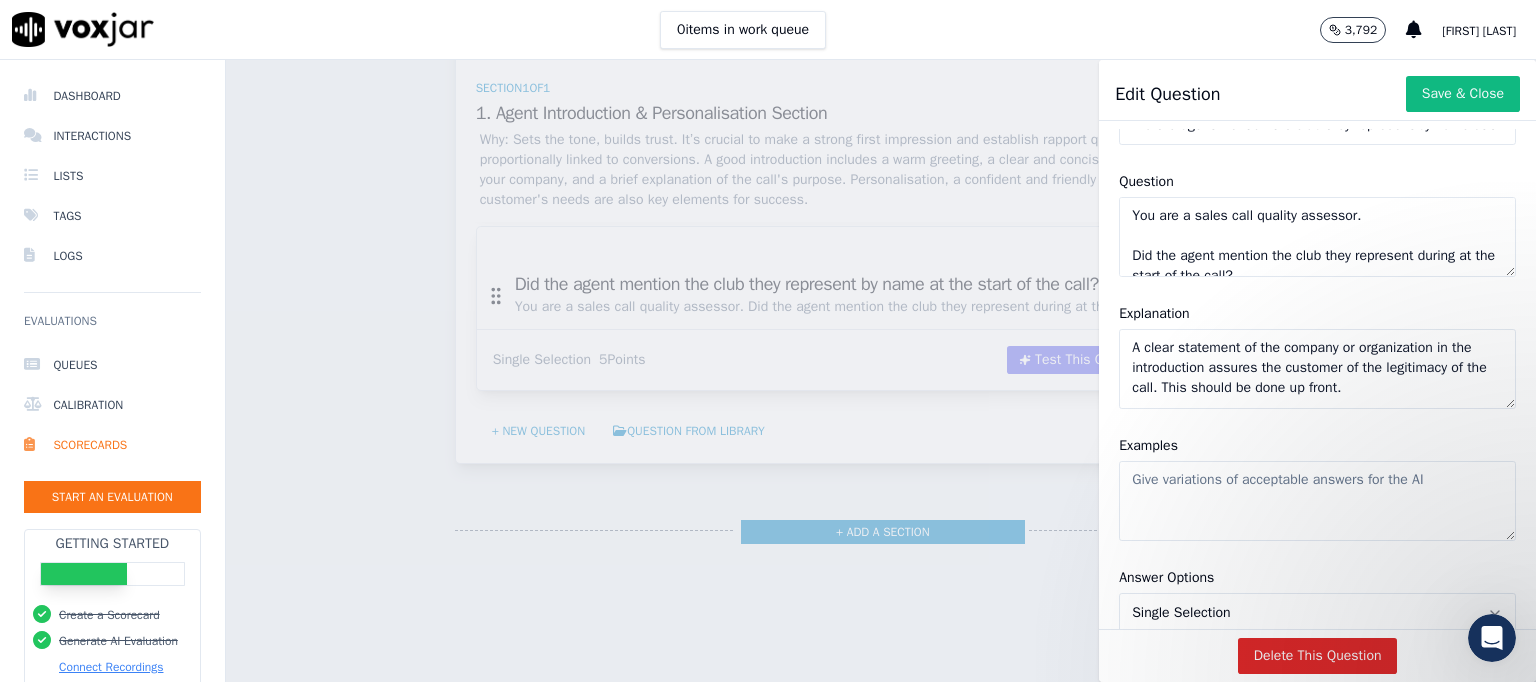 click on "A clear statement of the company or organization in the introduction assures the customer of the legitimacy of the call. This should be done up front." 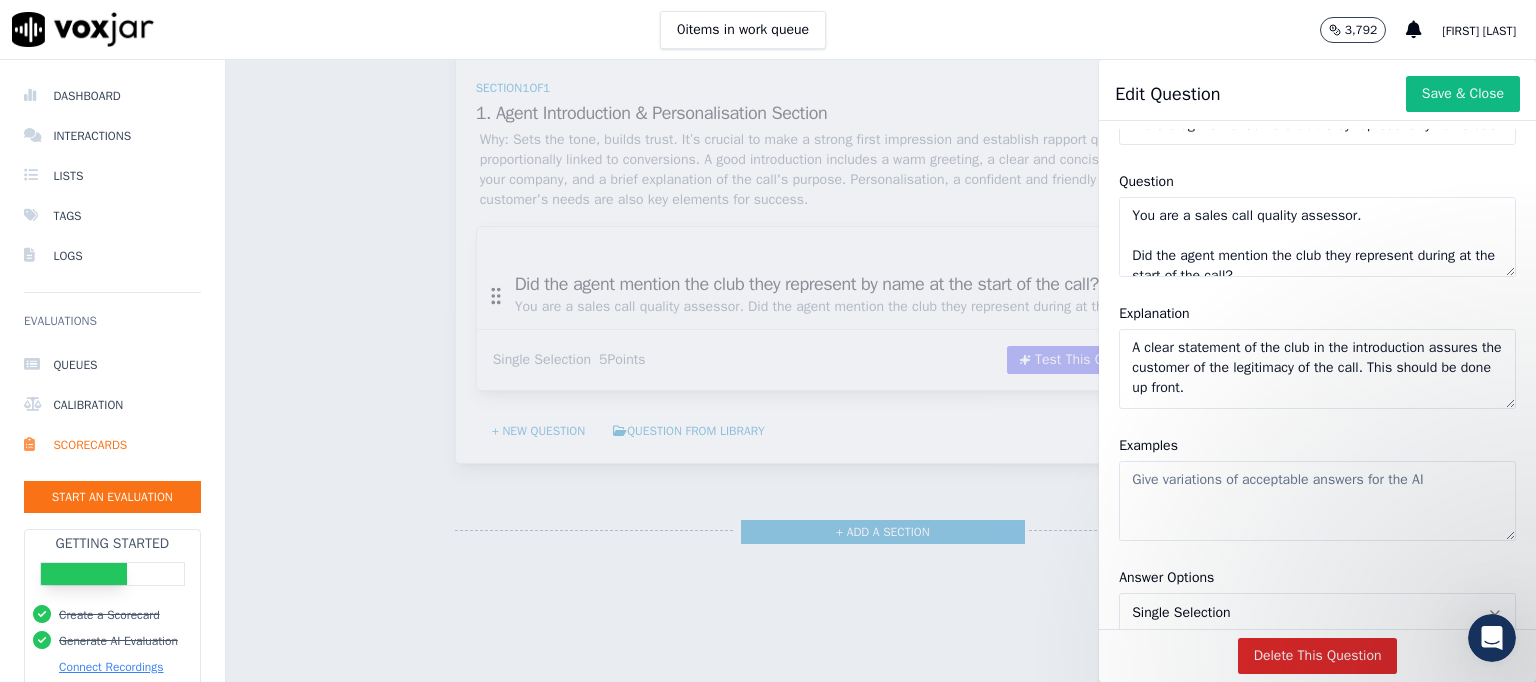 scroll, scrollTop: 300, scrollLeft: 0, axis: vertical 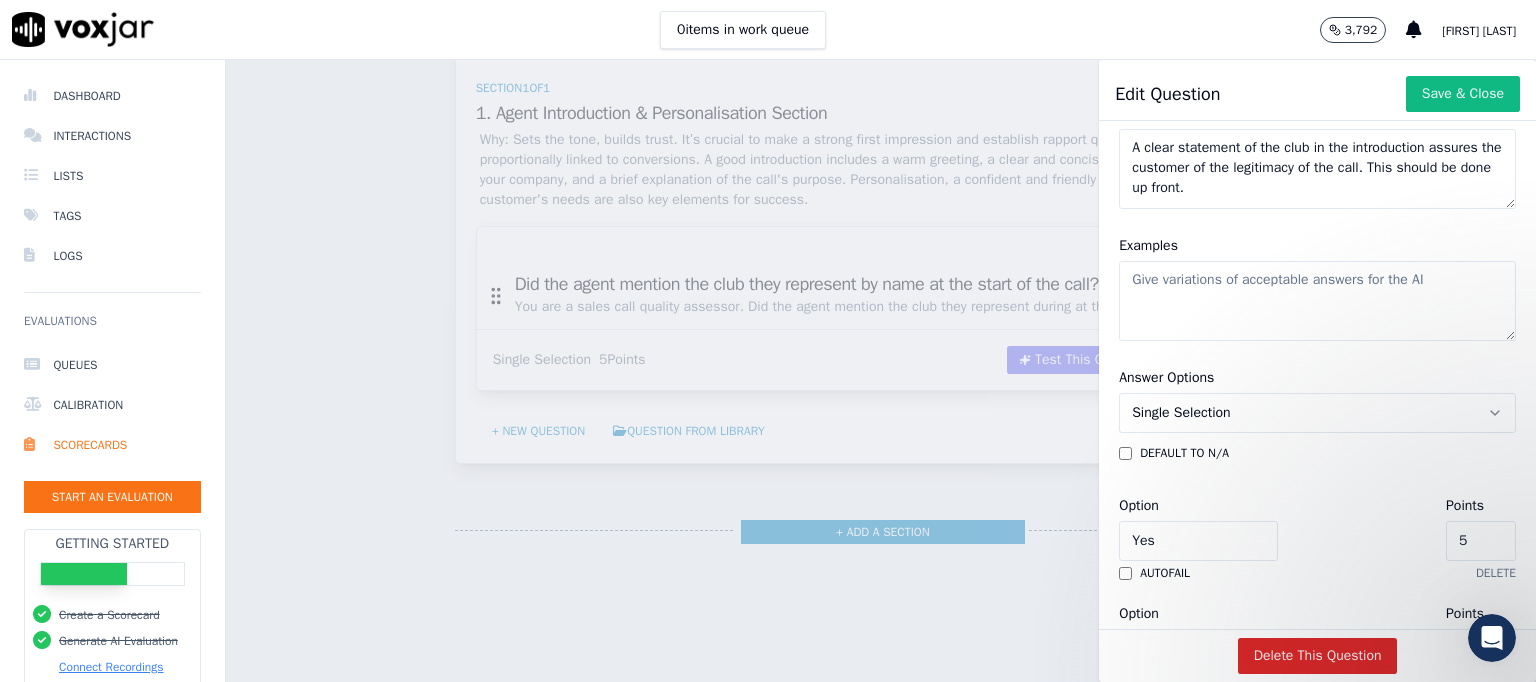 type on "A clear statement of the club in the introduction assures the customer of the legitimacy of the call. This should be done up front." 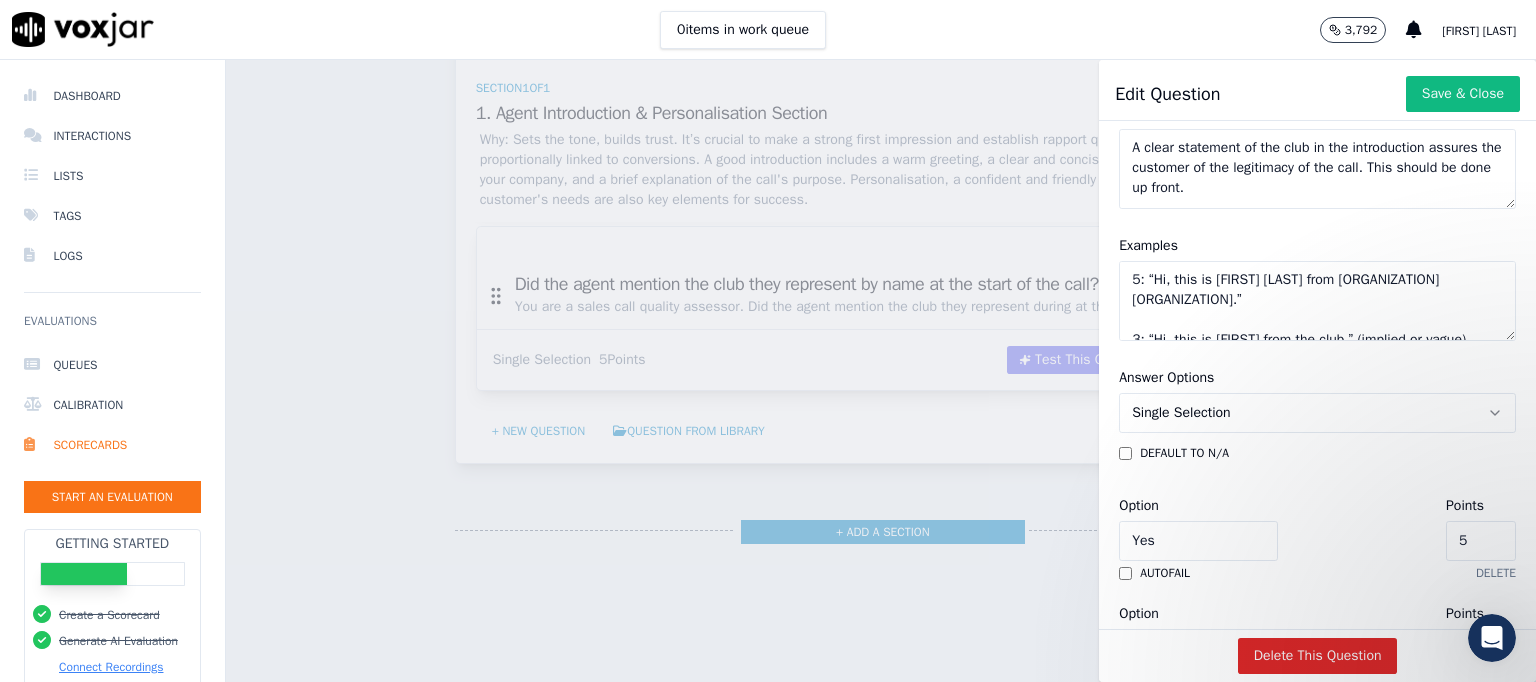 scroll, scrollTop: 68, scrollLeft: 0, axis: vertical 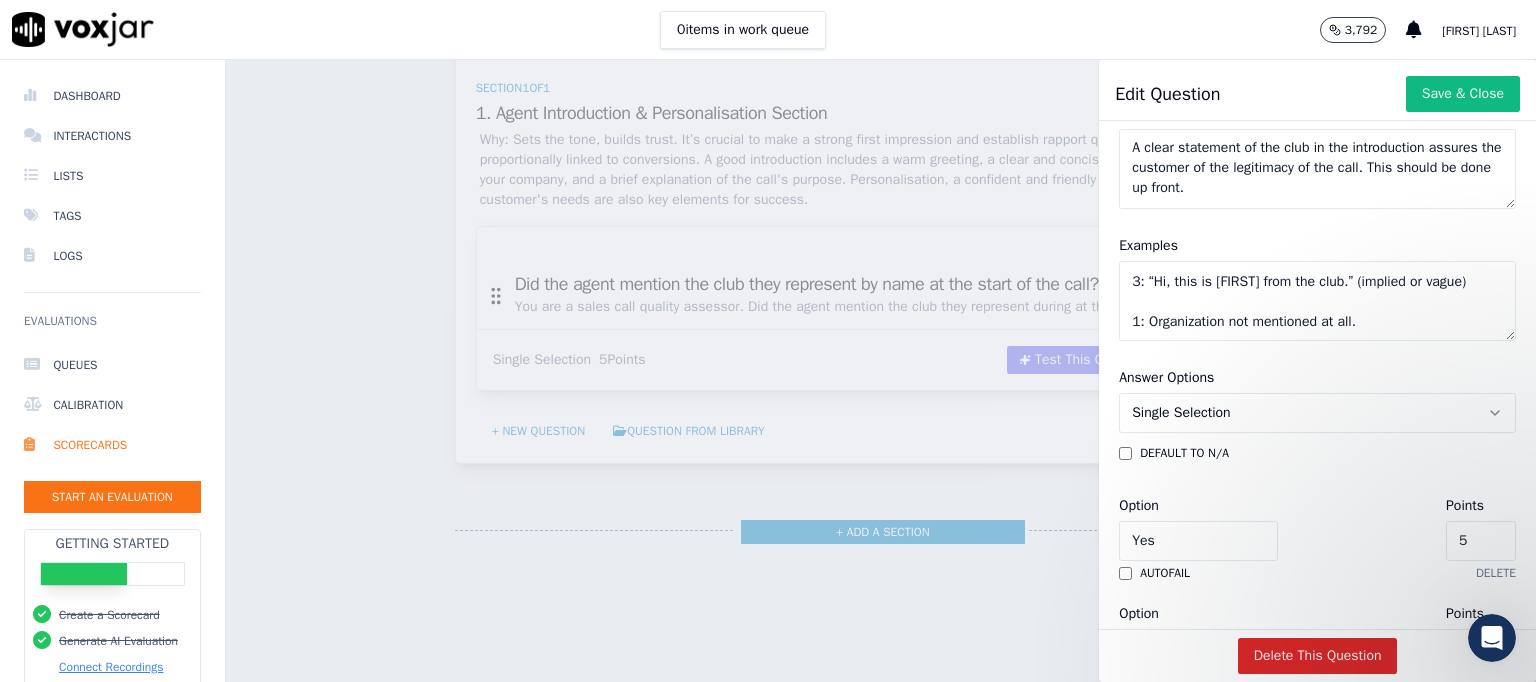 click on "5: “Hi, this is [FIRST] [LAST] from [ORGANIZATION] [ORGANIZATION].”
3: “Hi, this is [FIRST] from the club.” (implied or vague)
1: Organization not mentioned at all." 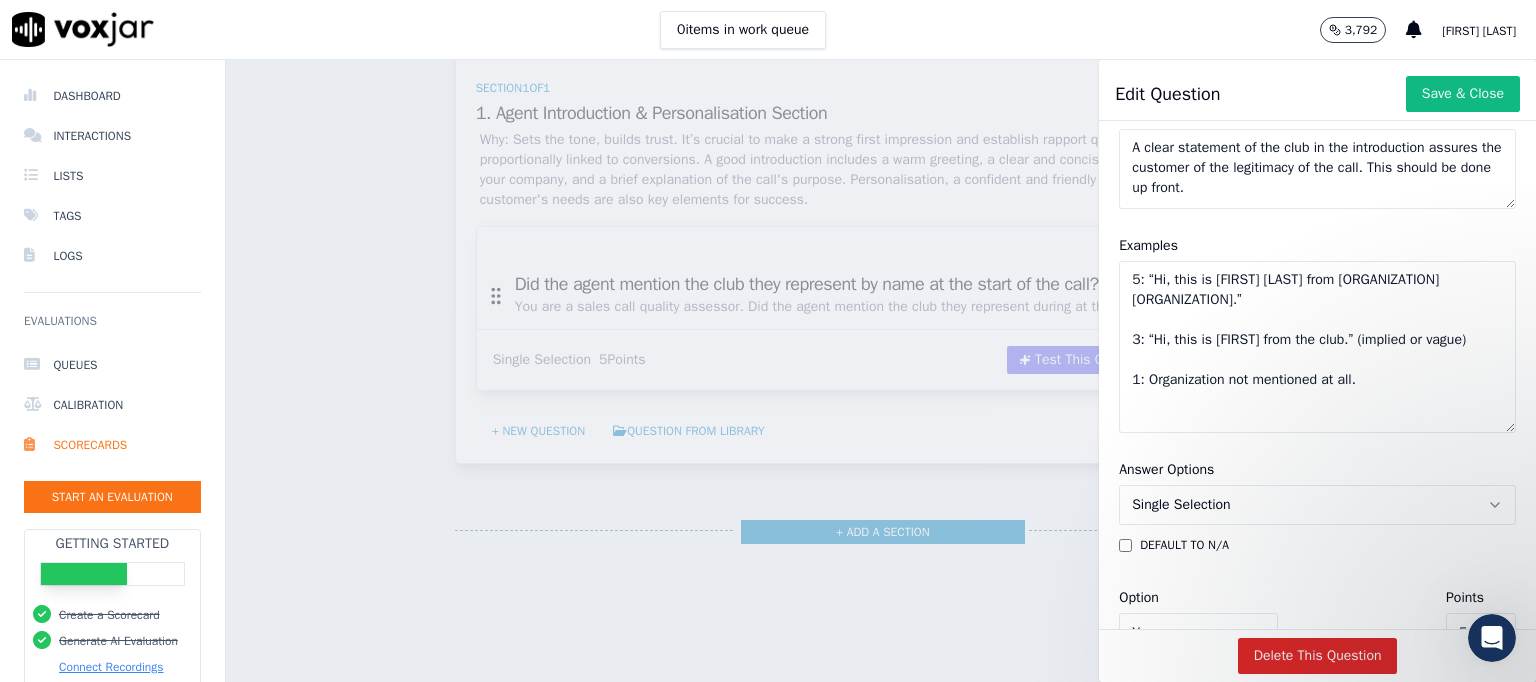 scroll, scrollTop: 0, scrollLeft: 0, axis: both 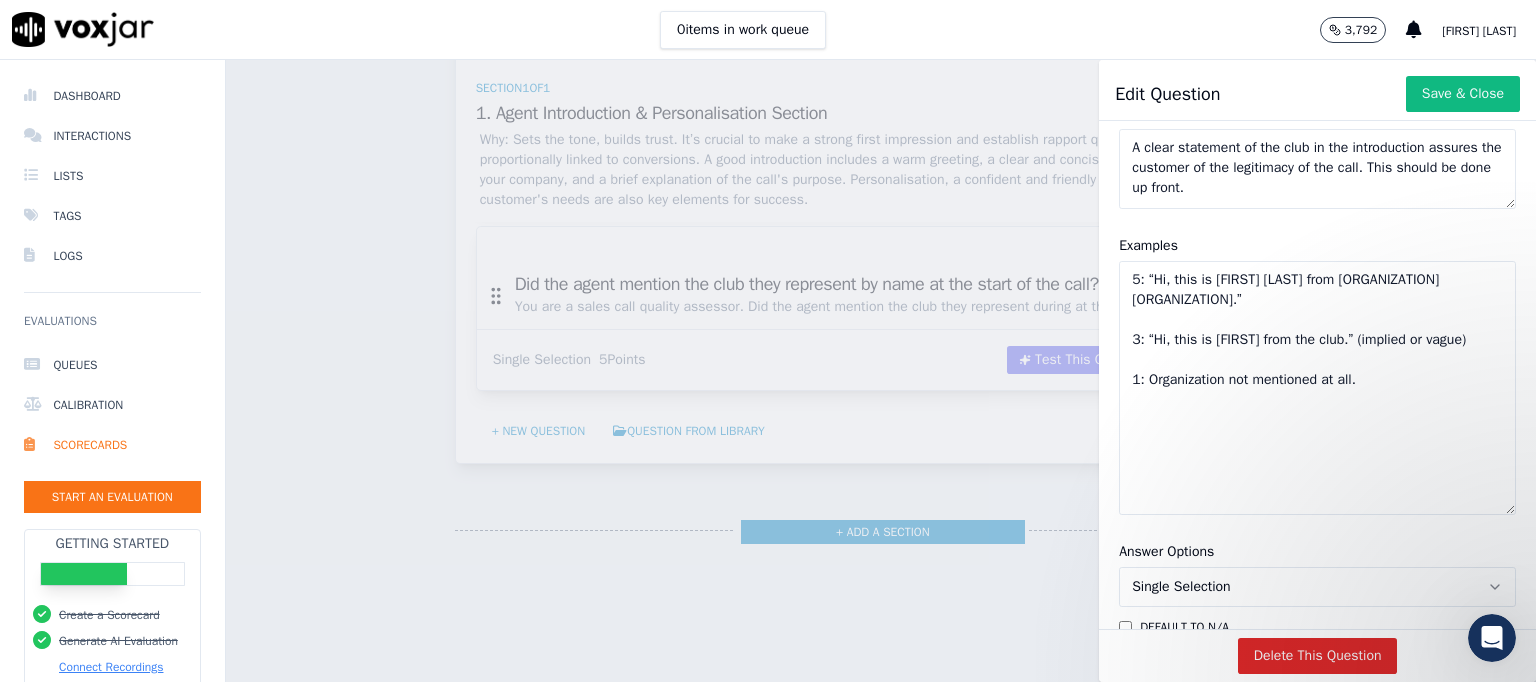 drag, startPoint x: 1447, startPoint y: 334, endPoint x: 1454, endPoint y: 509, distance: 175.13994 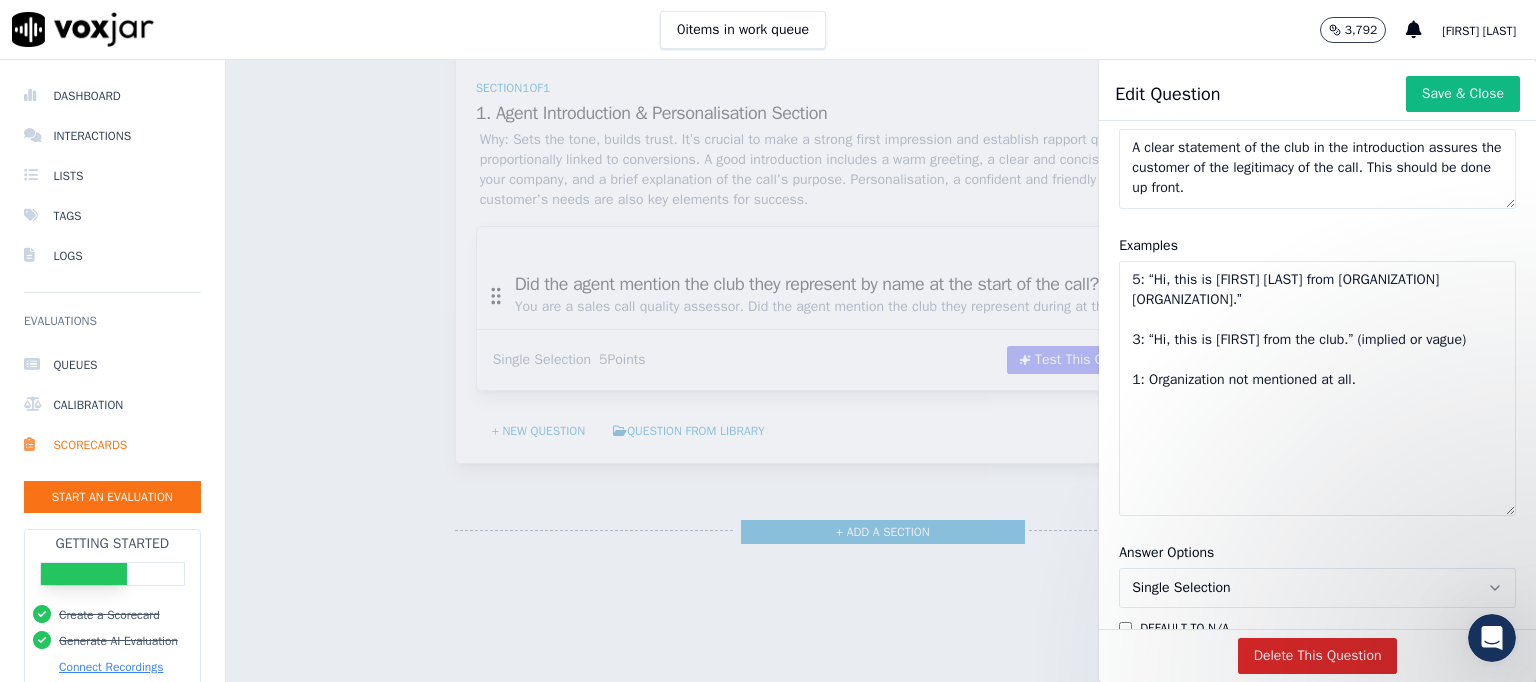 click on "5: “Hi, this is [FIRST] [LAST] from [ORGANIZATION] [ORGANIZATION].”
3: “Hi, this is [FIRST] from the club.” (implied or vague)
1: Organization not mentioned at all." 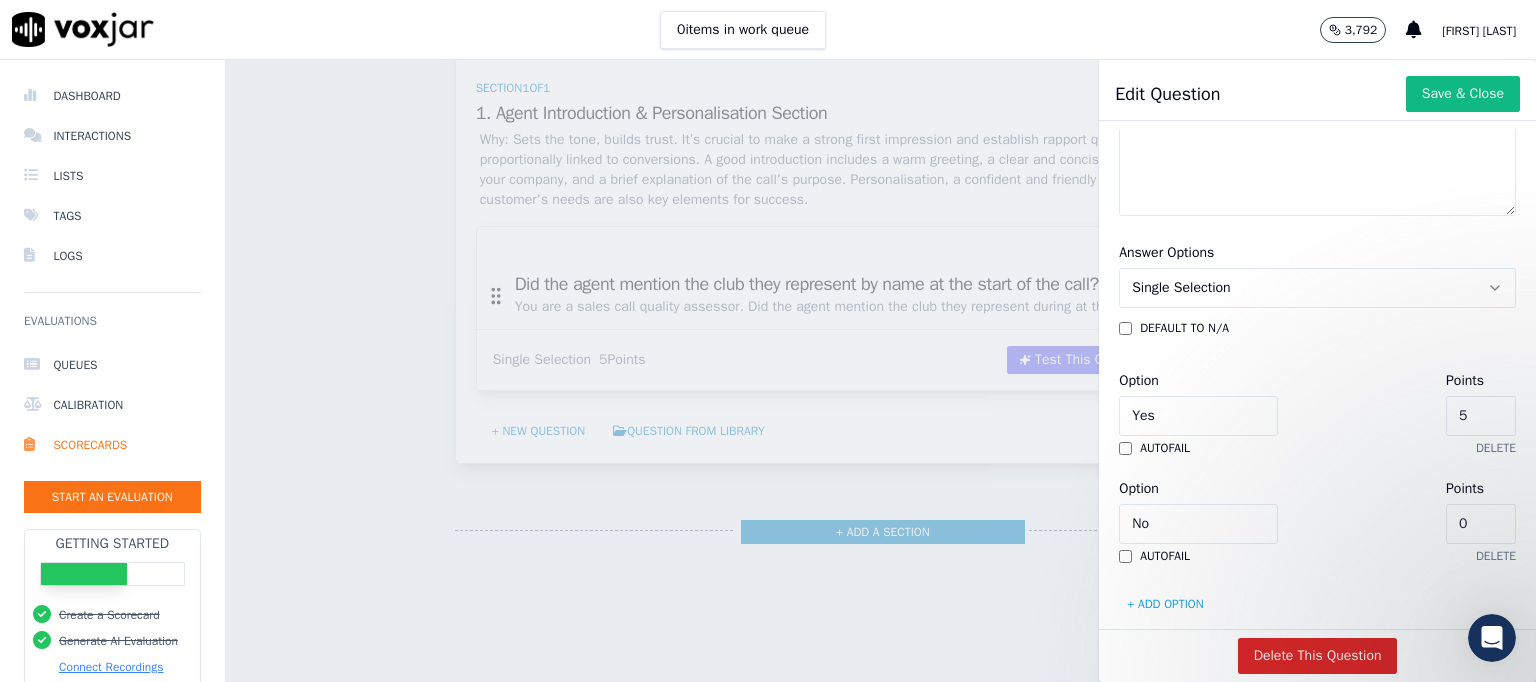scroll, scrollTop: 687, scrollLeft: 0, axis: vertical 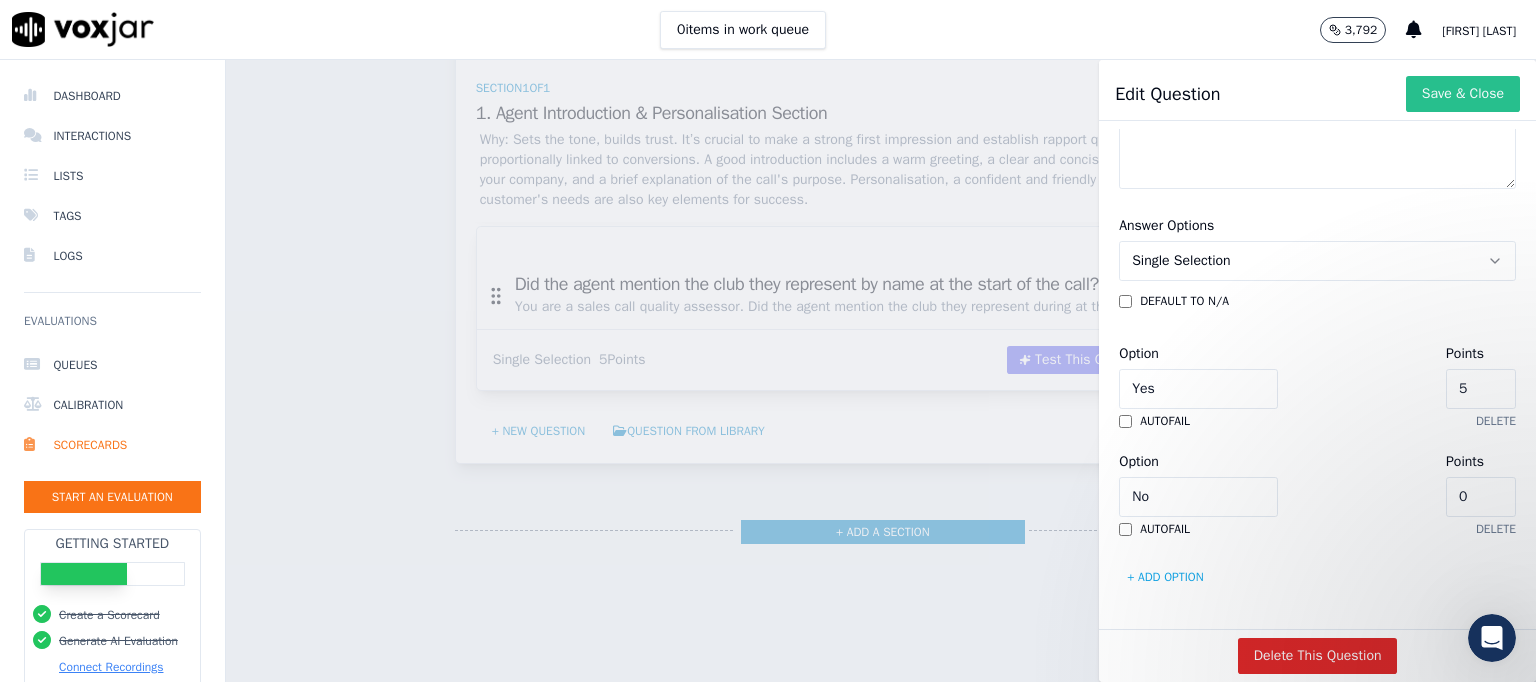 type on "Yes: “Hi, this is [FIRST] [LAST] from Collingwood Football Club.”
No: Club not mentioned at all." 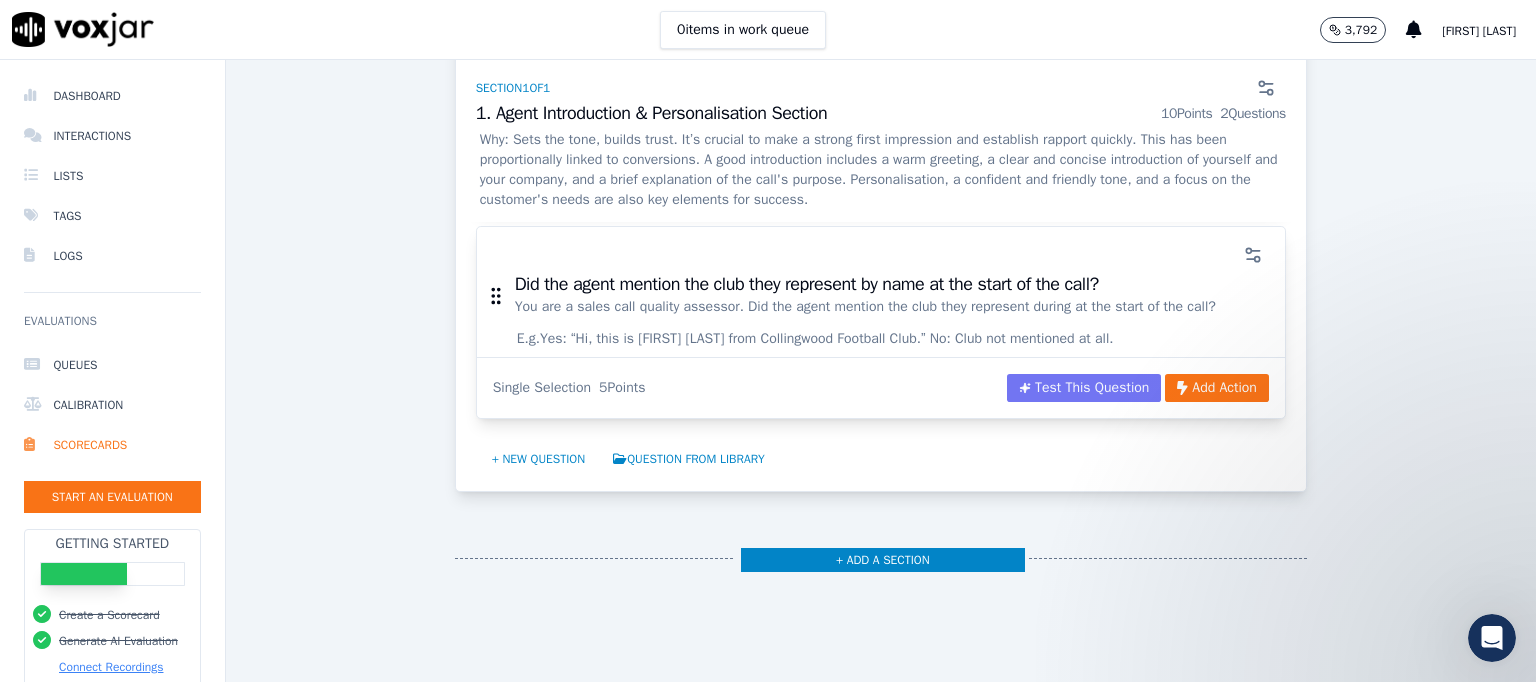 click on "Test This Question" at bounding box center (1084, 388) 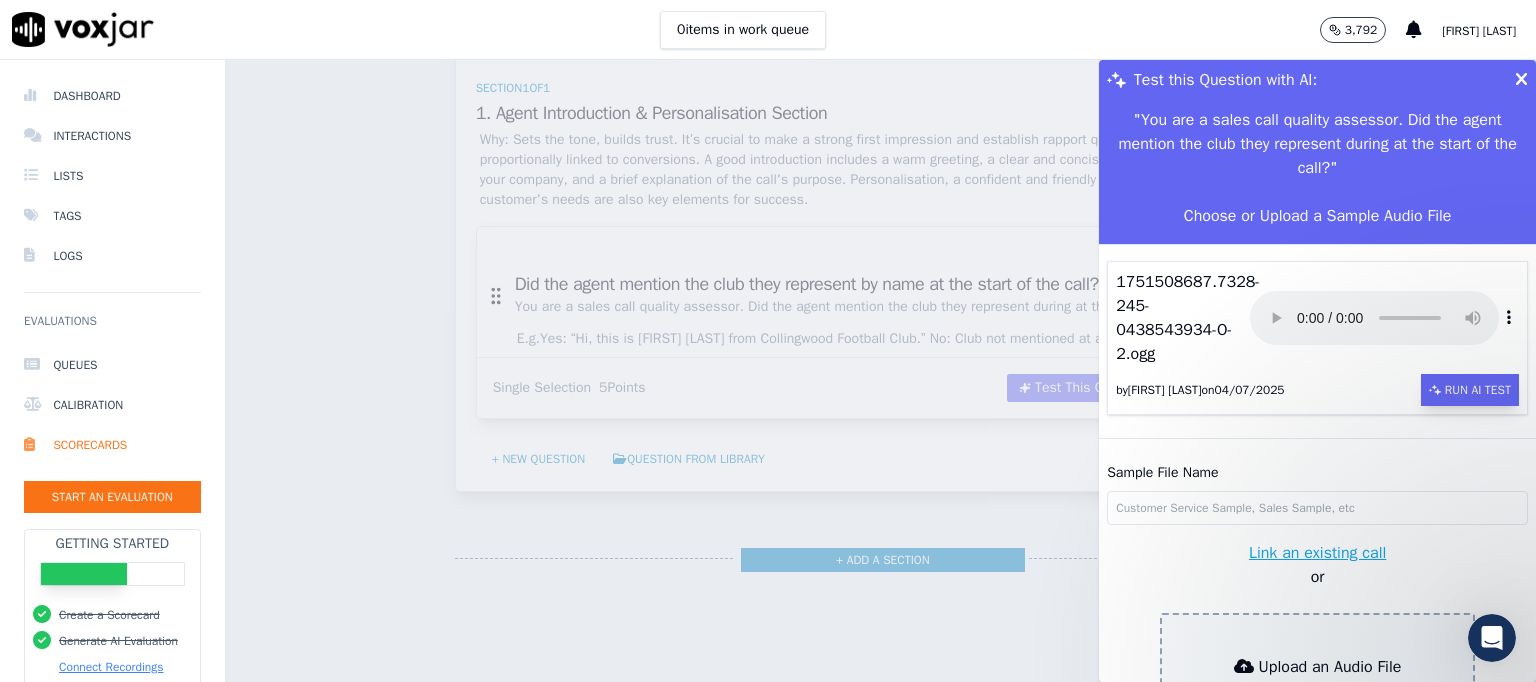 click on "Run AI Test" at bounding box center [1470, 390] 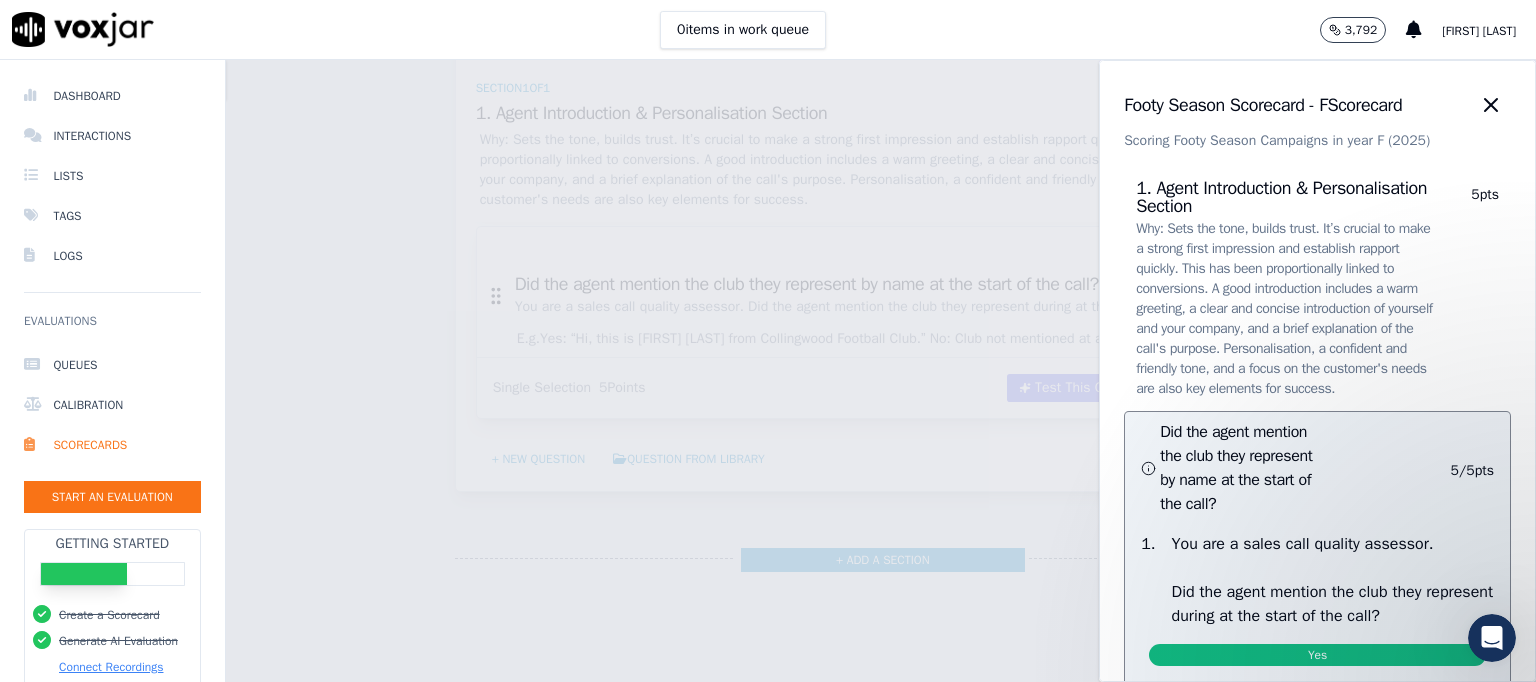 scroll, scrollTop: 314, scrollLeft: 0, axis: vertical 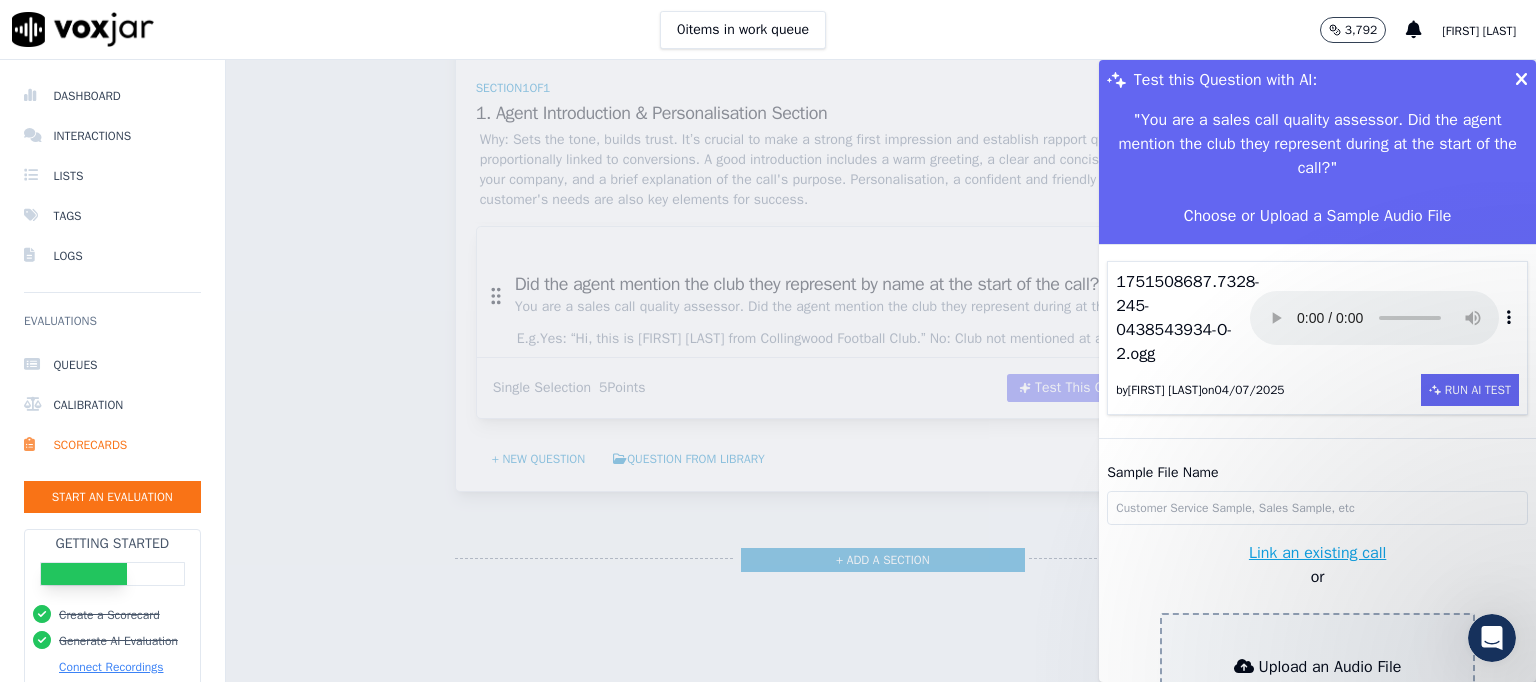 click on "Test this Question with AI:     " You are a sales call quality assessor.
Did the agent mention the club they represent during at the start of the call?
"   Choose or Upload a Sample Audio File   1751508687.7328-245-0438543934-O-2.ogg         by  [FIRST] [LAST]  on  04/07/2025     Run AI Test     Sample File Name       Link an existing call   or     Upload an Audio File   (audio files only)       Upload Sample Audio     Footy Season Scorecard - F  Scorecard     Scoring Footy Season Campaigns in year F (2025)   1. Agent Introduction & Personalisation Section   Why: Sets the tone, builds trust. It’s crucial to make a strong first impression and establish rapport quickly. This has been proportionally linked to conversions.
A good introduction includes a warm greeting, a clear and concise introduction of yourself and your company, and a brief explanation of the call's purpose. Personalisation, a confident and friendly tone, and a focus on the customer's needs are also key elements for success.   5  pts" 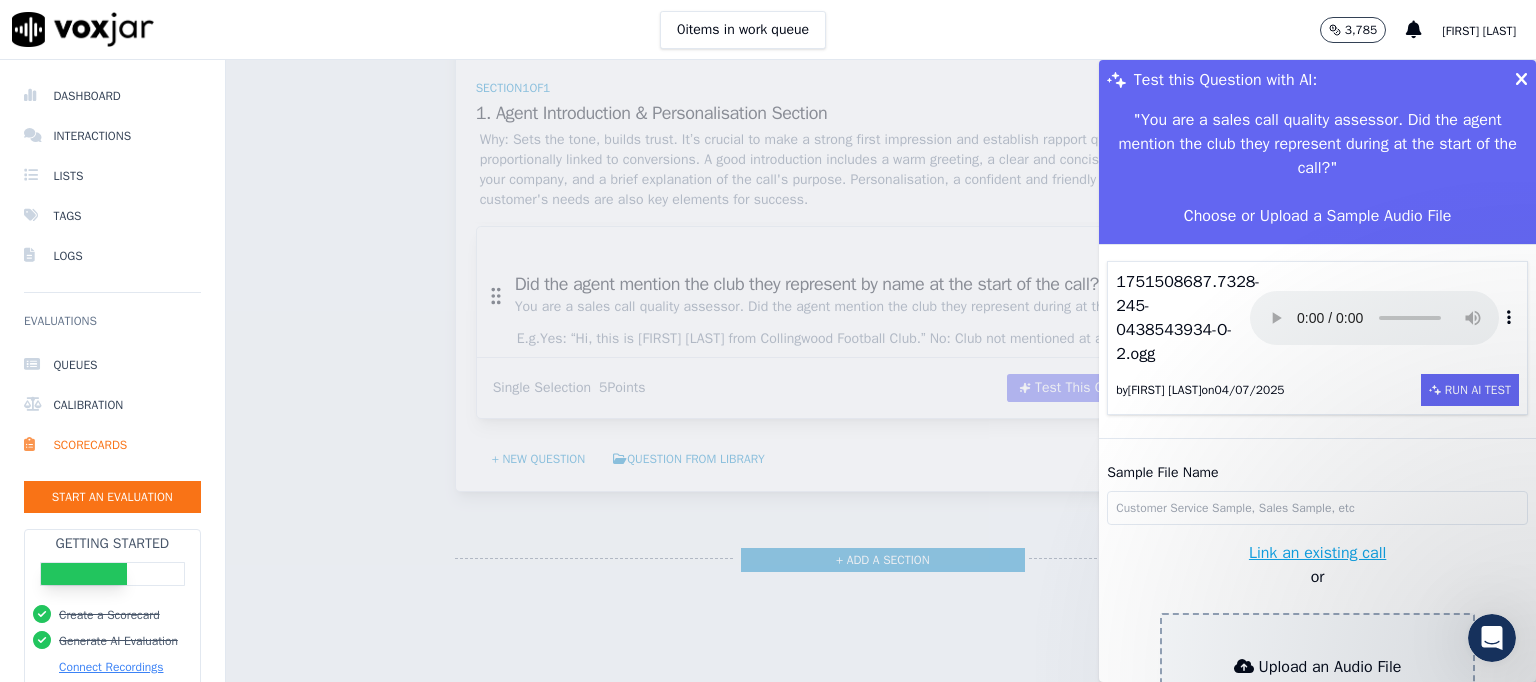click at bounding box center (1521, 80) 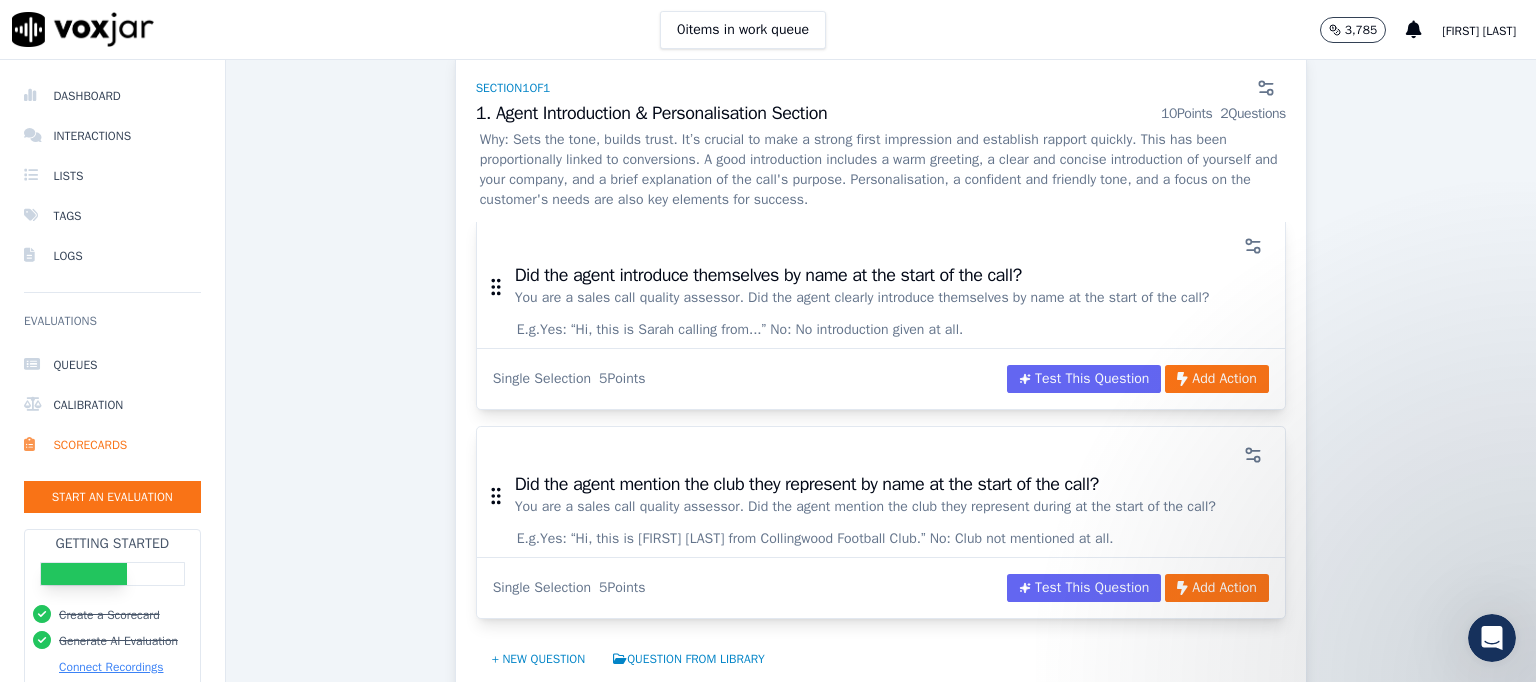 scroll, scrollTop: 493, scrollLeft: 0, axis: vertical 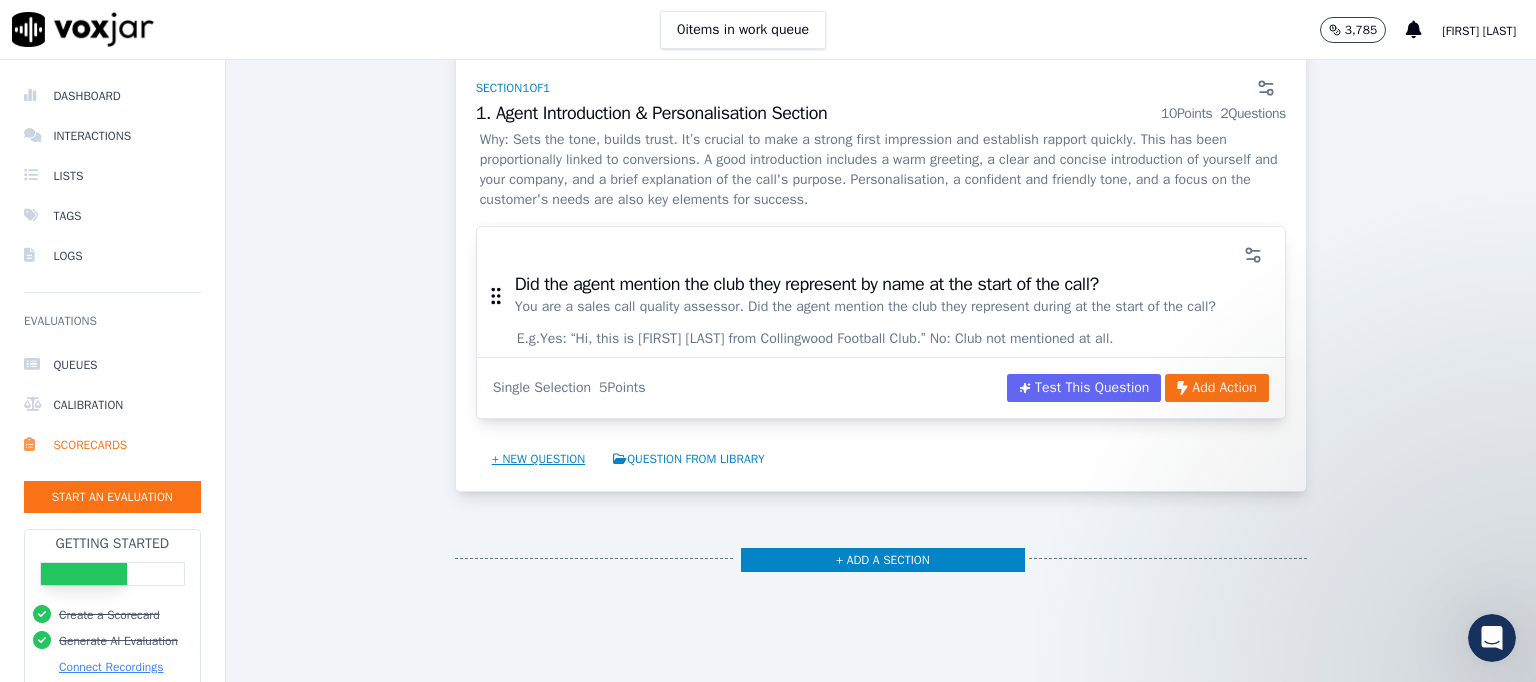click on "+ New question" at bounding box center (539, 459) 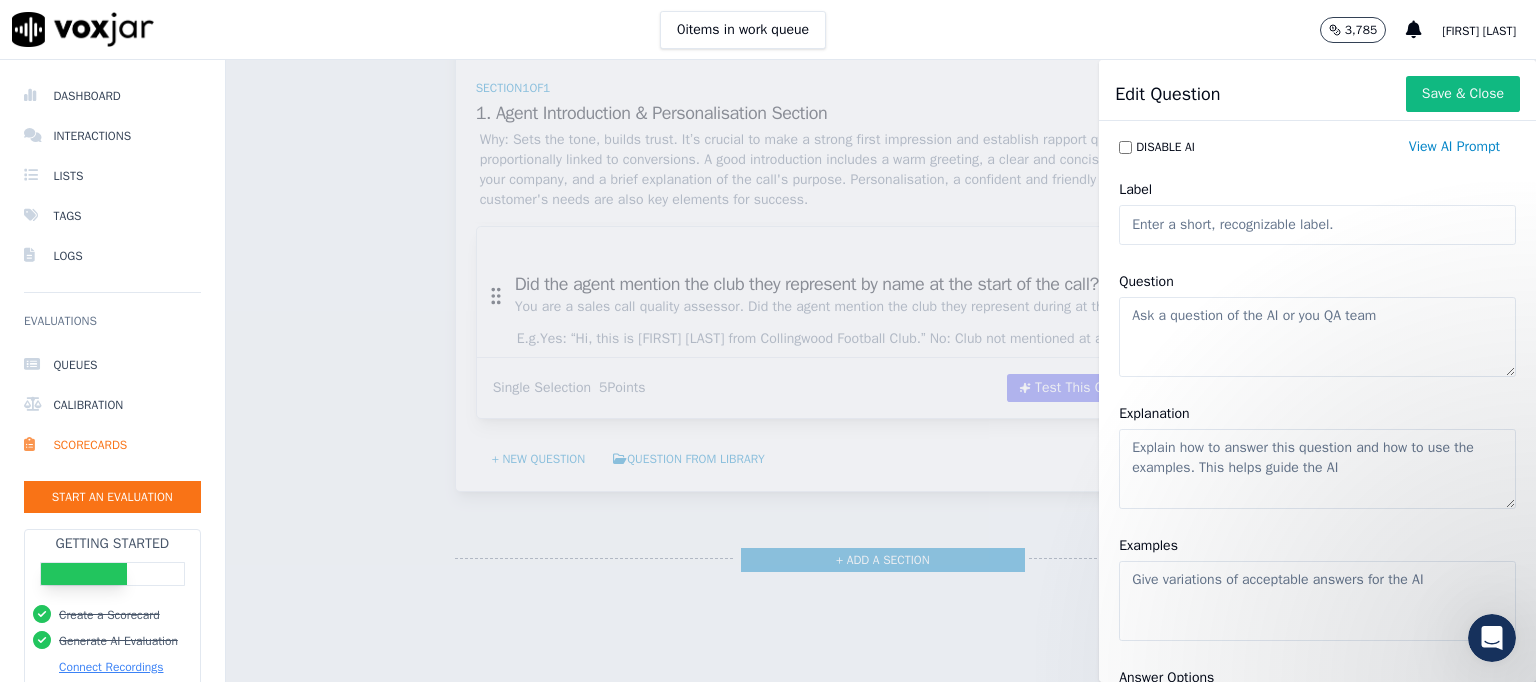click on "Label" 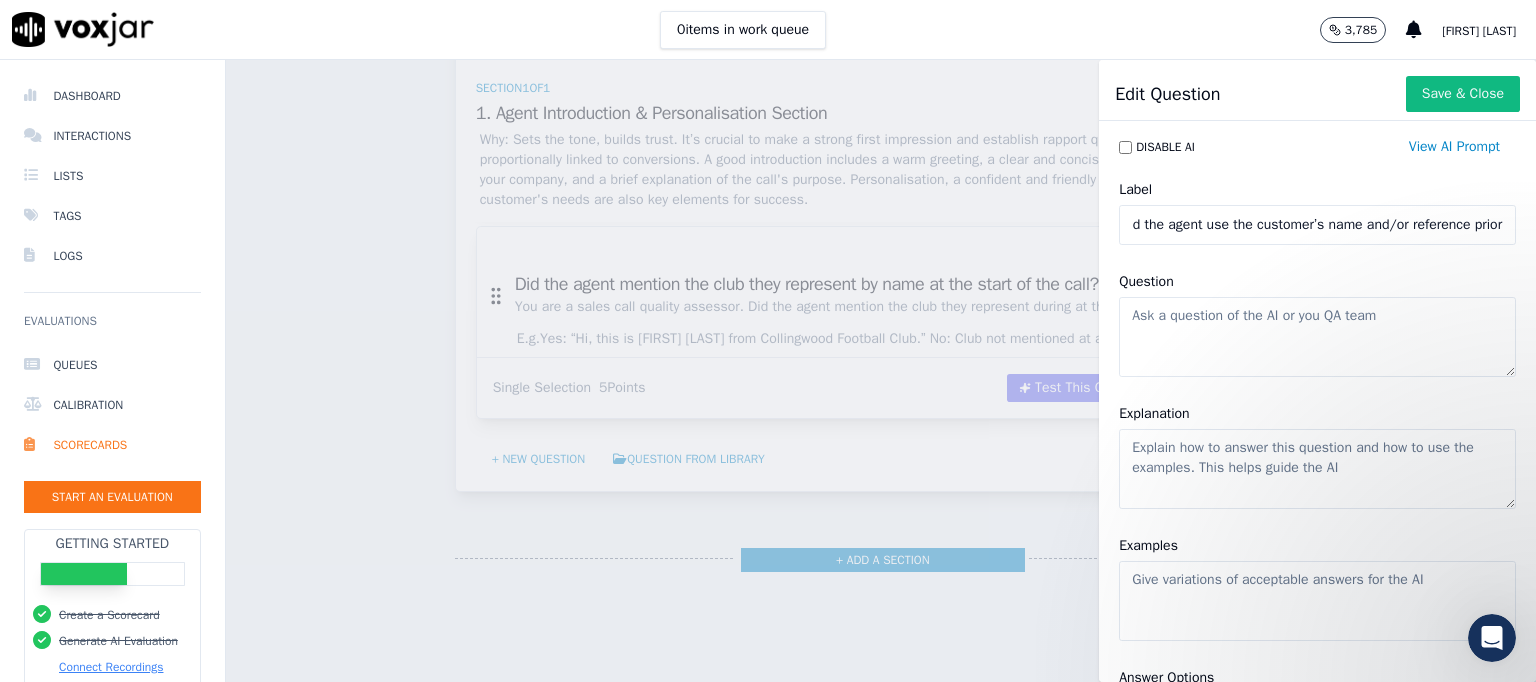 scroll, scrollTop: 0, scrollLeft: 0, axis: both 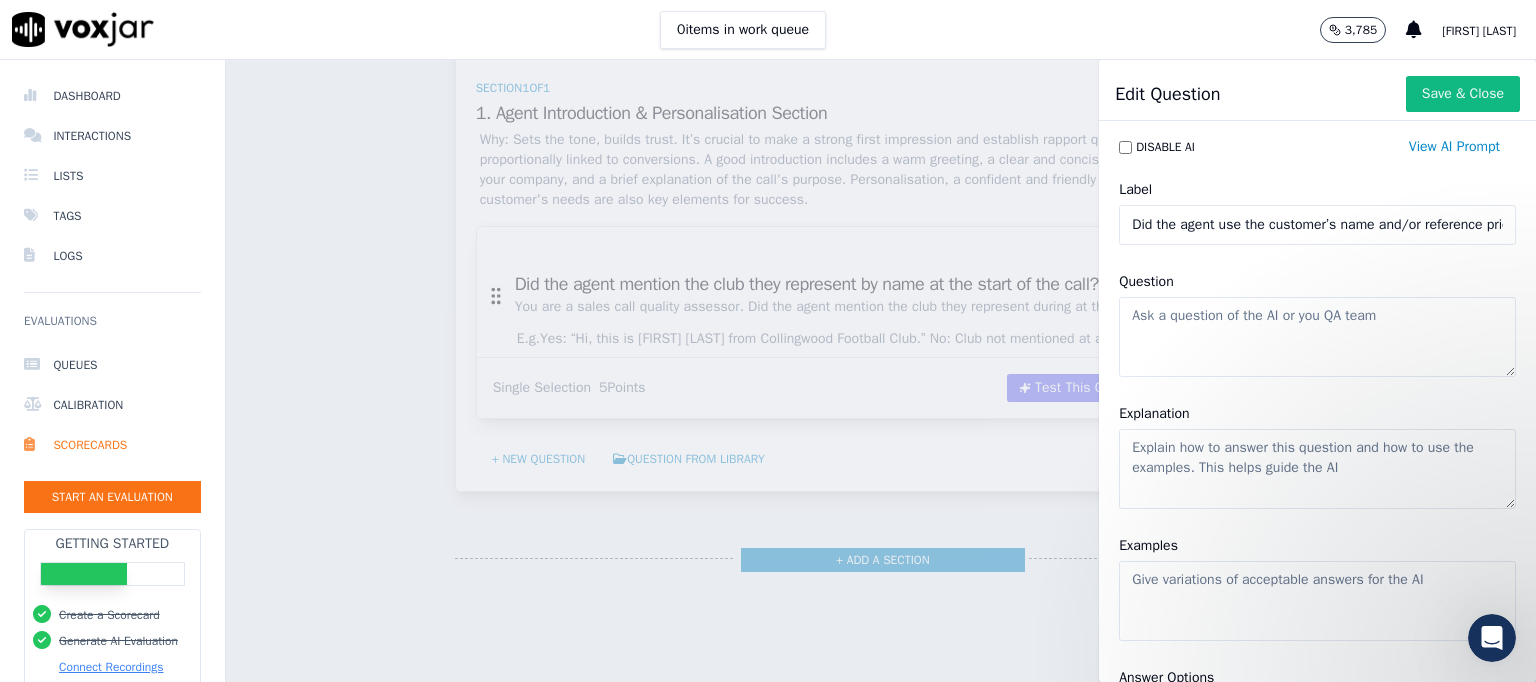 type on "Did the agent use the customer’s name and/or reference prior interactions or context to personalise the greeting?" 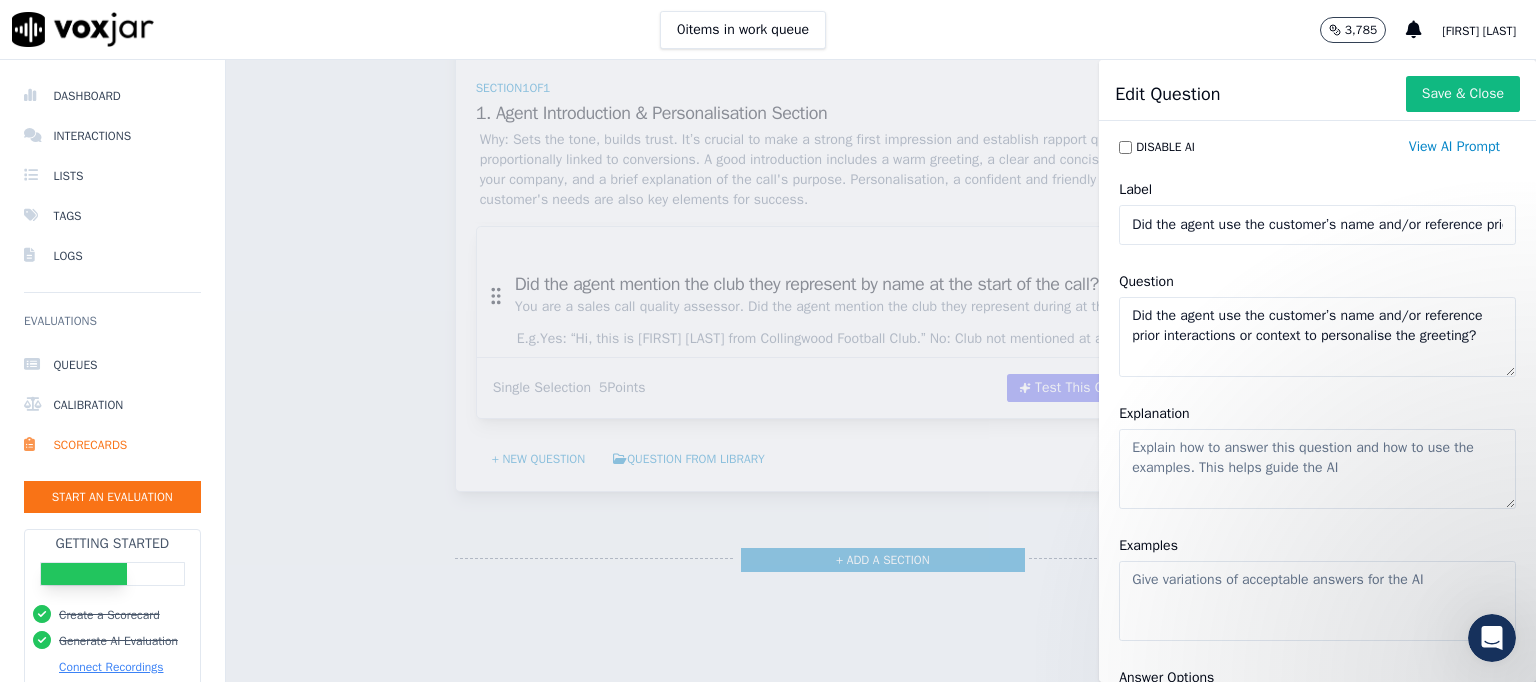 type on "Did the agent use the customer’s name and/or reference prior interactions or context to personalise the greeting?" 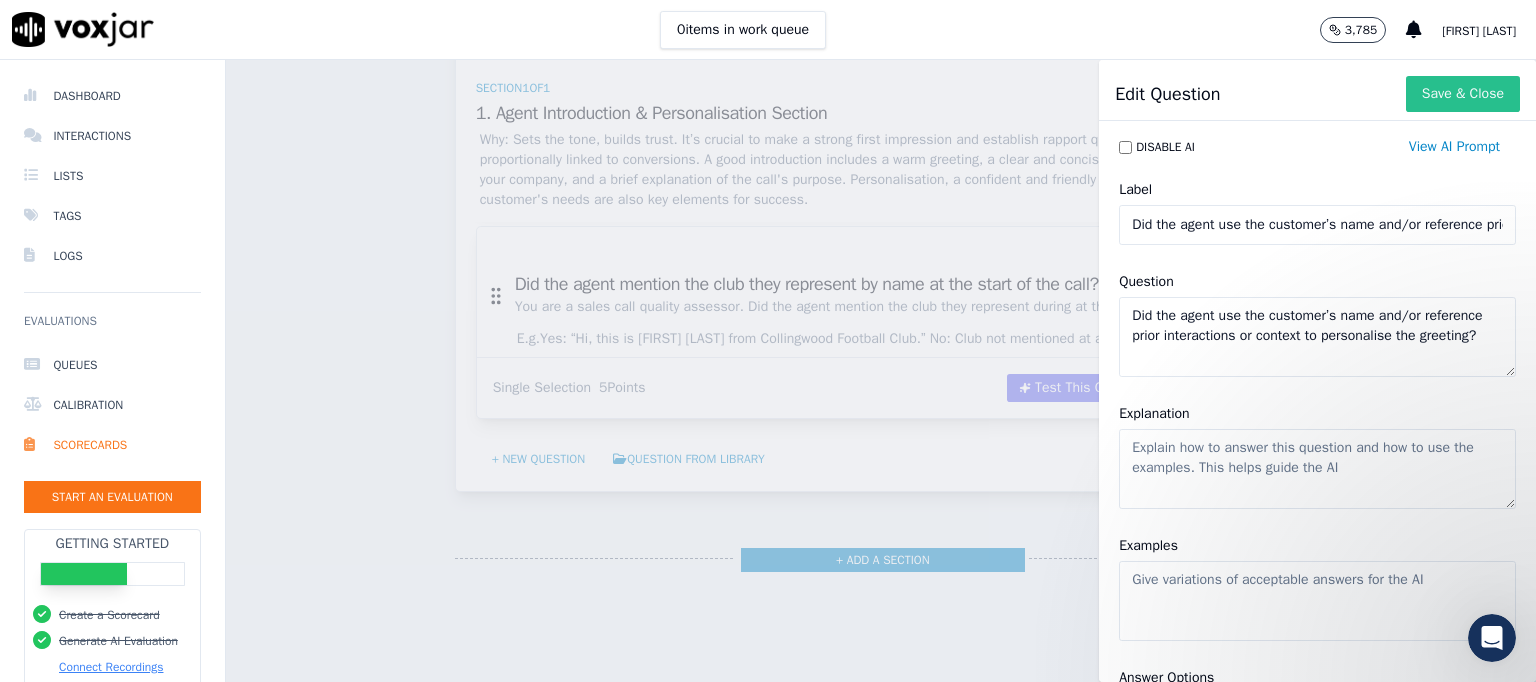 click on "Save & Close" at bounding box center [1463, 94] 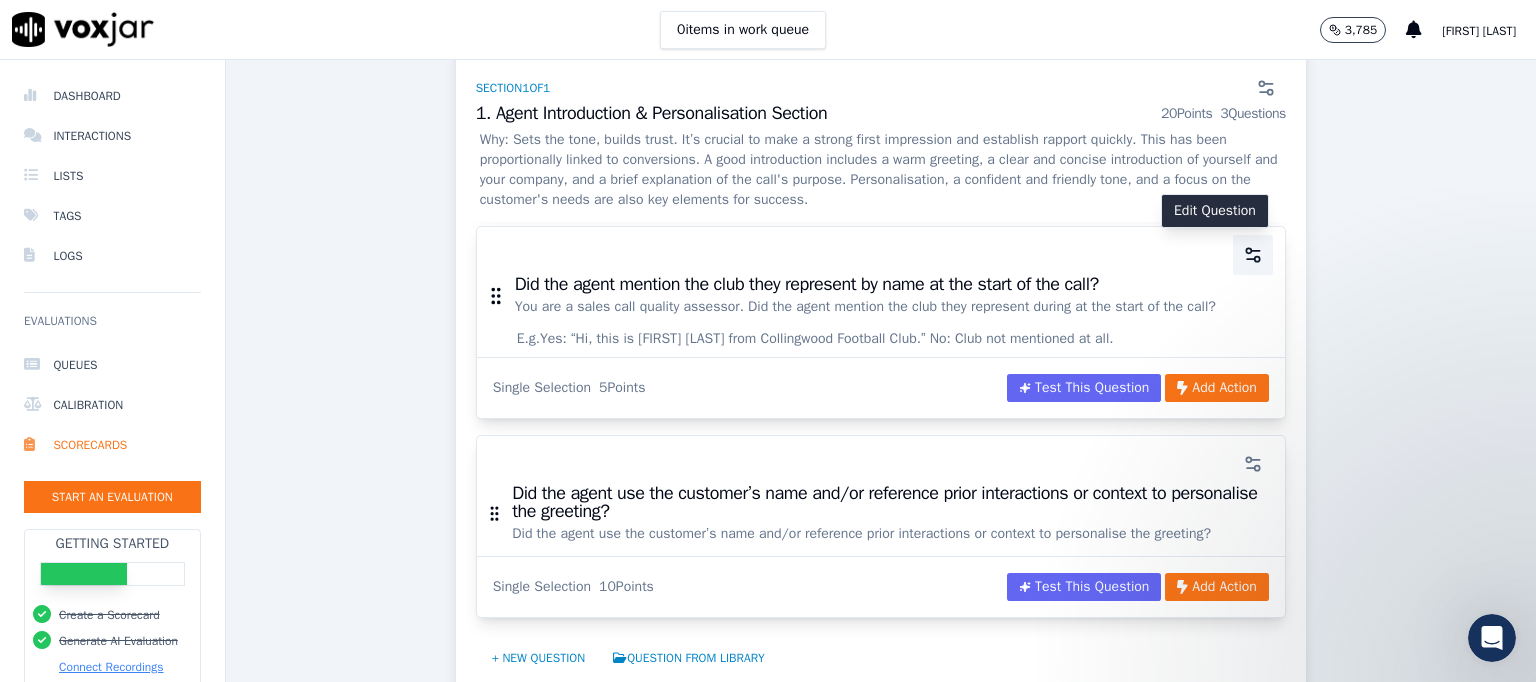 click 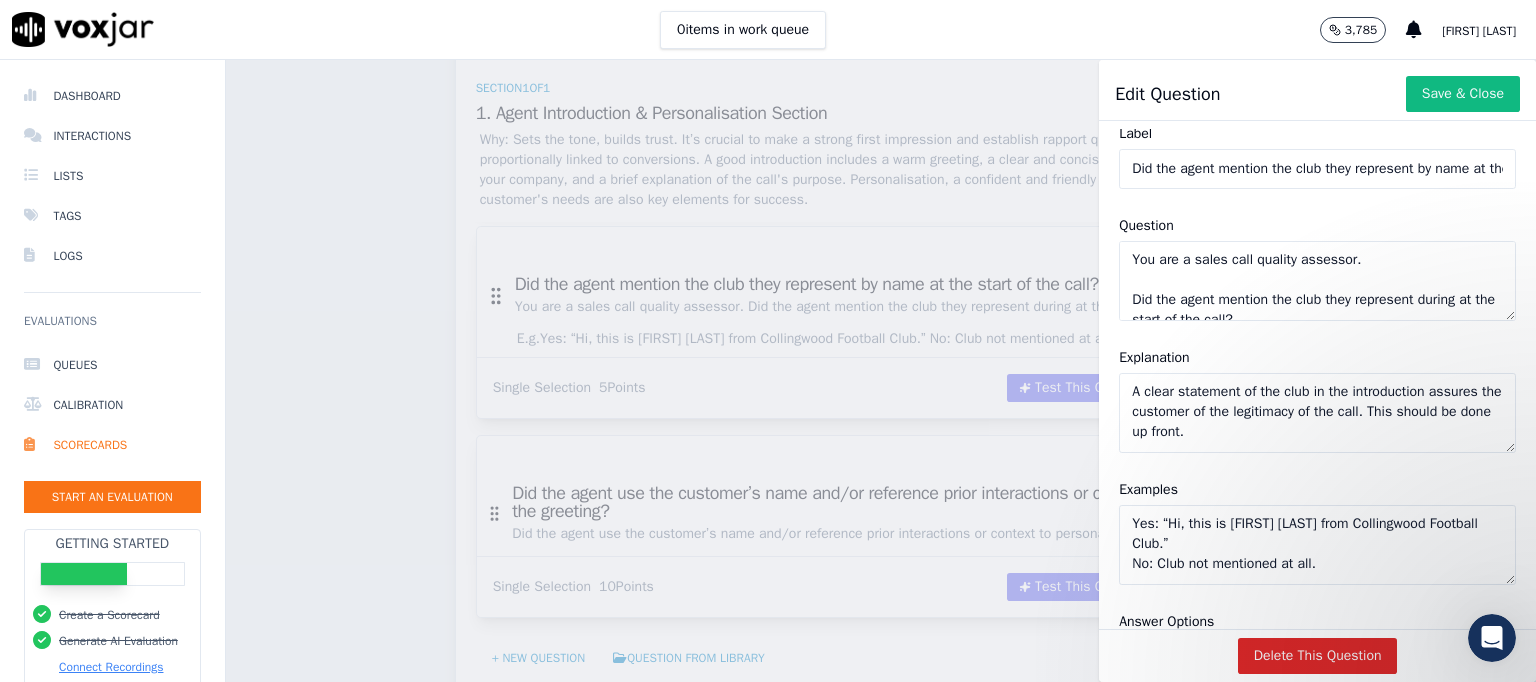 scroll, scrollTop: 63, scrollLeft: 0, axis: vertical 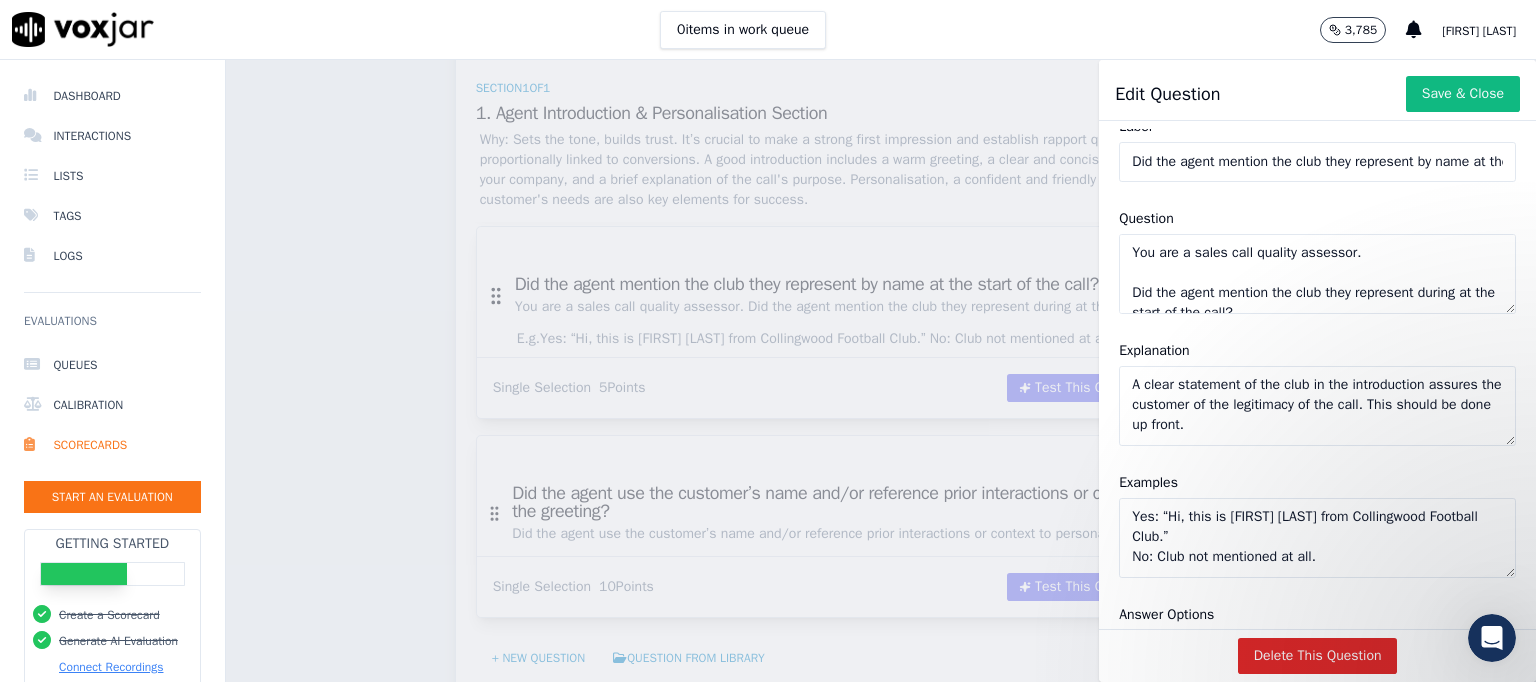 click on "You are a sales call quality assessor.
Did the agent mention the club they represent during at the start of the call?" 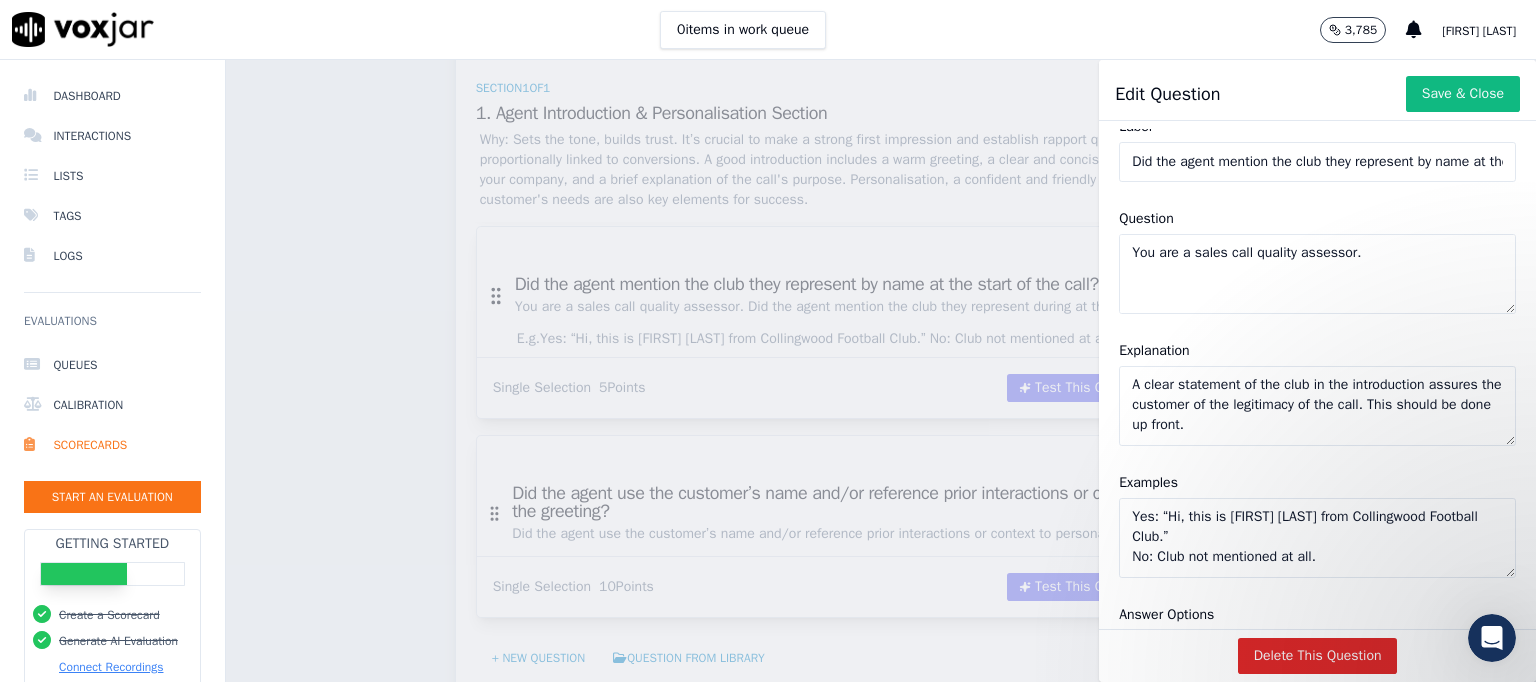 scroll, scrollTop: 8, scrollLeft: 0, axis: vertical 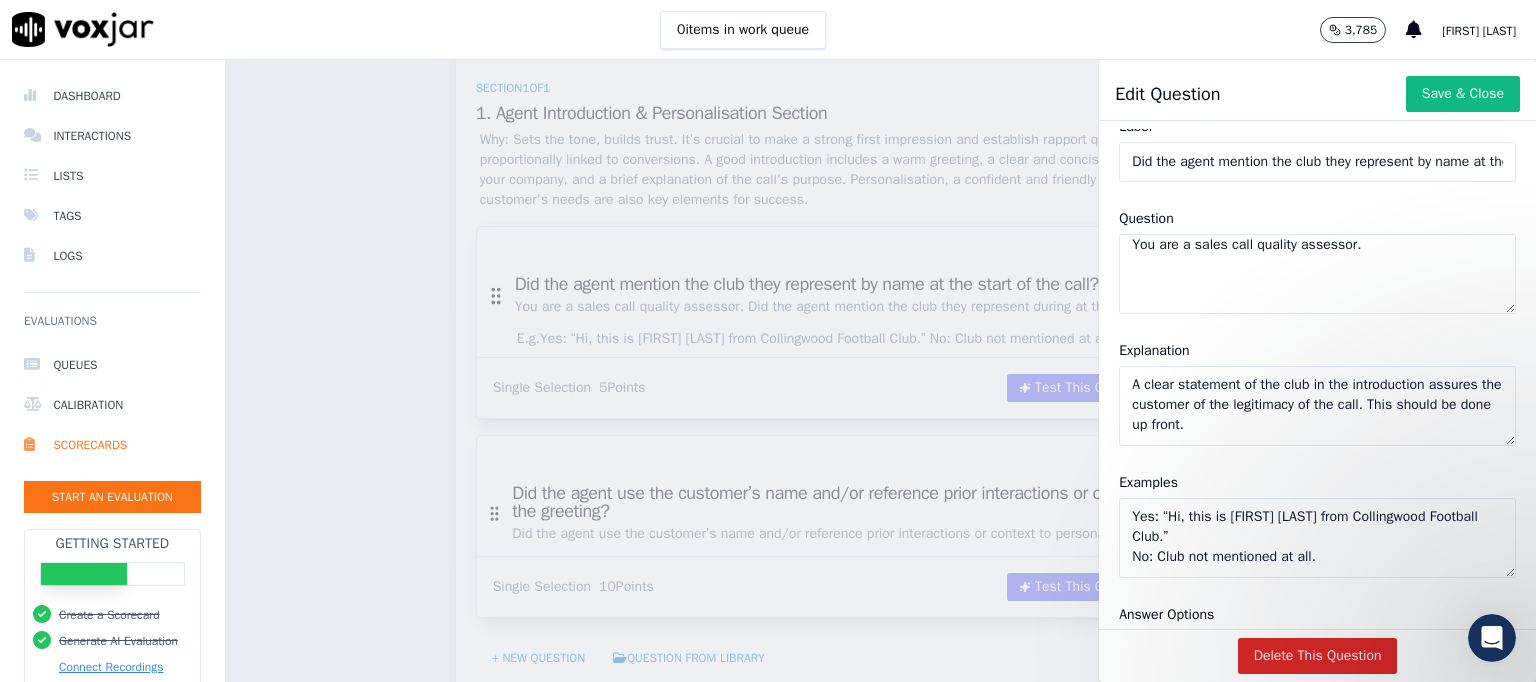 paste on "You said:
I need help with prompt engineering for Voxjar.
I'd like to understand the best AI model to use to perform the scorecard function from those available. Please look these up on the internet and advise.
At the moment I have been given the following questions to ask voxjar to score. I need some advice on how to best build a prompt to accurately and effectively rate these aspects of the audio call.
In addition to this I would like you to do EXTREMELY detailed research on best practices for quality scoring of outbound phone sales calls and return a list of questions that should be asked in addition to this. Use at least 20 high quality resources. I would like you to focus on methods of improving conversion rates in environments where agents have not been properly vetted prior to hiring leading to poor performance. We need to uplift both skills and behavior.
Current core questions privided to me from the coaching team are as follows. I am not ited to these and am looking for something that is resea..." 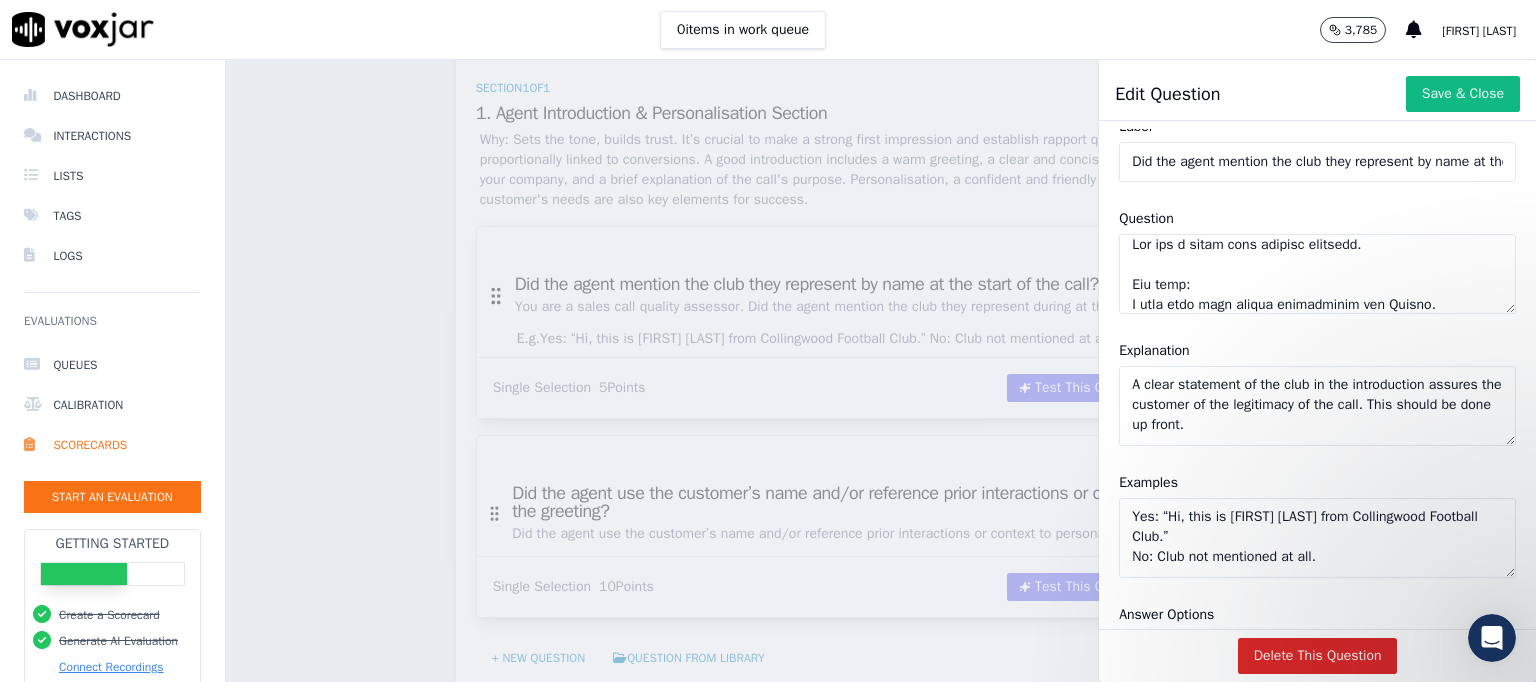 scroll, scrollTop: 15048, scrollLeft: 0, axis: vertical 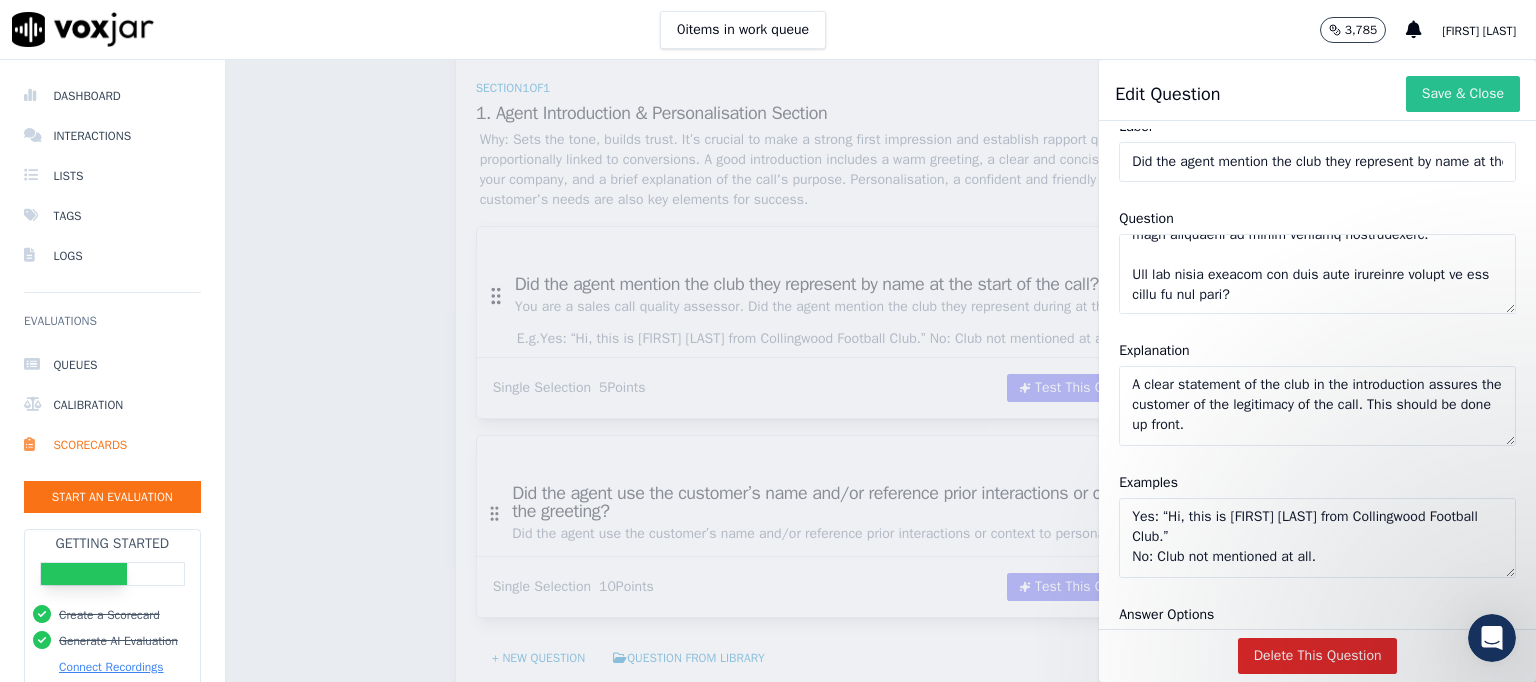 type on "You are a sales call quality assessor.
You said:
I need help with prompt engineering for Voxjar.
I'd like to understand the best AI model to use to perform the scorecard function from those available. Please look these up on the internet and advise.
At the moment I have been given the following questions to ask voxjar to score. I need some advice on how to best build a prompt to accurately and effectively rate these aspects of the audio call.
In addition to this I would like you to do EXTREMELY detailed research on best practices for quality scoring of outbound phone sales calls and return a list of questions that should be asked in addition to this. Use at least 20 high quality resources. I would like you to focus on methods of improving conversion rates in environments where agents have not been properly vetted prior to hiring leading to poor performance. We need to uplift both skills and behavior.
Current core questions privided to me from the coaching team are as follows. I am not ited to these an..." 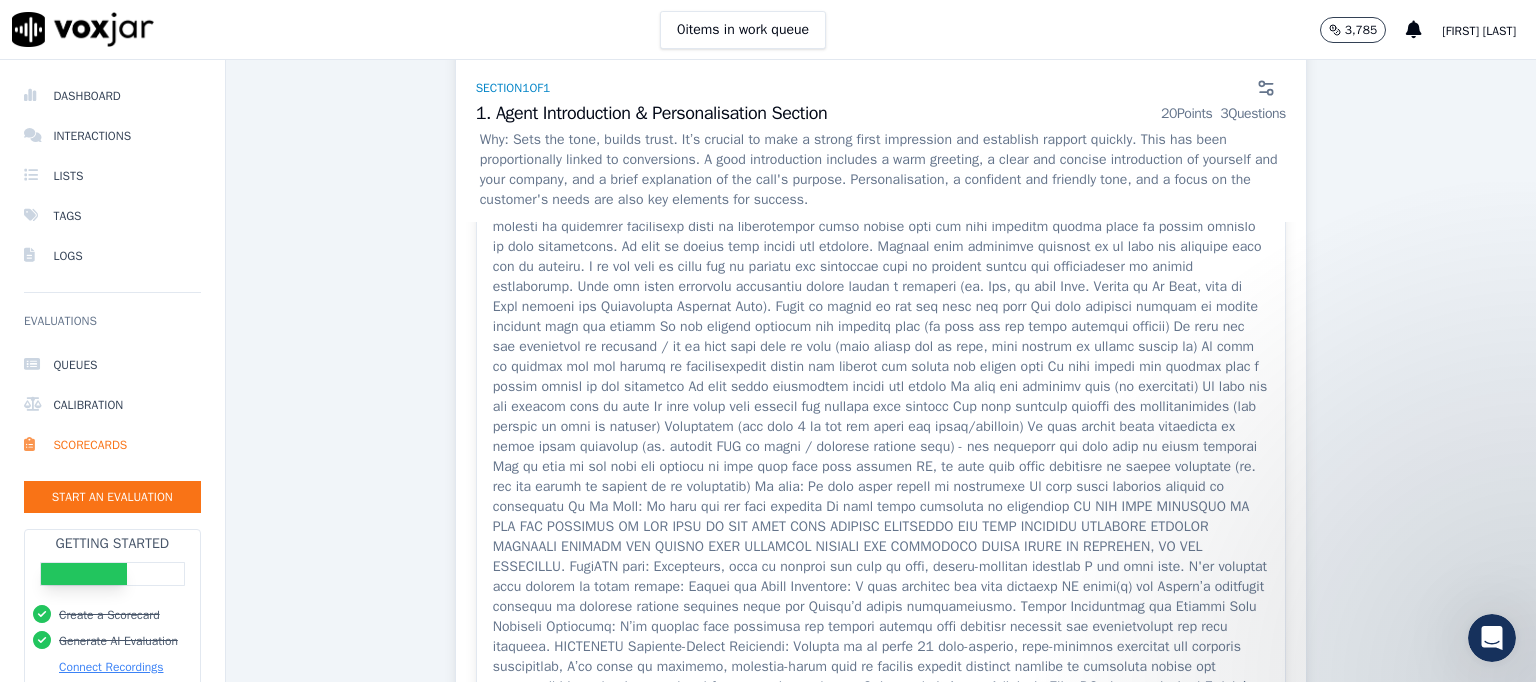 scroll, scrollTop: 193, scrollLeft: 0, axis: vertical 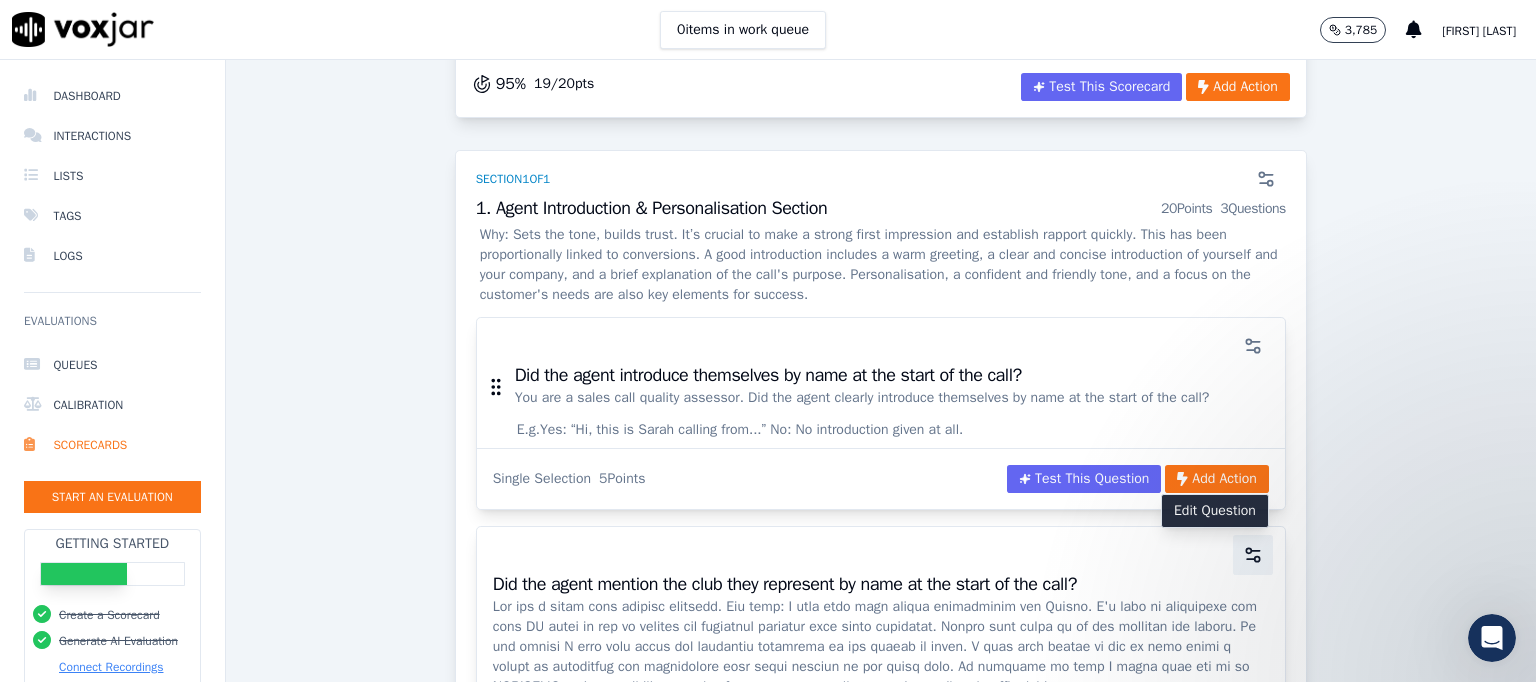 click 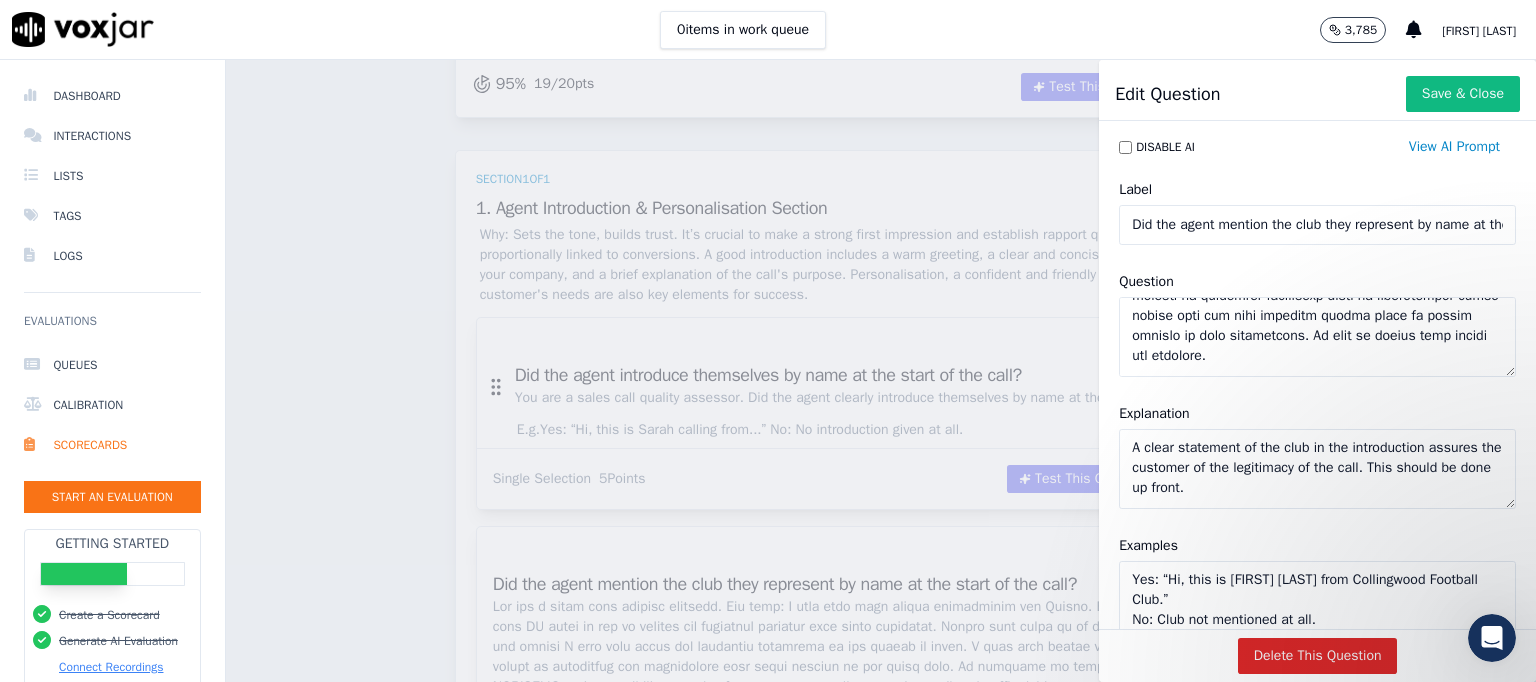 scroll, scrollTop: 440, scrollLeft: 0, axis: vertical 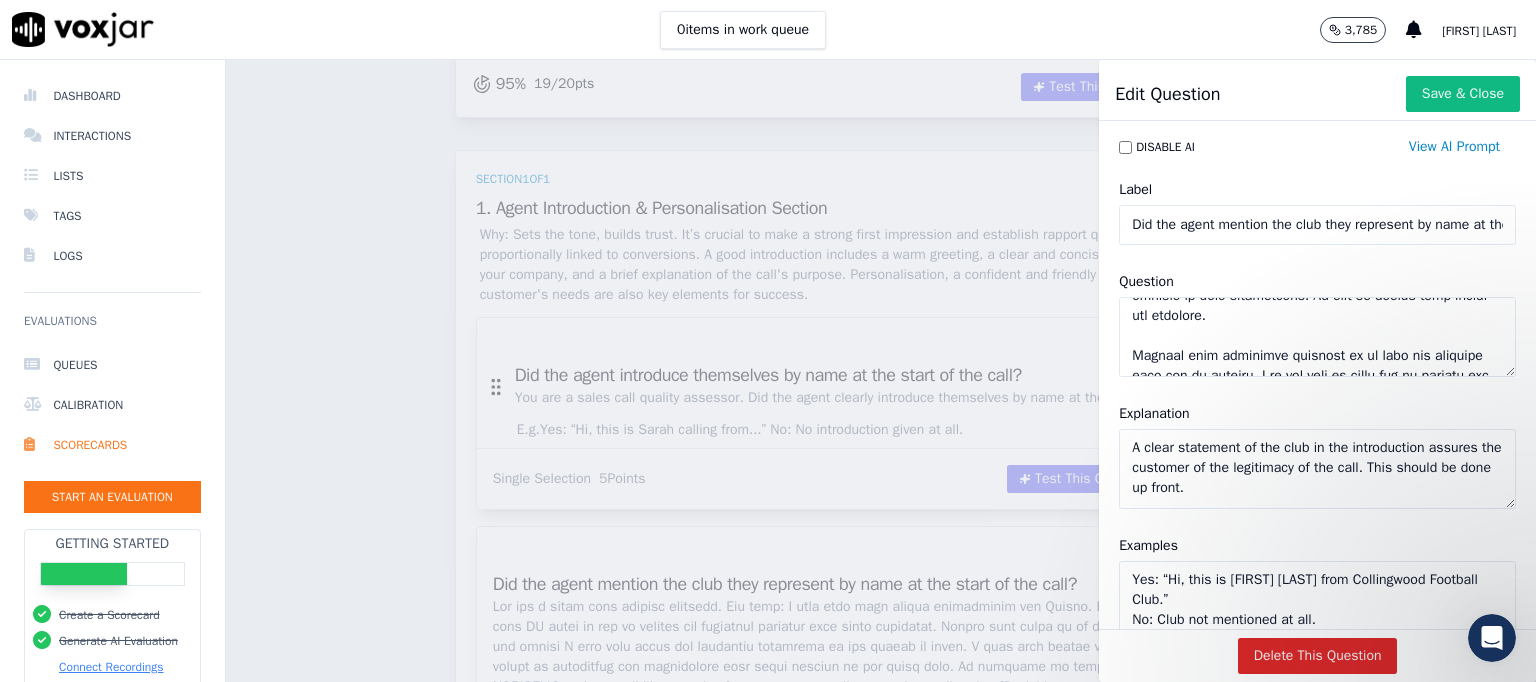click on "Question" 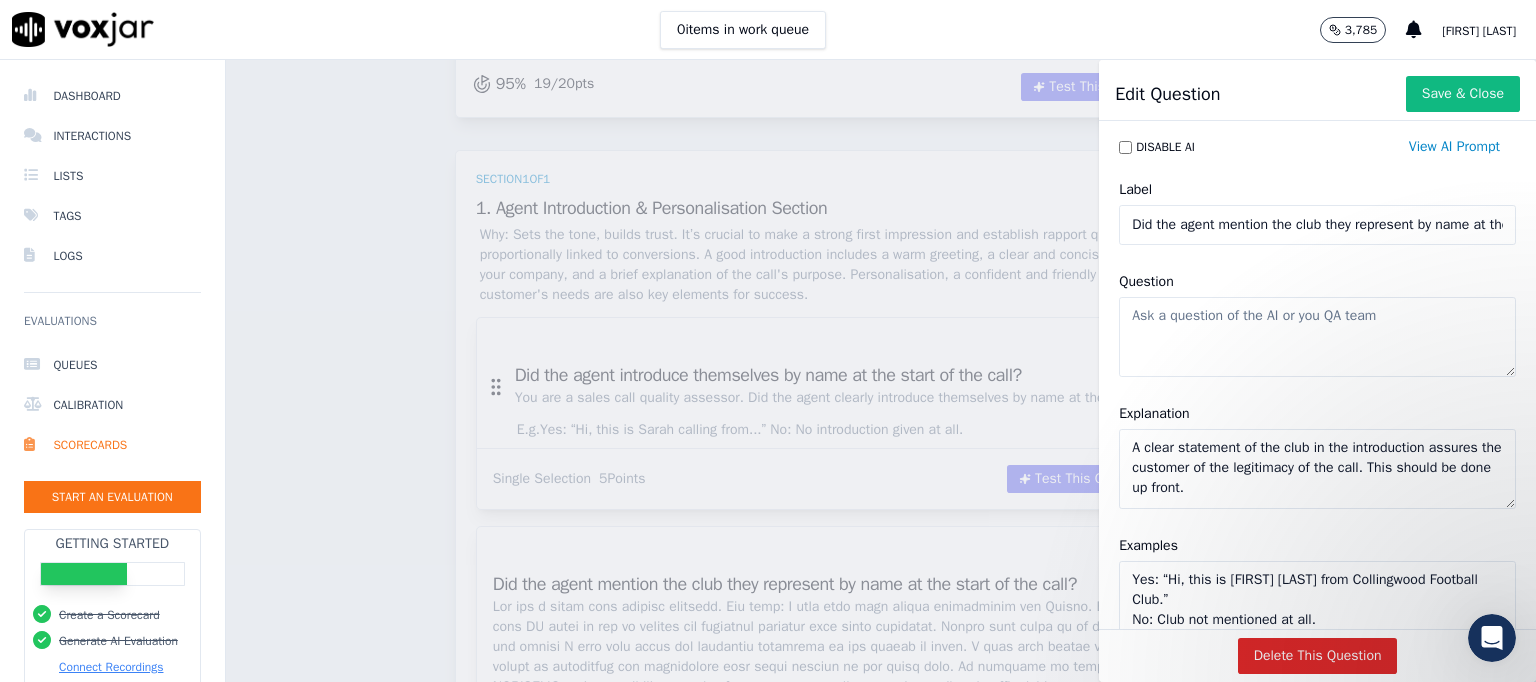 scroll, scrollTop: 0, scrollLeft: 0, axis: both 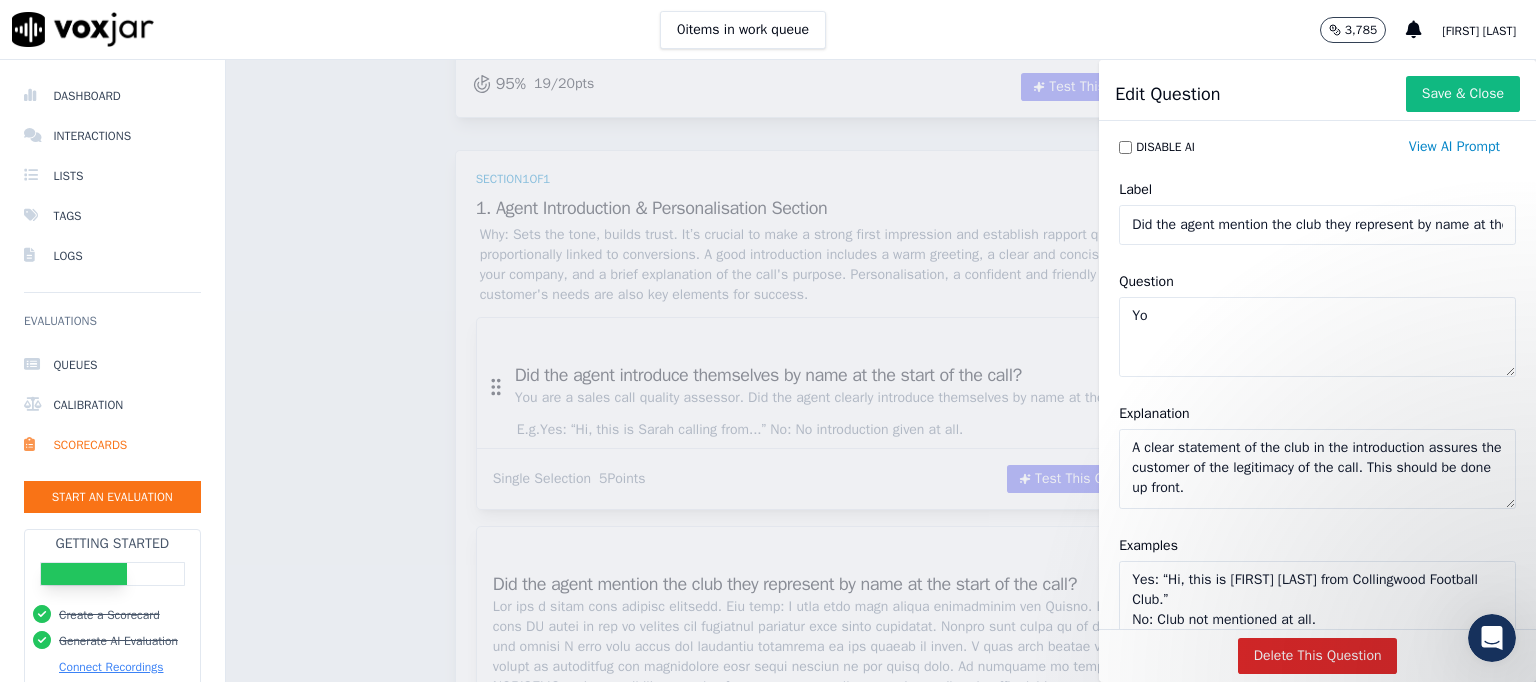 type on "Y" 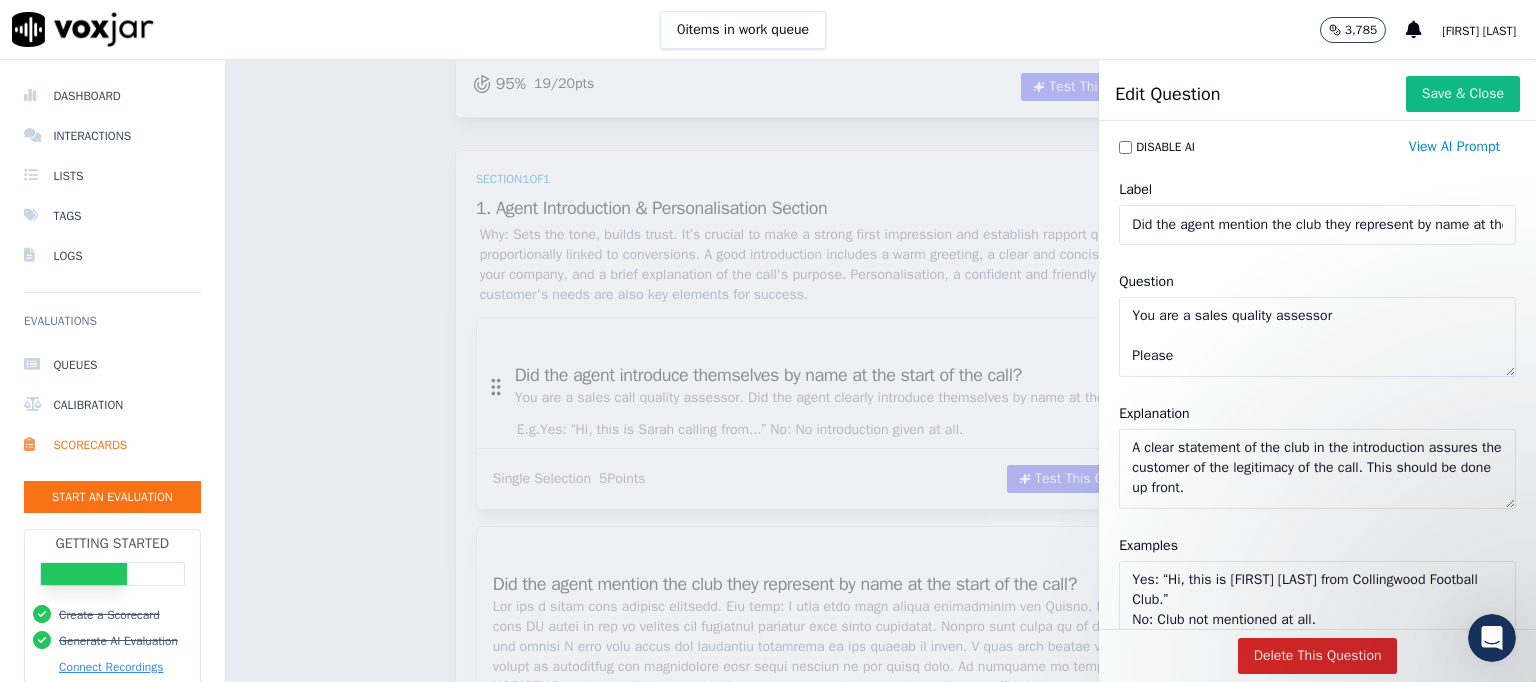 paste on "Assess whether the agent explicitly mentioned the company or organization they represent in their opening introduction." 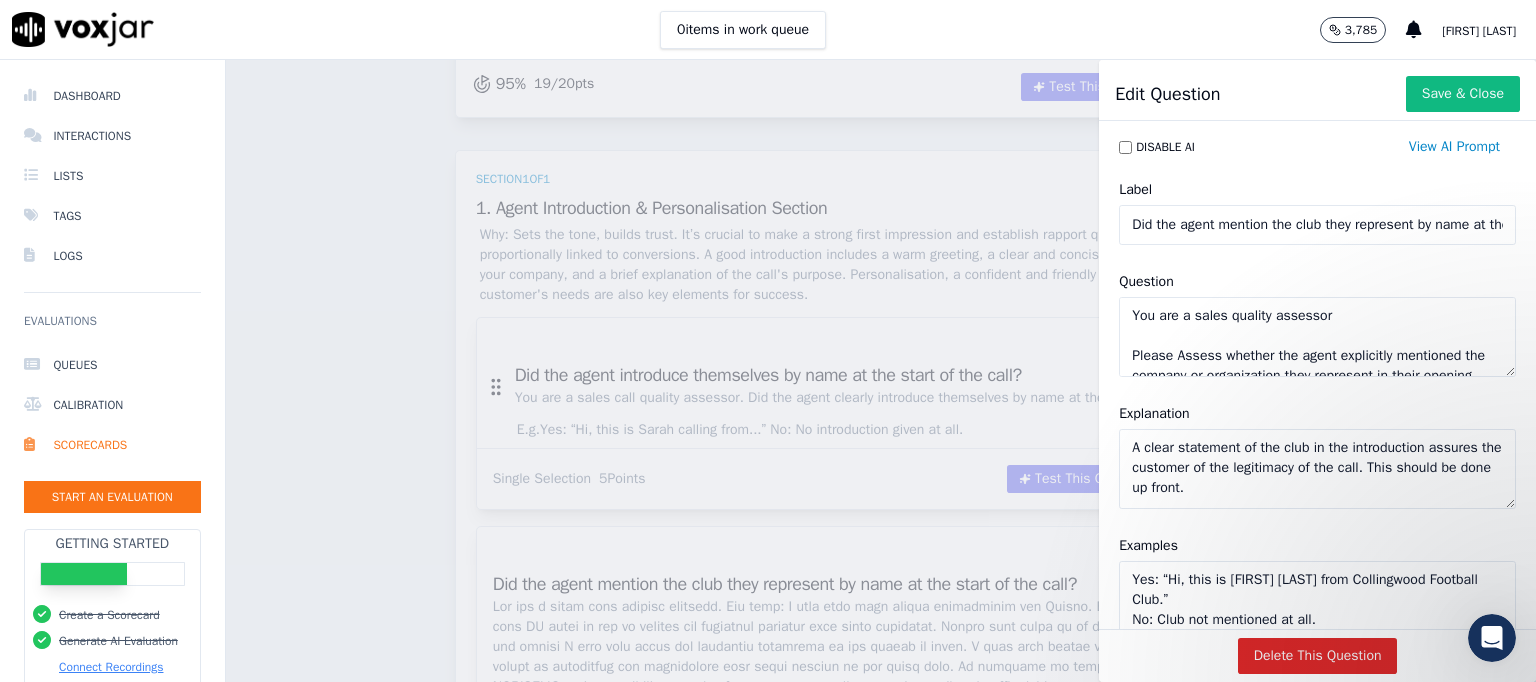 scroll, scrollTop: 28, scrollLeft: 0, axis: vertical 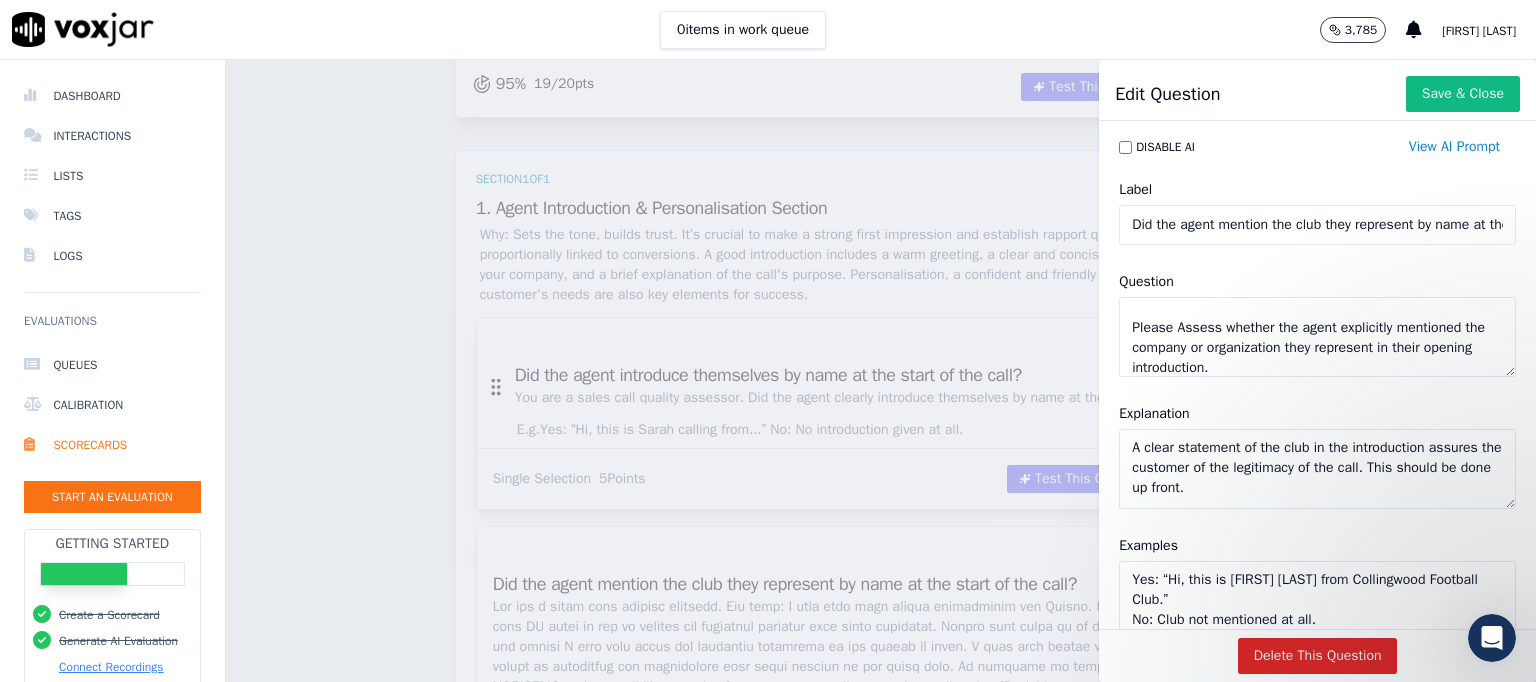 click on "You are a sales quality assessor
Please Assess whether the agent explicitly mentioned the company or organization they represent in their opening introduction." 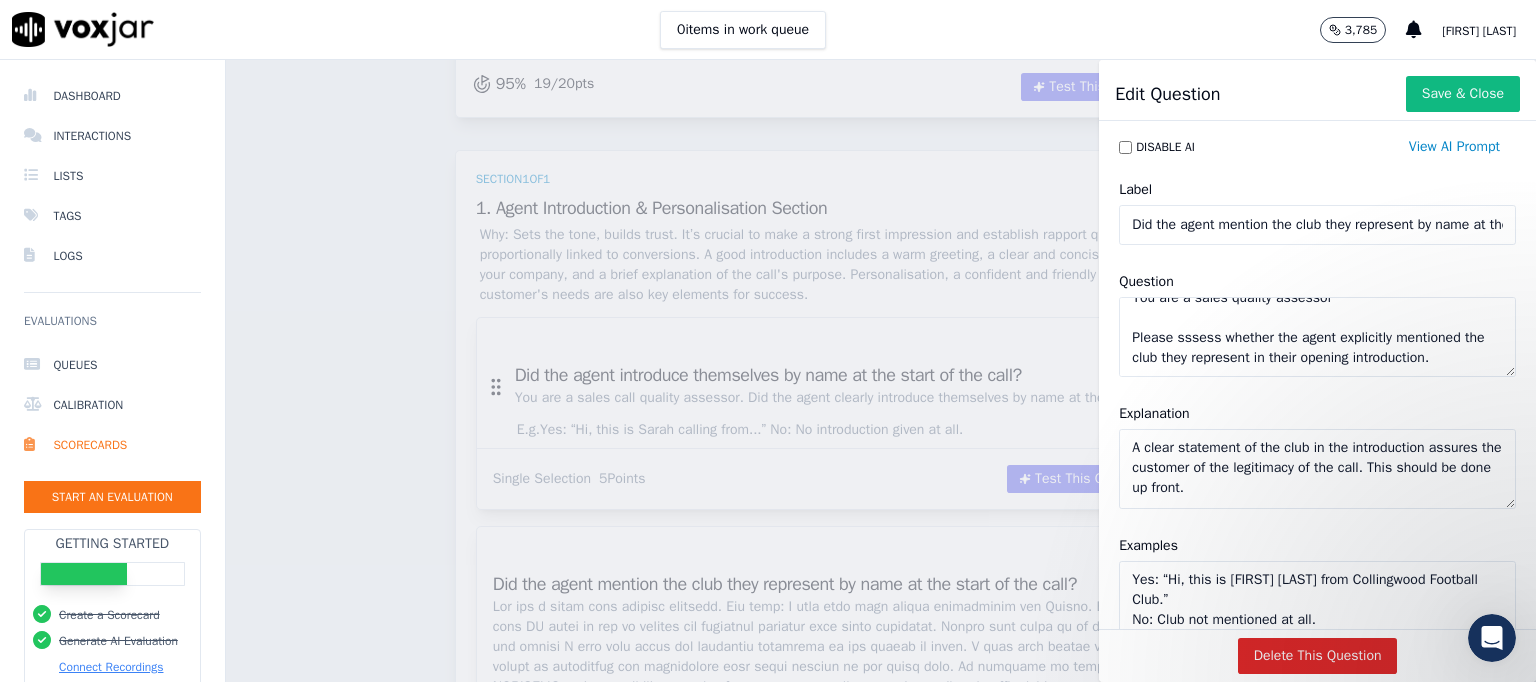 click on "You are a sales quality assessor
Please sssess whether the agent explicitly mentioned the club they represent in their opening introduction." 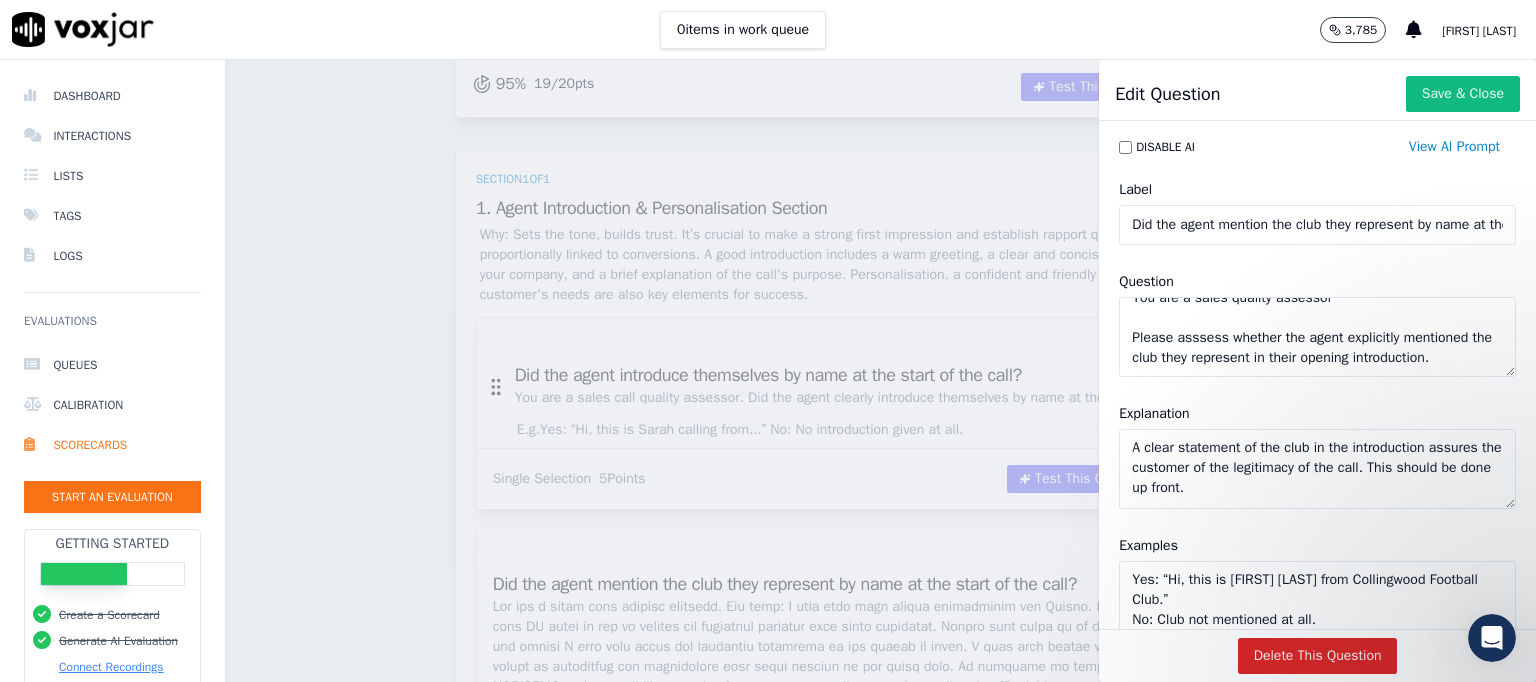 scroll, scrollTop: 0, scrollLeft: 0, axis: both 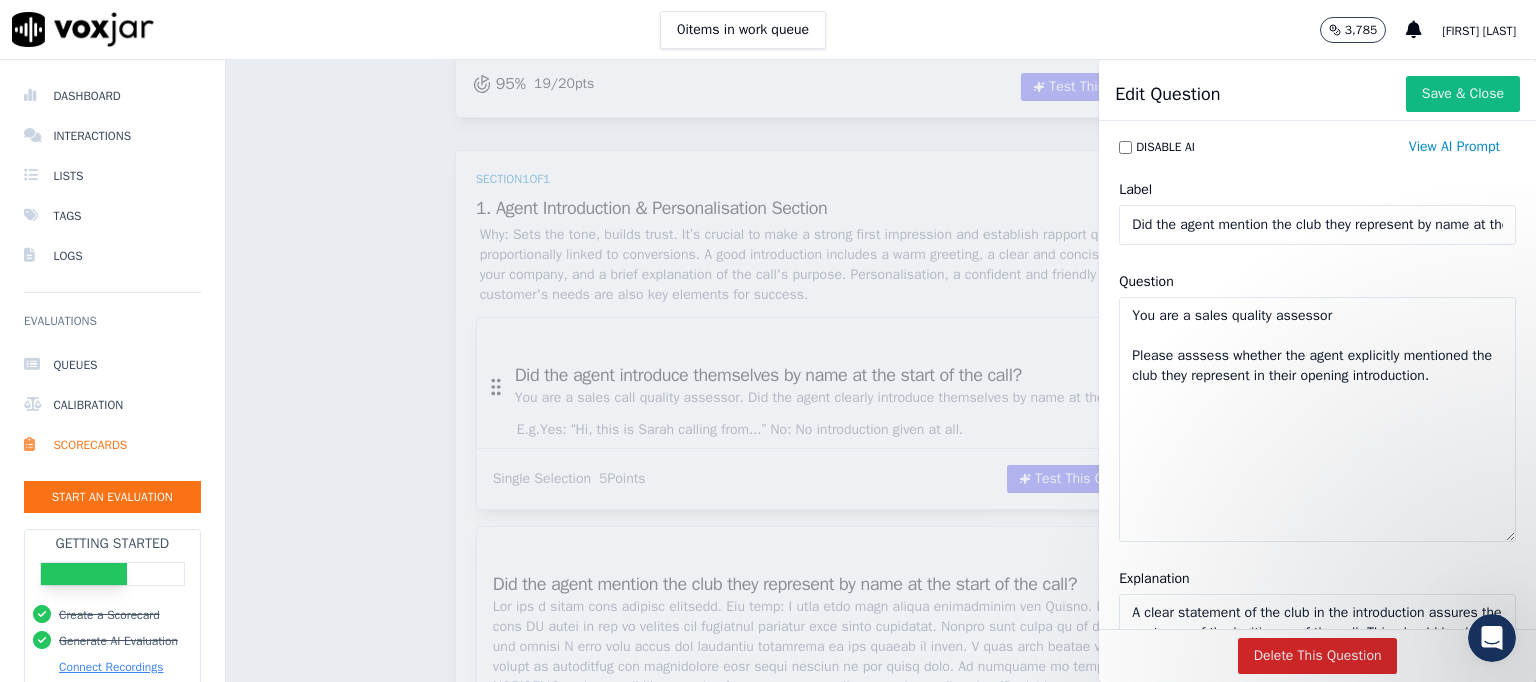 drag, startPoint x: 1447, startPoint y: 373, endPoint x: 1472, endPoint y: 548, distance: 176.7767 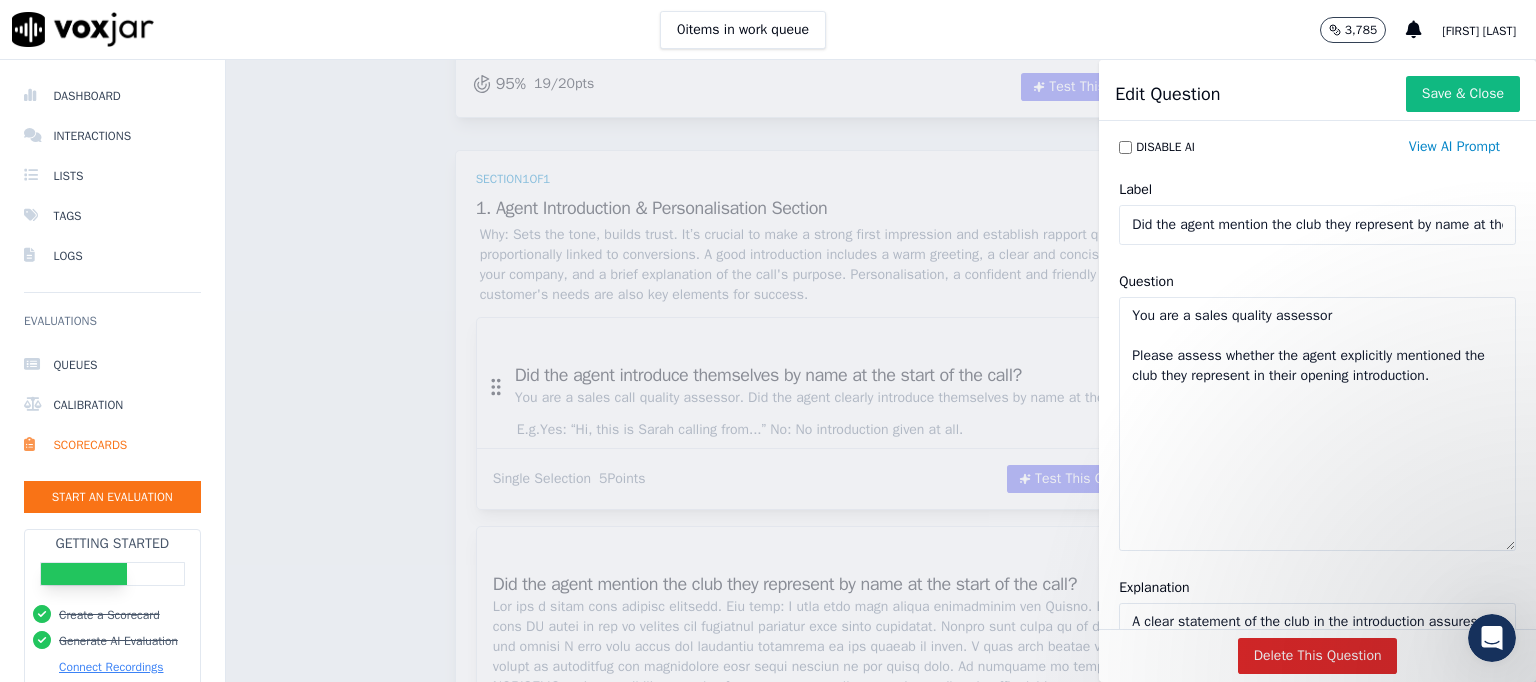 scroll, scrollTop: 0, scrollLeft: 154, axis: horizontal 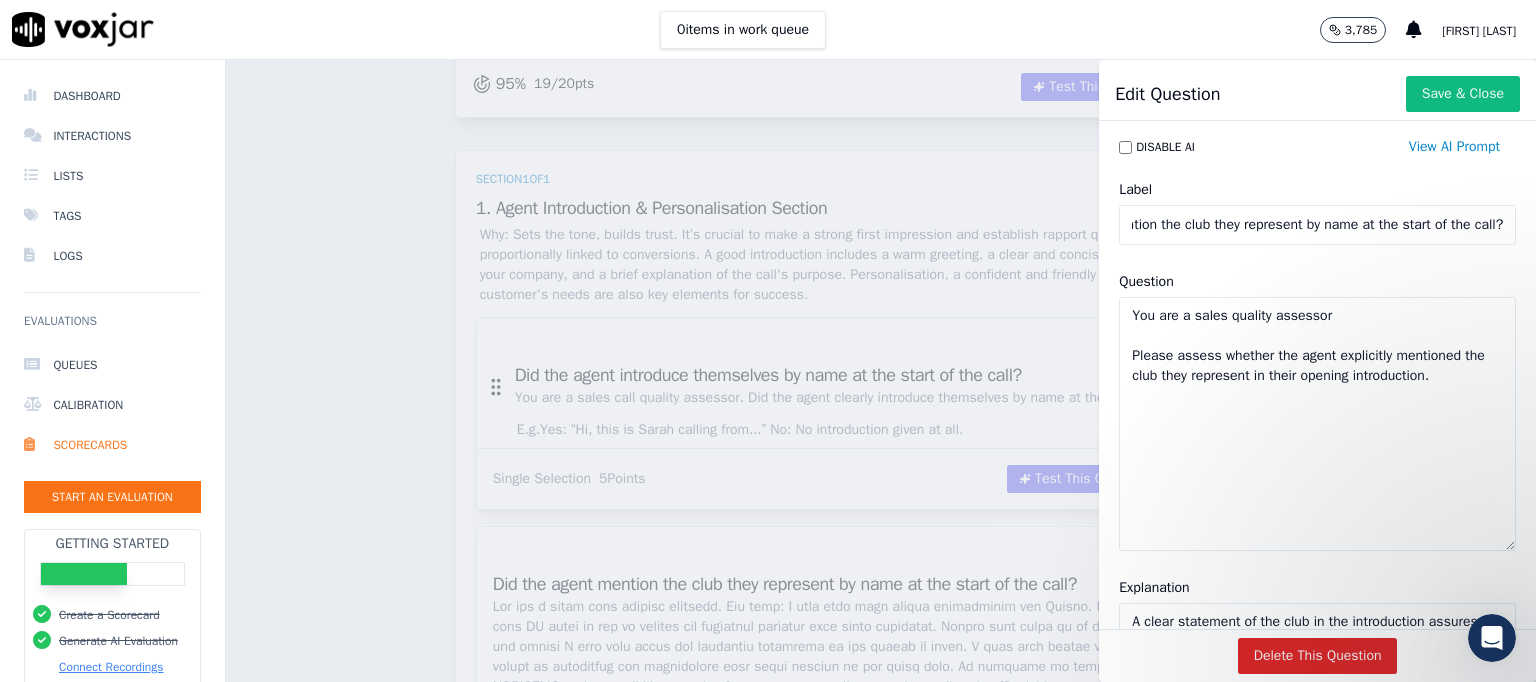 drag, startPoint x: 1112, startPoint y: 223, endPoint x: 1535, endPoint y: 229, distance: 423.04254 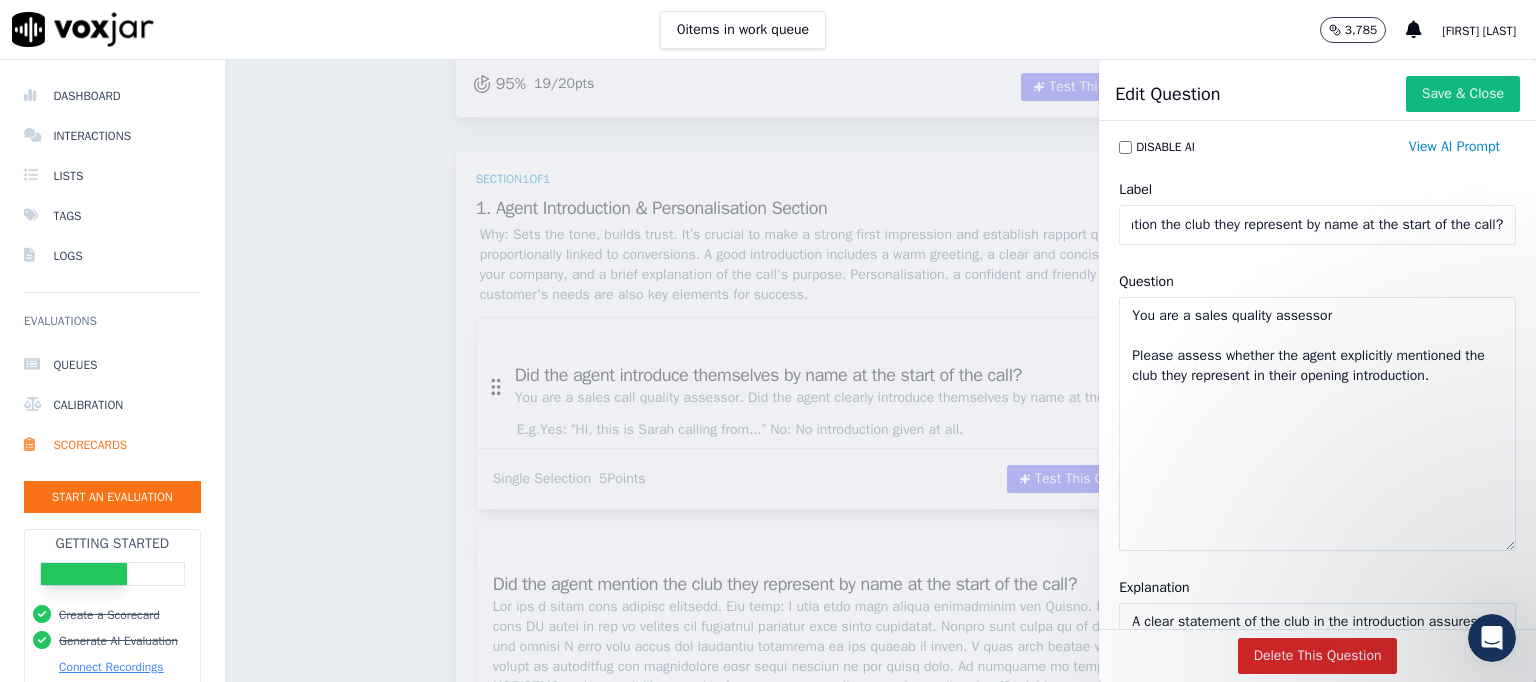 scroll, scrollTop: 0, scrollLeft: 0, axis: both 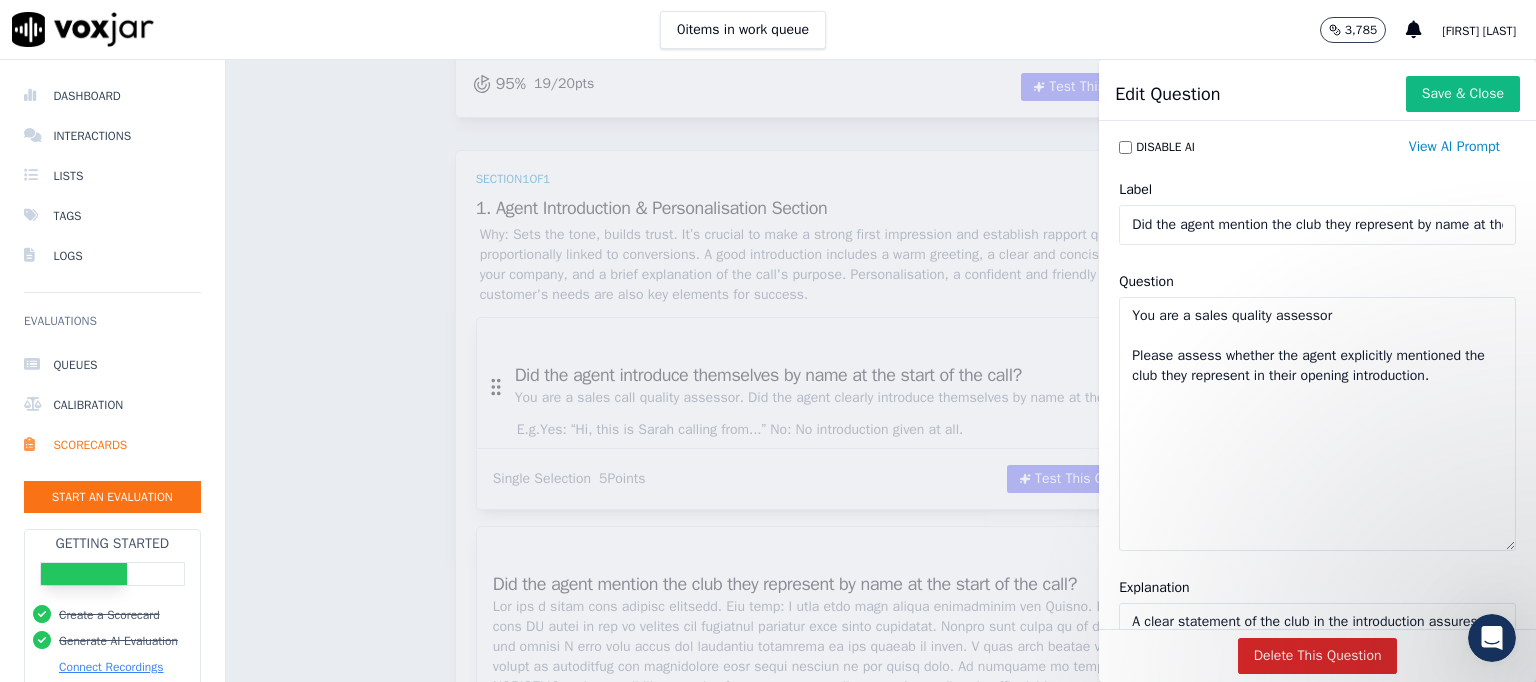 click on "You are a sales quality assessor
Please assess whether the agent explicitly mentioned the club they represent in their opening introduction." 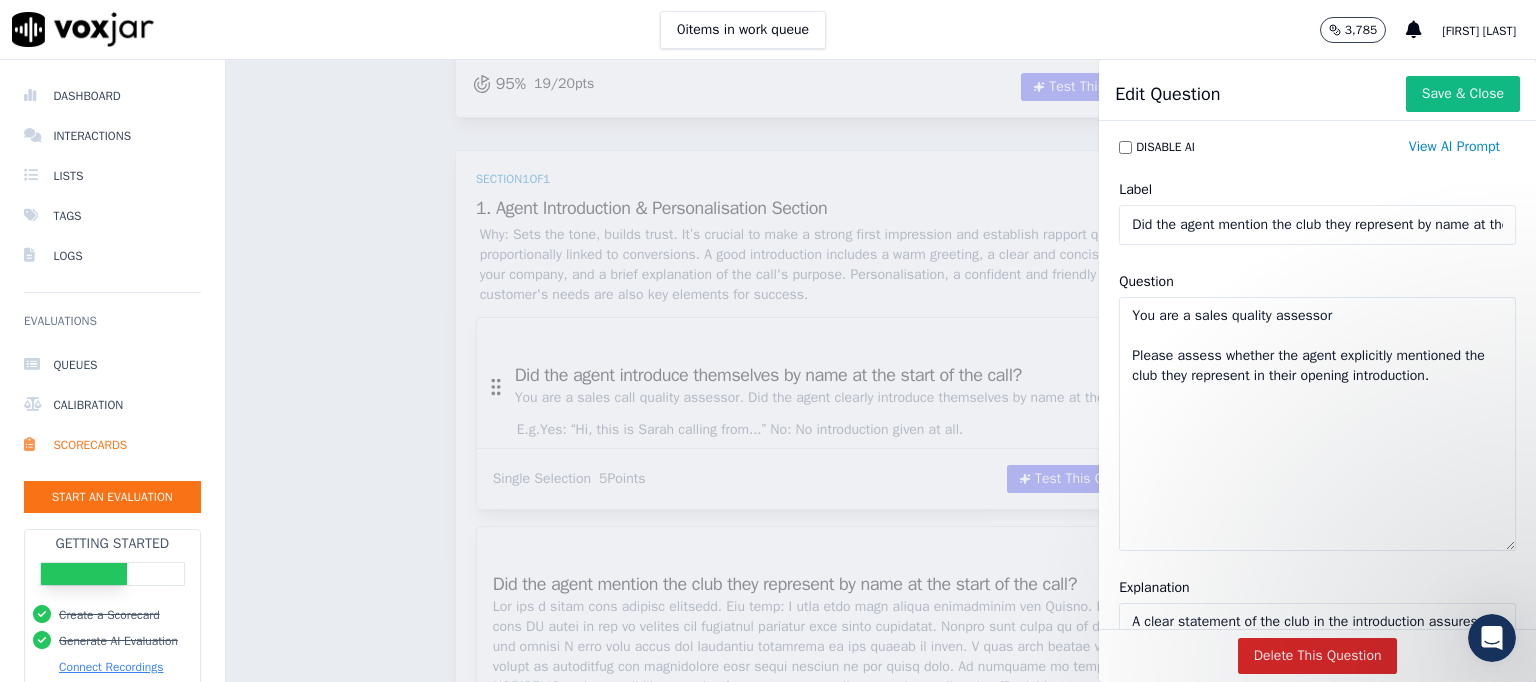 paste on "Did the agent mention the club they represent by name at the start of the call?" 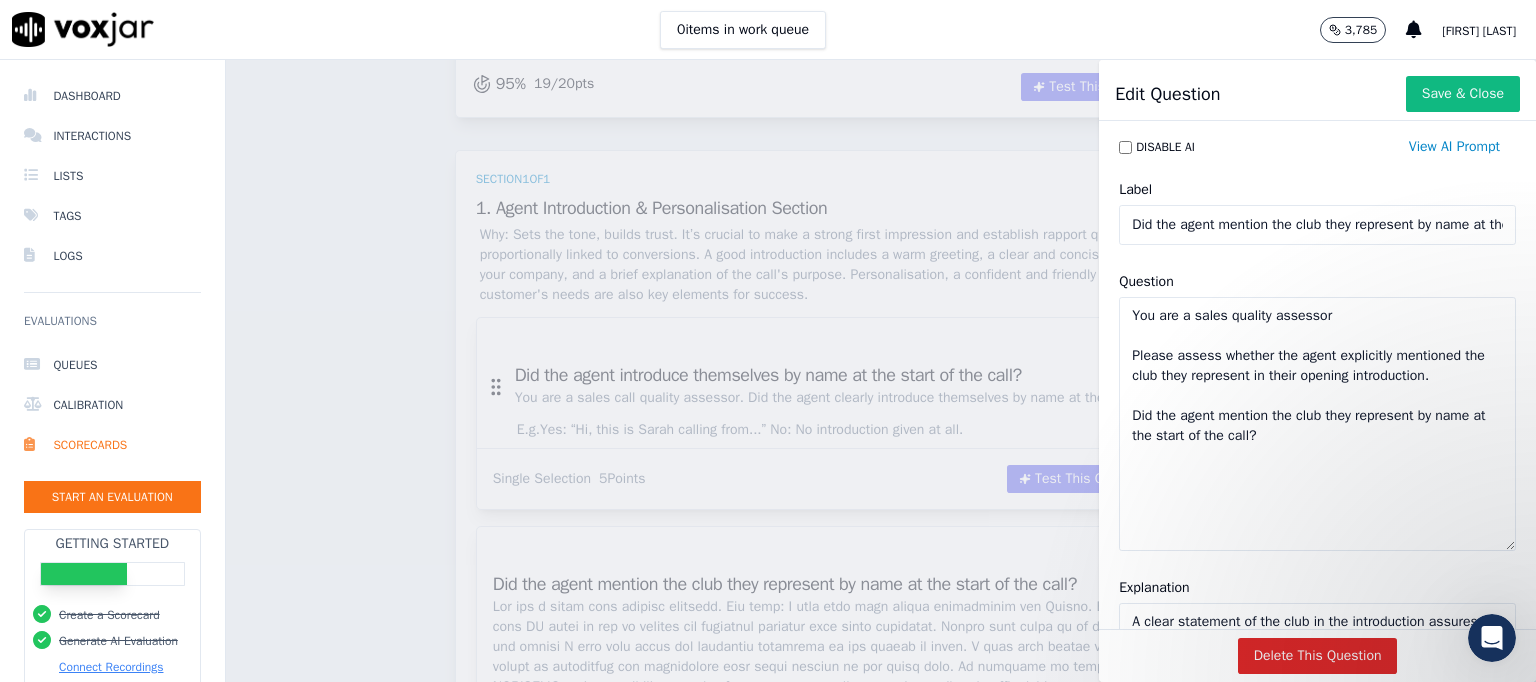 click on "You are a sales quality assessor
Please assess whether the agent explicitly mentioned the club they represent in their opening introduction.
Did the agent mention the club they represent by name at the start of the call?" 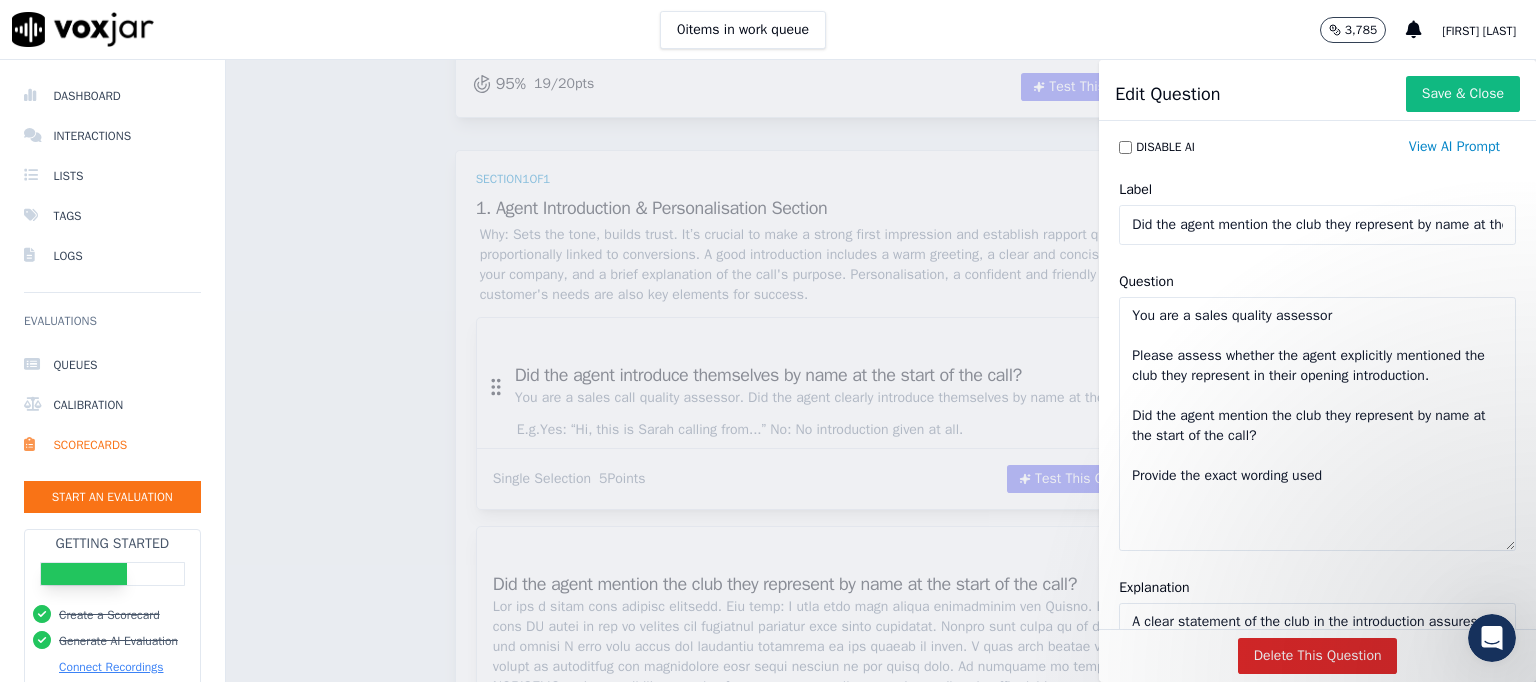 click on "You are a sales quality assessor
Please assess whether the agent explicitly mentioned the club they represent in their opening introduction.
Did the agent mention the club they represent by name at the start of the call?
Provide the exact wording used" 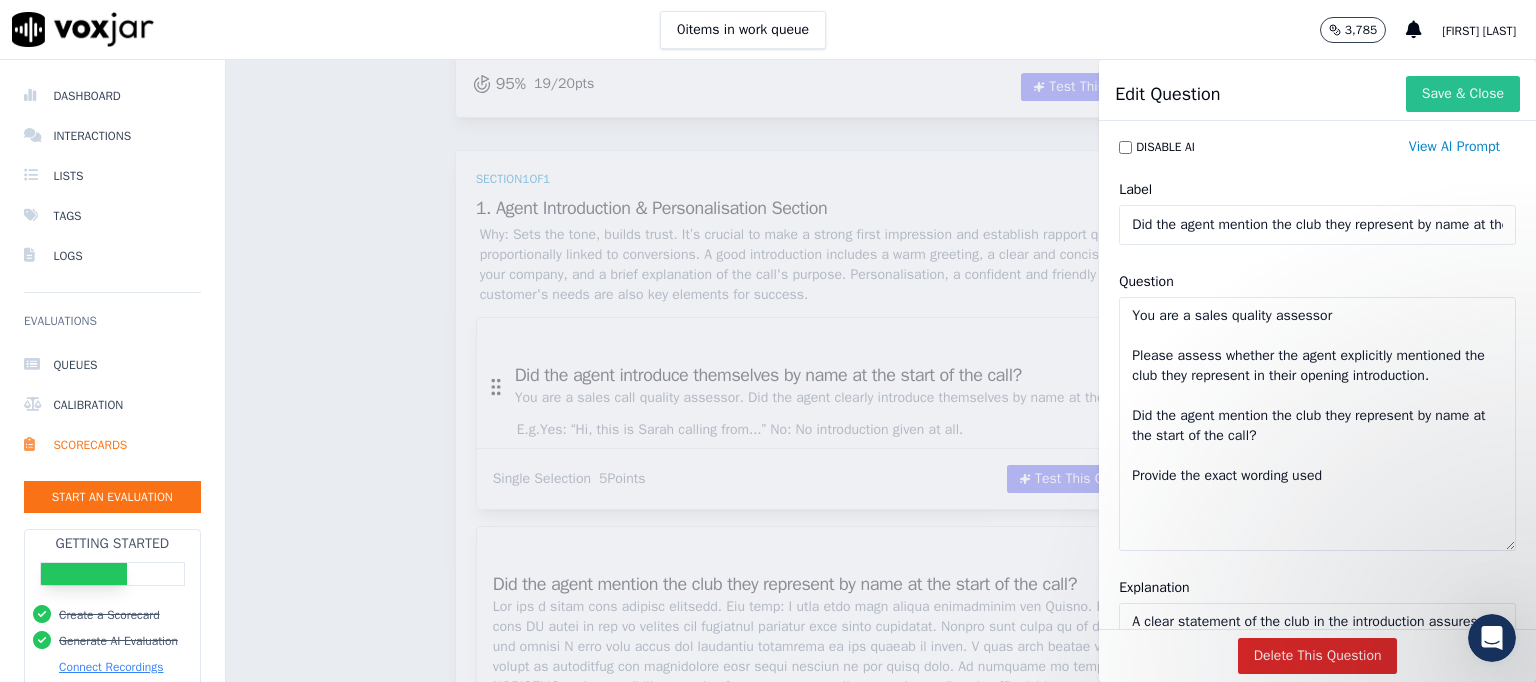 type on "You are a sales quality assessor
Please assess whether the agent explicitly mentioned the club they represent in their opening introduction.
Did the agent mention the club they represent by name at the start of the call?
Provide the exact wording used" 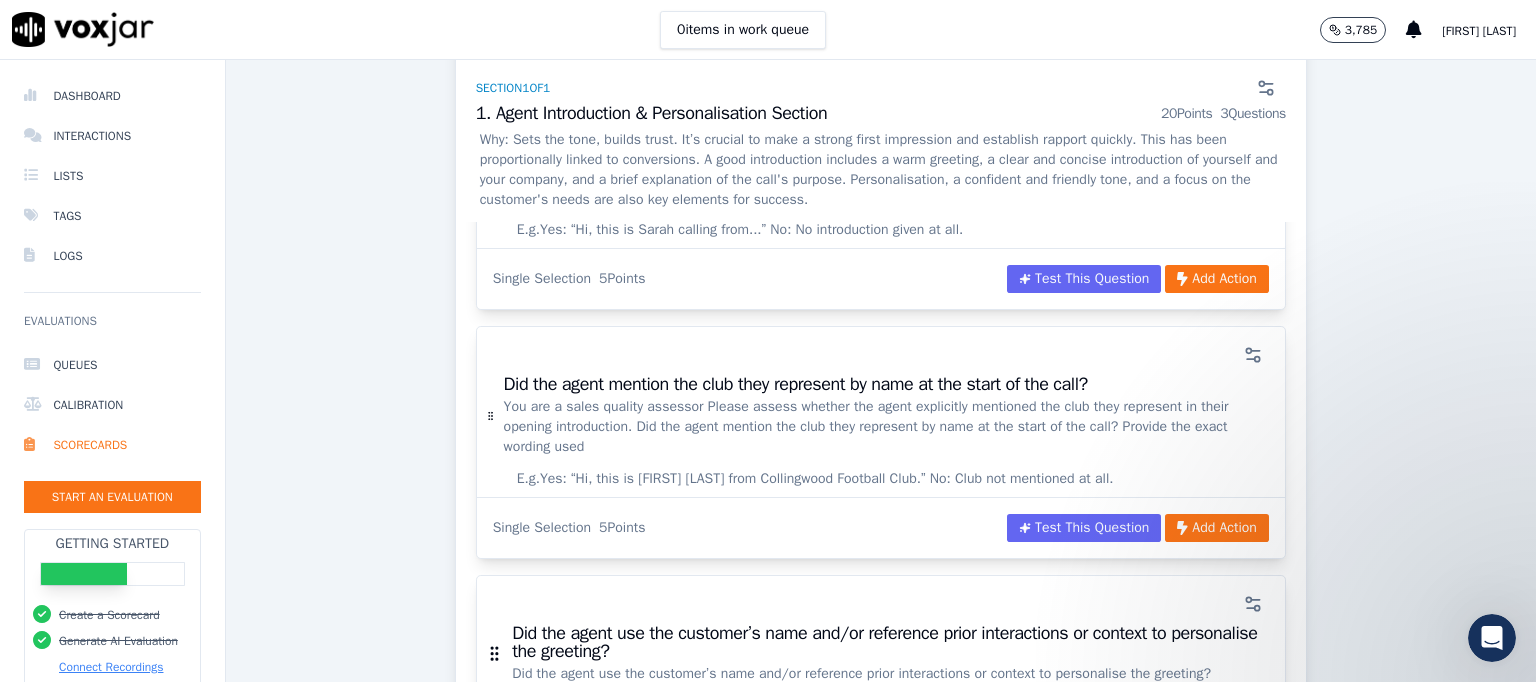 scroll, scrollTop: 293, scrollLeft: 0, axis: vertical 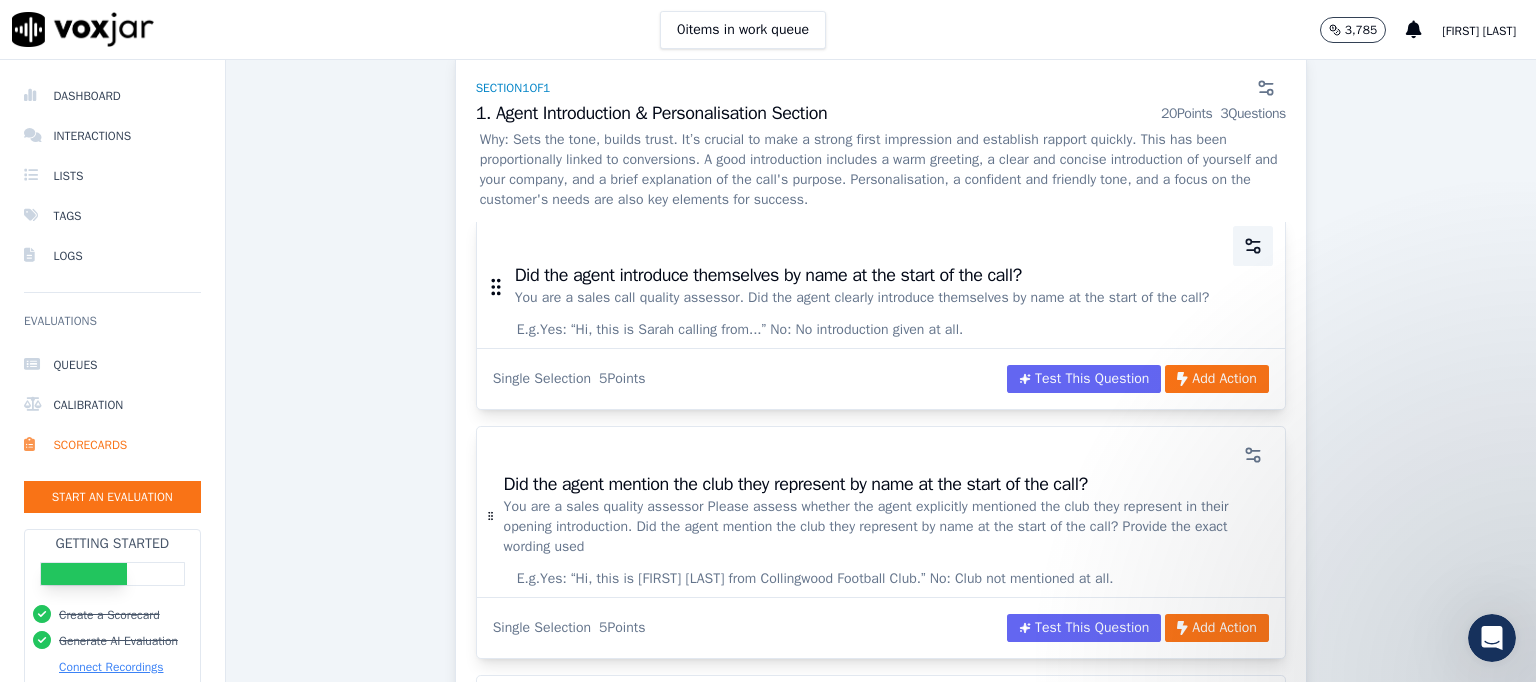 click 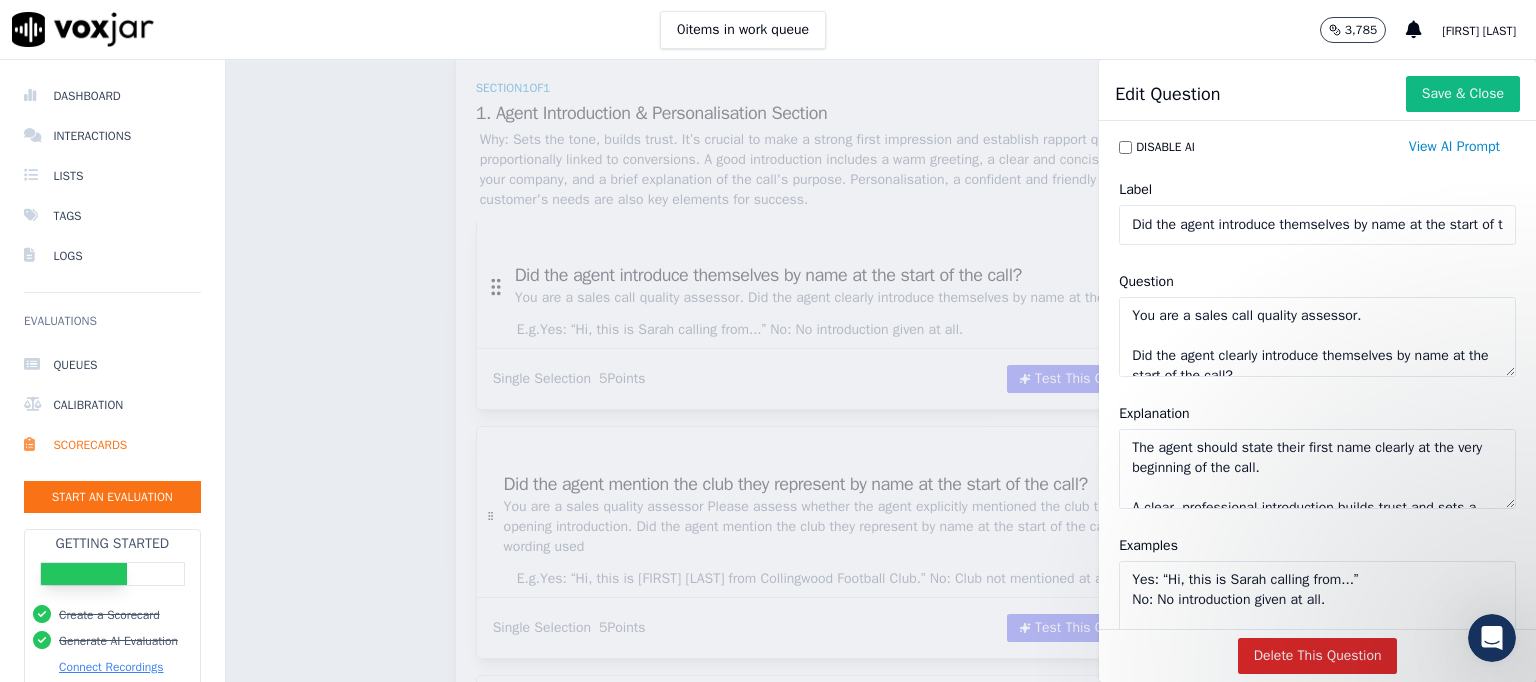scroll, scrollTop: 37, scrollLeft: 0, axis: vertical 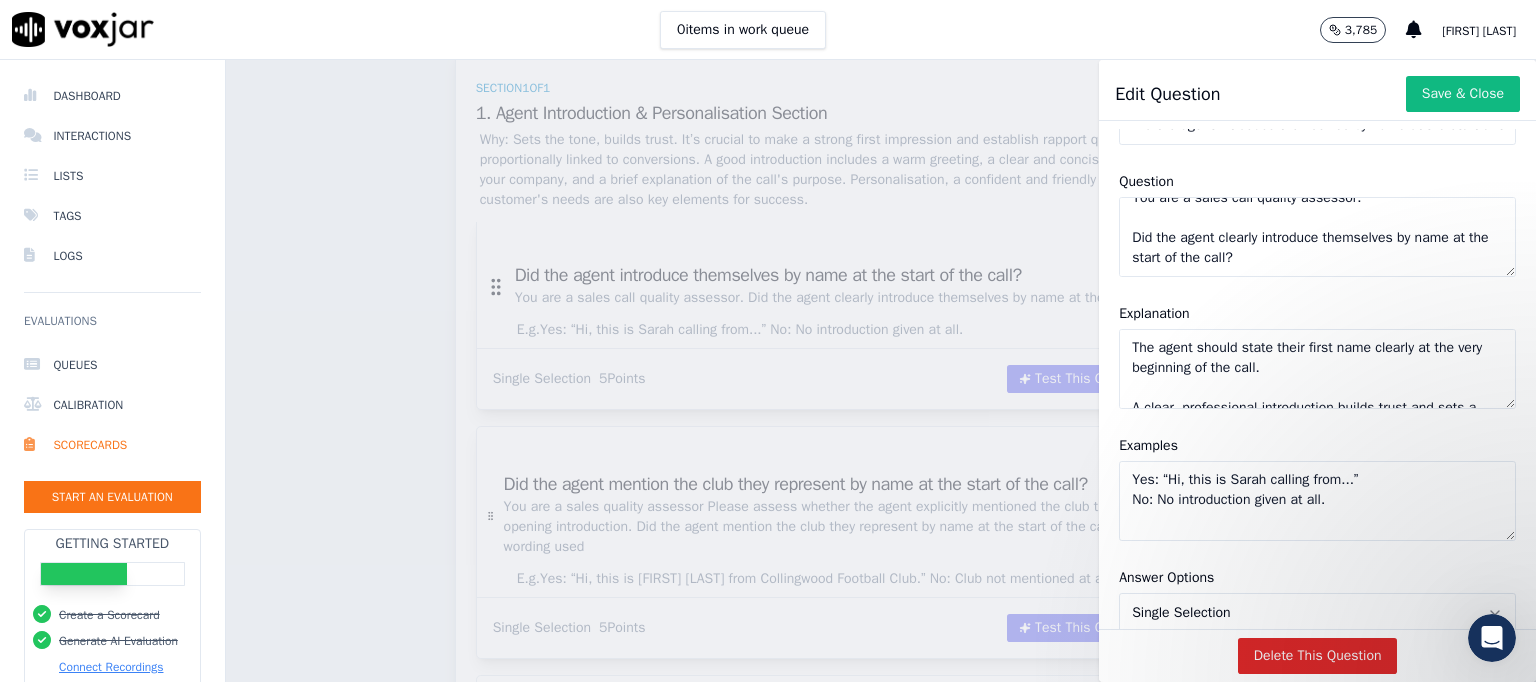click on "You are a sales call quality assessor.
Did the agent clearly introduce themselves by name at the start of the call?" 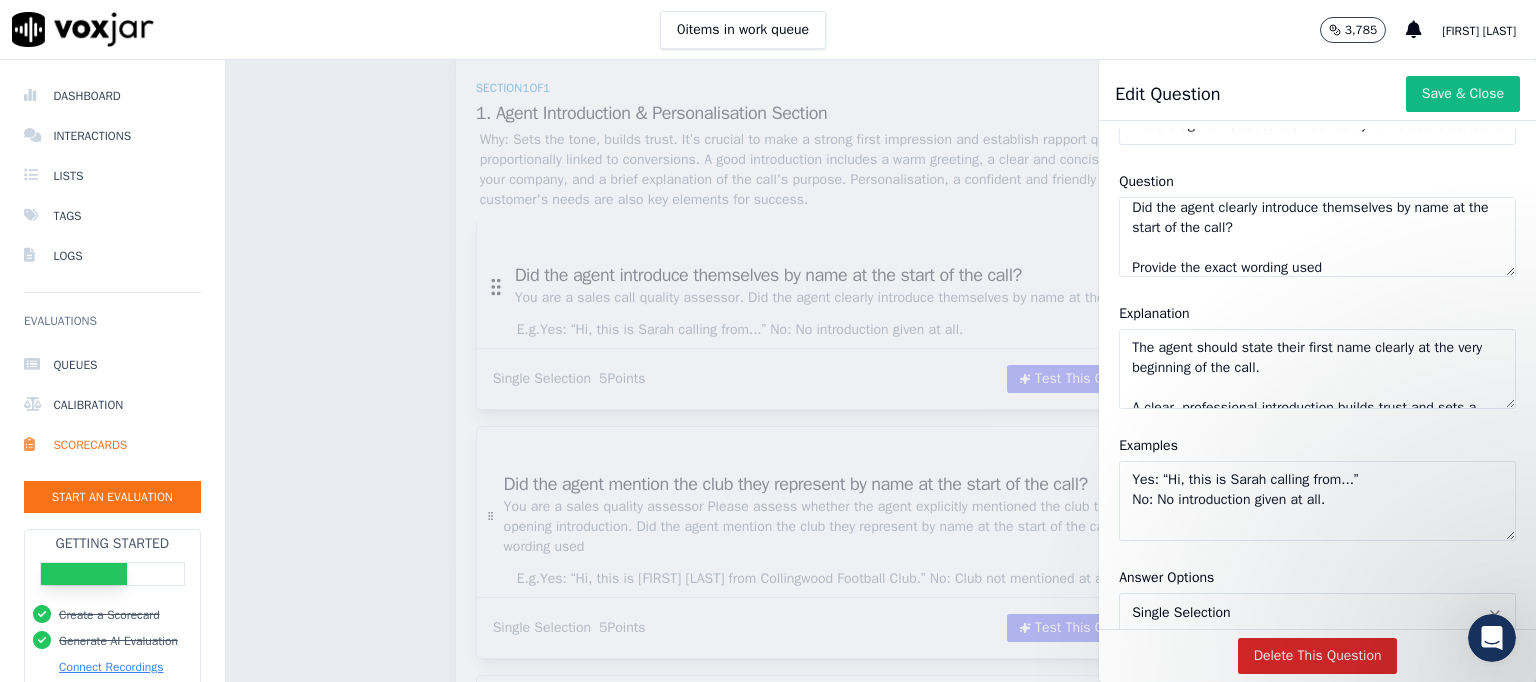 click on "You are a sales call quality assessor.
Did the agent clearly introduce themselves by name at the start of the call?
Provide the exact wording used" 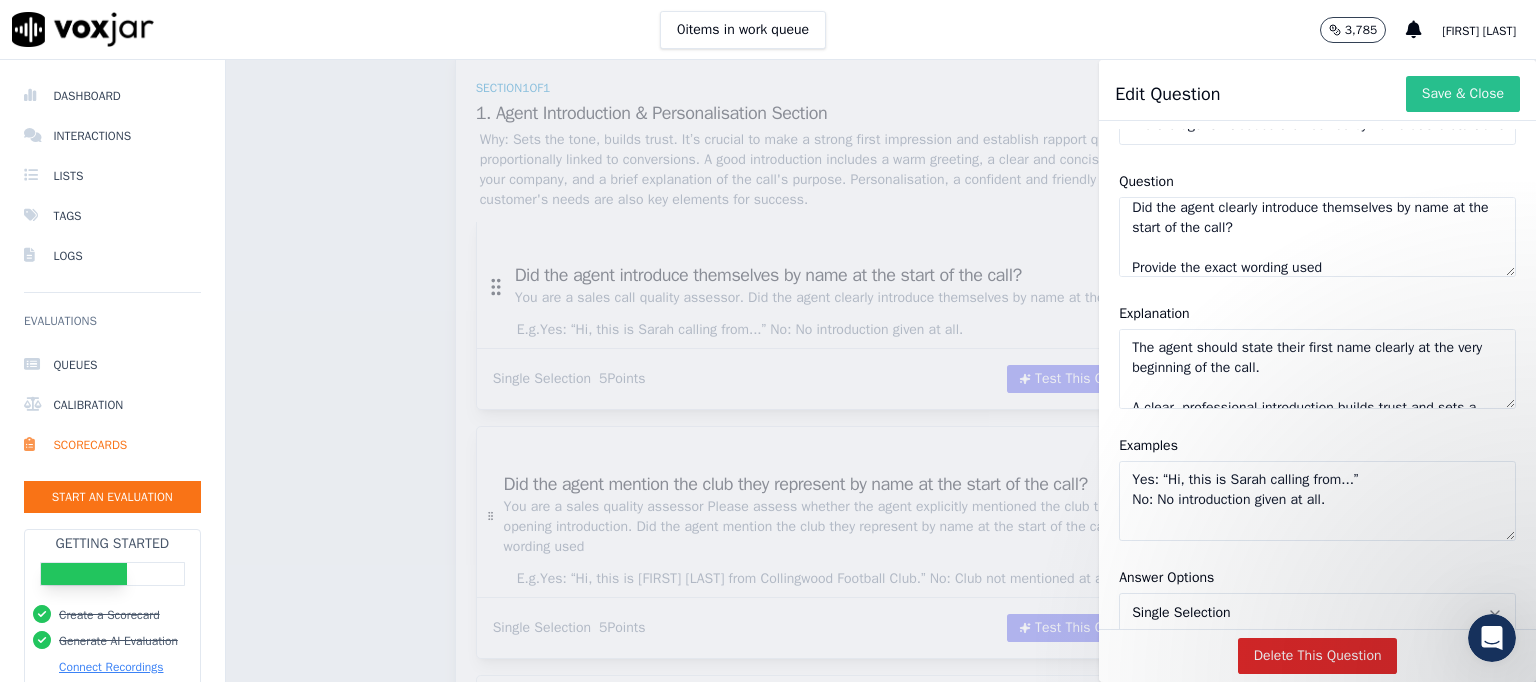 type on "You are a sales call quality assessor.
Did the agent clearly introduce themselves by name at the start of the call?
Provide the exact wording used" 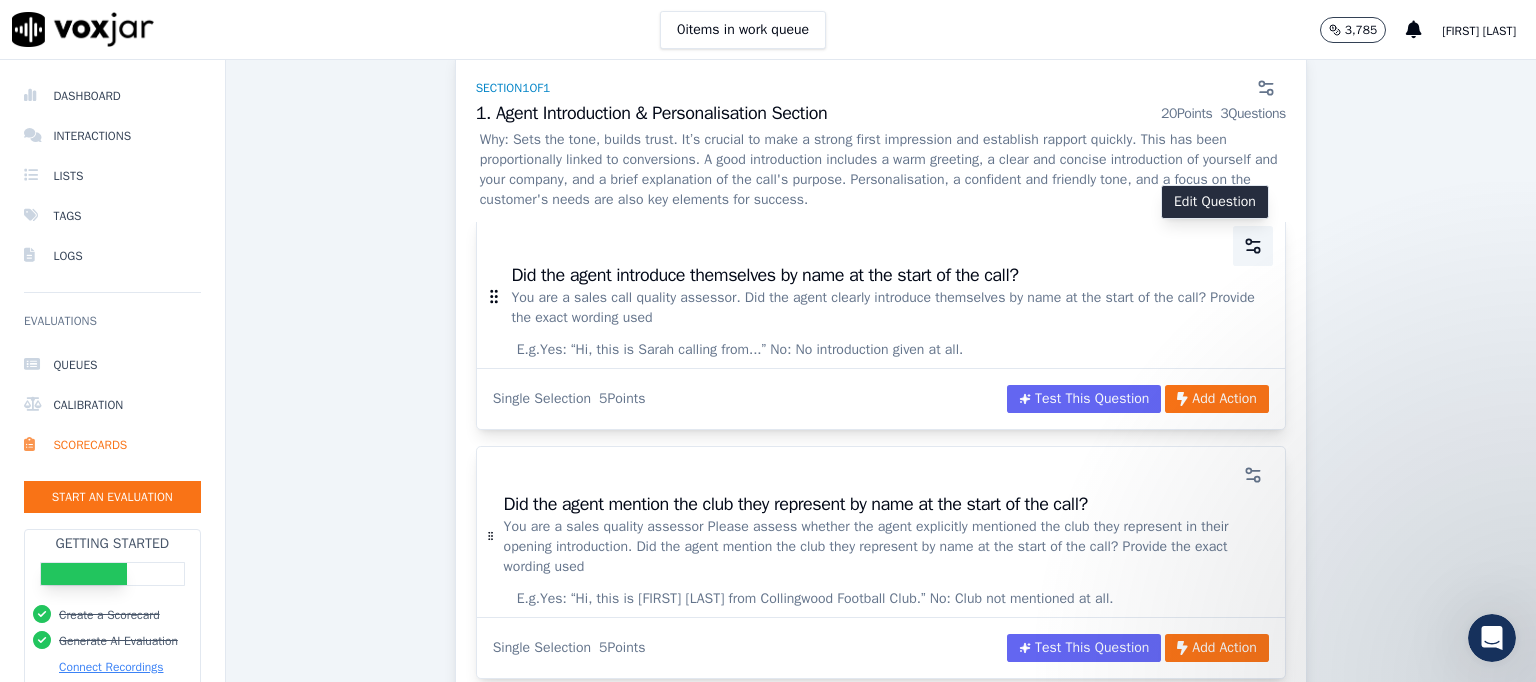 click 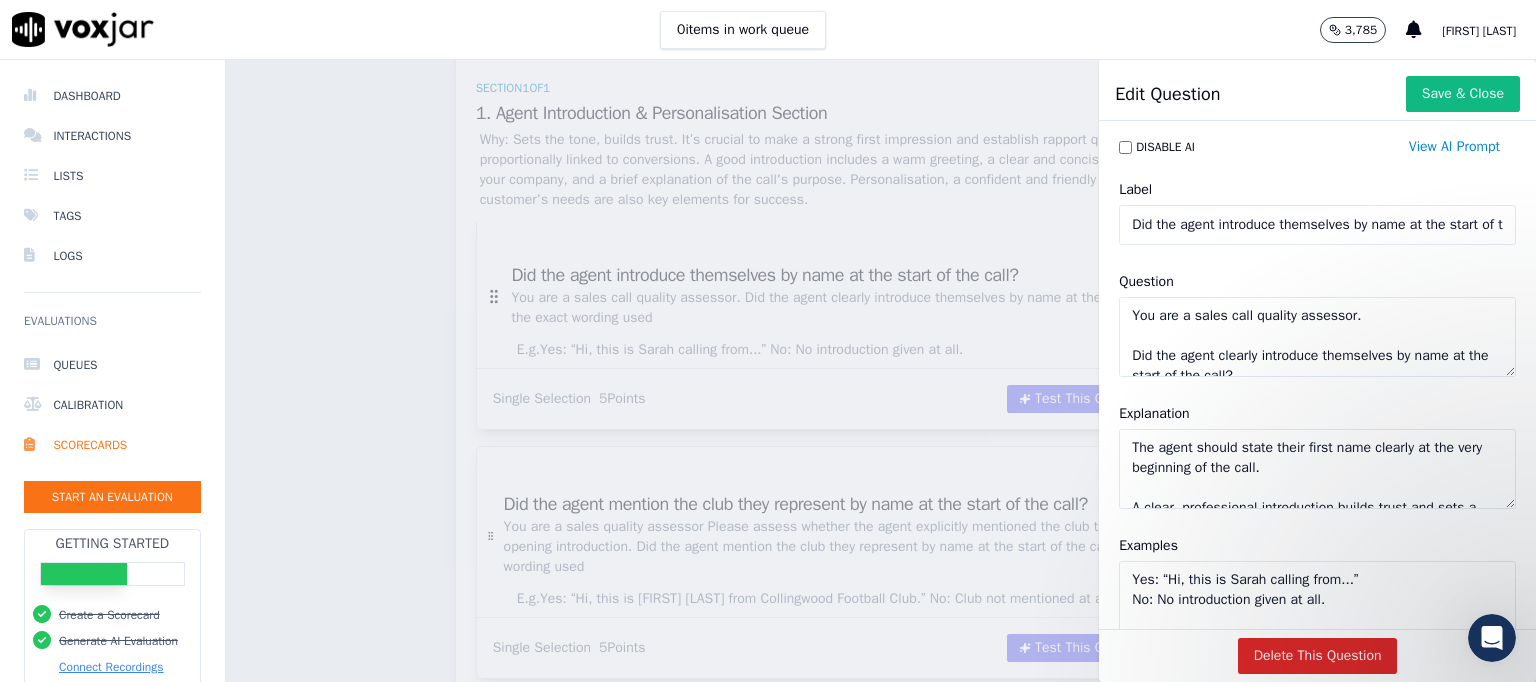 scroll, scrollTop: 57, scrollLeft: 0, axis: vertical 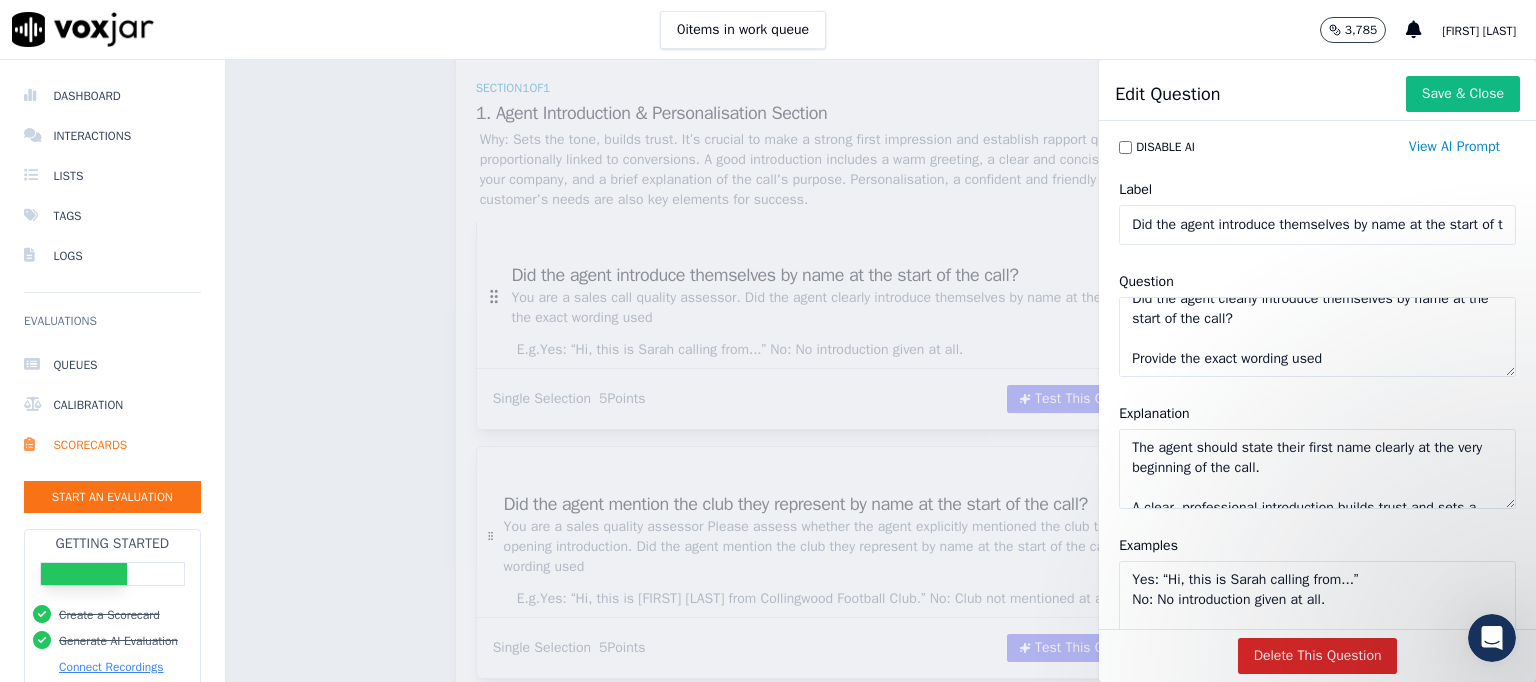 click on "You are a sales call quality assessor.
Did the agent clearly introduce themselves by name at the start of the call?
Provide the exact wording used" 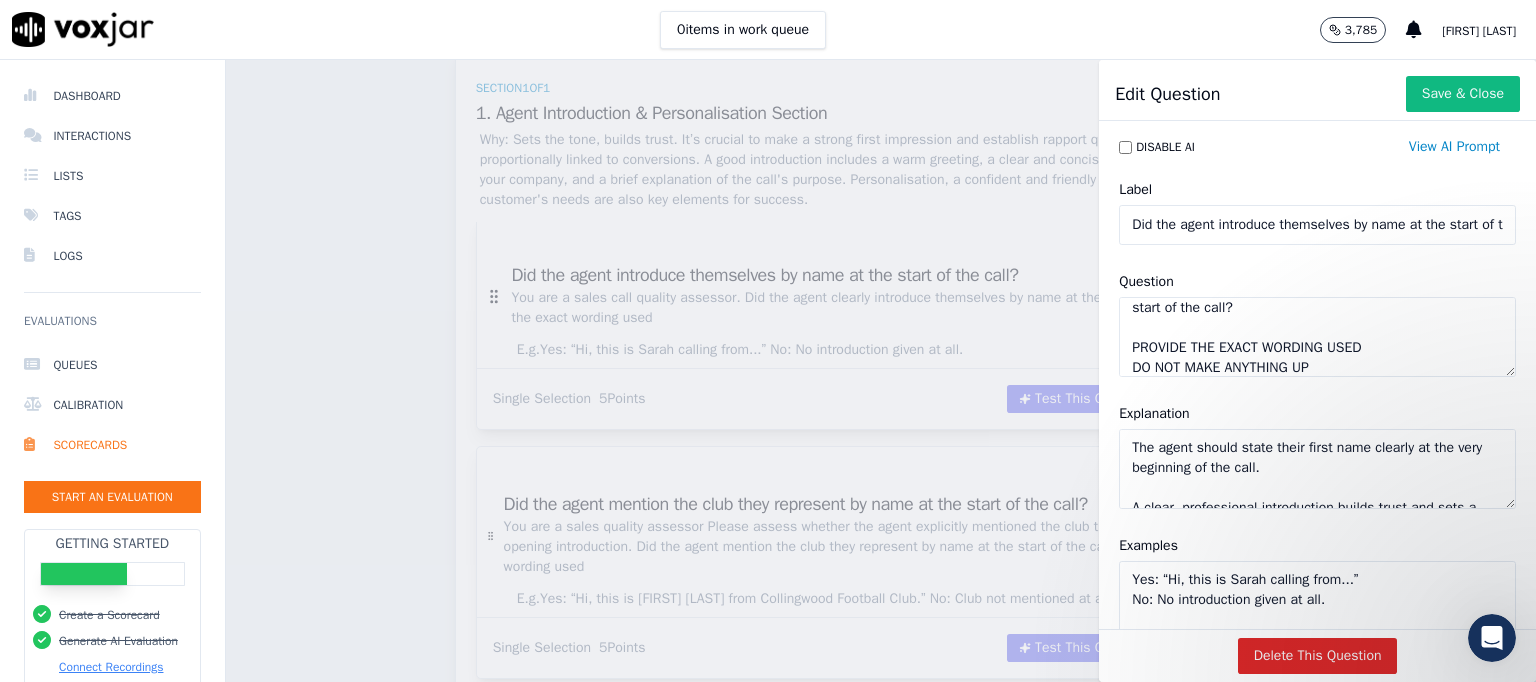 click on "You are a sales call quality assessor.
Did the agent clearly introduce themselves by name at the start of the call?
PROVIDE THE EXACT WORDING USED
DO NOT MAKE ANYTHING UP" 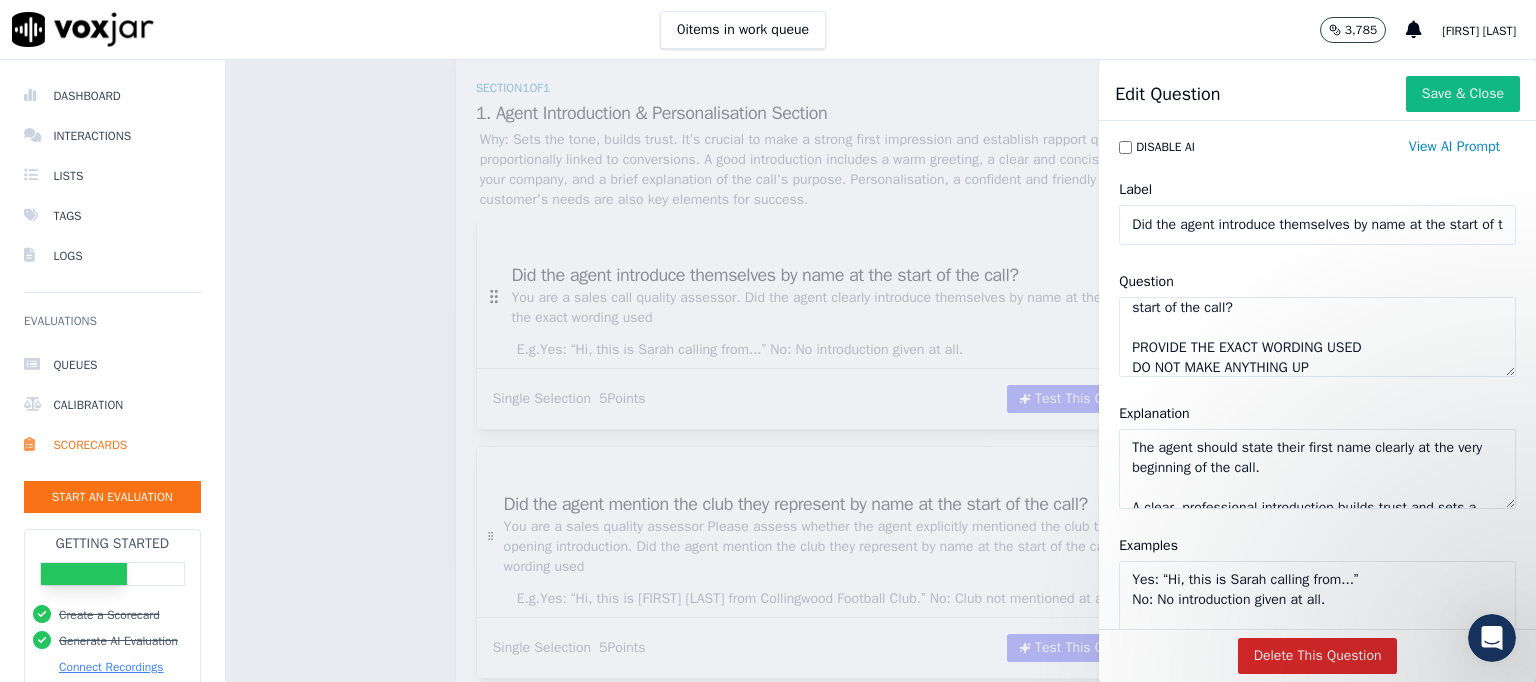 scroll, scrollTop: 88, scrollLeft: 0, axis: vertical 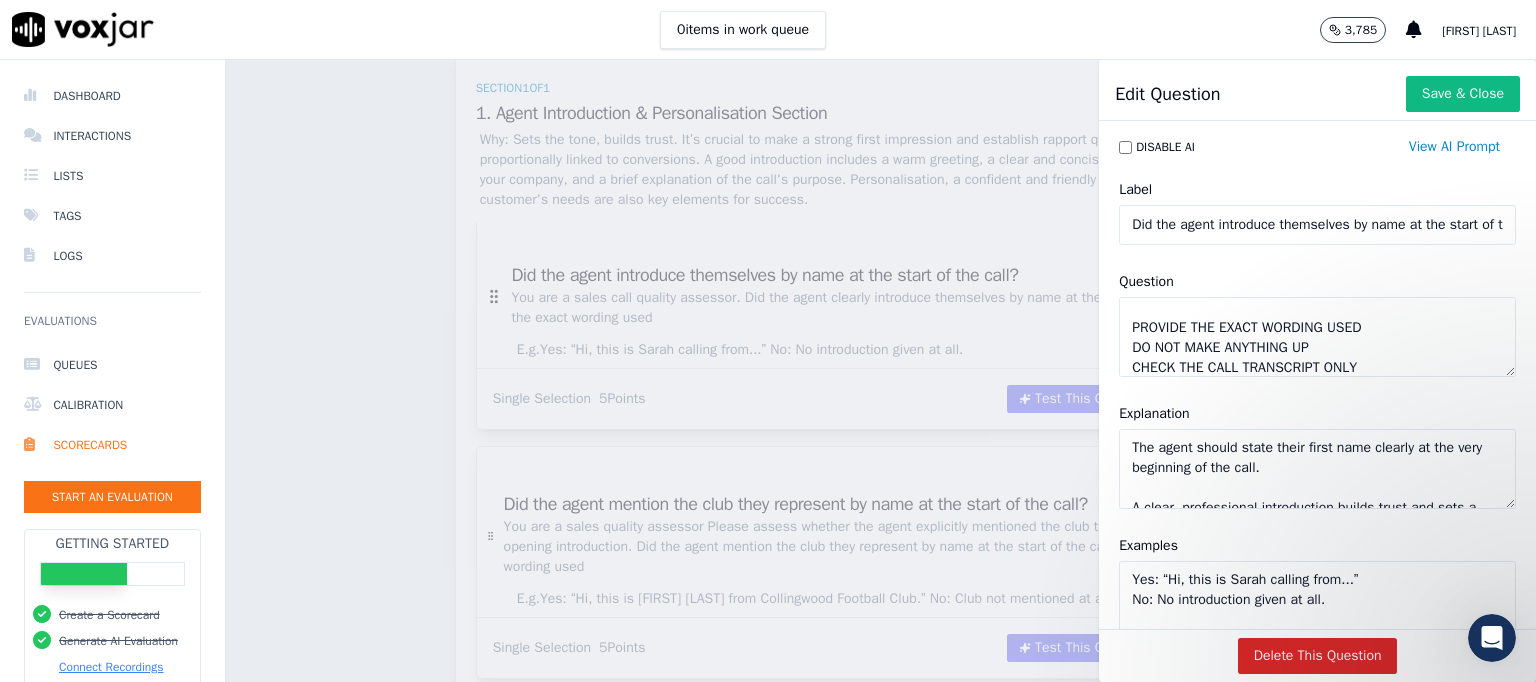type on "You are a sales call quality assessor.
Did the agent clearly introduce themselves by name at the start of the call?
PROVIDE THE EXACT WORDING USED
DO NOT MAKE ANYTHING UP
CHECK THE CALL TRANSCRIPT ONLY" 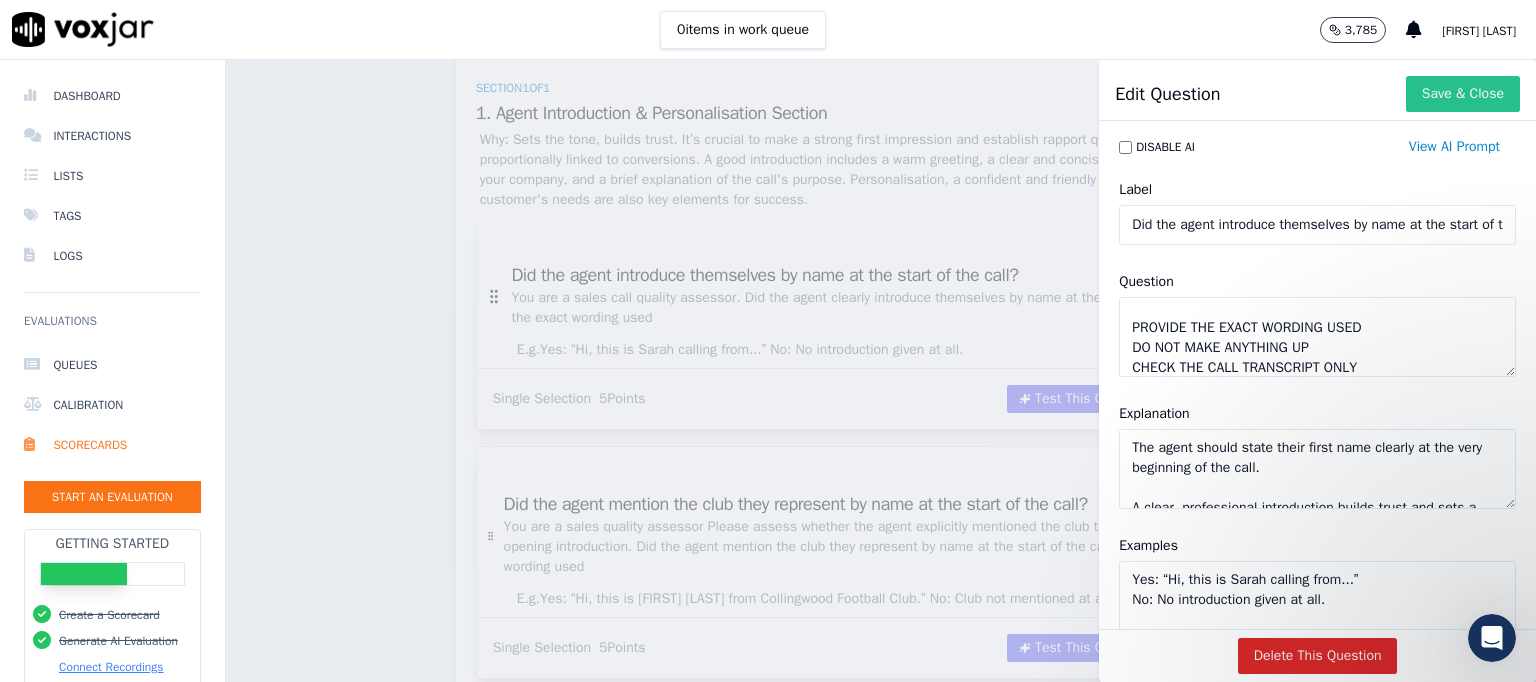 click on "Save & Close" at bounding box center [1463, 94] 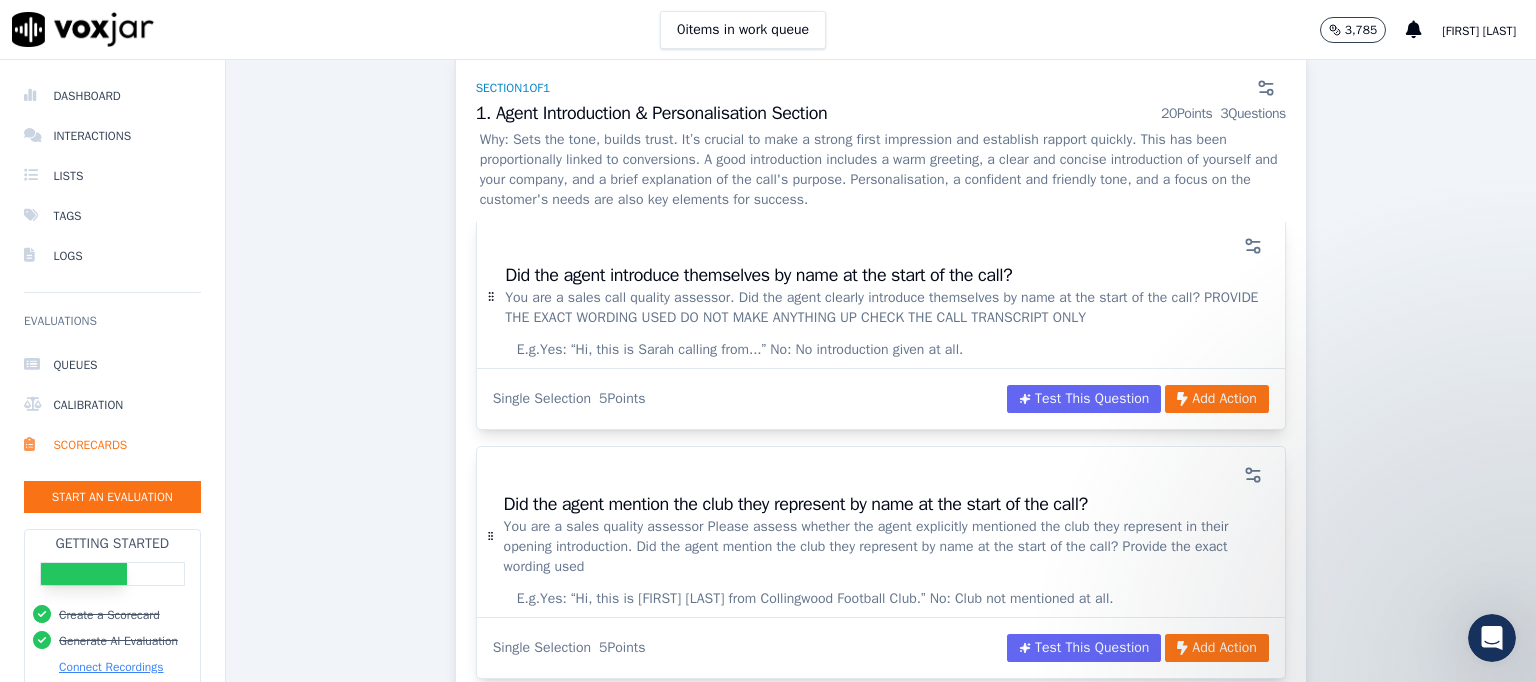 scroll, scrollTop: 393, scrollLeft: 0, axis: vertical 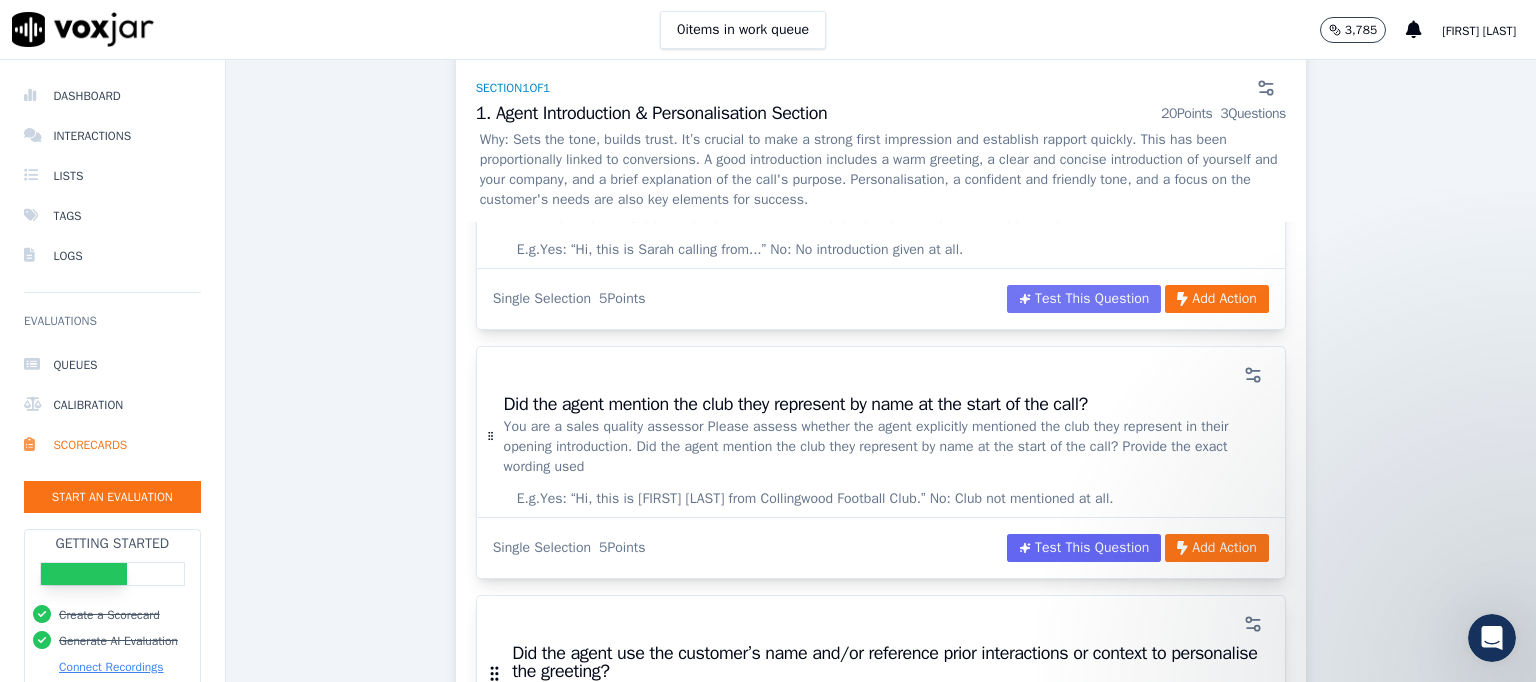 click on "Test This Question" at bounding box center [1084, 299] 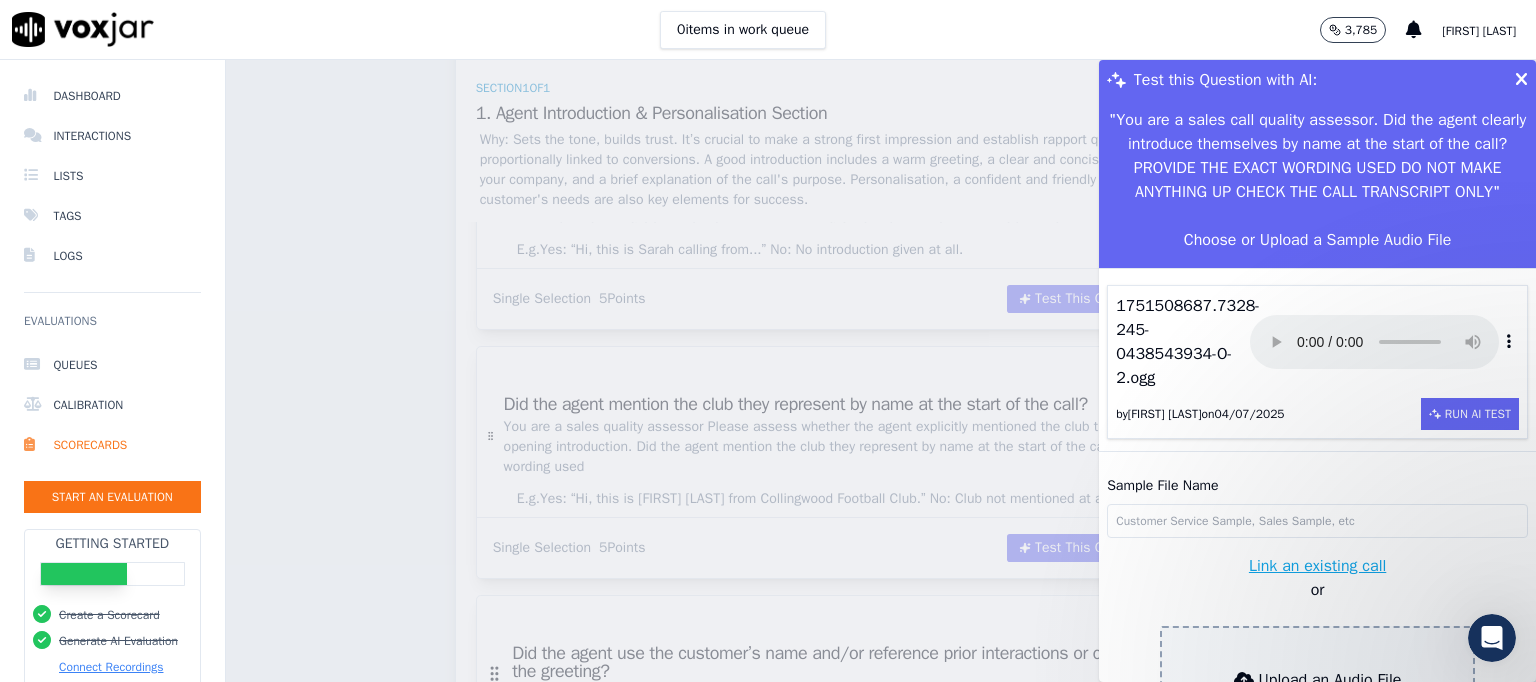 scroll, scrollTop: 59, scrollLeft: 0, axis: vertical 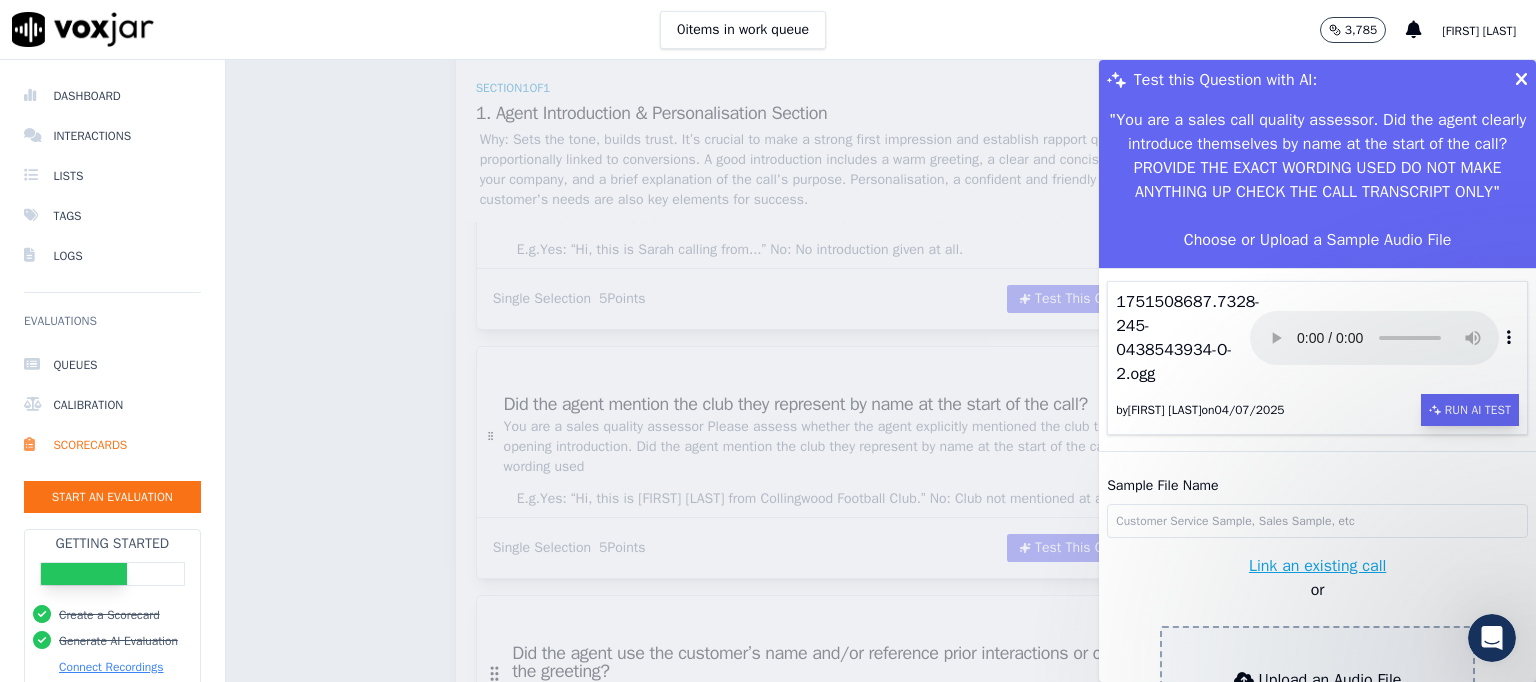 click on "Run AI Test" at bounding box center [1470, 410] 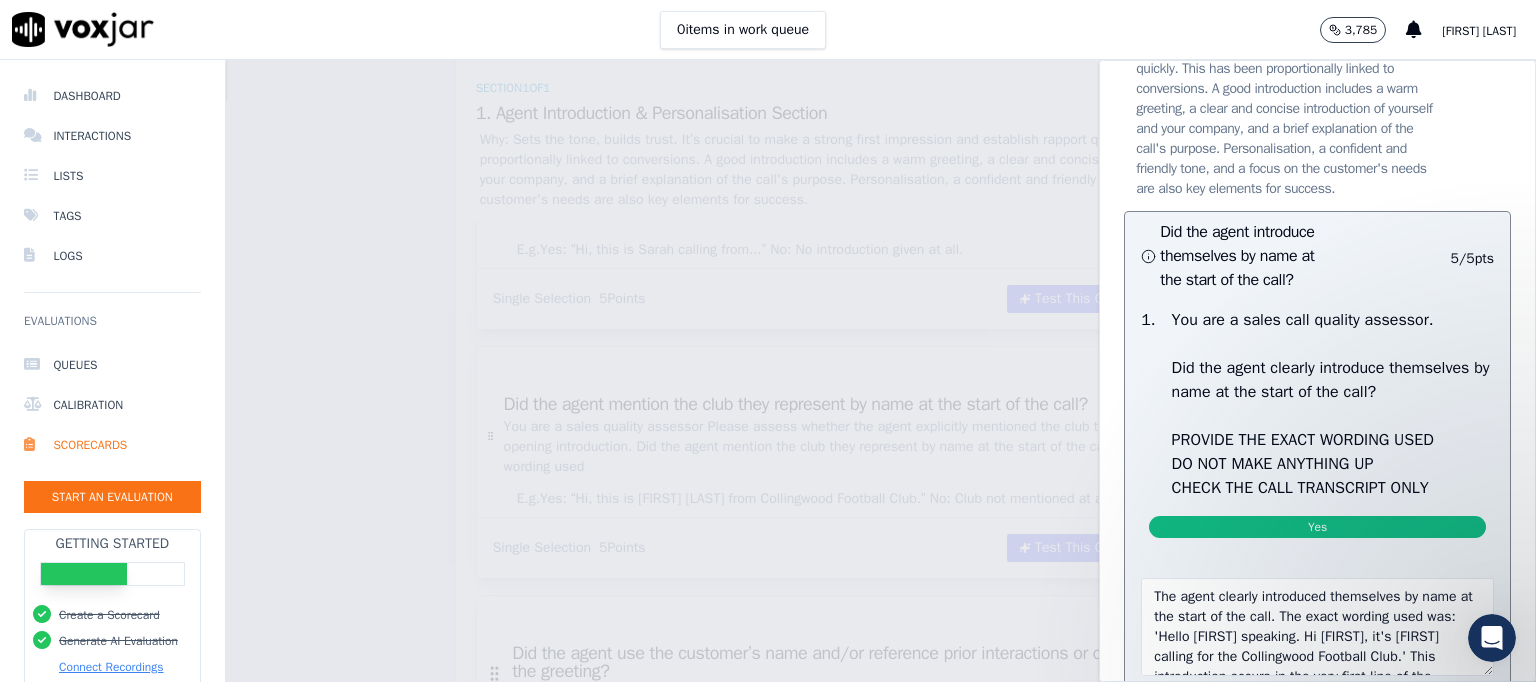 scroll, scrollTop: 434, scrollLeft: 0, axis: vertical 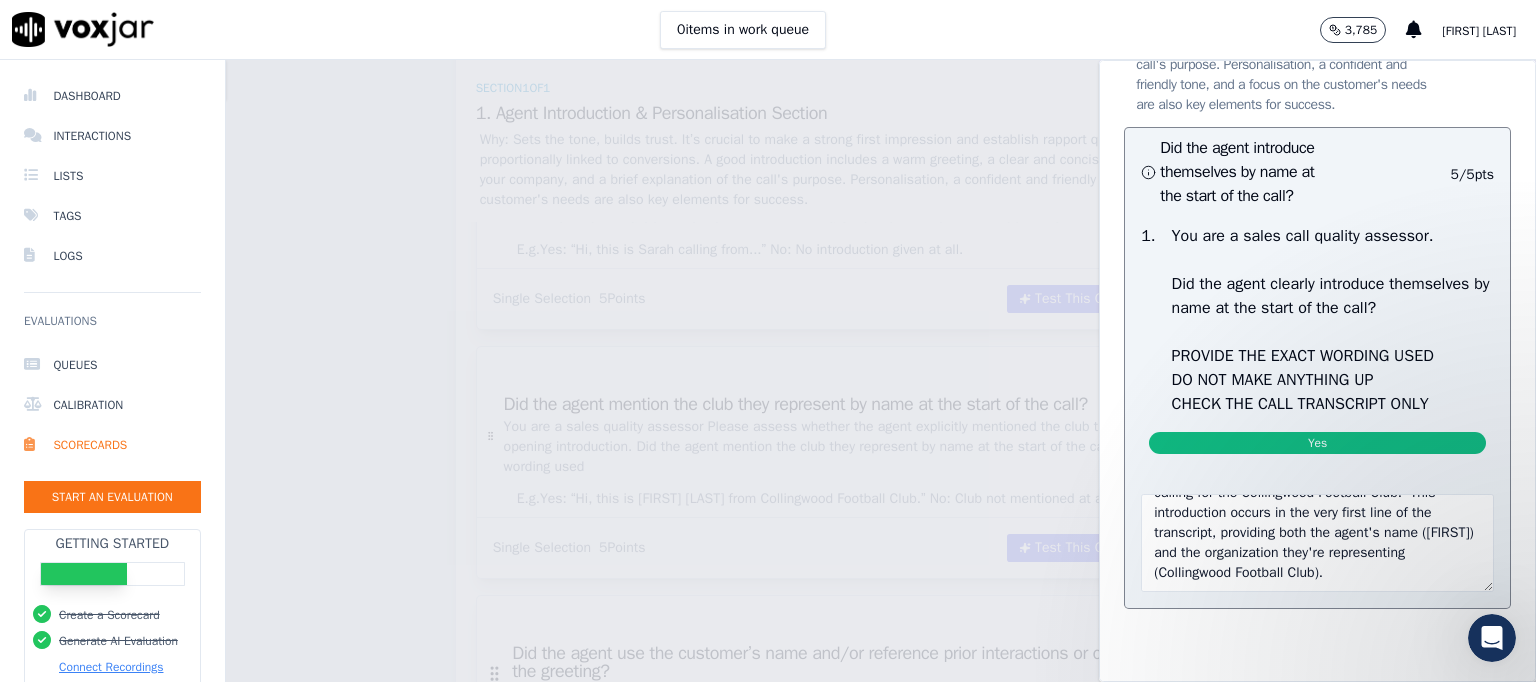 click on "Test this Question with AI:     " You are a sales call quality assessor.
Did the agent clearly introduce themselves by name at the start of the call?
PROVIDE THE EXACT WORDING USED
DO NOT MAKE ANYTHING UP
CHECK THE CALL TRANSCRIPT ONLY
"   Choose or Upload a Sample Audio File   1751508687.7328-245-0438543934-O-2.ogg         by  [FIRST] [LAST]  on  04/07/2025     Run AI Test     Sample File Name       Link an existing call   or     Upload an Audio File   (audio files only)       Upload Sample Audio     Footy Season Scorecard - F  Scorecard     Scoring Footy Season Campaigns in year F (2025)   1. Agent Introduction & Personalisation Section     5  pts             Did the agent introduce themselves by name at the start of the call?     5 / 5  pts     1 .   You are a sales call quality assessor.
Did the agent clearly introduce themselves by name at the start of the call?
PROVIDE THE EXACT WORDING USED
DO NOT MAKE ANYTHING UP
CHECK THE CALL TRANSCRIPT ONLY   Yes" 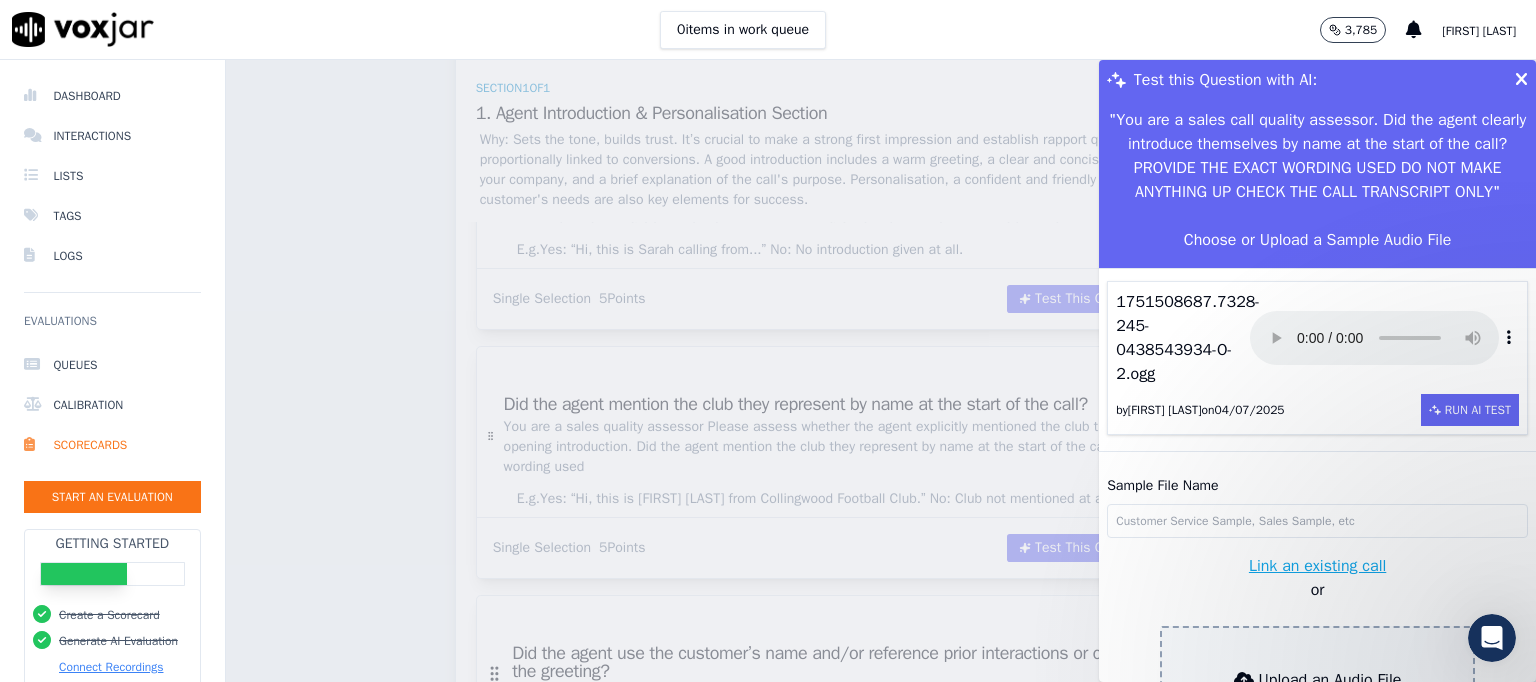 click at bounding box center [1521, 80] 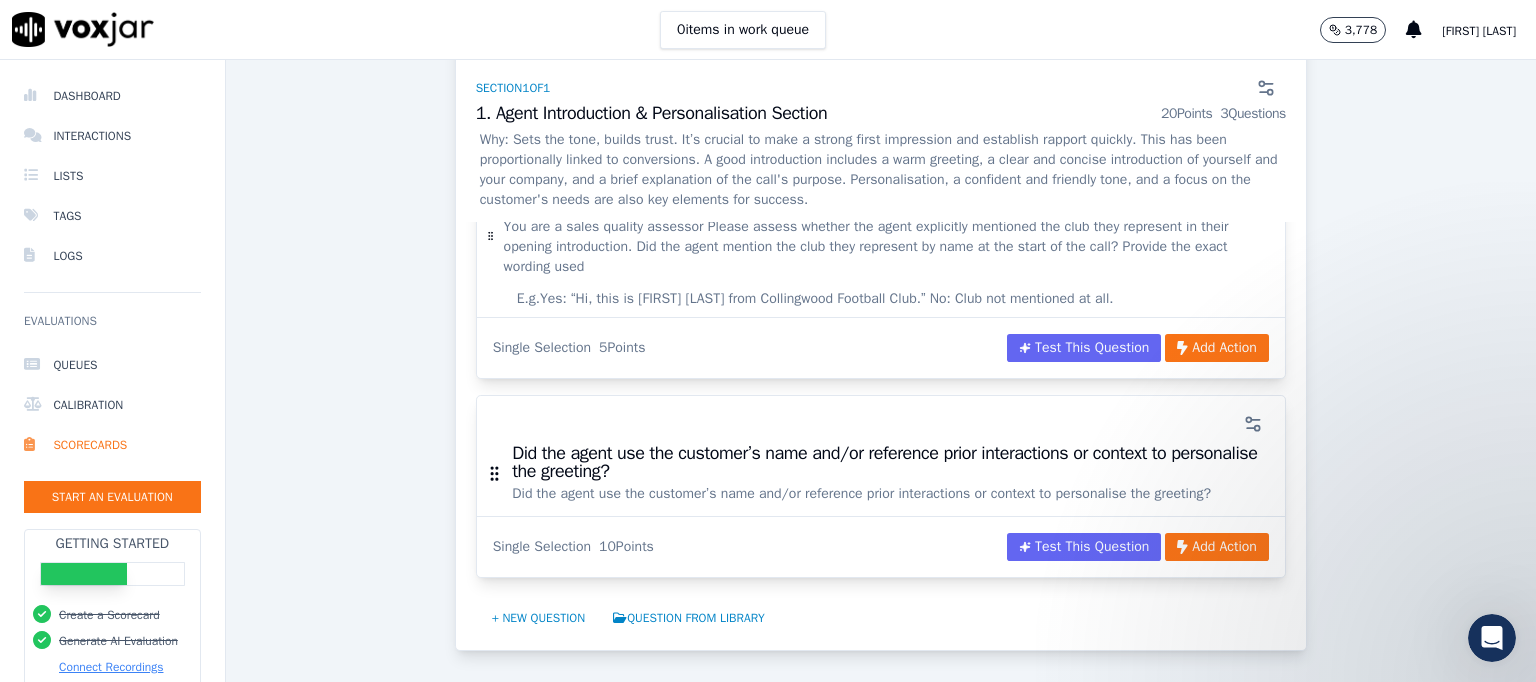 scroll, scrollTop: 493, scrollLeft: 0, axis: vertical 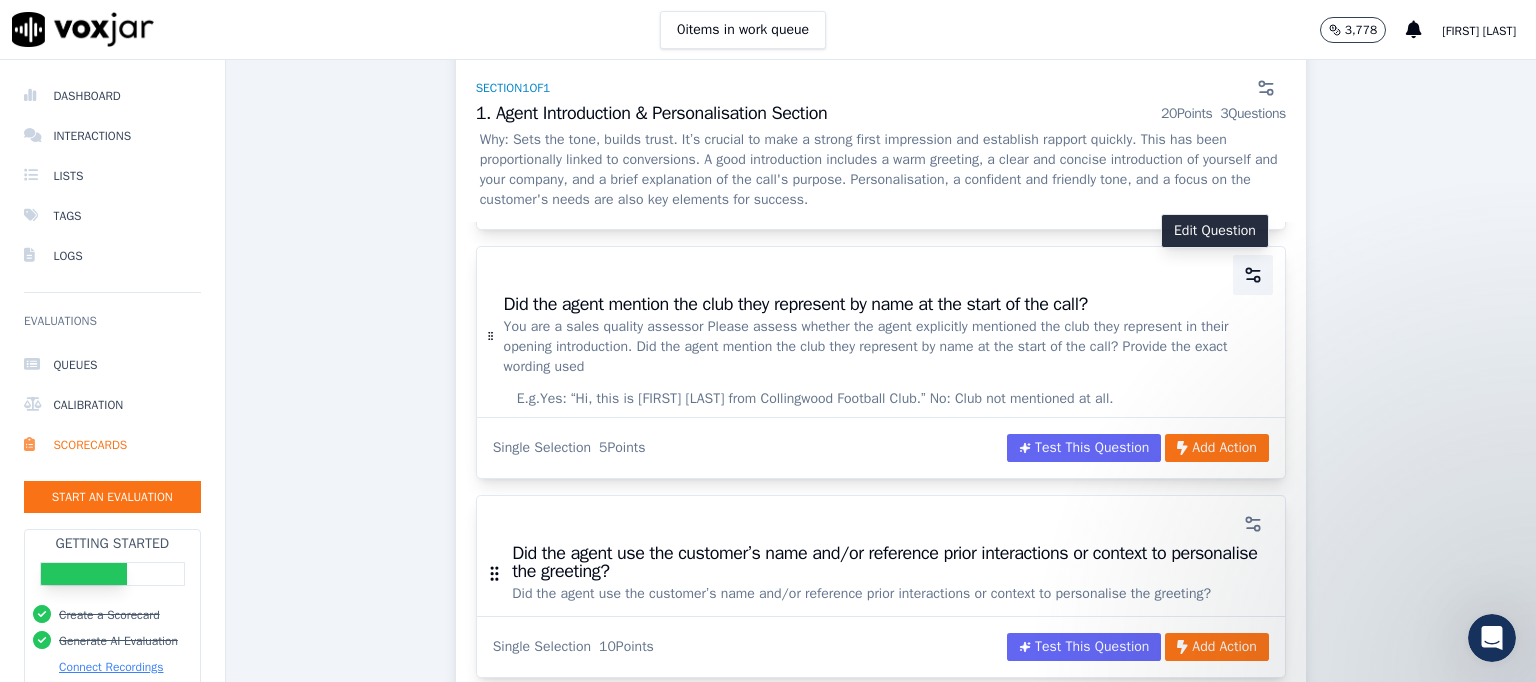 click 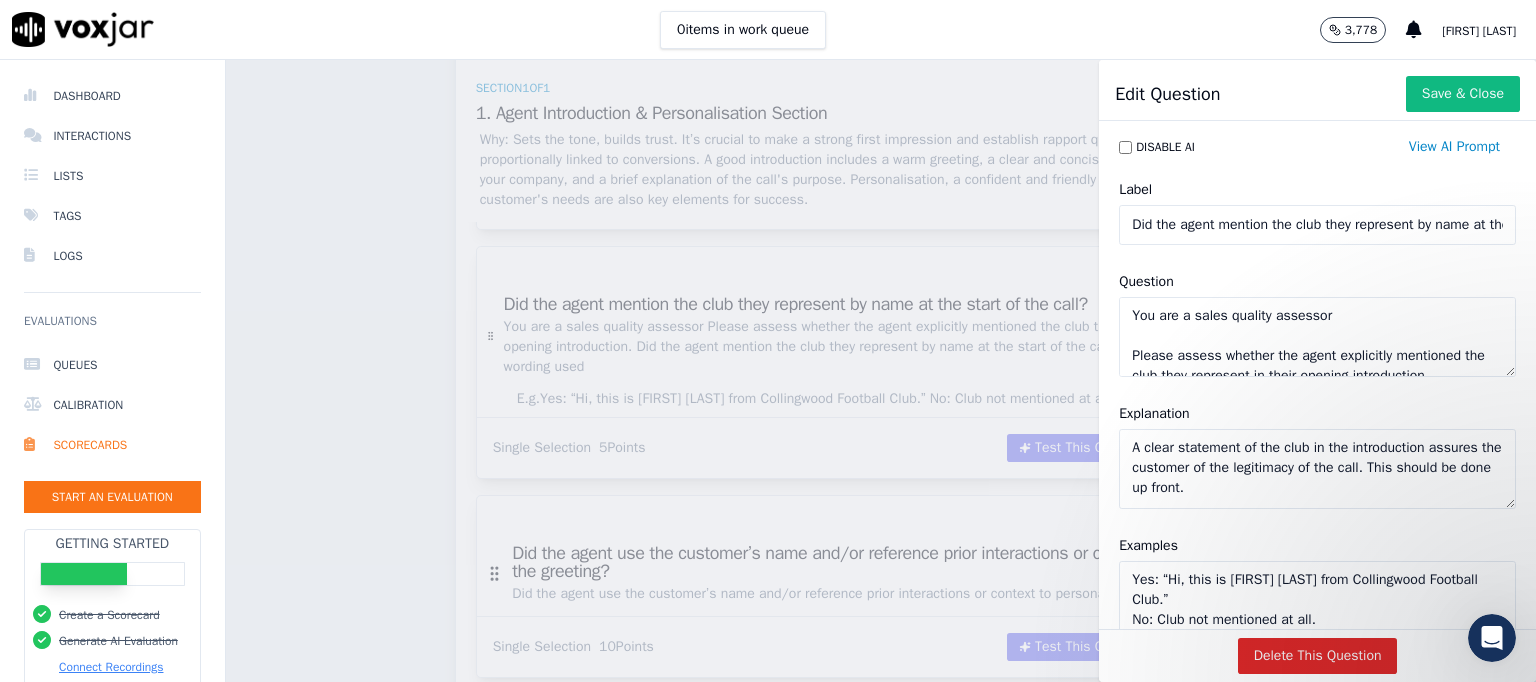 scroll, scrollTop: 137, scrollLeft: 0, axis: vertical 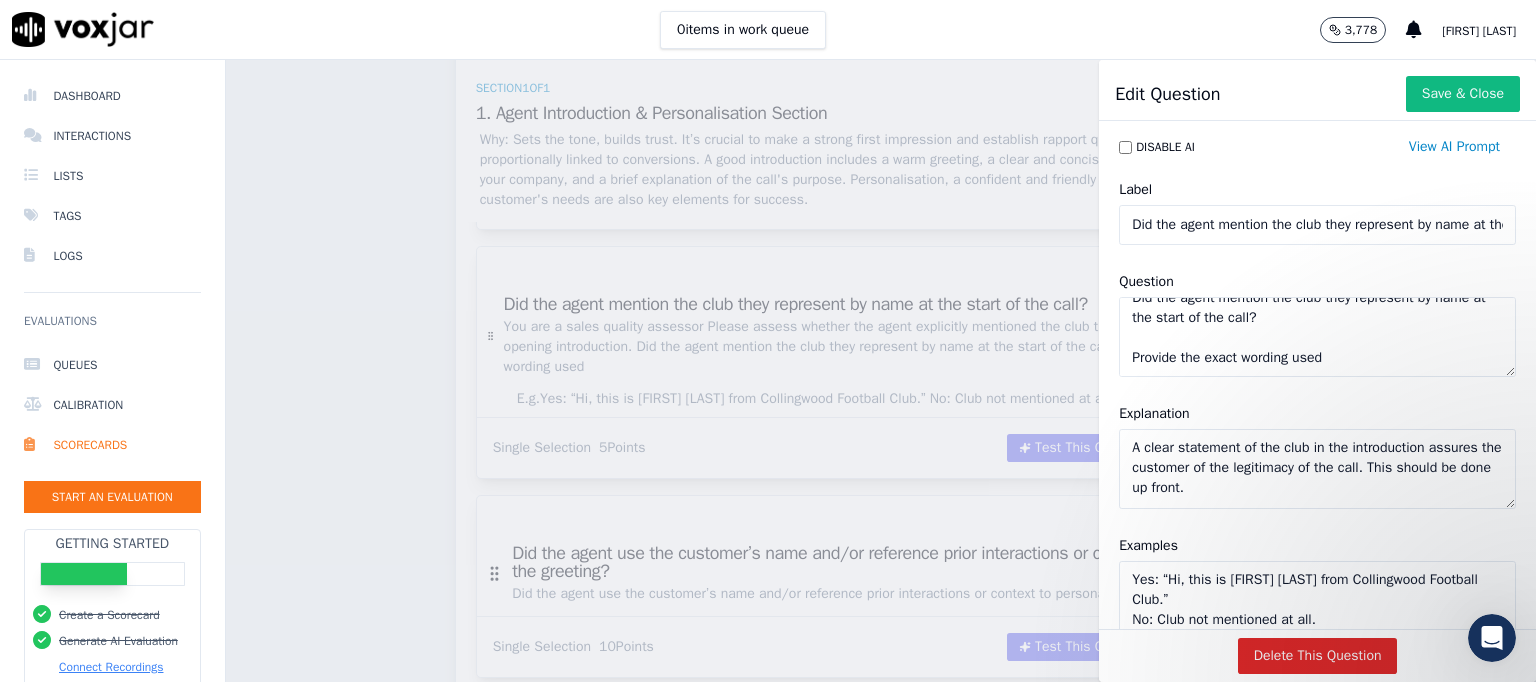 drag, startPoint x: 1326, startPoint y: 361, endPoint x: 1043, endPoint y: 360, distance: 283.00177 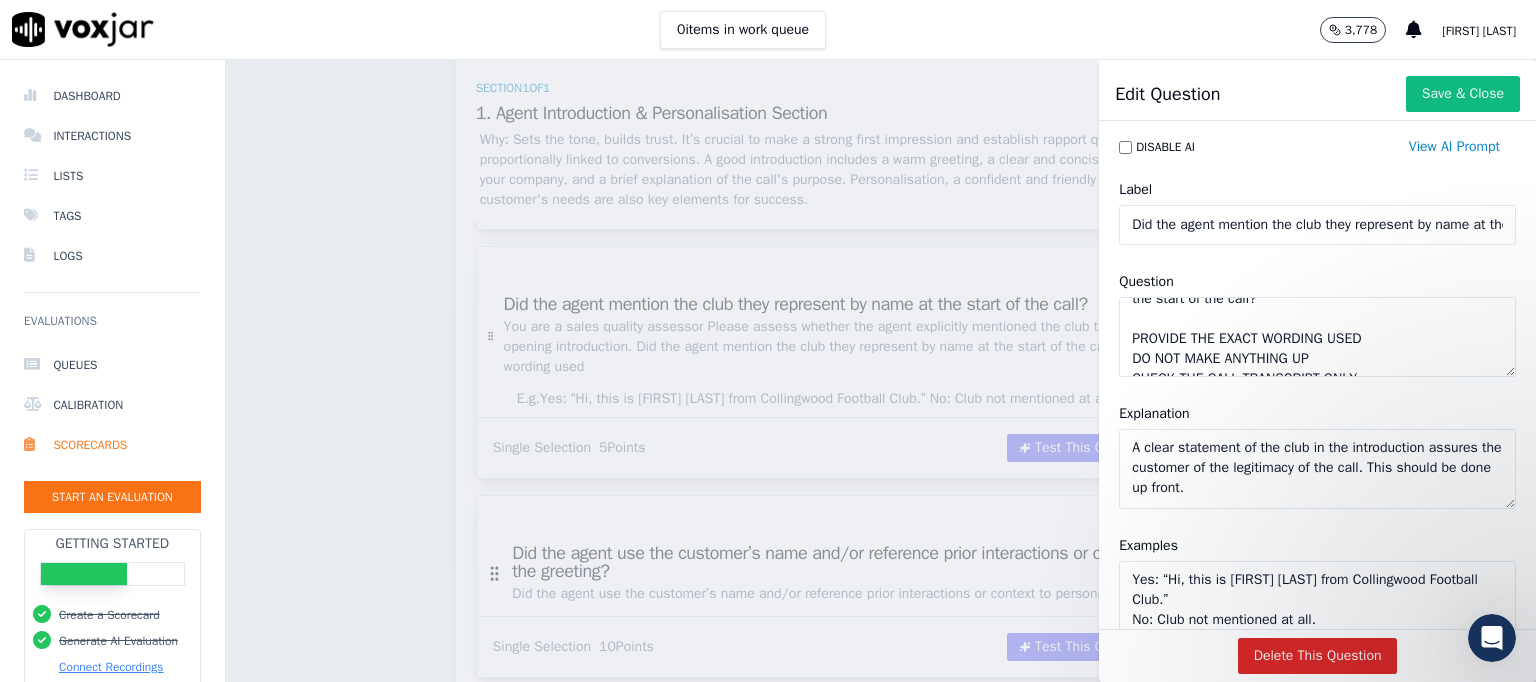 scroll, scrollTop: 168, scrollLeft: 0, axis: vertical 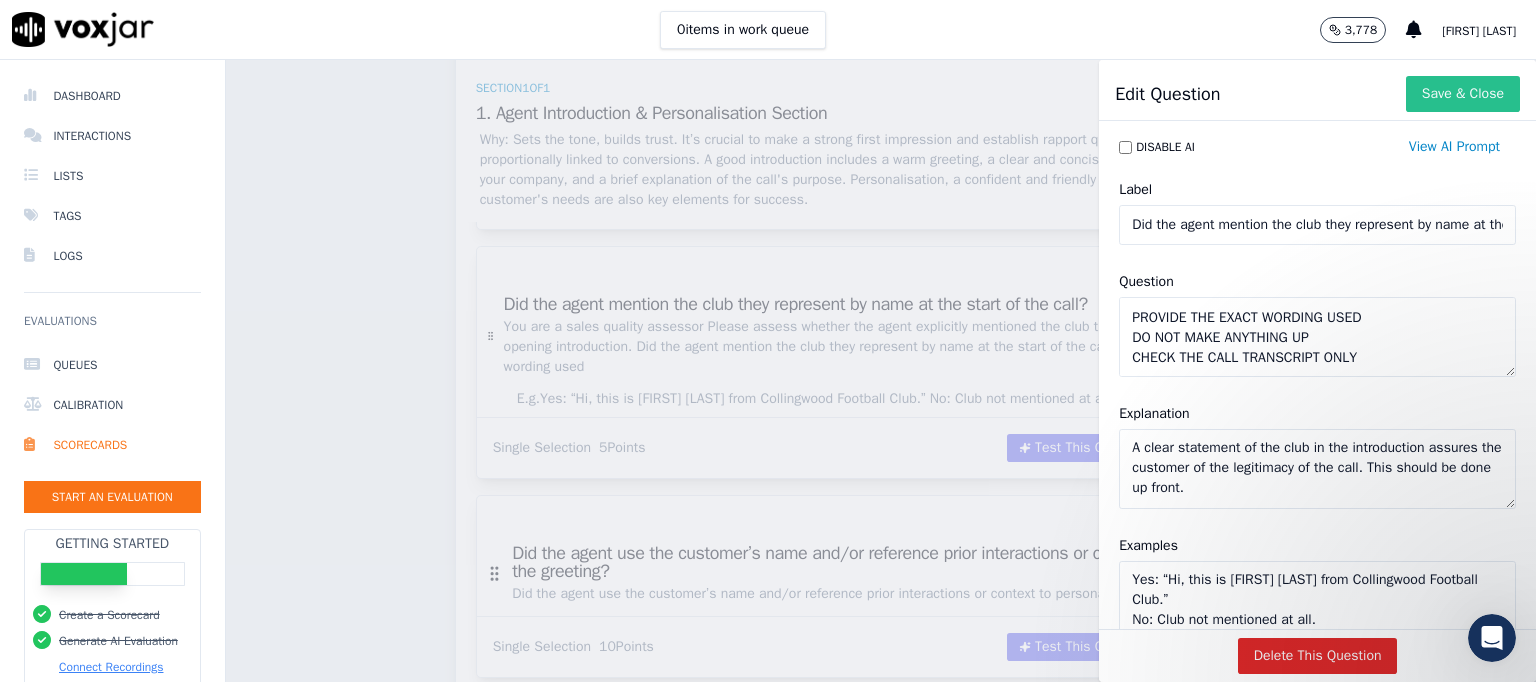 type on "You are a sales quality assessor
Please assess whether the agent explicitly mentioned the club they represent in their opening introduction.
Did the agent mention the club they represent by name at the start of the call?
PROVIDE THE EXACT WORDING USED
DO NOT MAKE ANYTHING UP
CHECK THE CALL TRANSCRIPT ONLY" 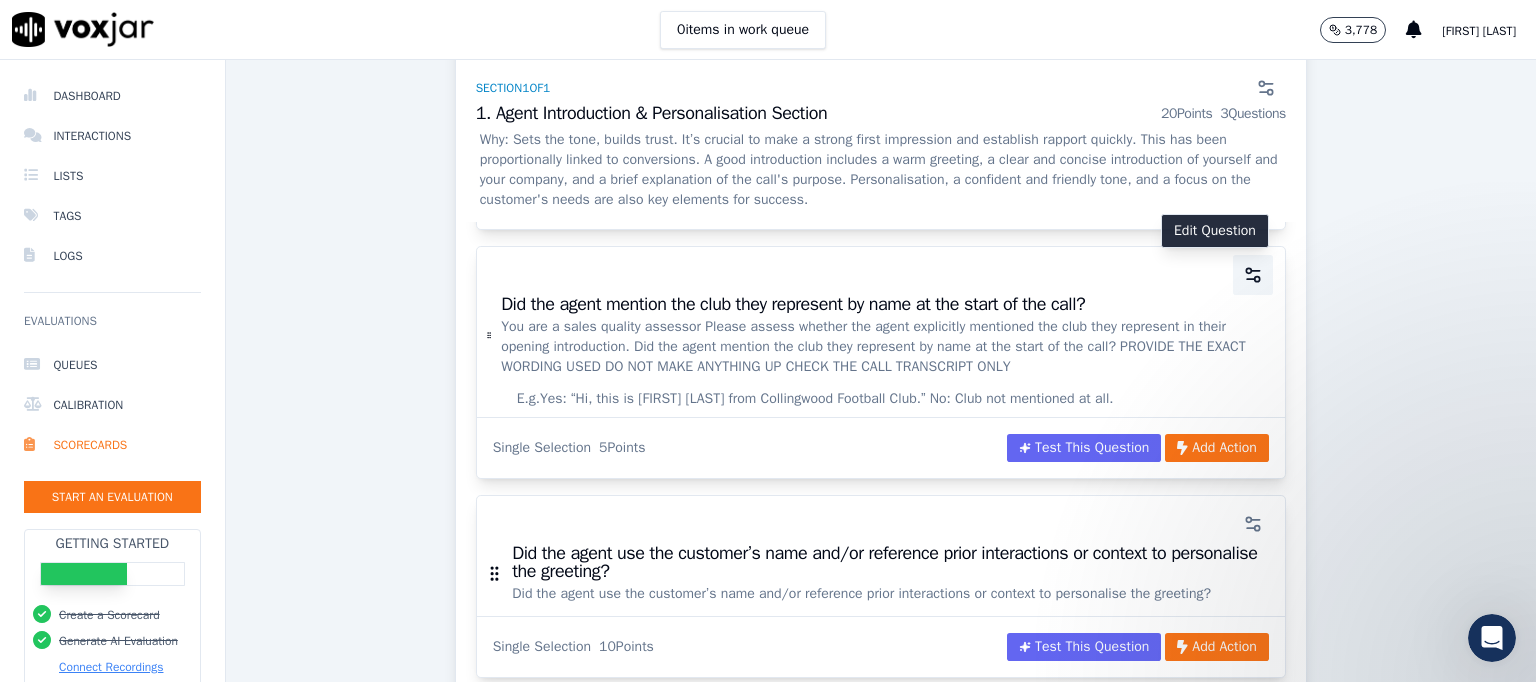 click 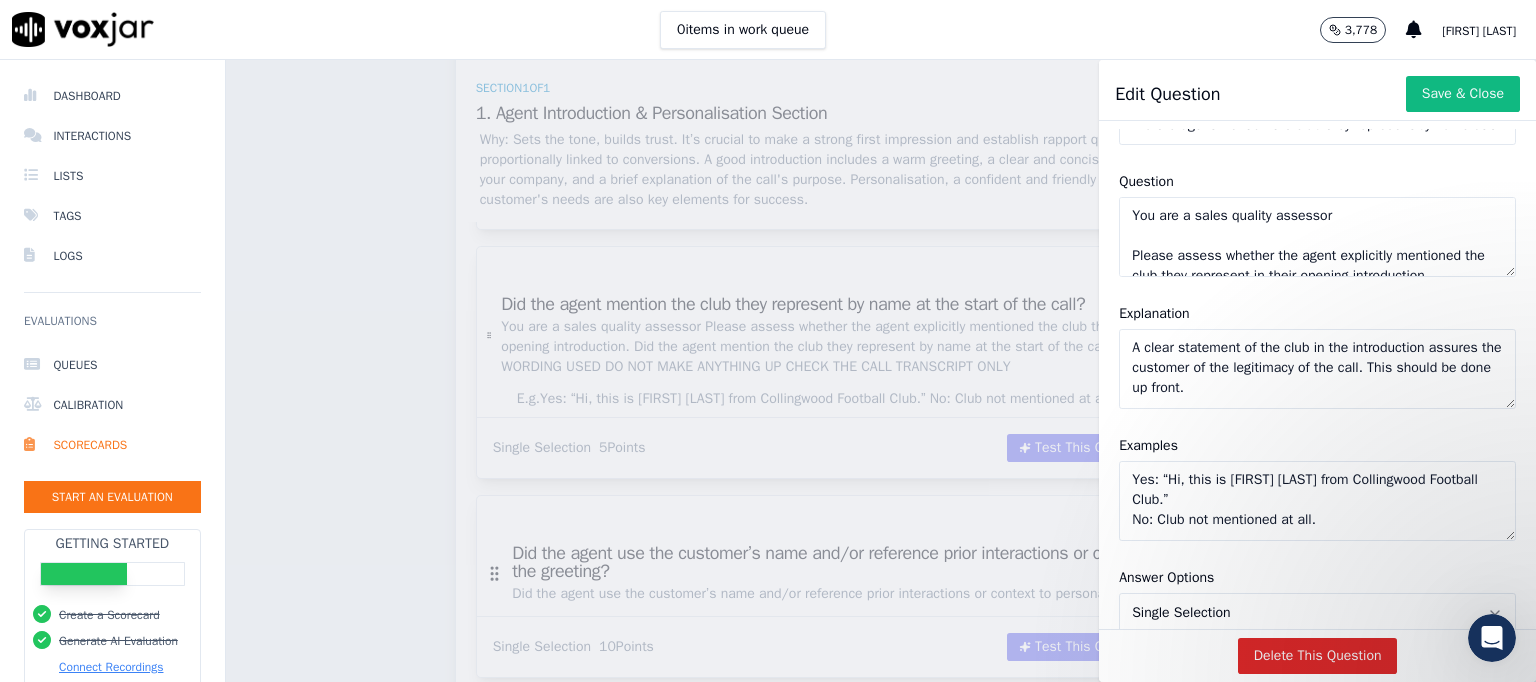 scroll, scrollTop: 300, scrollLeft: 0, axis: vertical 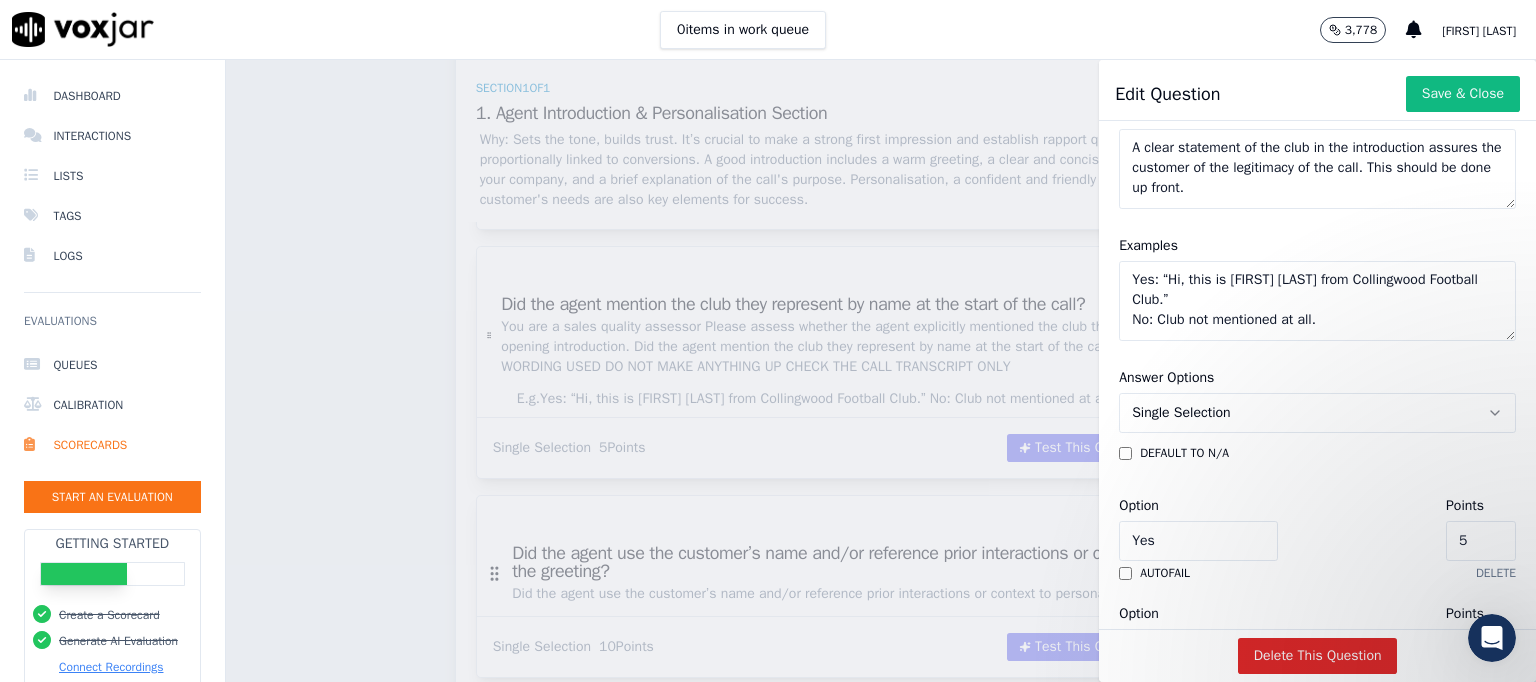 click on "Yes: “Hi, this is [FIRST] [LAST] from Collingwood Football Club.”
No: Club not mentioned at all." 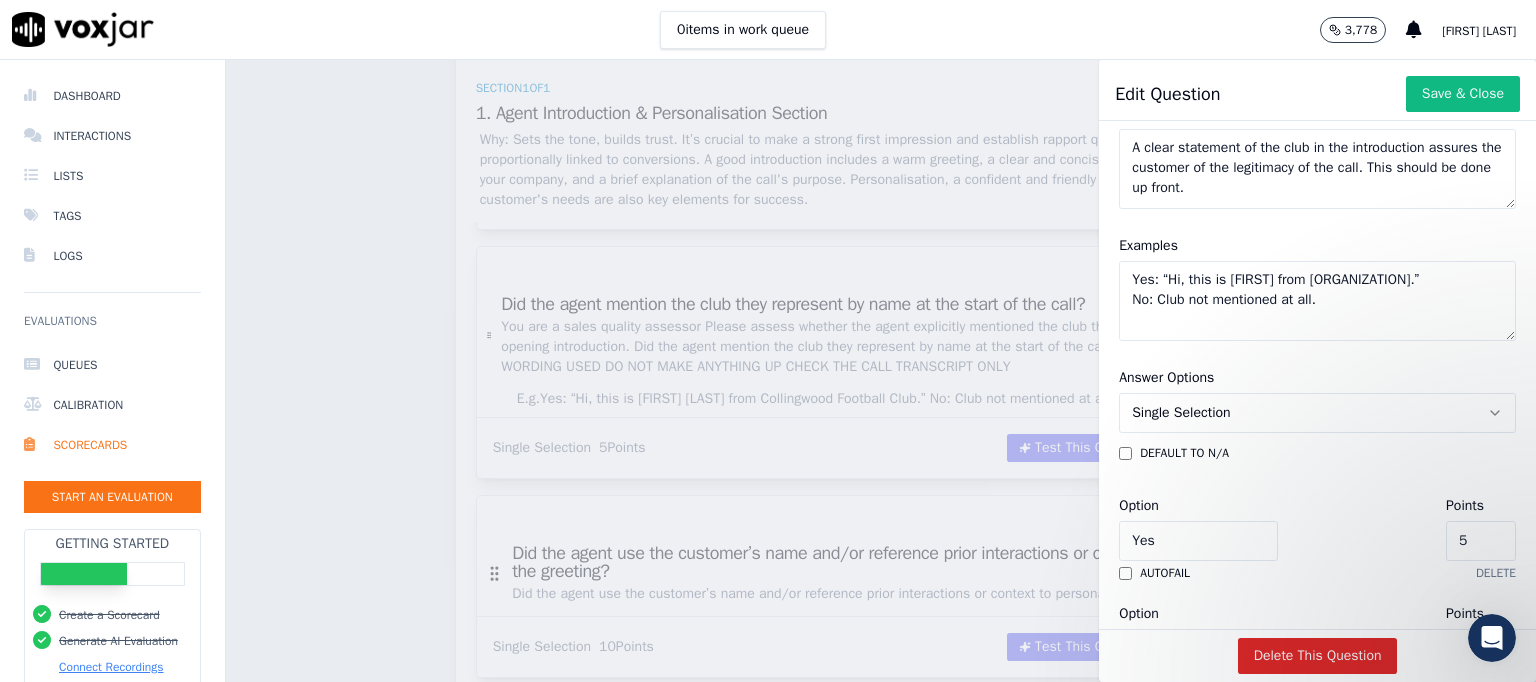 click on "Yes: “Hi, this is [FIRST] from [ORGANIZATION].”
No: Club not mentioned at all." 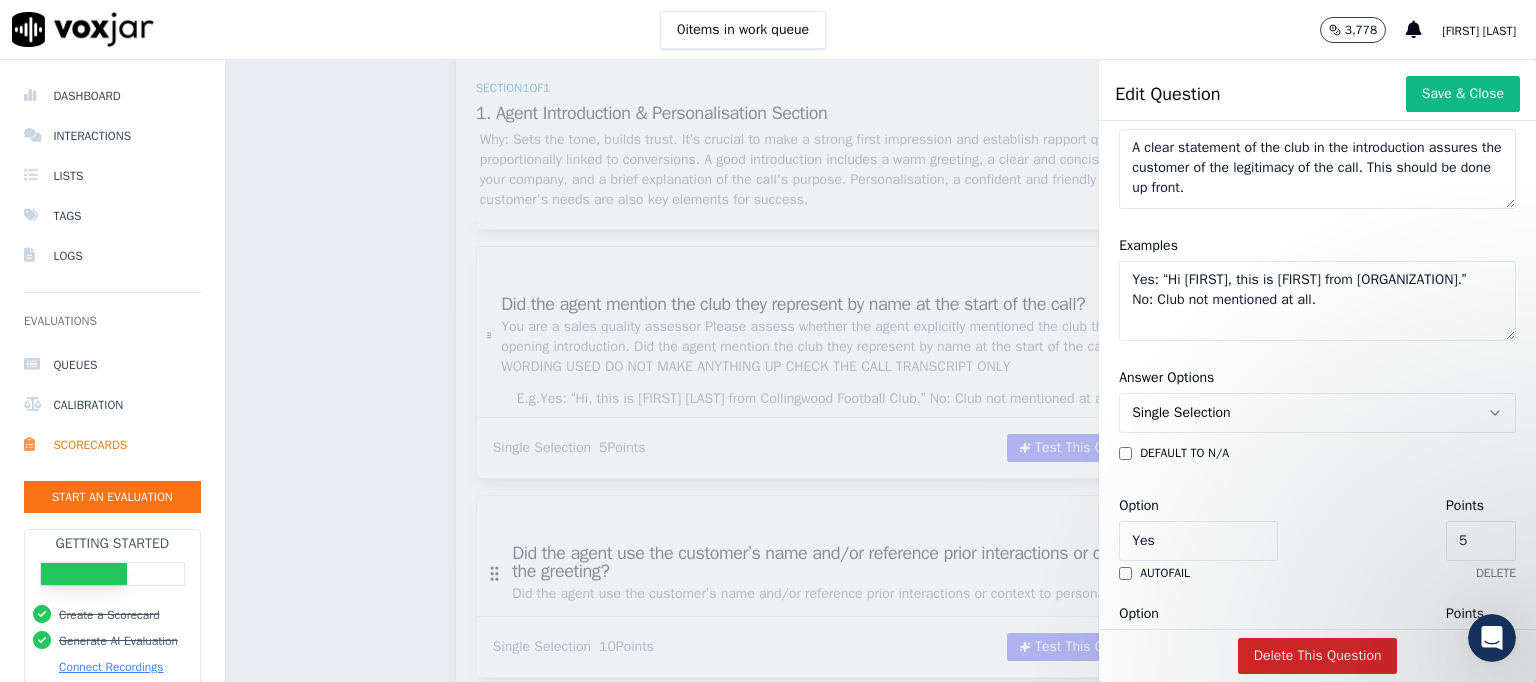 click on "Yes: “Hi [FIRST], this is [FIRST] from [ORGANIZATION].”
No: Club not mentioned at all." 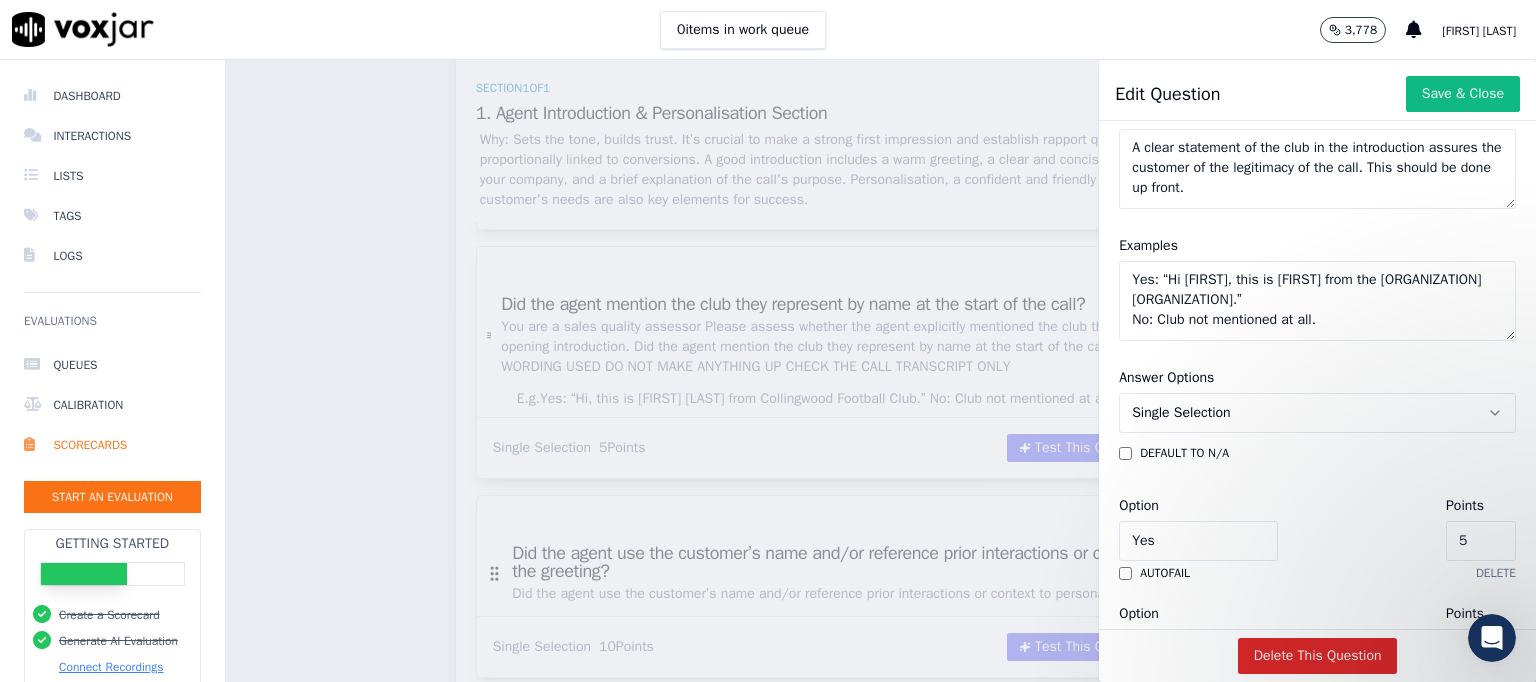 click on "Yes: “Hi [FIRST], this is [FIRST] from the [ORGANIZATION] [ORGANIZATION].”
No: Club not mentioned at all." 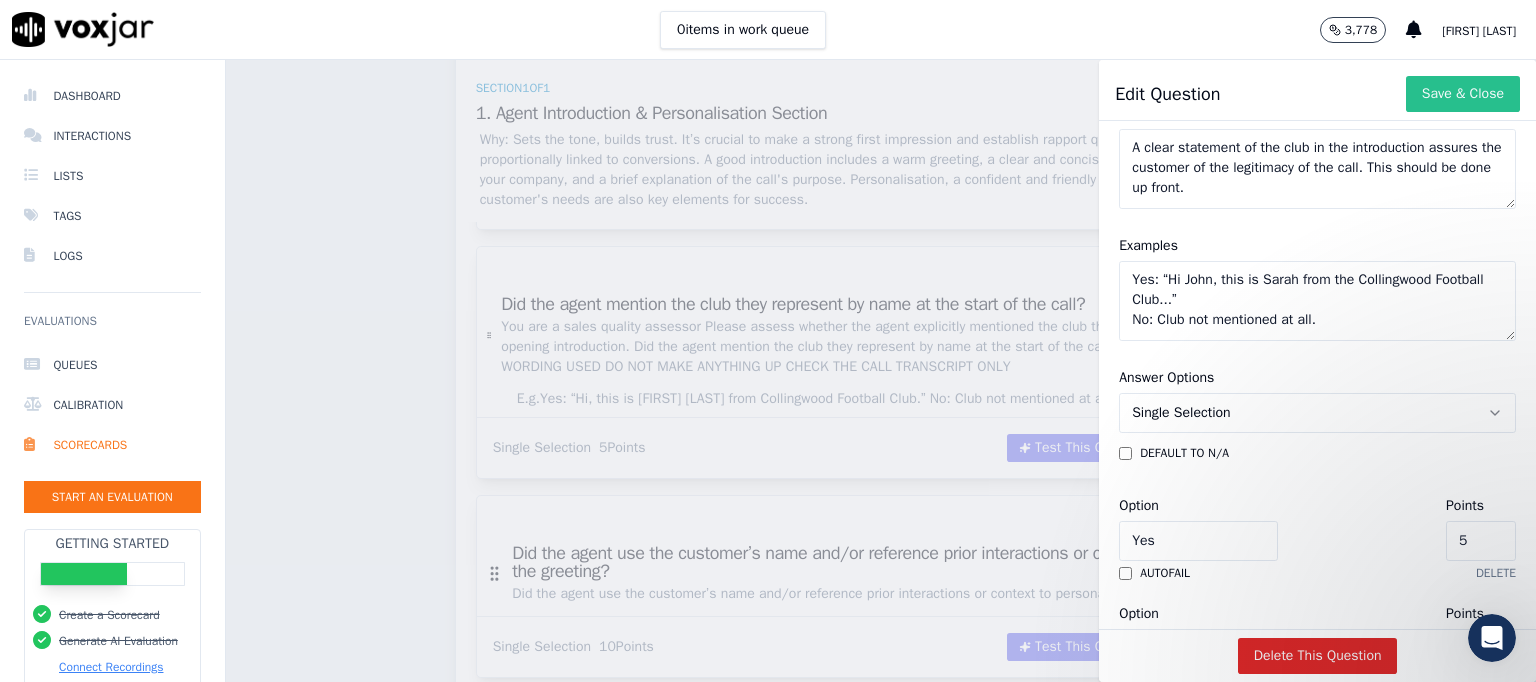 type on "Yes: “Hi John, this is Sarah from the Collingwood Football Club...”
No: Club not mentioned at all." 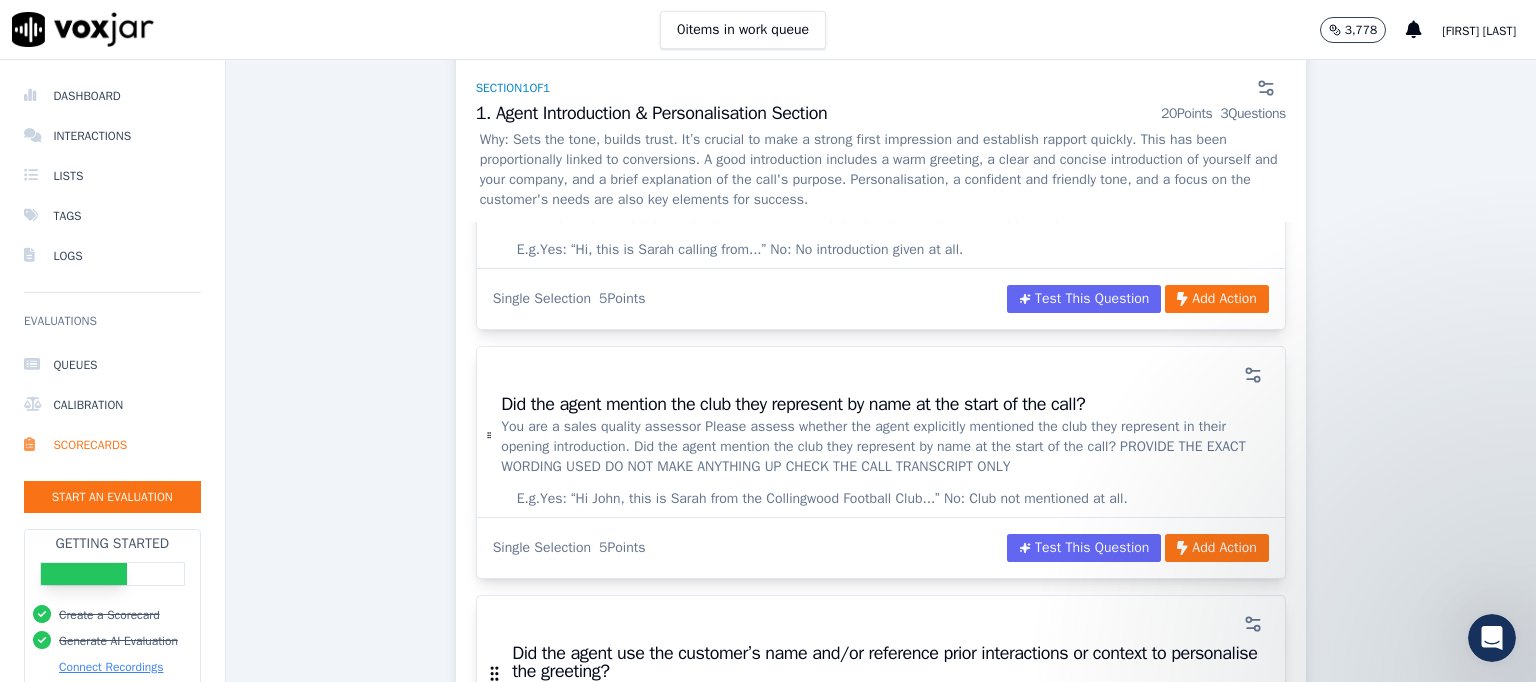 scroll, scrollTop: 293, scrollLeft: 0, axis: vertical 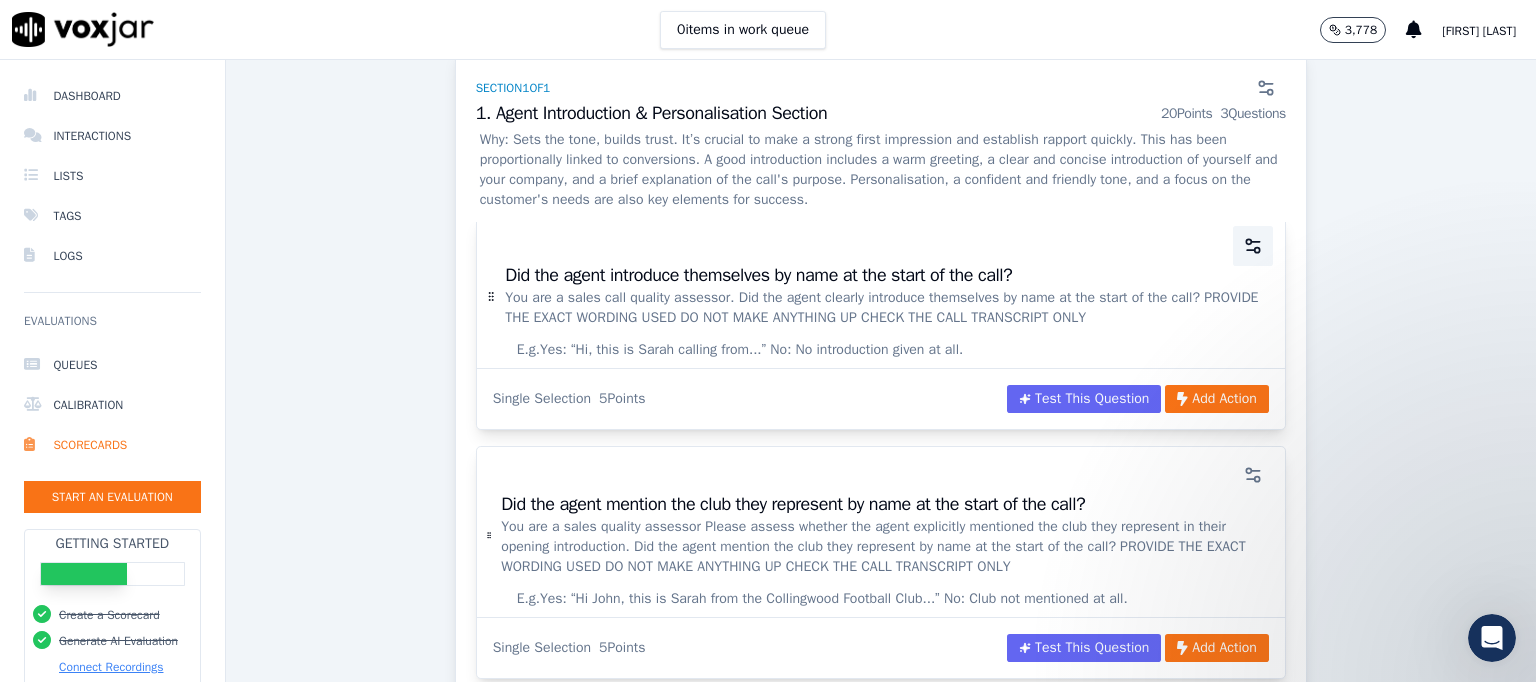 click 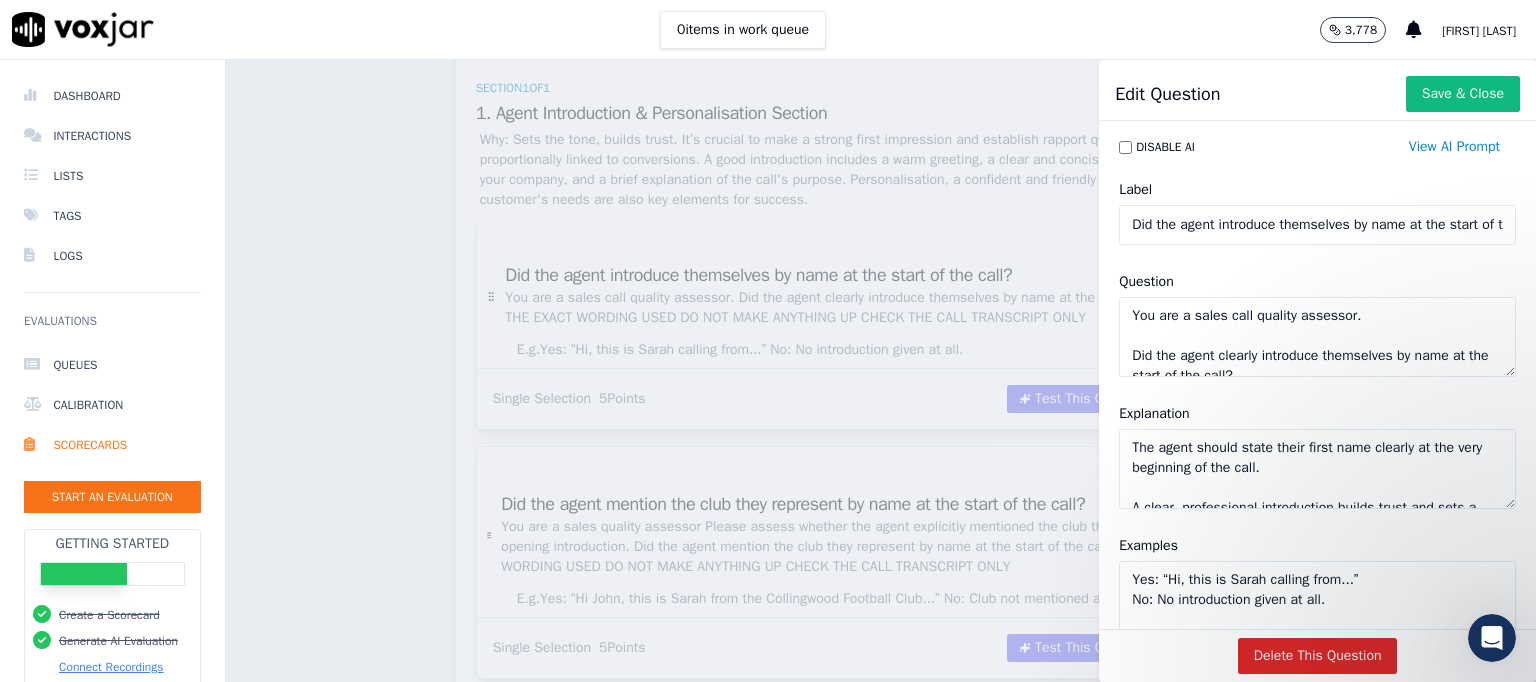scroll, scrollTop: 97, scrollLeft: 0, axis: vertical 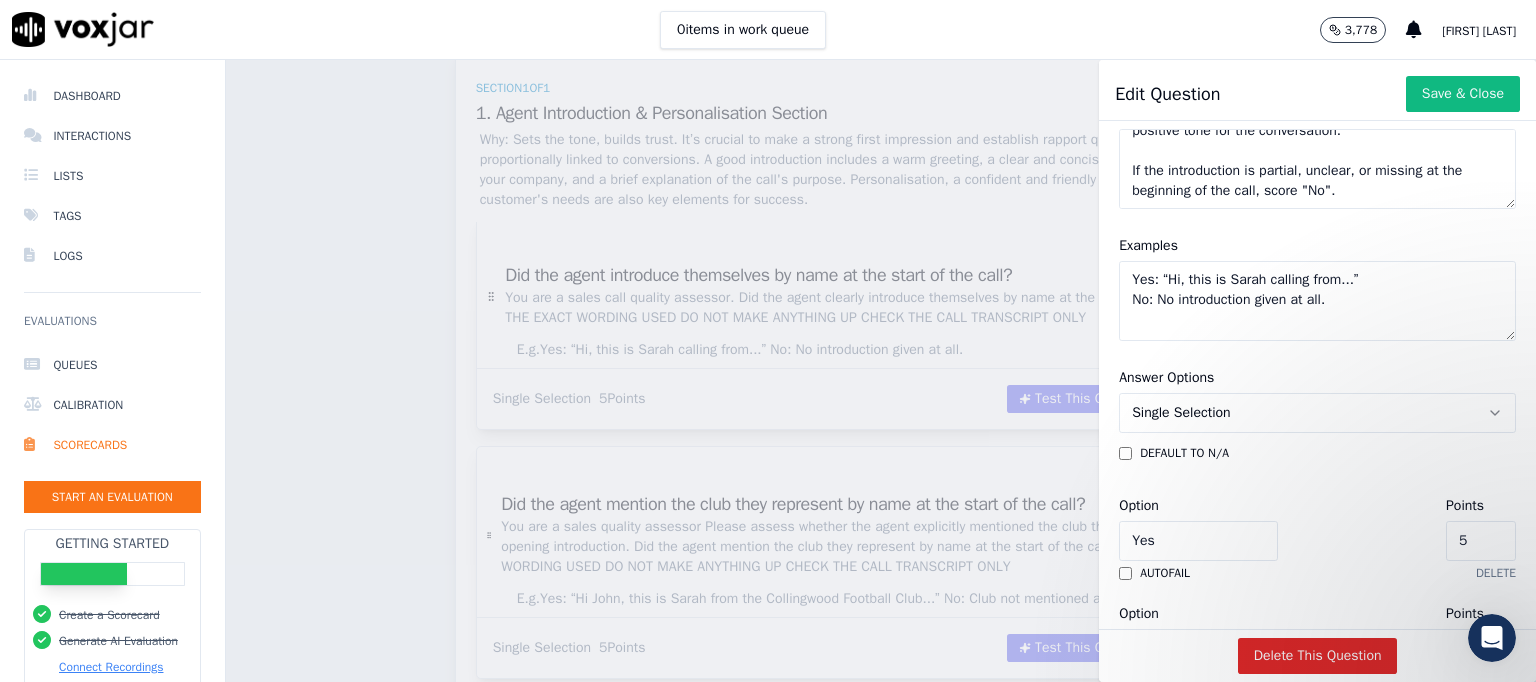 click on "Yes: “Hi, this is Sarah calling from...”
No: No introduction given at all." 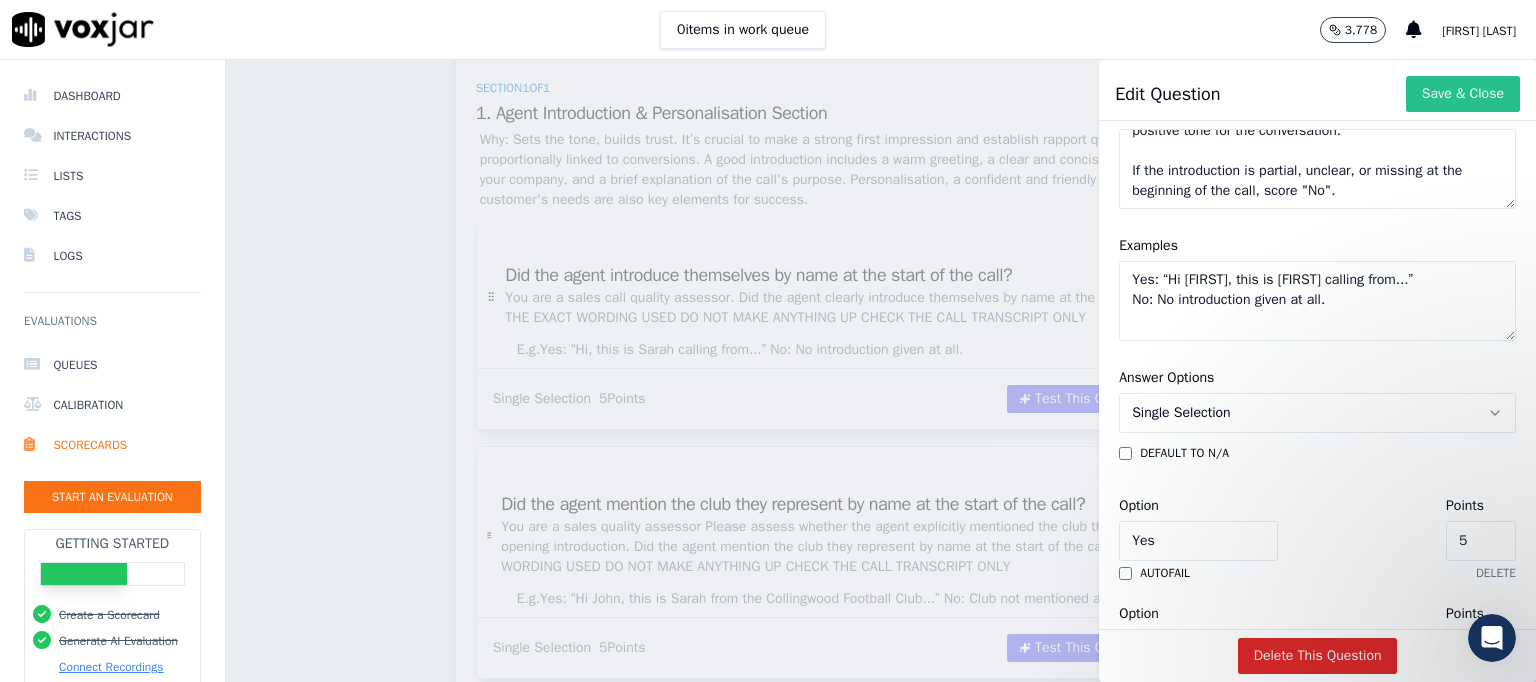 type on "Yes: “Hi [FIRST], this is [FIRST] calling from...”
No: No introduction given at all." 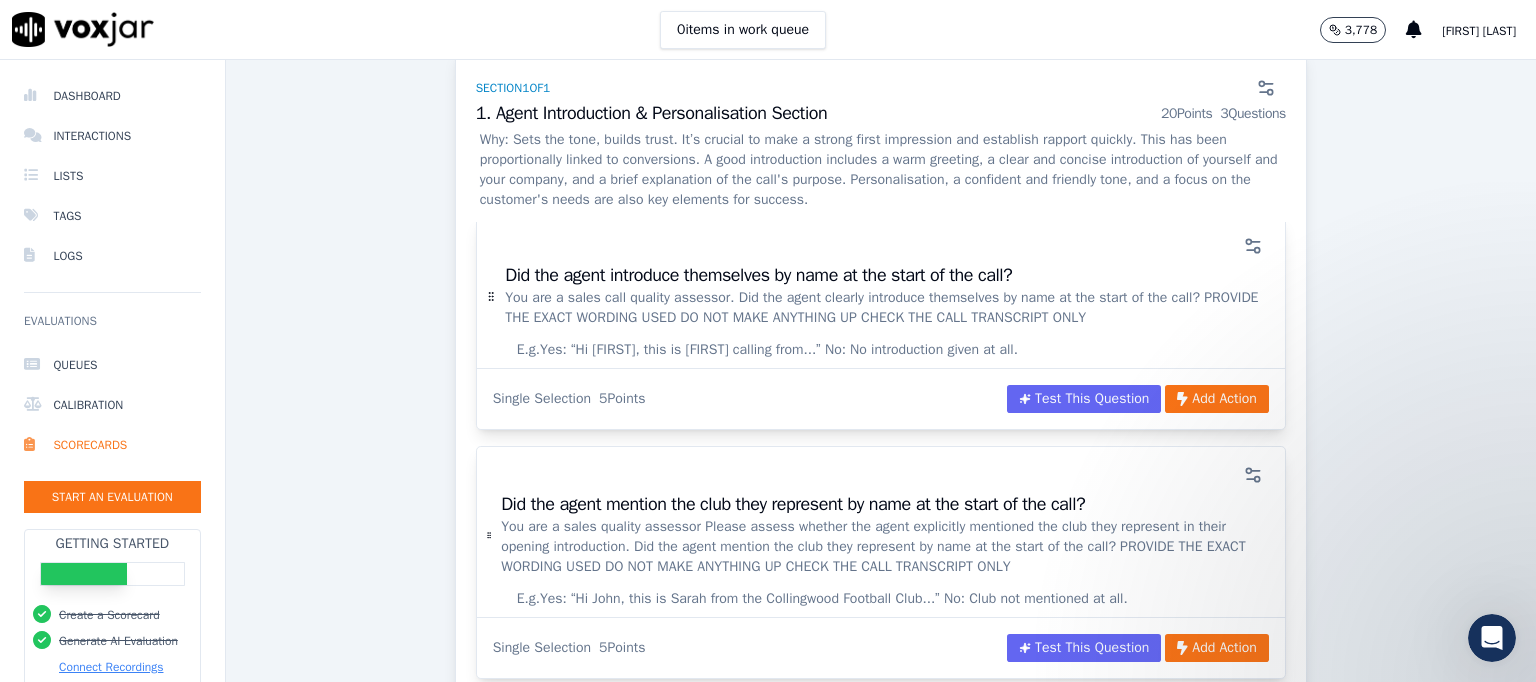 scroll, scrollTop: 593, scrollLeft: 0, axis: vertical 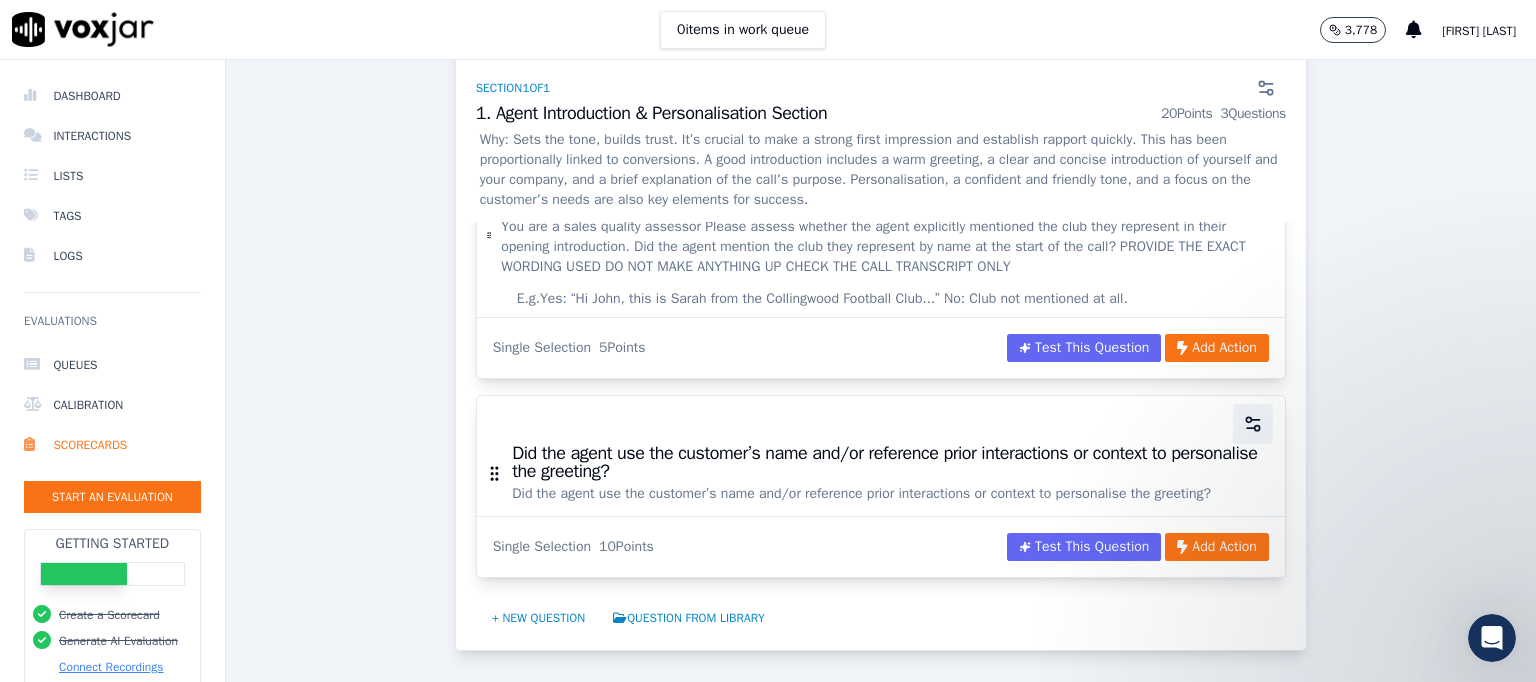 click 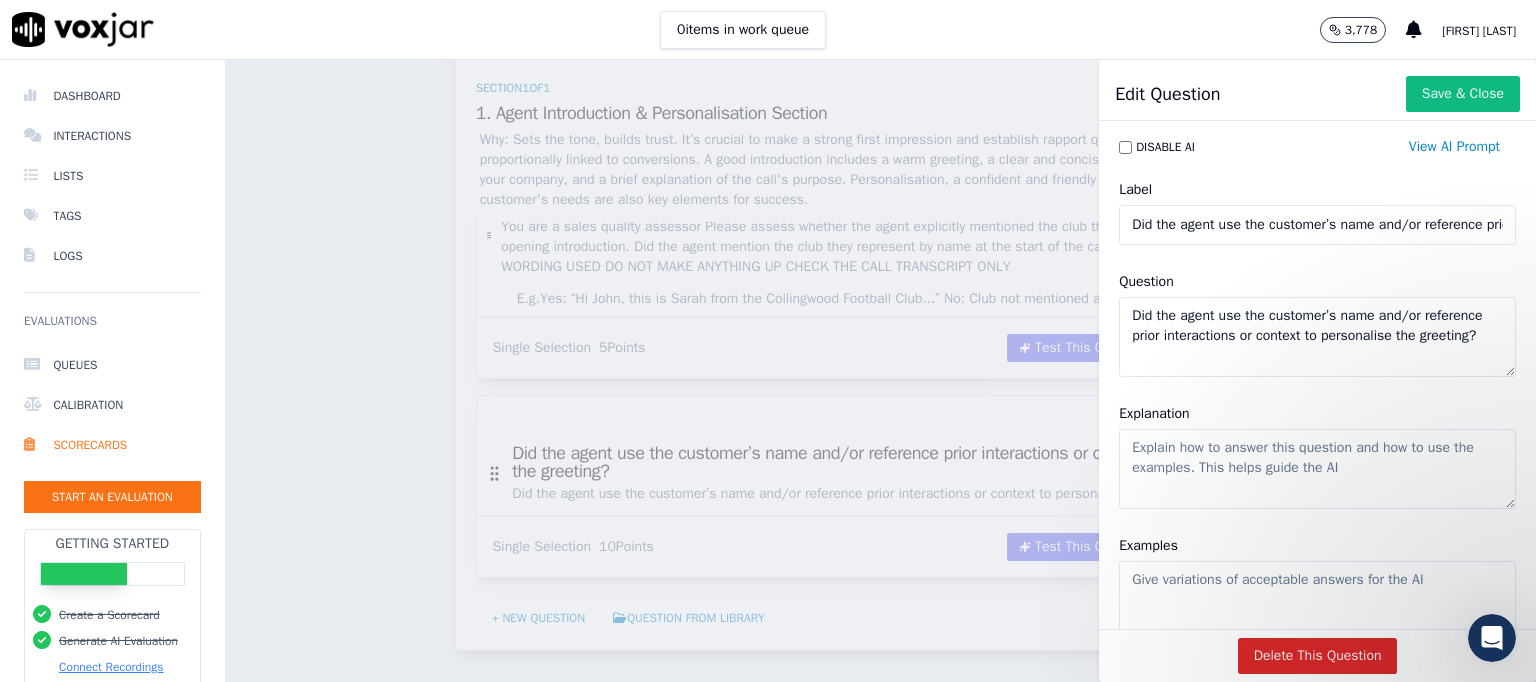 click on "Did the agent use the customer’s name and/or reference prior interactions or context to personalise the greeting?" 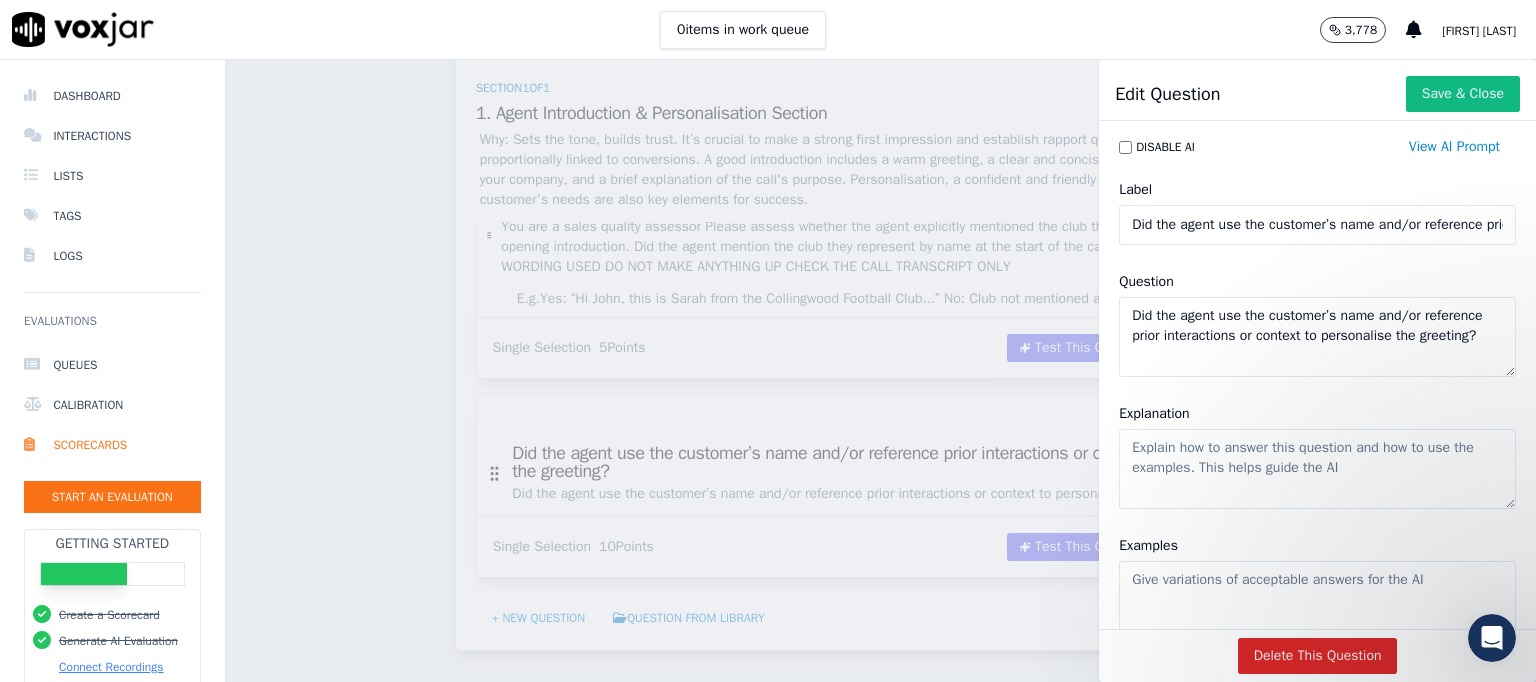 scroll, scrollTop: 28, scrollLeft: 0, axis: vertical 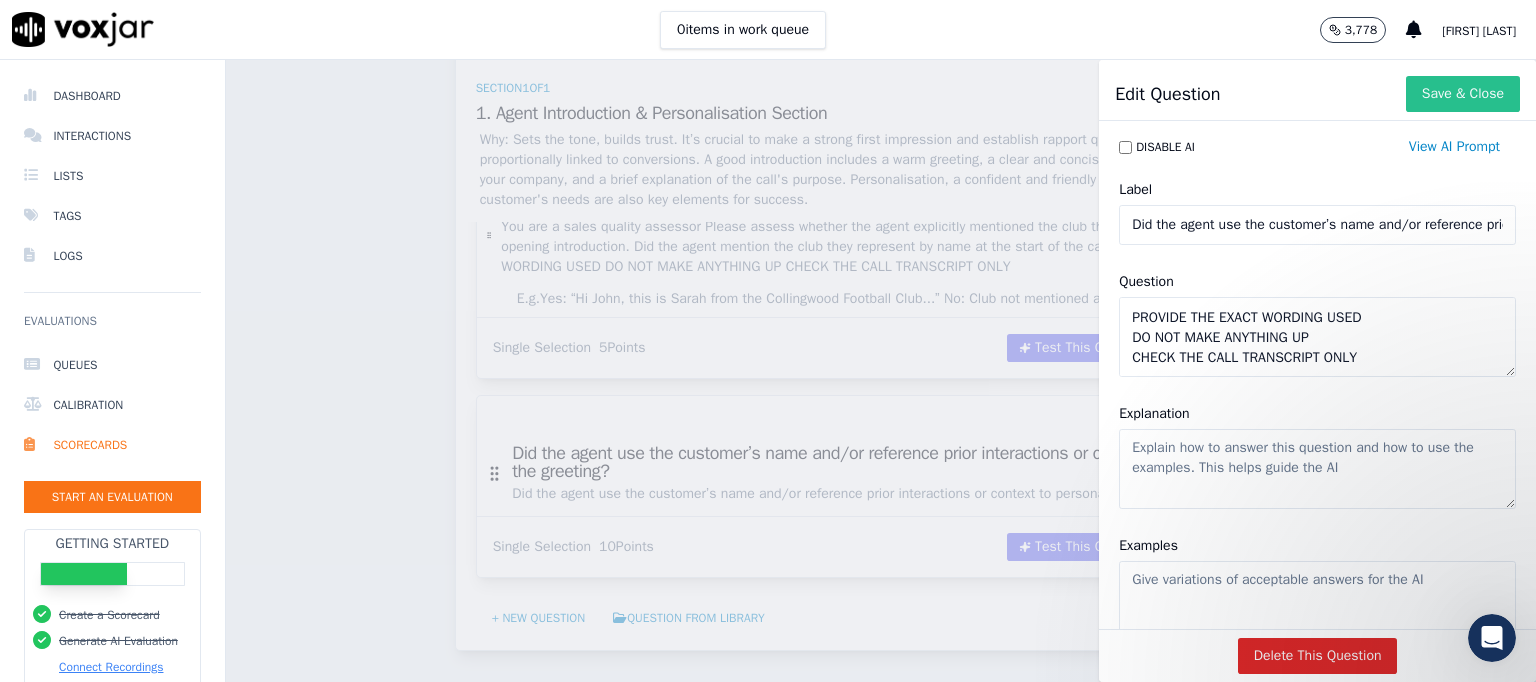 type on "Did the agent use the customer’s name and/or reference prior interactions or context to personalise the greeting?
PROVIDE THE EXACT WORDING USED
DO NOT MAKE ANYTHING UP
CHECK THE CALL TRANSCRIPT ONLY" 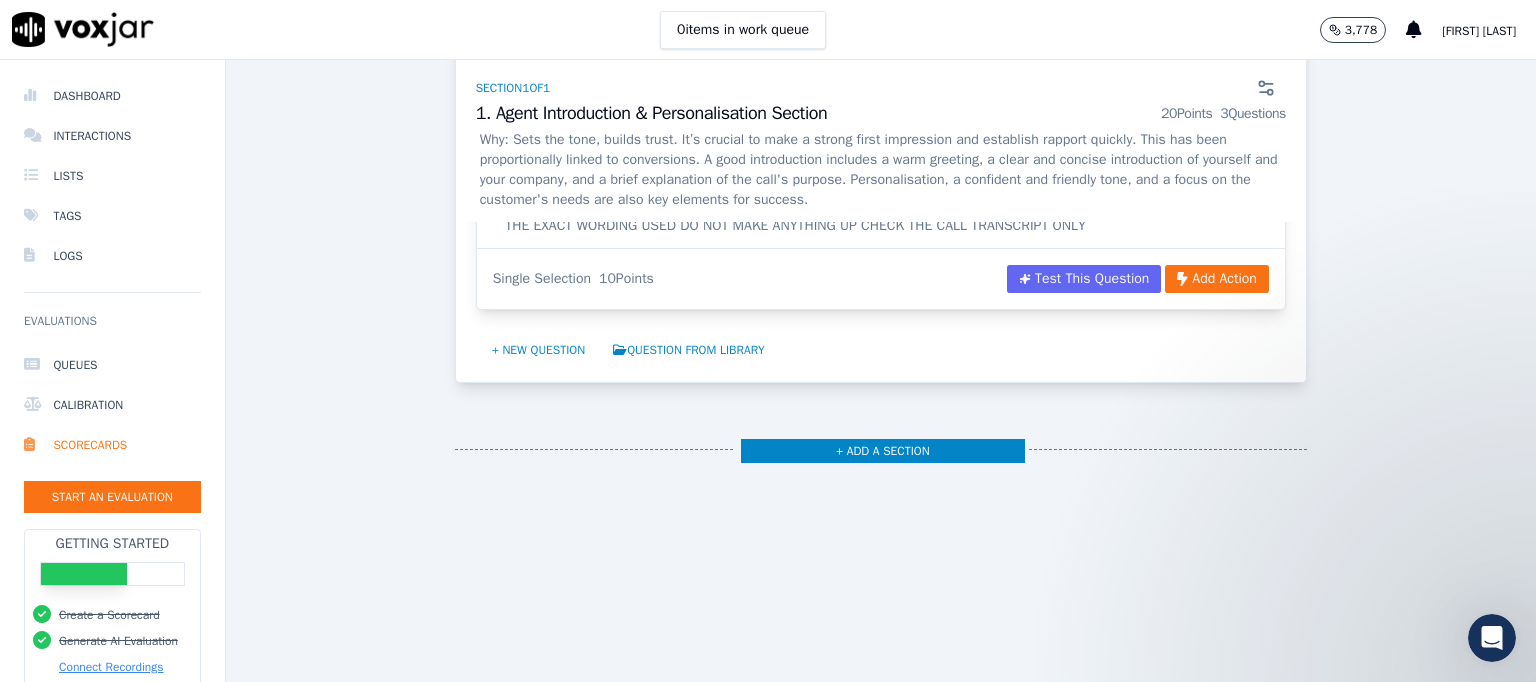 scroll, scrollTop: 693, scrollLeft: 0, axis: vertical 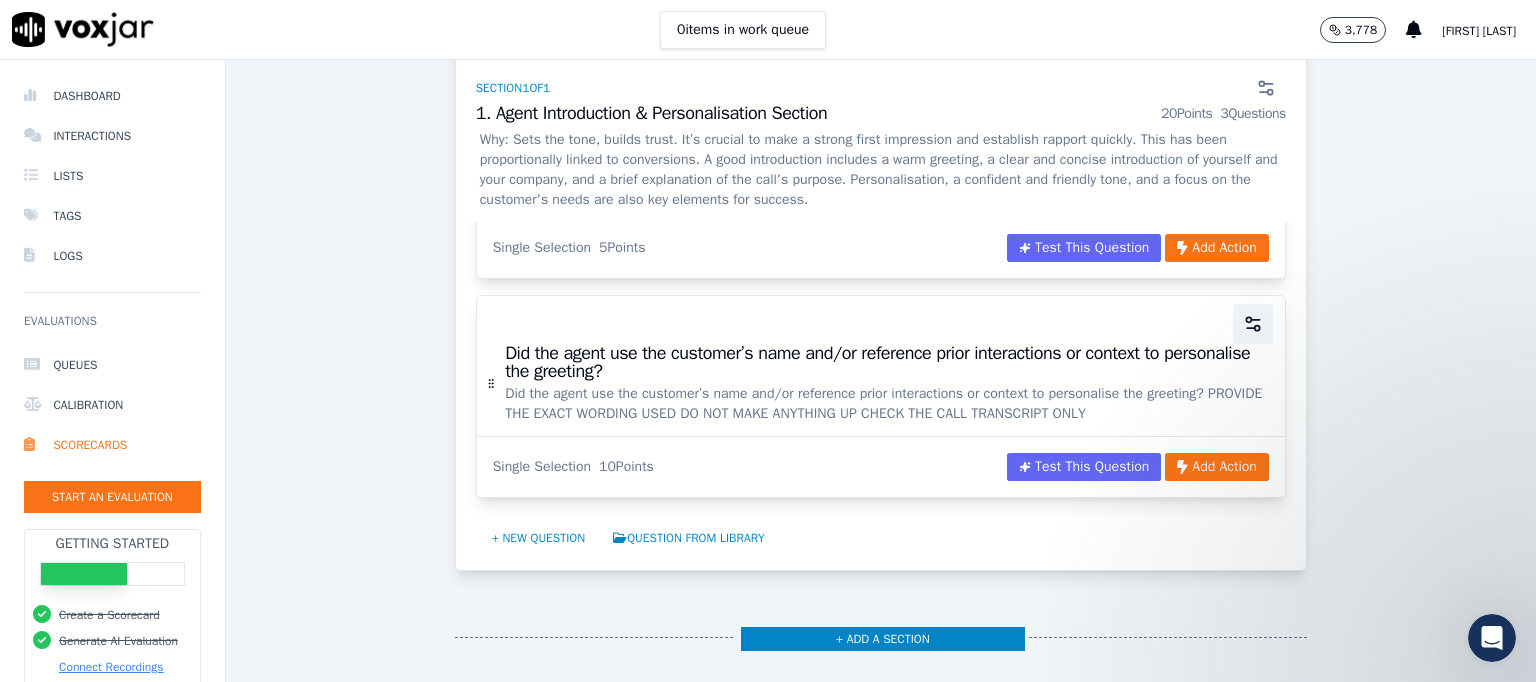 click 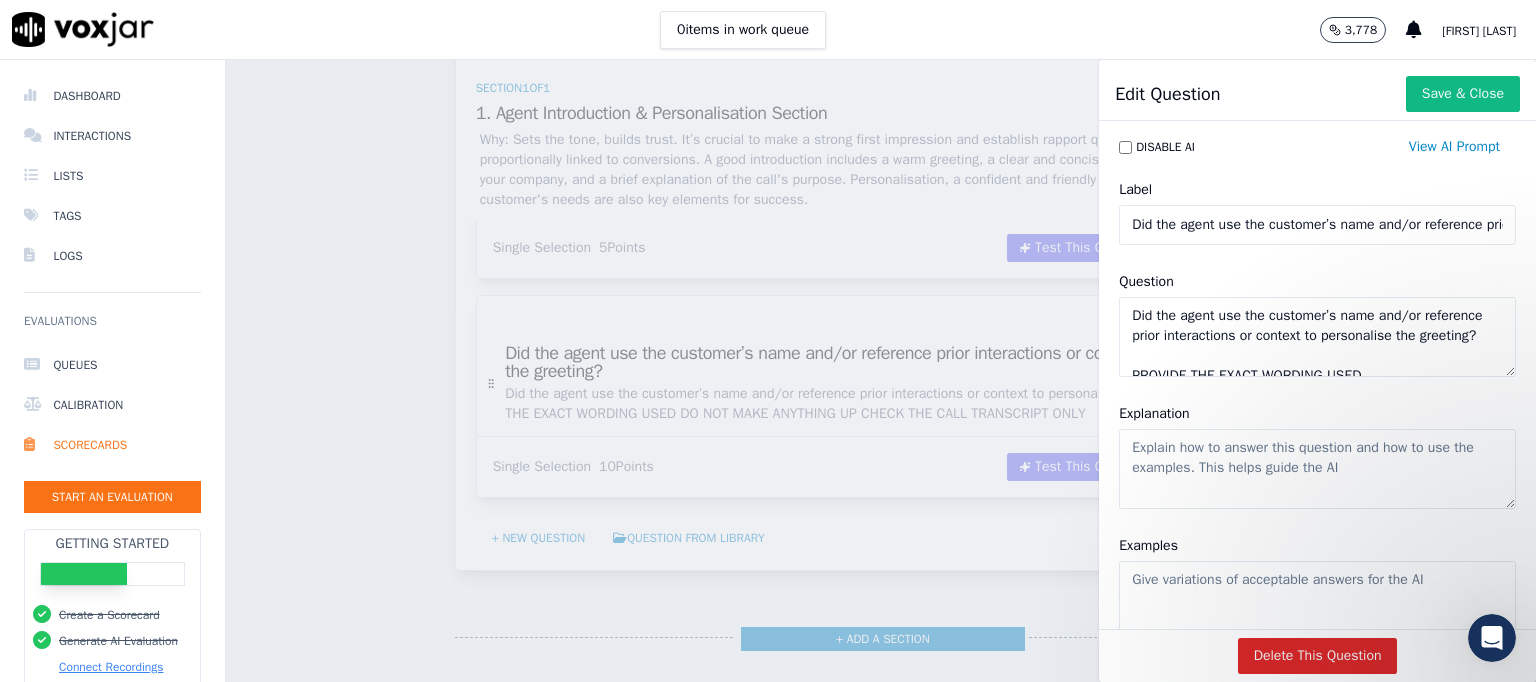 scroll, scrollTop: 100, scrollLeft: 0, axis: vertical 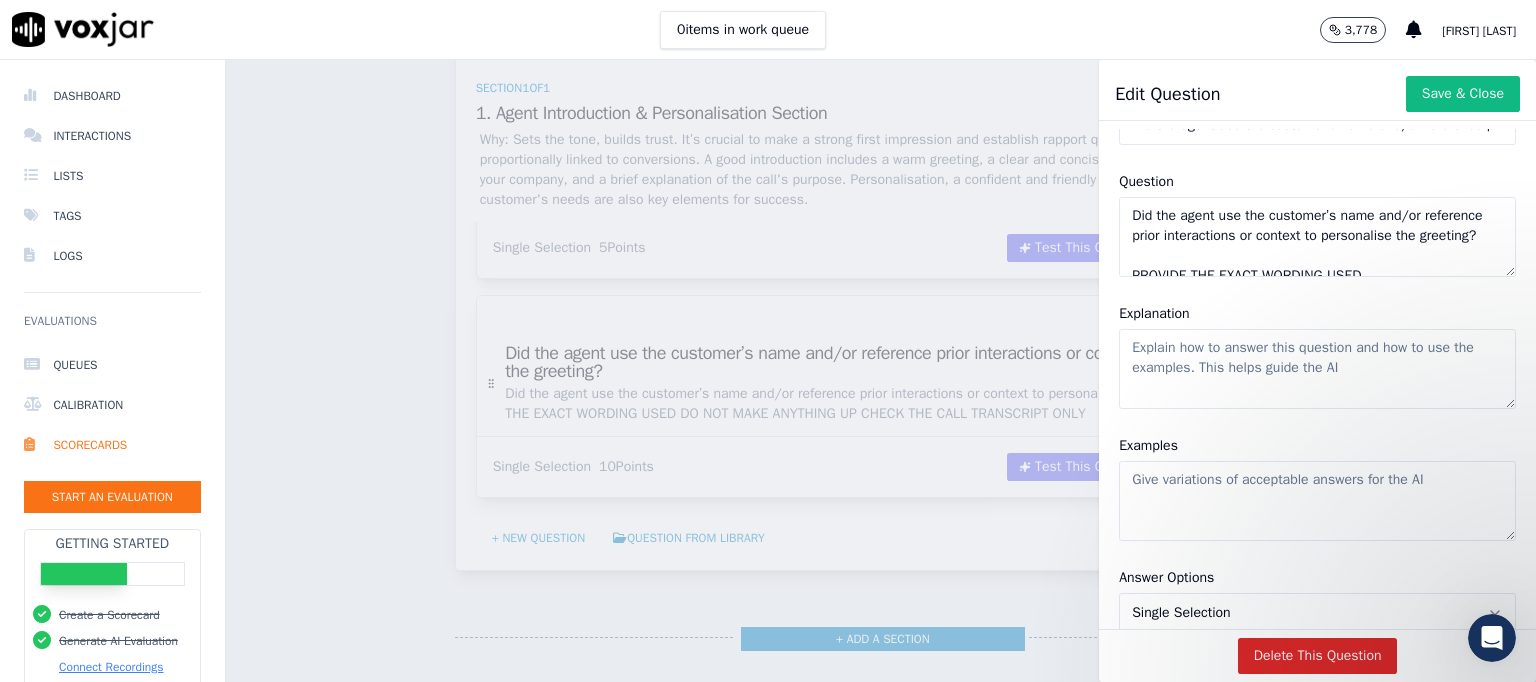 click on "Explanation" 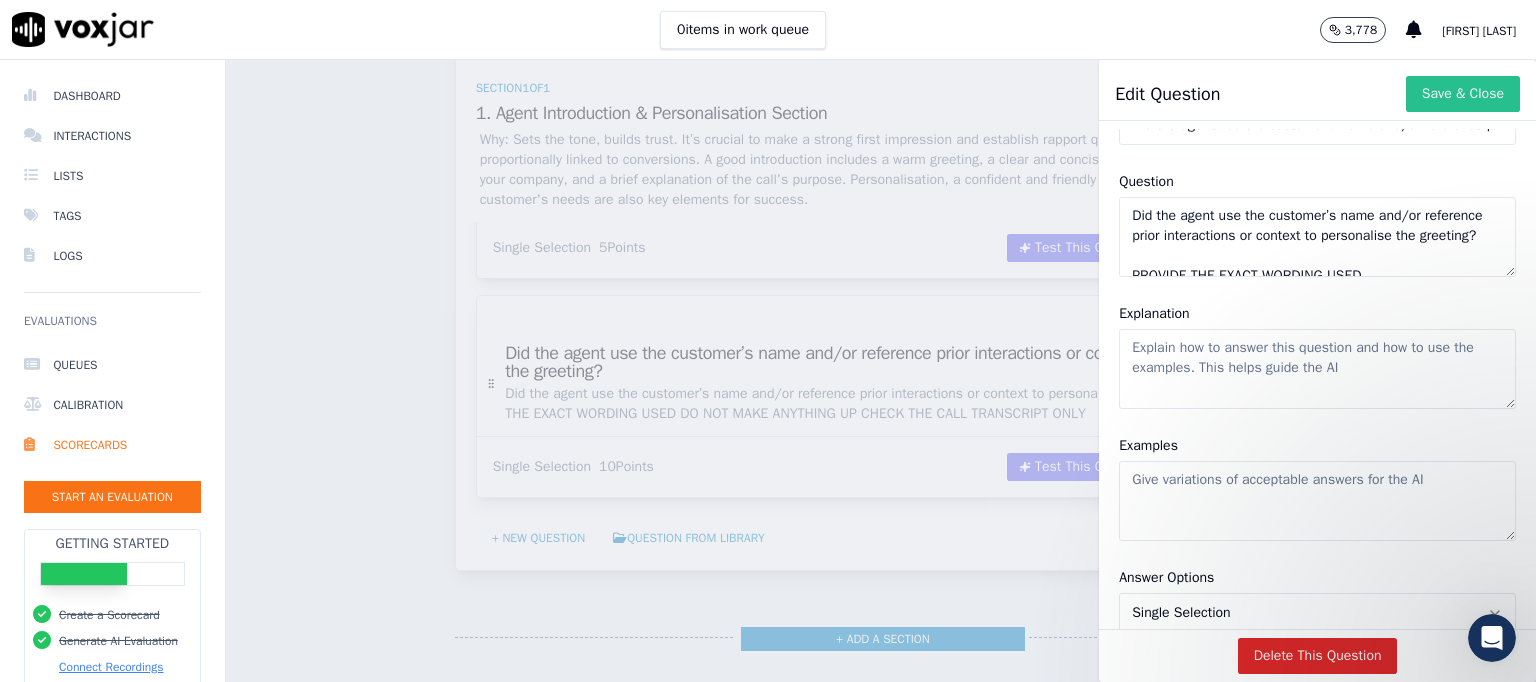 click on "Save & Close" at bounding box center [1463, 94] 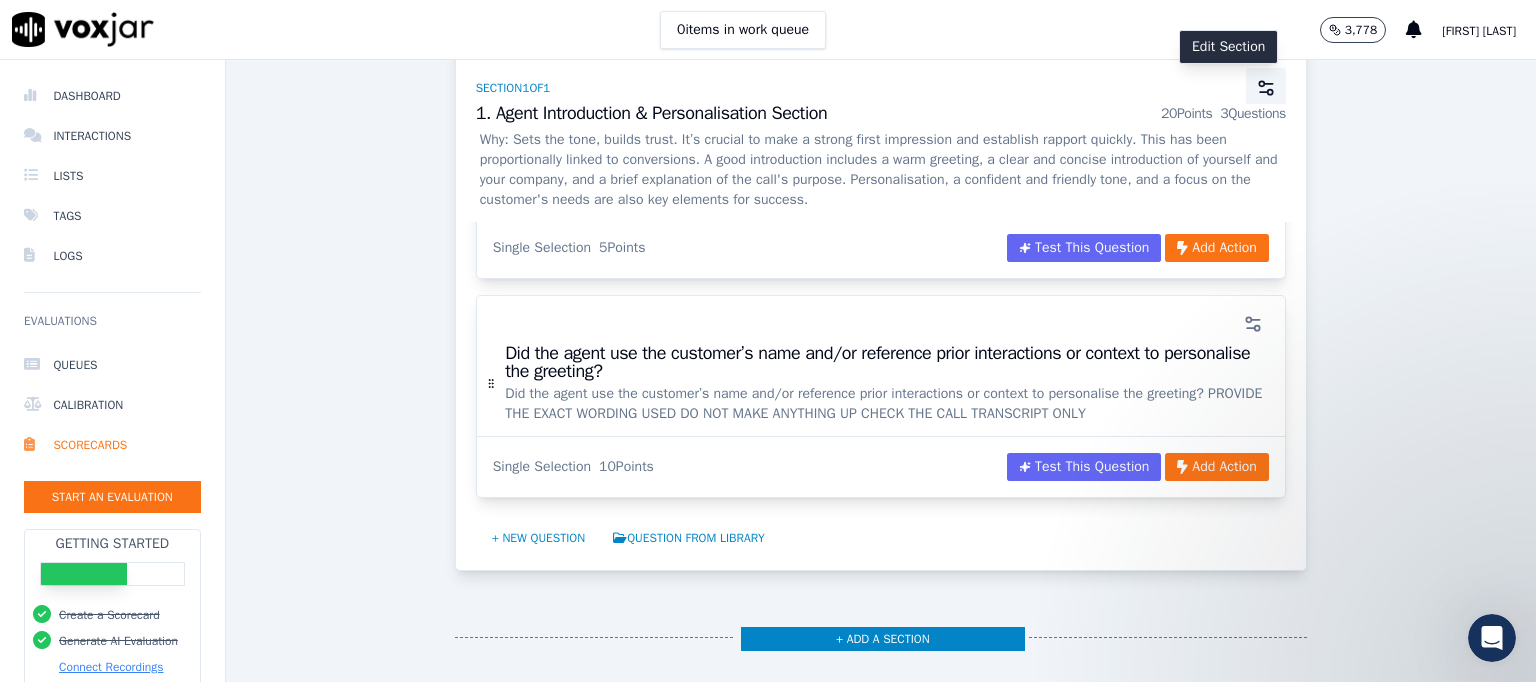 click 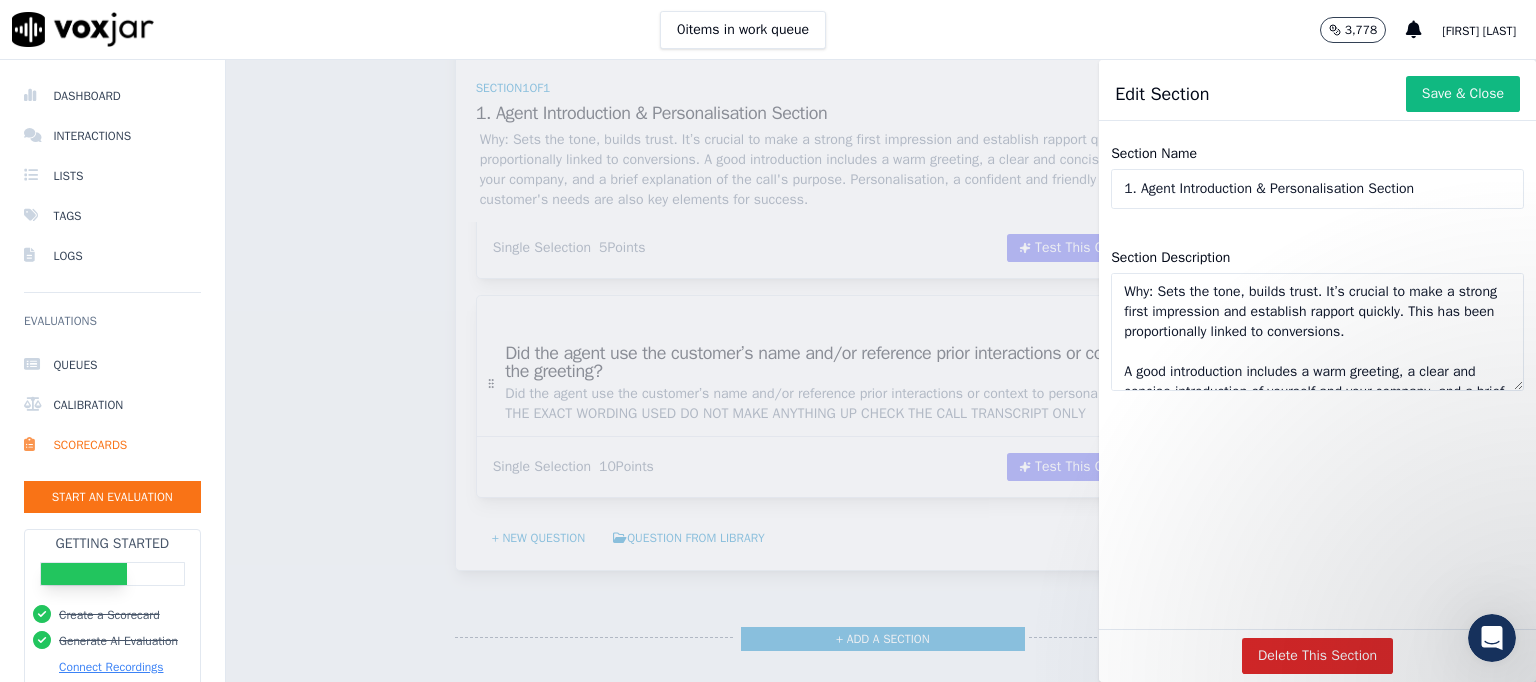scroll, scrollTop: 100, scrollLeft: 0, axis: vertical 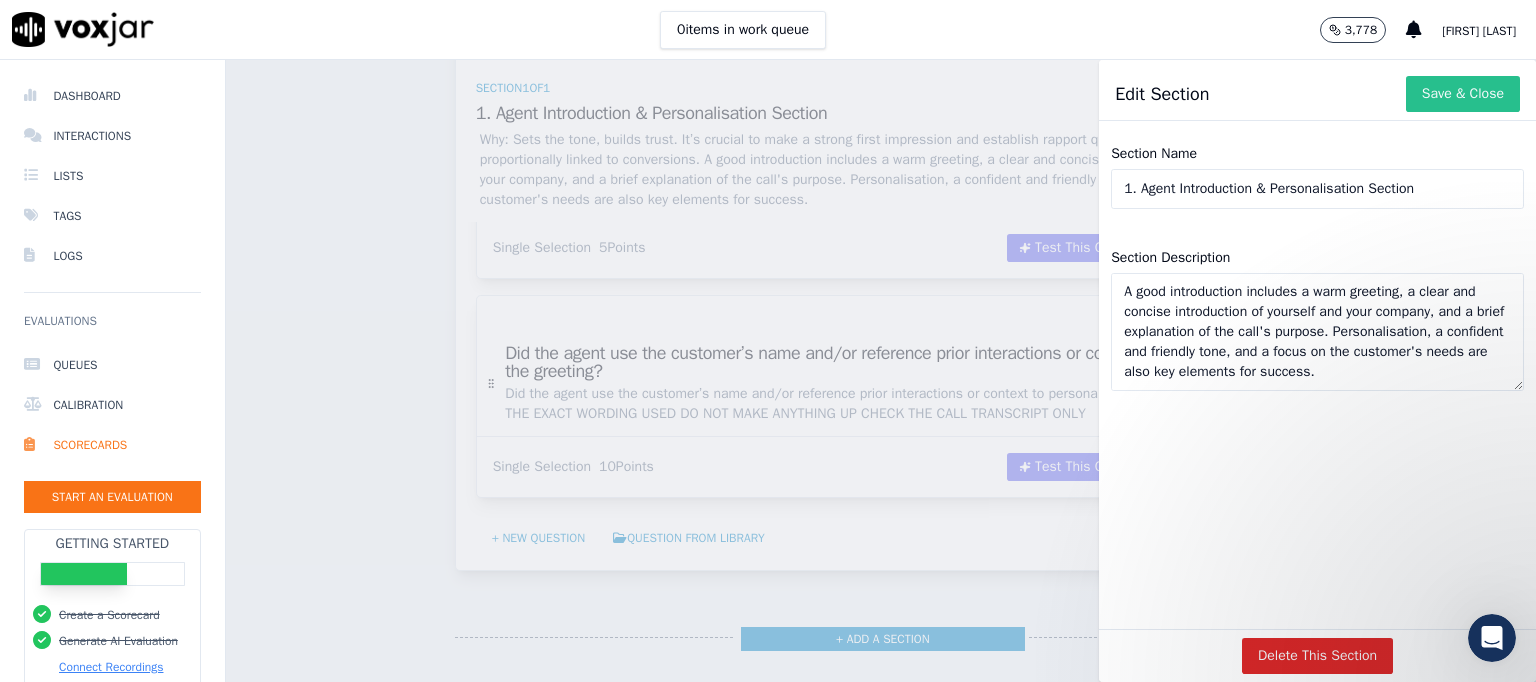 click on "Save & Close" at bounding box center (1463, 94) 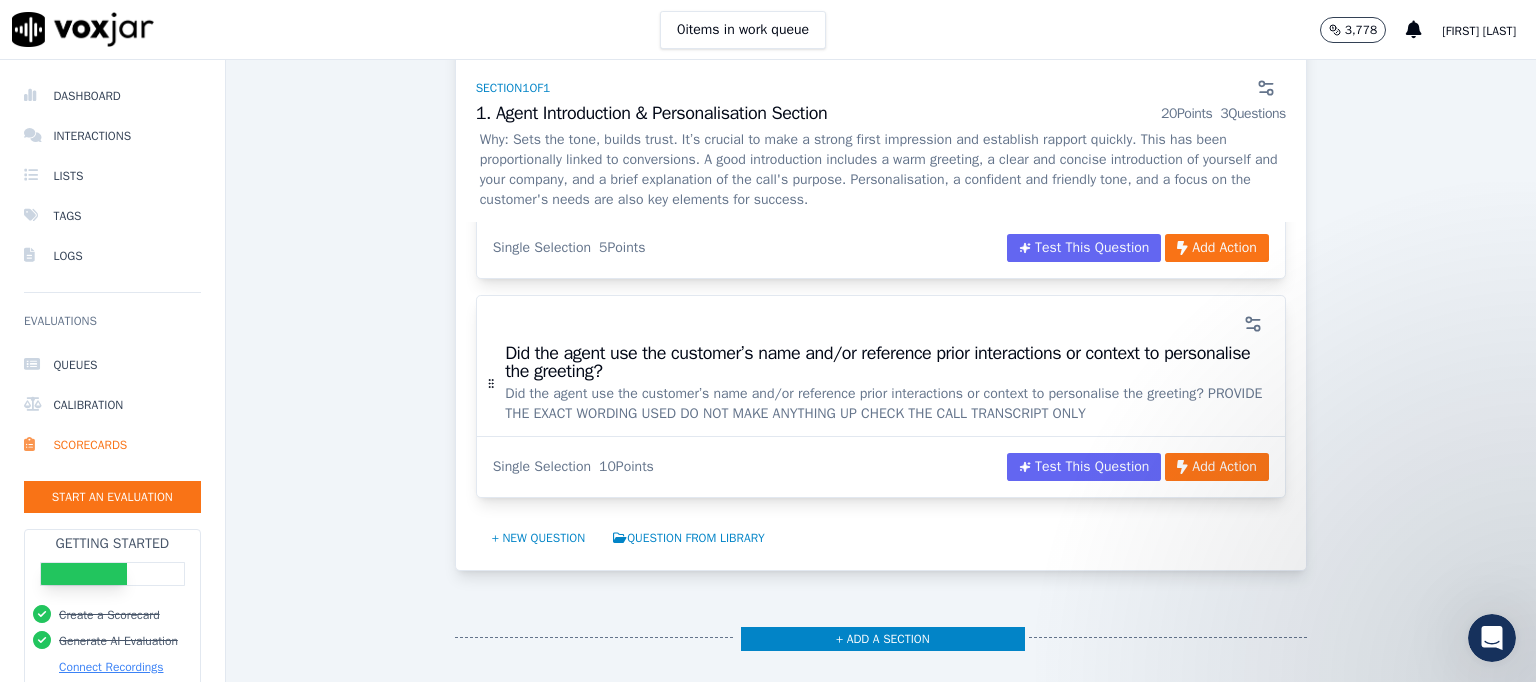 scroll, scrollTop: 493, scrollLeft: 0, axis: vertical 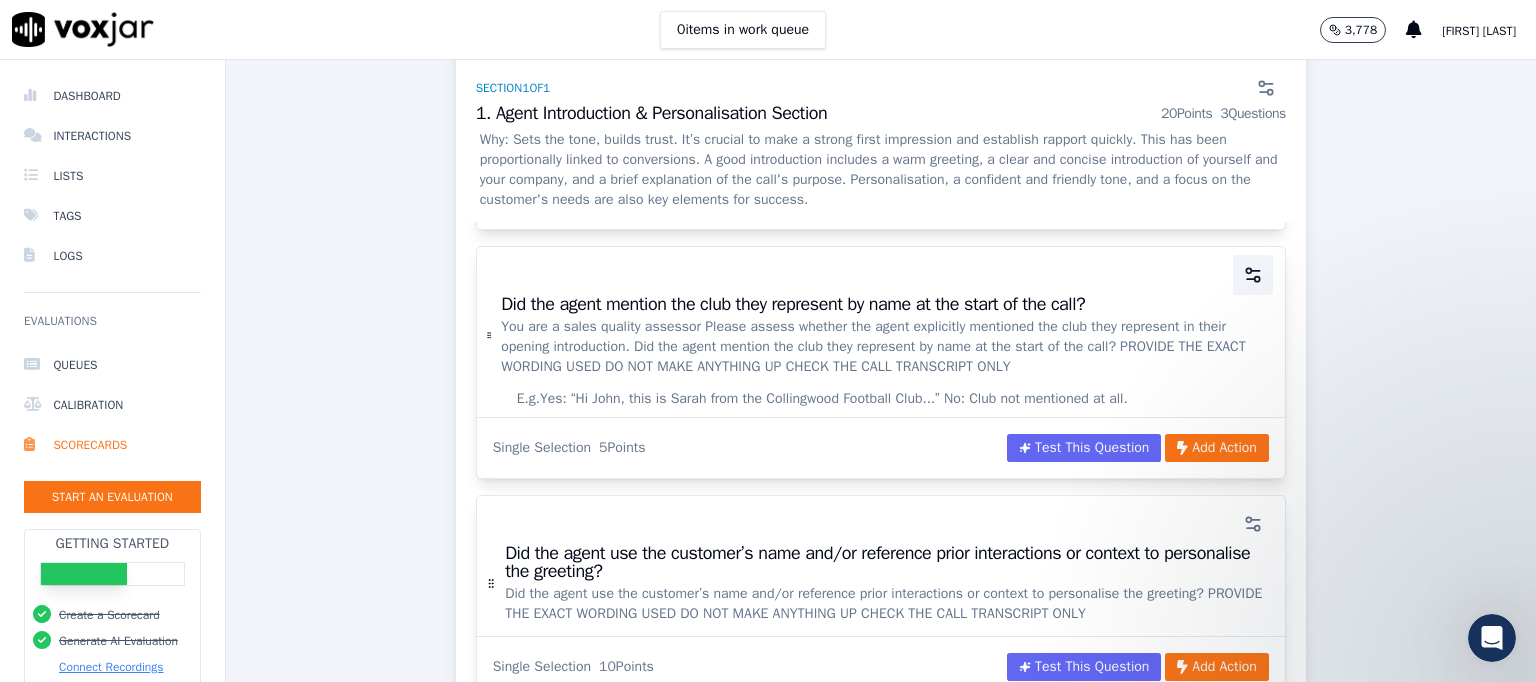 click 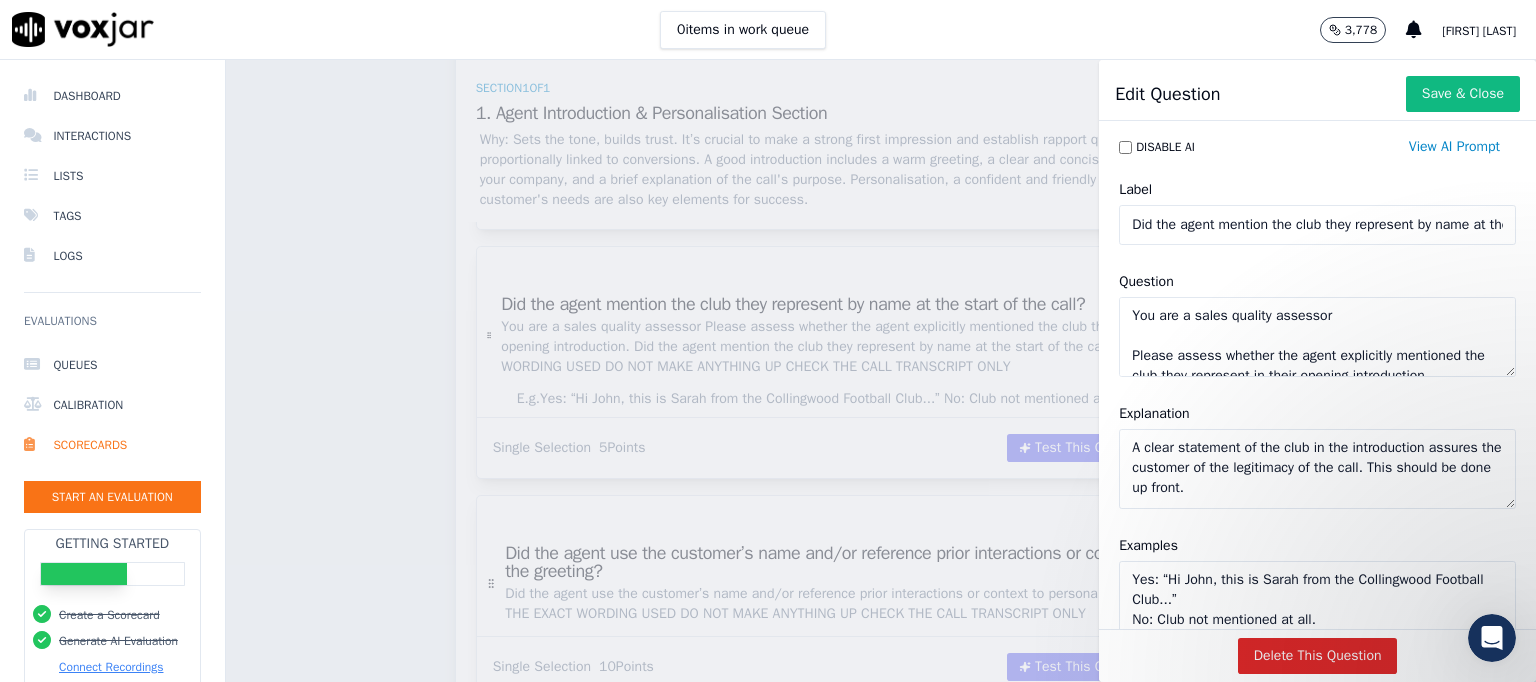 scroll, scrollTop: 100, scrollLeft: 0, axis: vertical 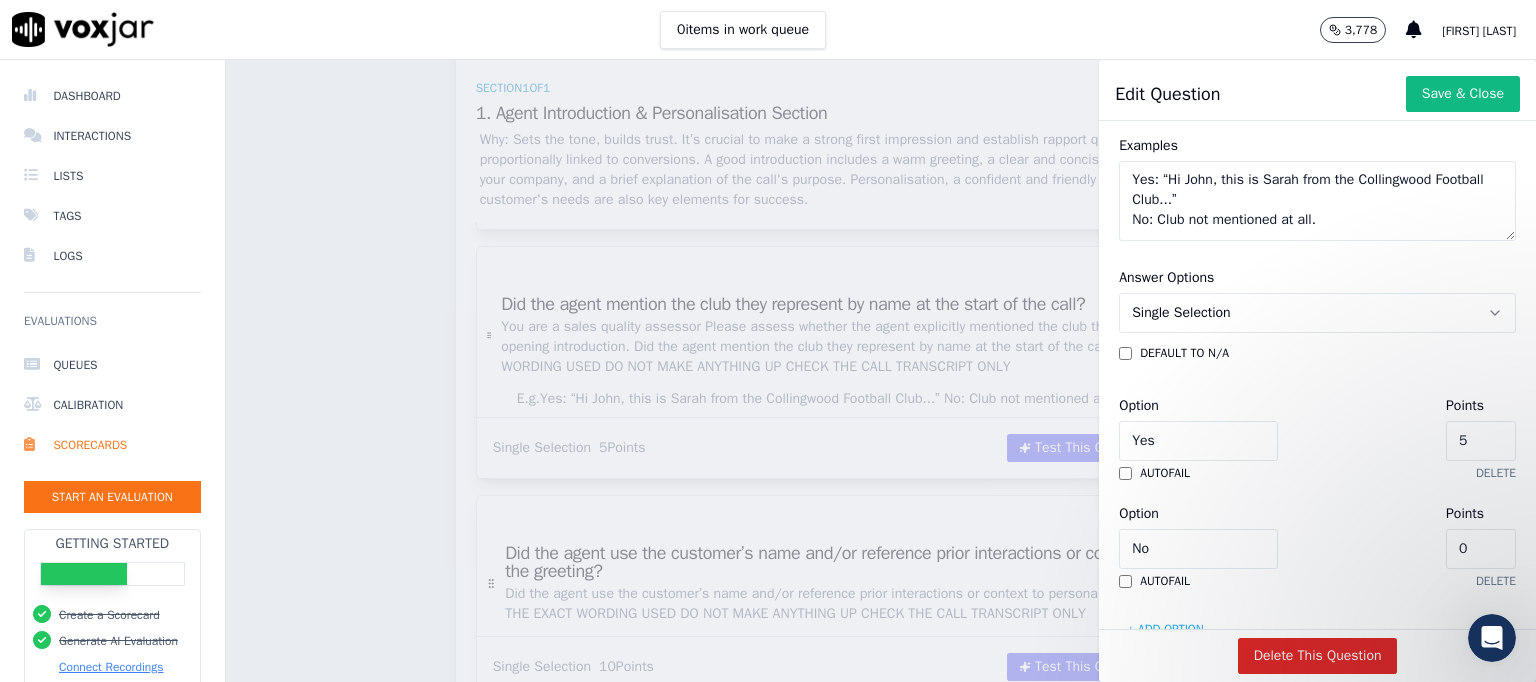 drag, startPoint x: 1312, startPoint y: 228, endPoint x: 1040, endPoint y: 185, distance: 275.37793 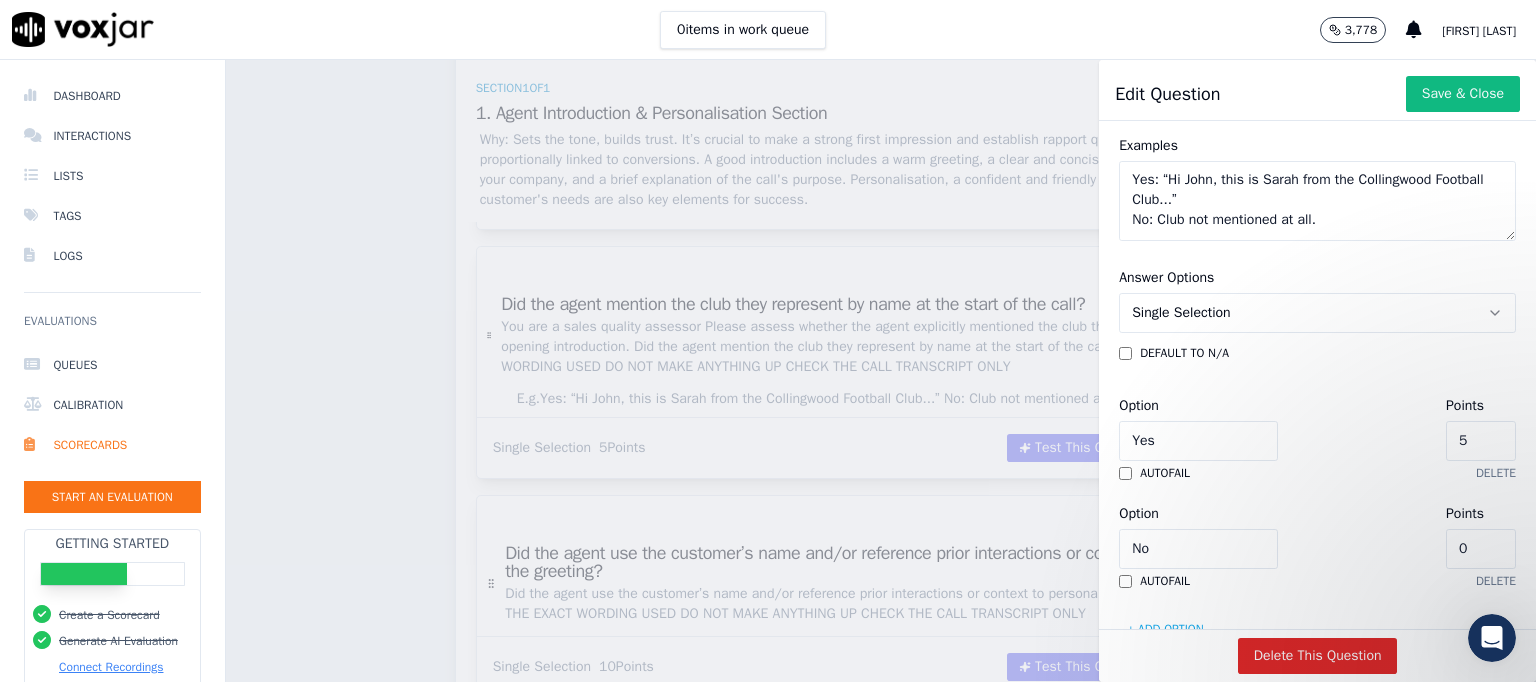 click on "Scorecards     Scorecard Editor                     Footy Season Scorecard - F   ACTIVE   Scoring Footy Season Campaigns in year F (2025)     Sonnet Enabled     95 %
19 / 20  pts
Test This Scorecard
Add Action     Section  1  of  1       1. Agent Introduction & Personalisation Section   20  Points   3  Questions   Why: Sets the tone, builds trust. It’s crucial to make a strong first impression and establish rapport quickly. This has been proportionally linked to conversions.
A good introduction includes a warm greeting, a clear and concise introduction of yourself and your company, and a brief explanation of the call's purpose. Personalisation, a confident and friendly tone, and a focus on the customer's needs are also key elements for success.           Did the agent introduce themselves by name at the start of the call?     E.g.  Yes: “Hi [FIRST] [LAST], this is [FIRST] calling from...”
No: No introduction given at all.   Single Selection   5  Points" at bounding box center (881, 371) 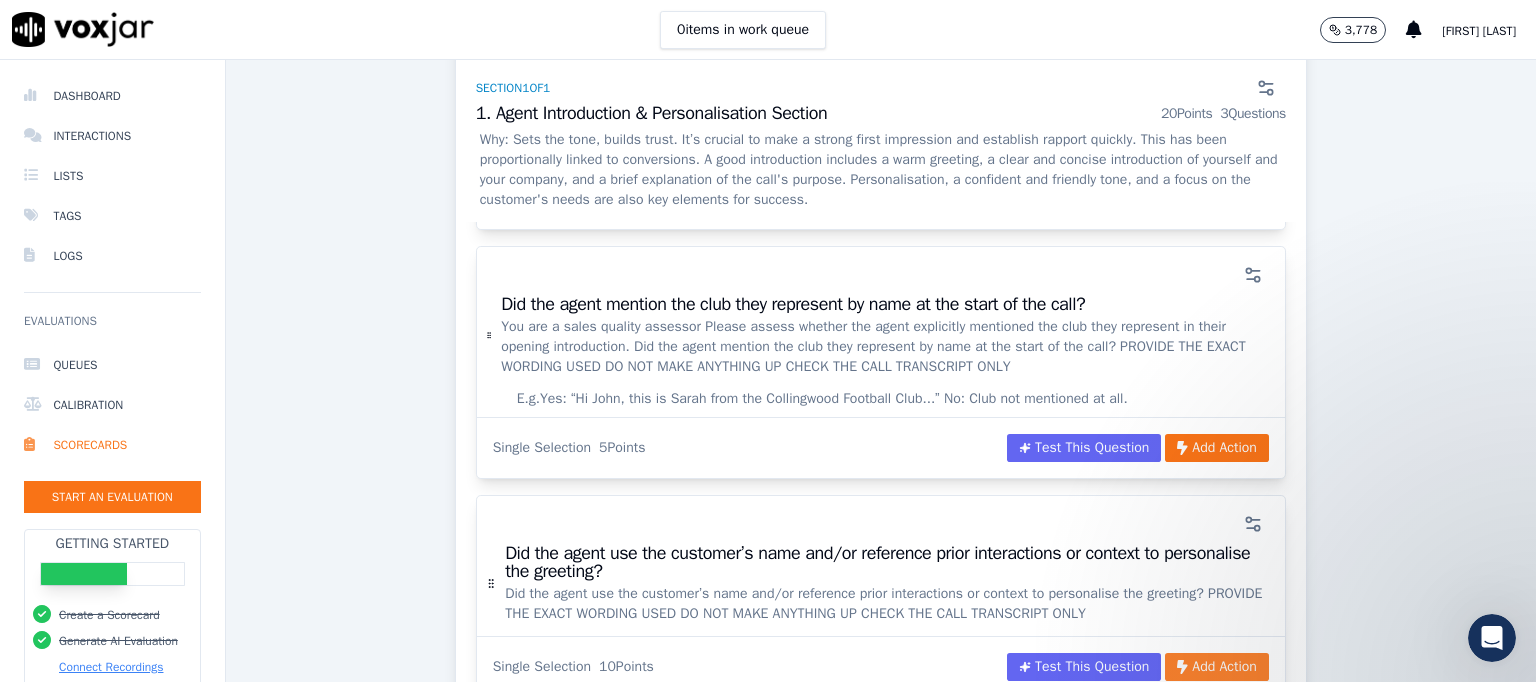 scroll, scrollTop: 693, scrollLeft: 0, axis: vertical 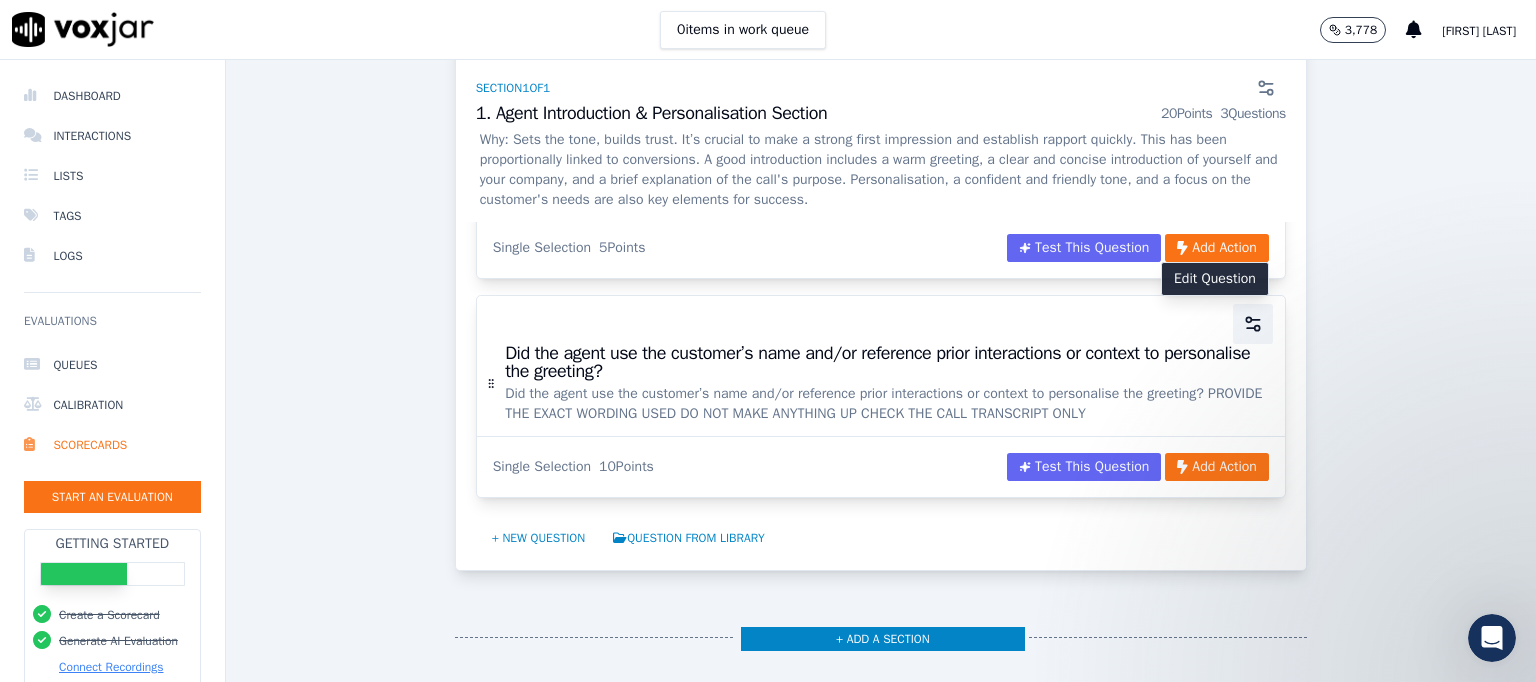 click 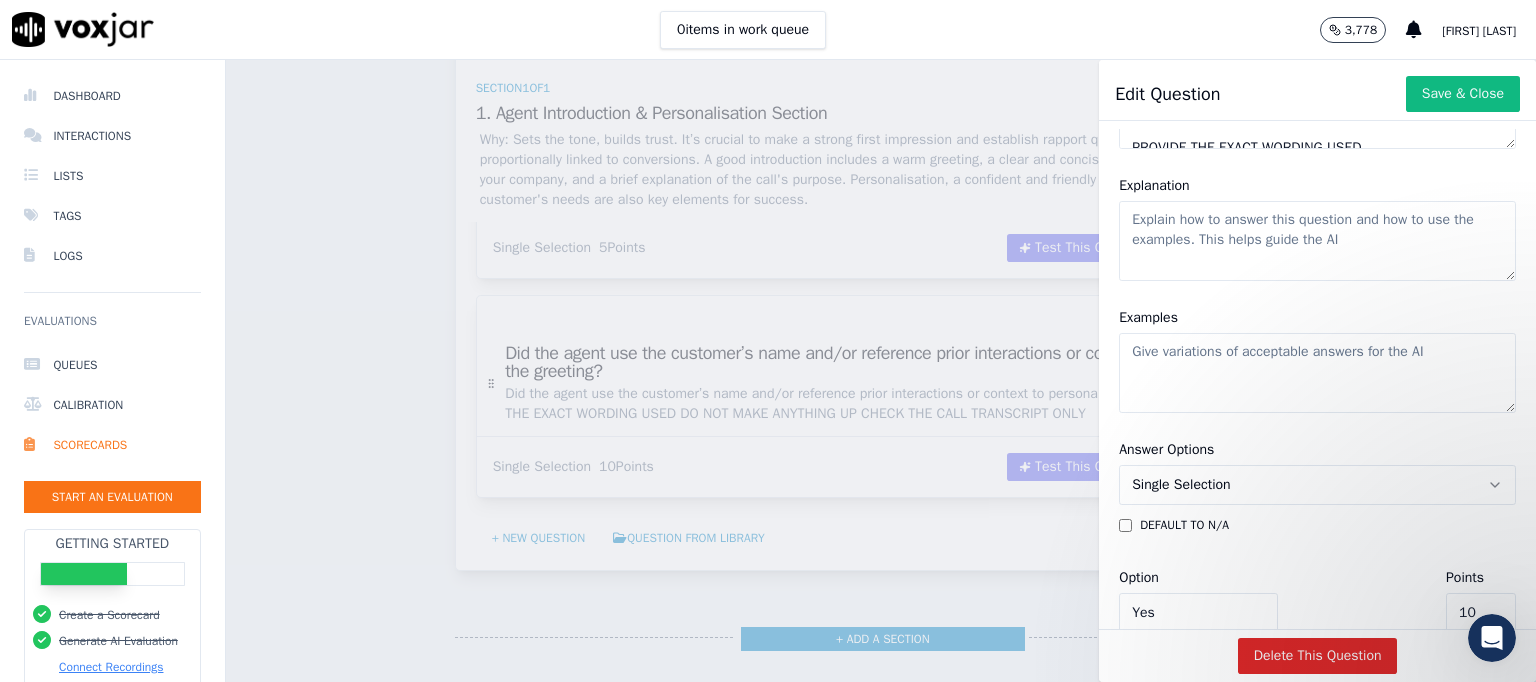scroll, scrollTop: 223, scrollLeft: 0, axis: vertical 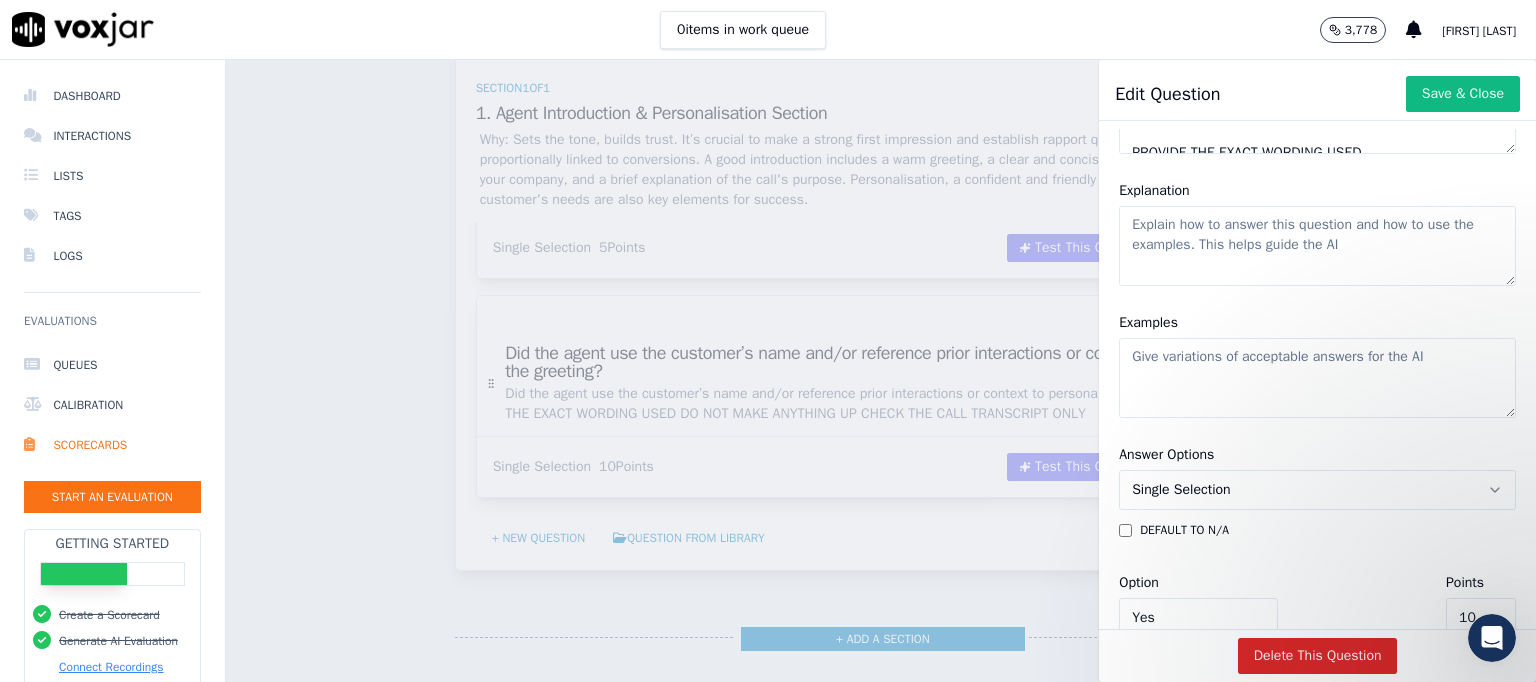 click on "Examples" 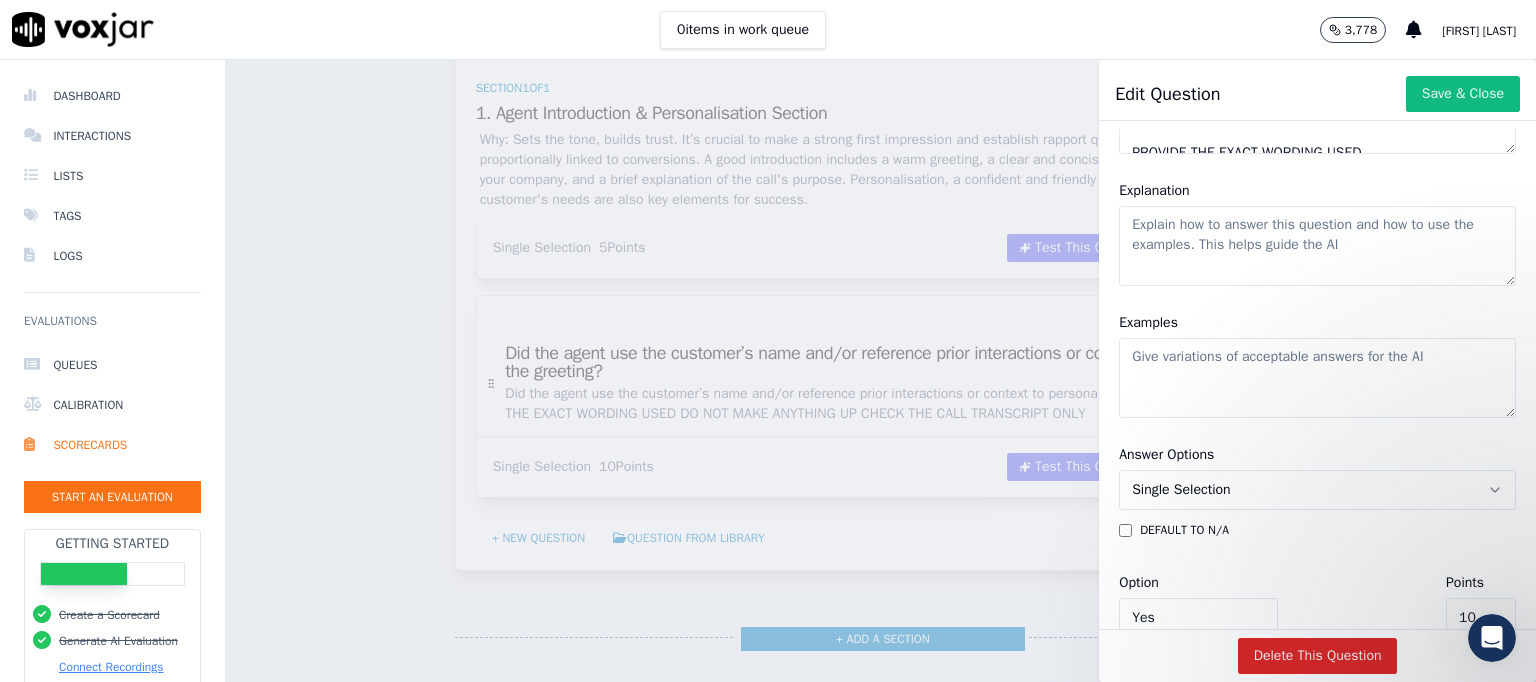 paste on "Yes: “Hi John, this is Sarah from the Collingwood Football Club...”
No: Club not mentioned at all." 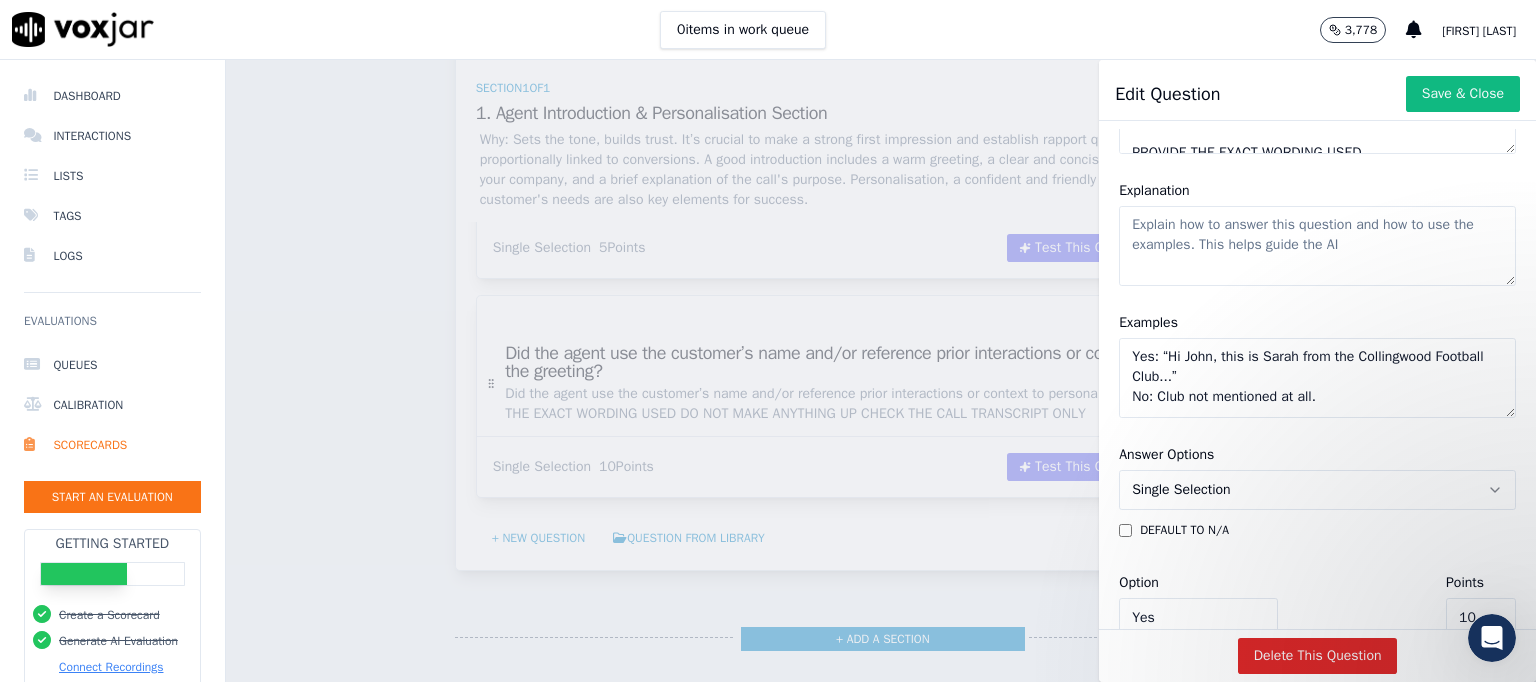 click on "Yes: “Hi John, this is Sarah from the Collingwood Football Club...”
No: Club not mentioned at all." 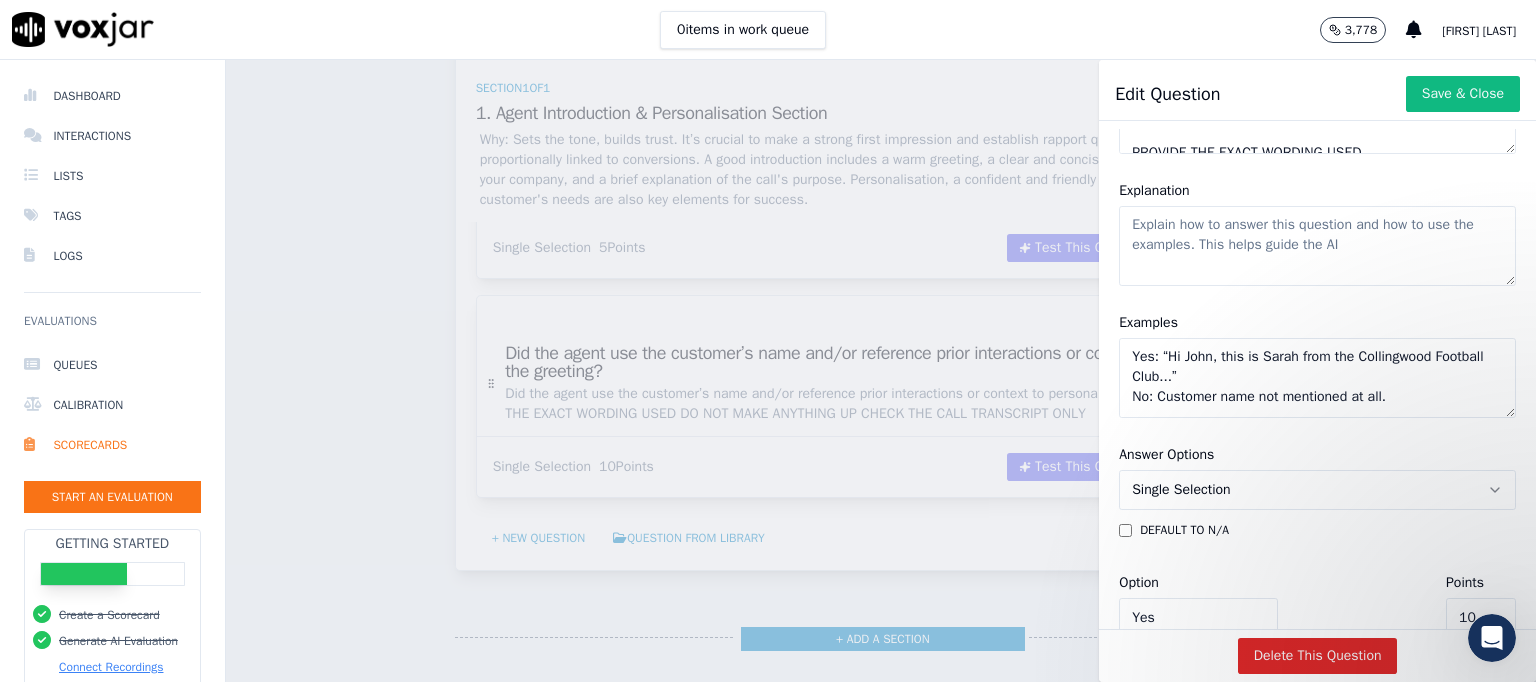 scroll, scrollTop: 123, scrollLeft: 0, axis: vertical 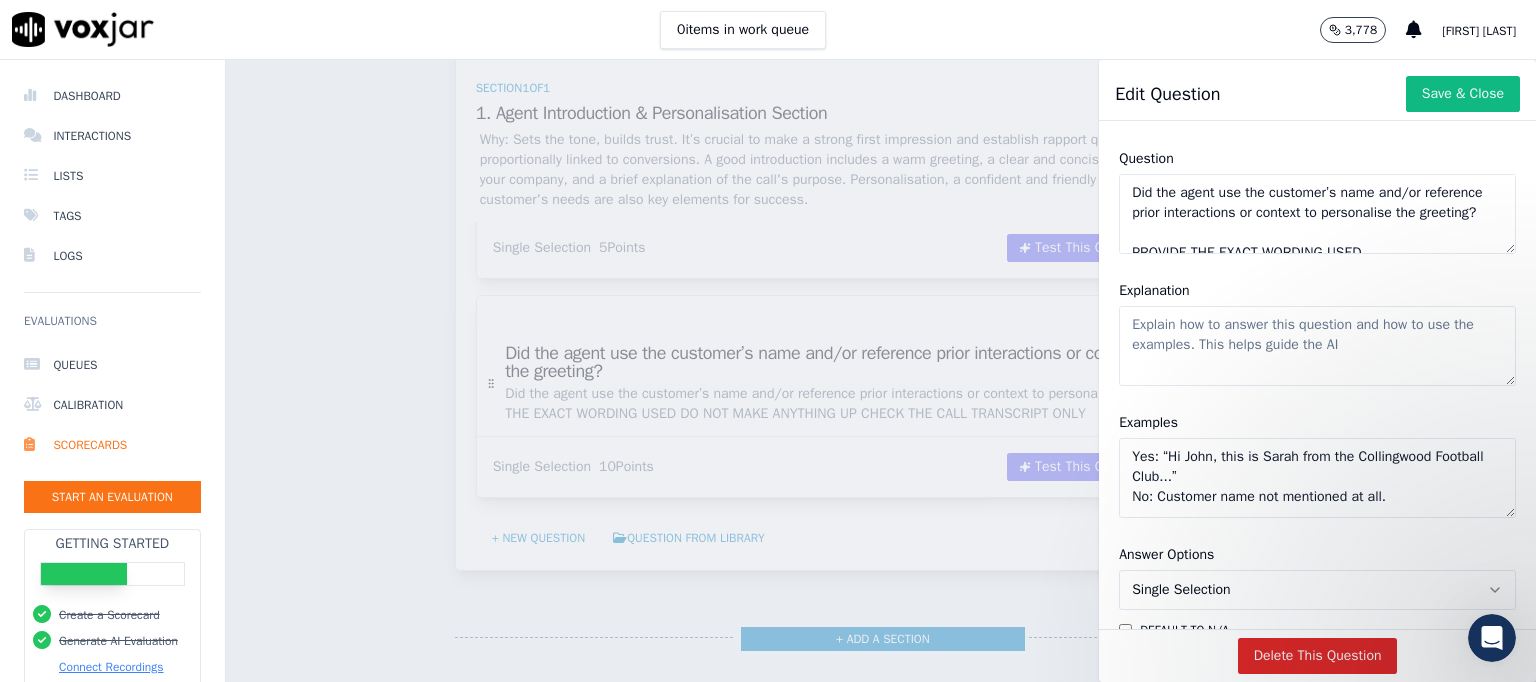 click on "Yes: “Hi John, this is Sarah from the Collingwood Football Club...”
No: Customer name not mentioned at all." 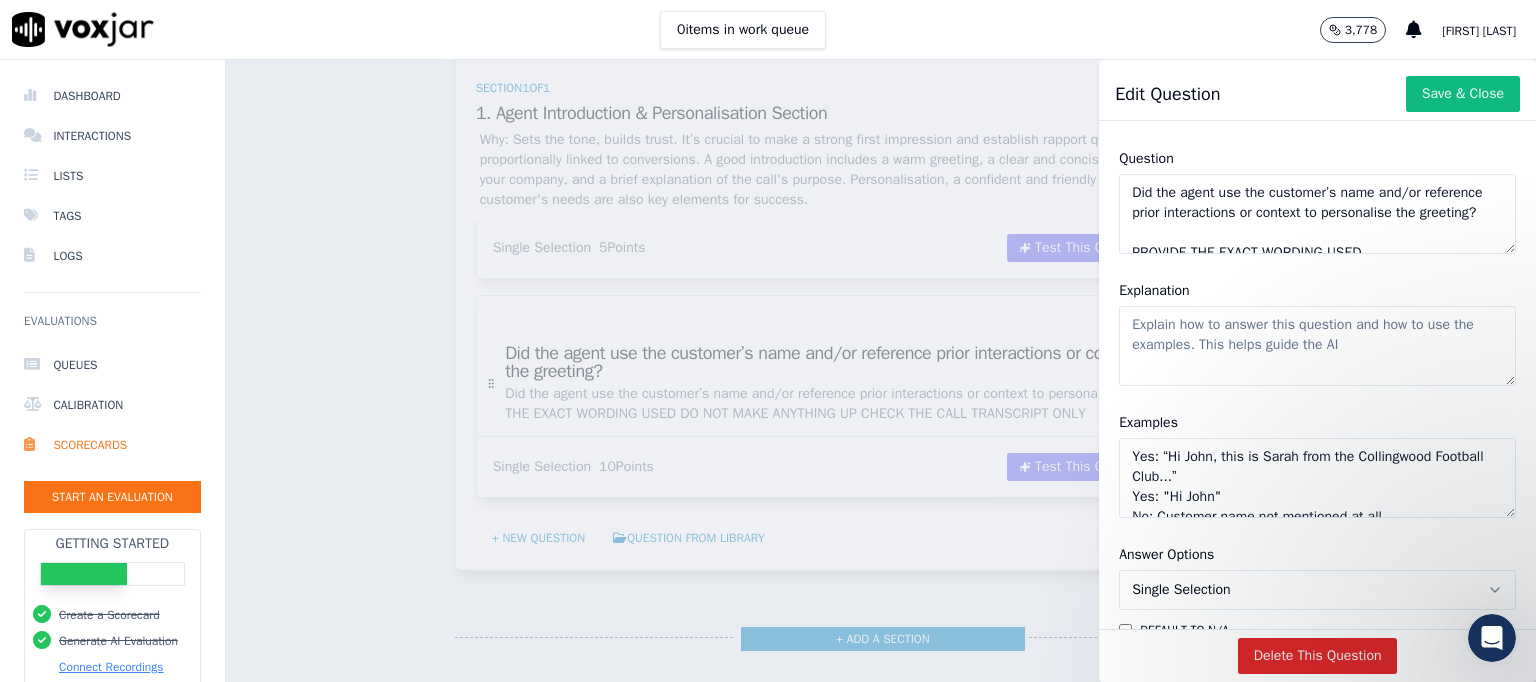 click on "Yes: “Hi John, this is Sarah from the Collingwood Football Club...”
Yes: "Hi John"
No: Customer name not mentioned at all." 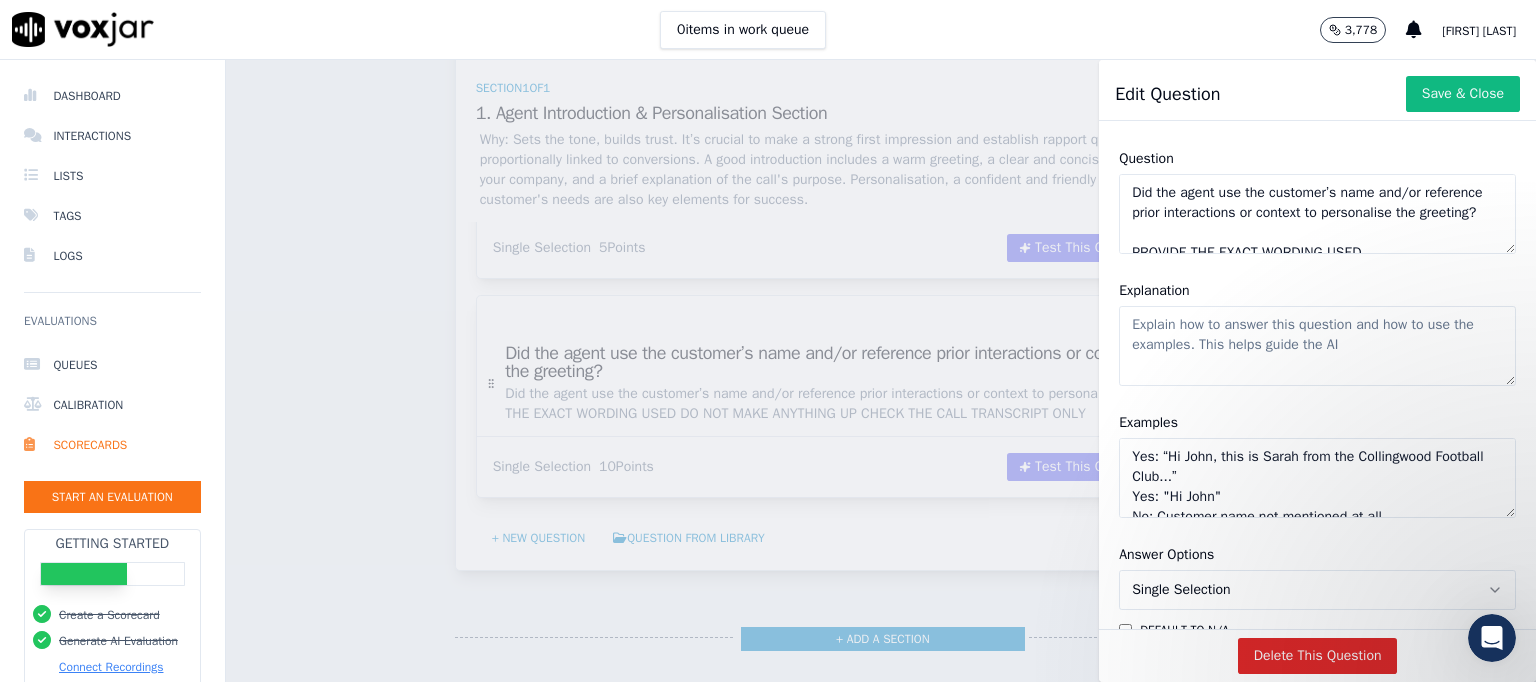 click on "Yes: “Hi John, this is Sarah from the Collingwood Football Club...”
Yes: "Hi John"
No: Customer name not mentioned at all." 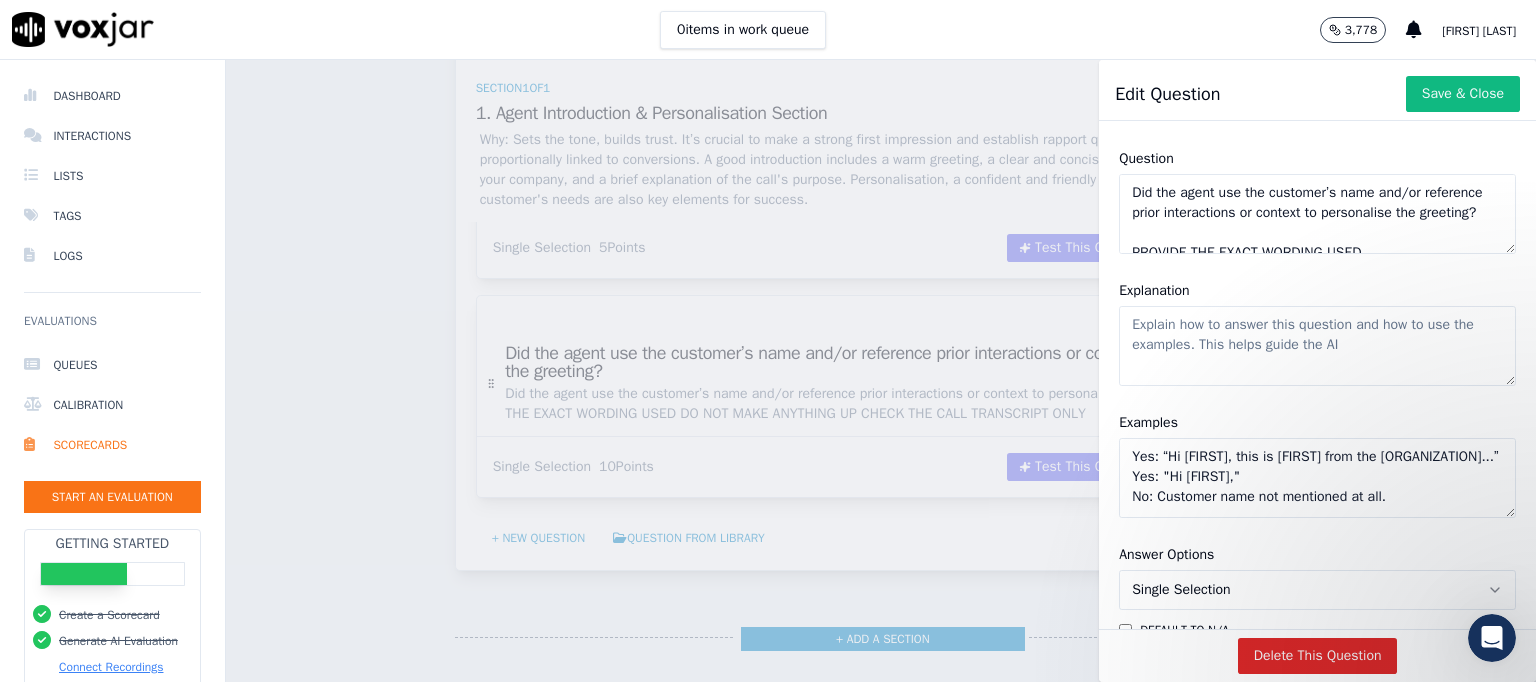 paste on ", this is [FIRST] from the [ORGANIZATION] [ORGANIZATION]..." 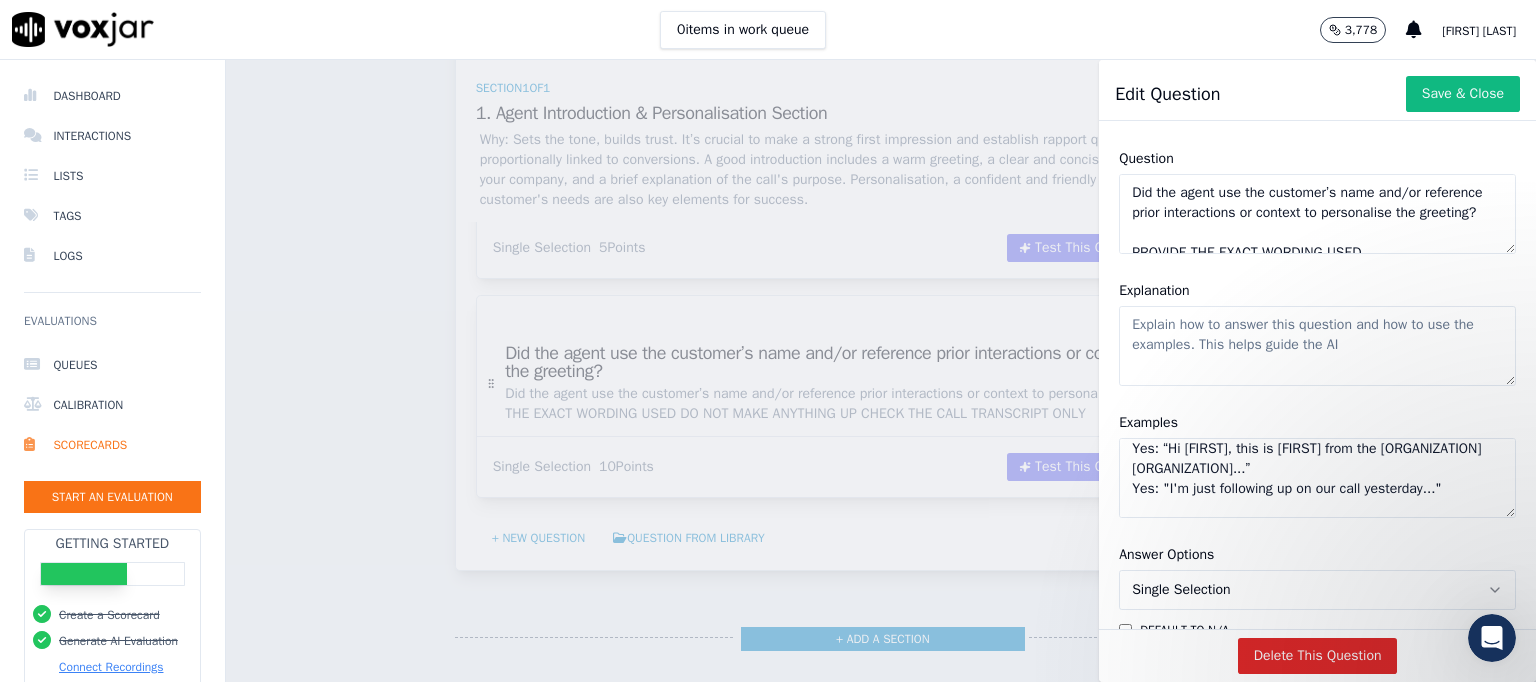 scroll, scrollTop: 37, scrollLeft: 0, axis: vertical 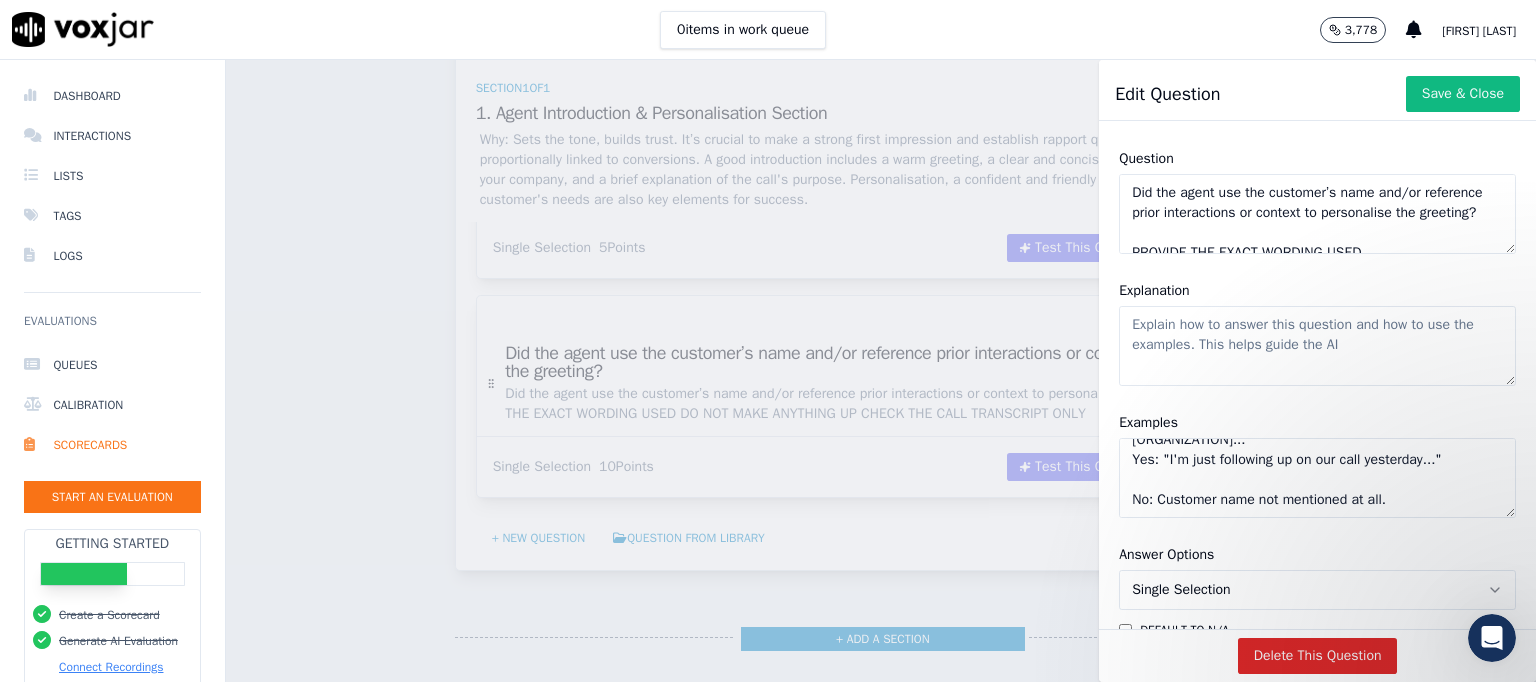 click on "Yes: “Hi [FIRST], this is [FIRST] from the [ORGANIZATION] [ORGANIZATION]...”
Yes: "I'm just following up on our call yesterday..."
No: Customer name not mentioned at all." 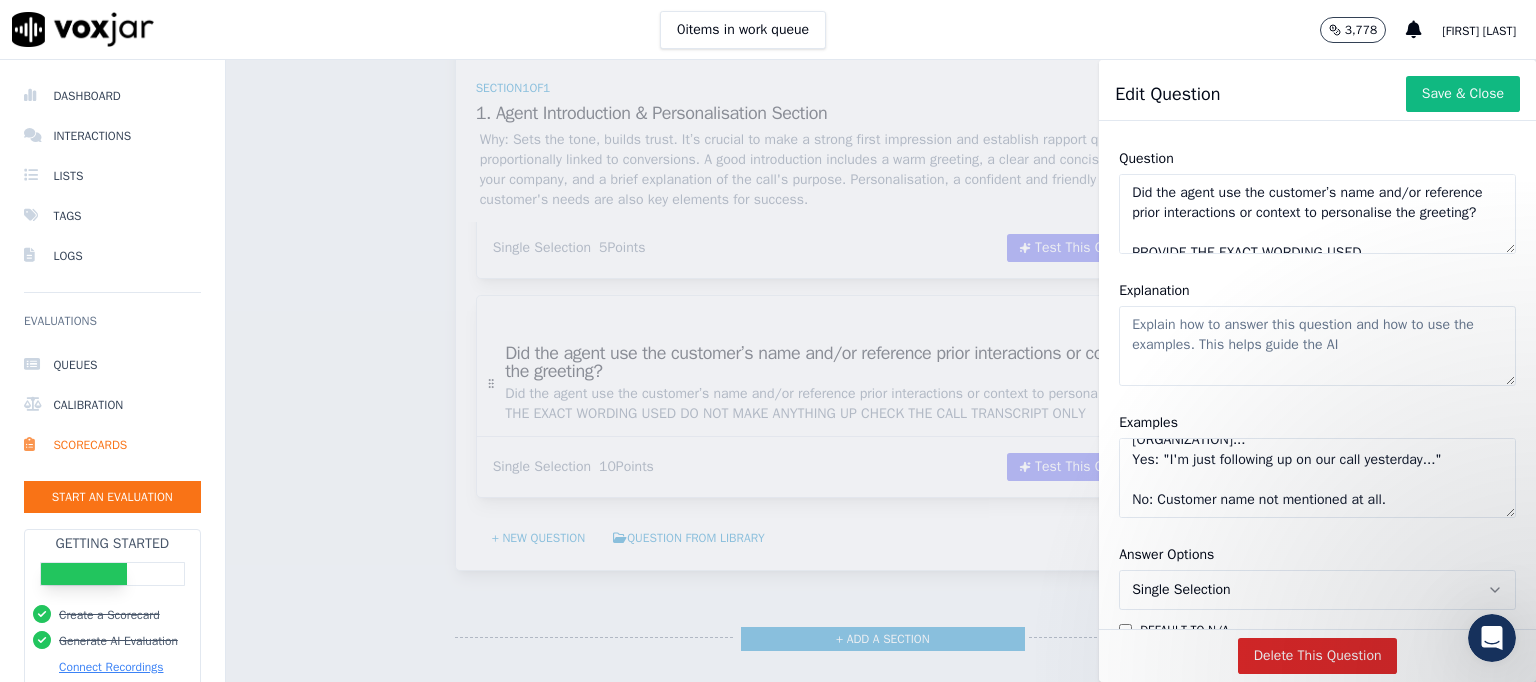 scroll, scrollTop: 48, scrollLeft: 0, axis: vertical 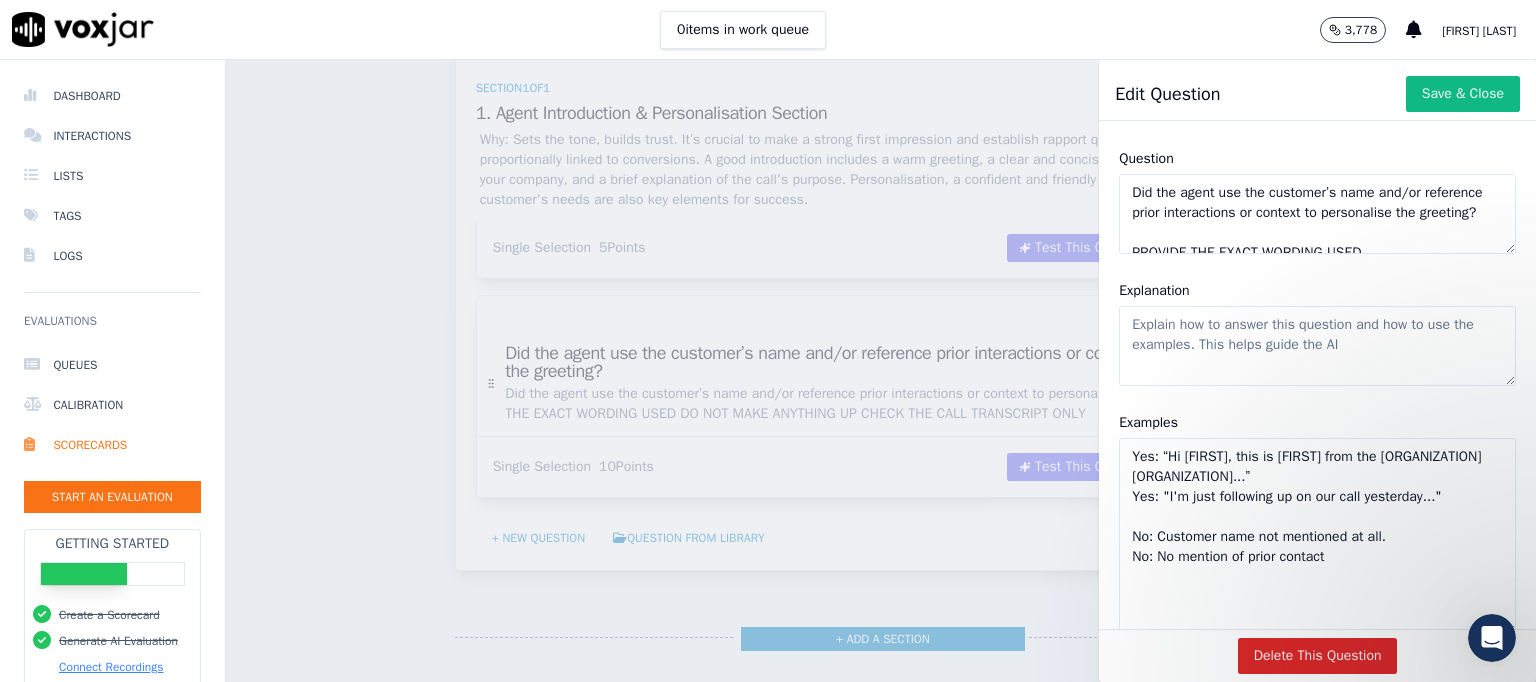 drag, startPoint x: 2920, startPoint y: 1124, endPoint x: 1475, endPoint y: 627, distance: 1528.0818 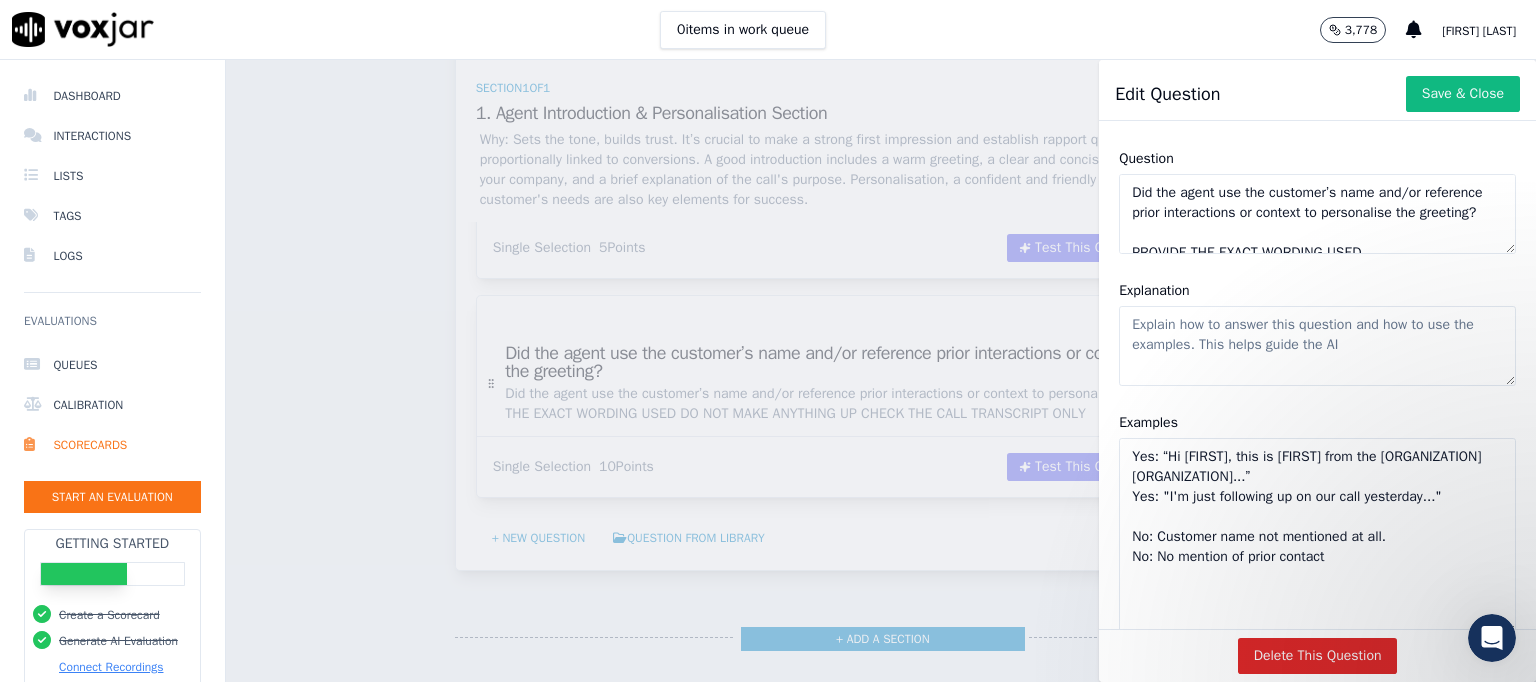 click on "Yes: “Hi [FIRST], this is [FIRST] from the [ORGANIZATION] [ORGANIZATION]...”
Yes: "I'm just following up on our call yesterday..."
No: Customer name not mentioned at all.
No: No mention of prior contact" 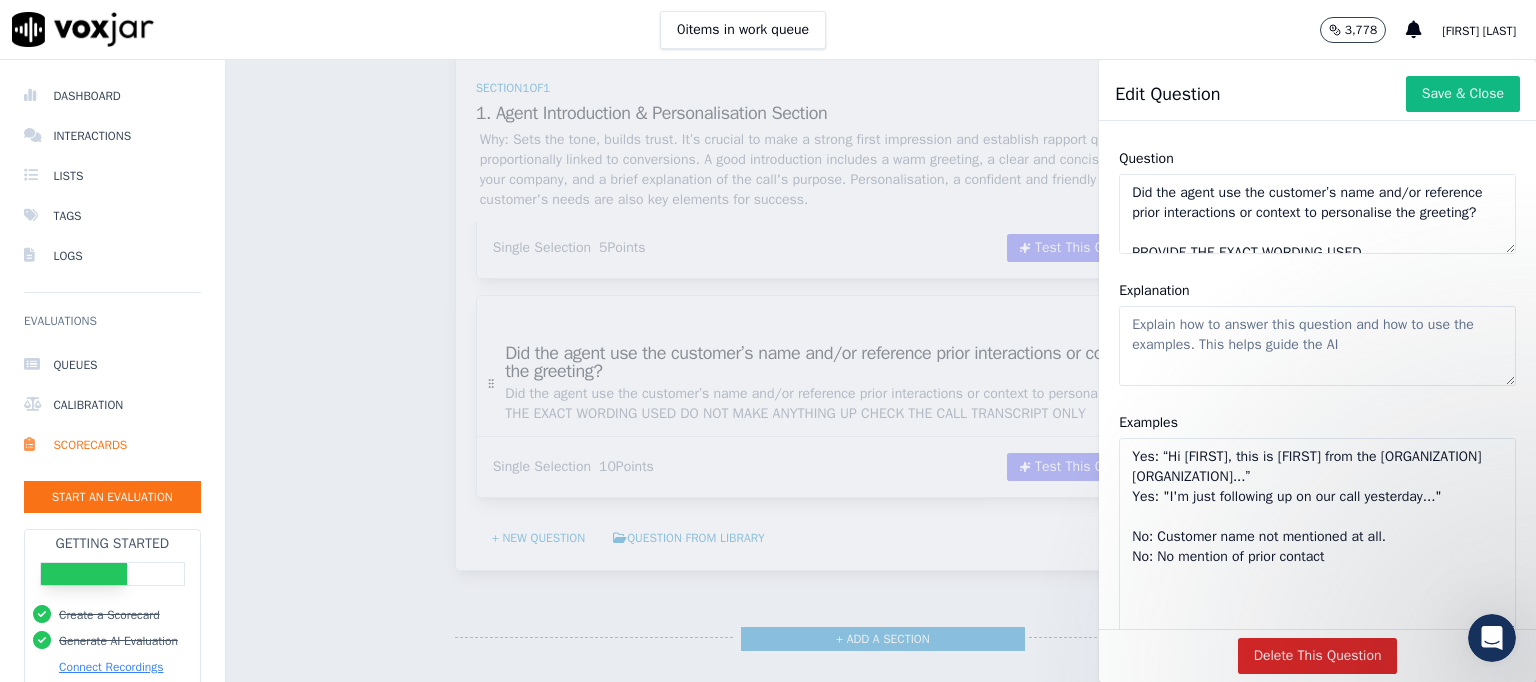 click on "Yes: “Hi [FIRST], this is [FIRST] from the [ORGANIZATION] [ORGANIZATION]...”
Yes: "I'm just following up on our call yesterday..."
No: Customer name not mentioned at all.
No: No mention of prior contact" 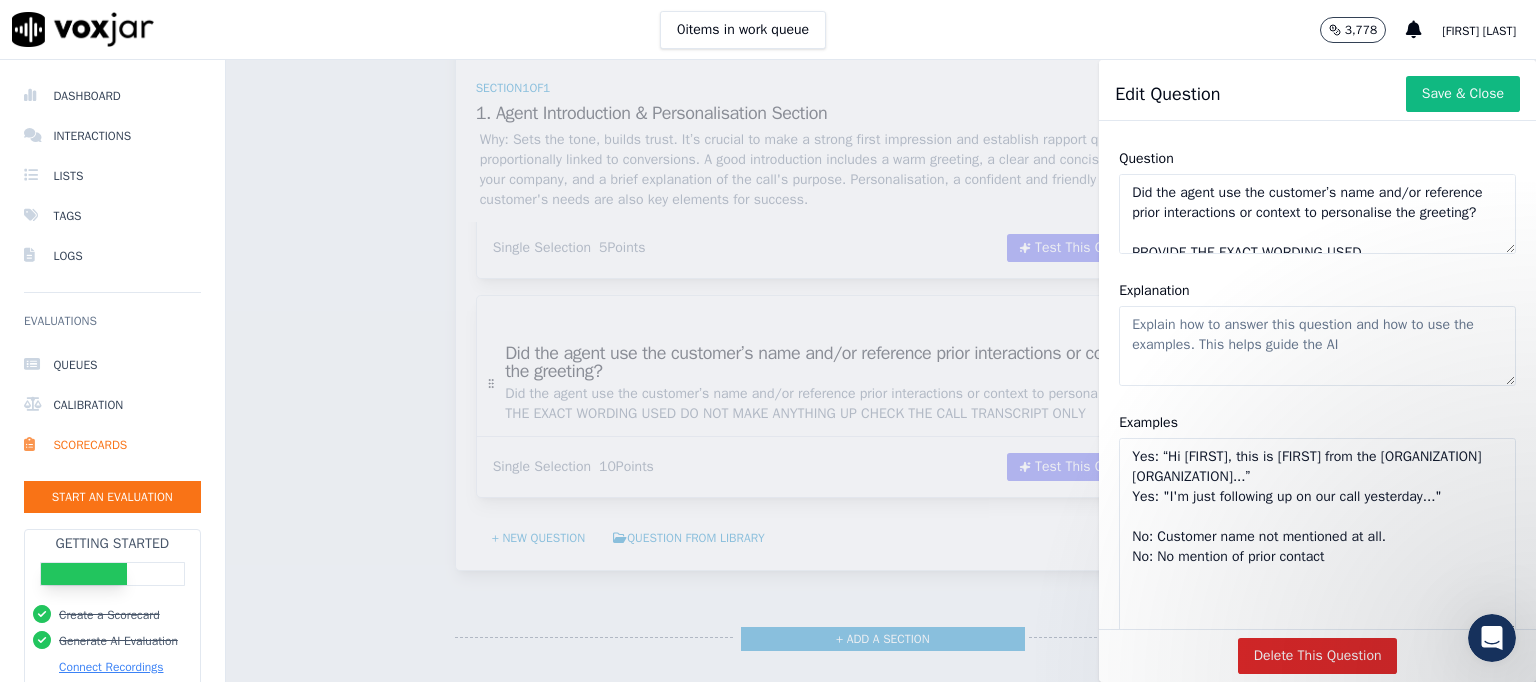 scroll, scrollTop: 223, scrollLeft: 0, axis: vertical 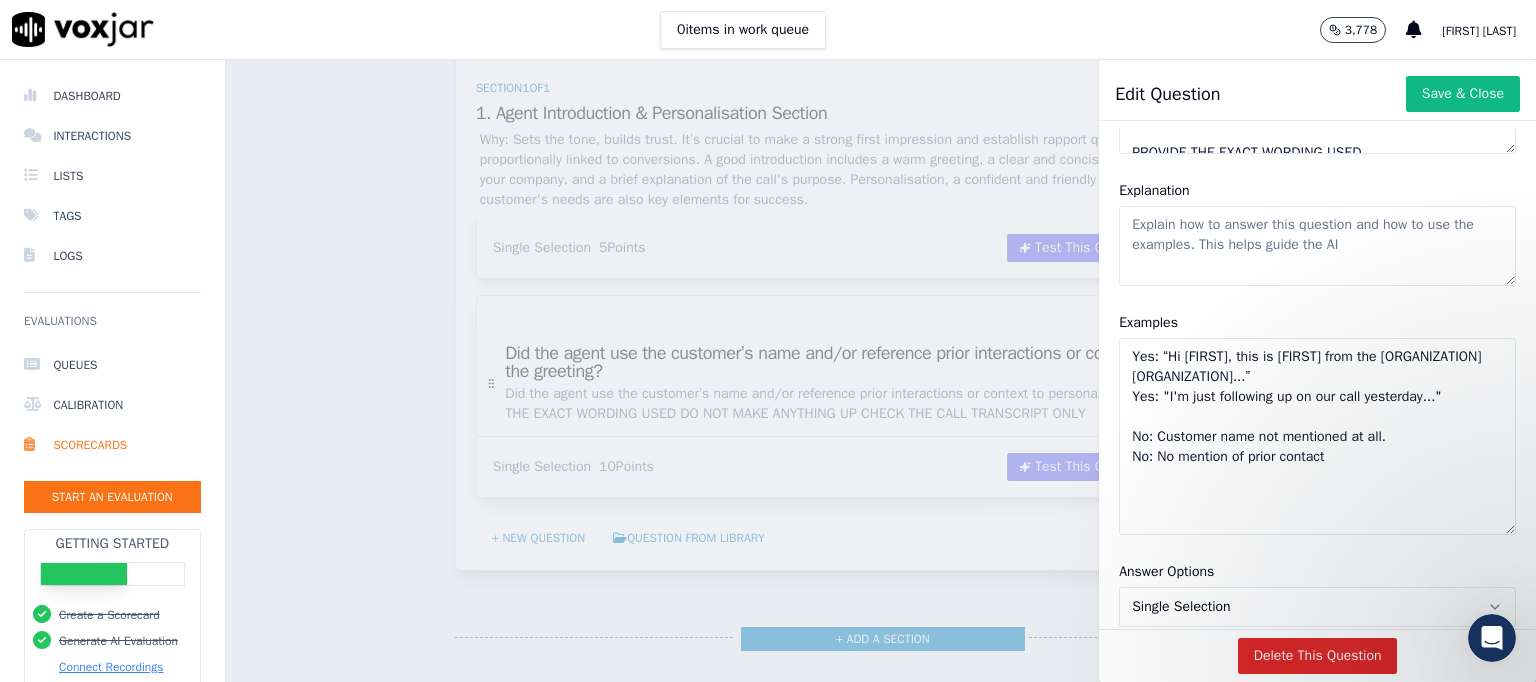 drag, startPoint x: 1240, startPoint y: 459, endPoint x: 1055, endPoint y: 459, distance: 185 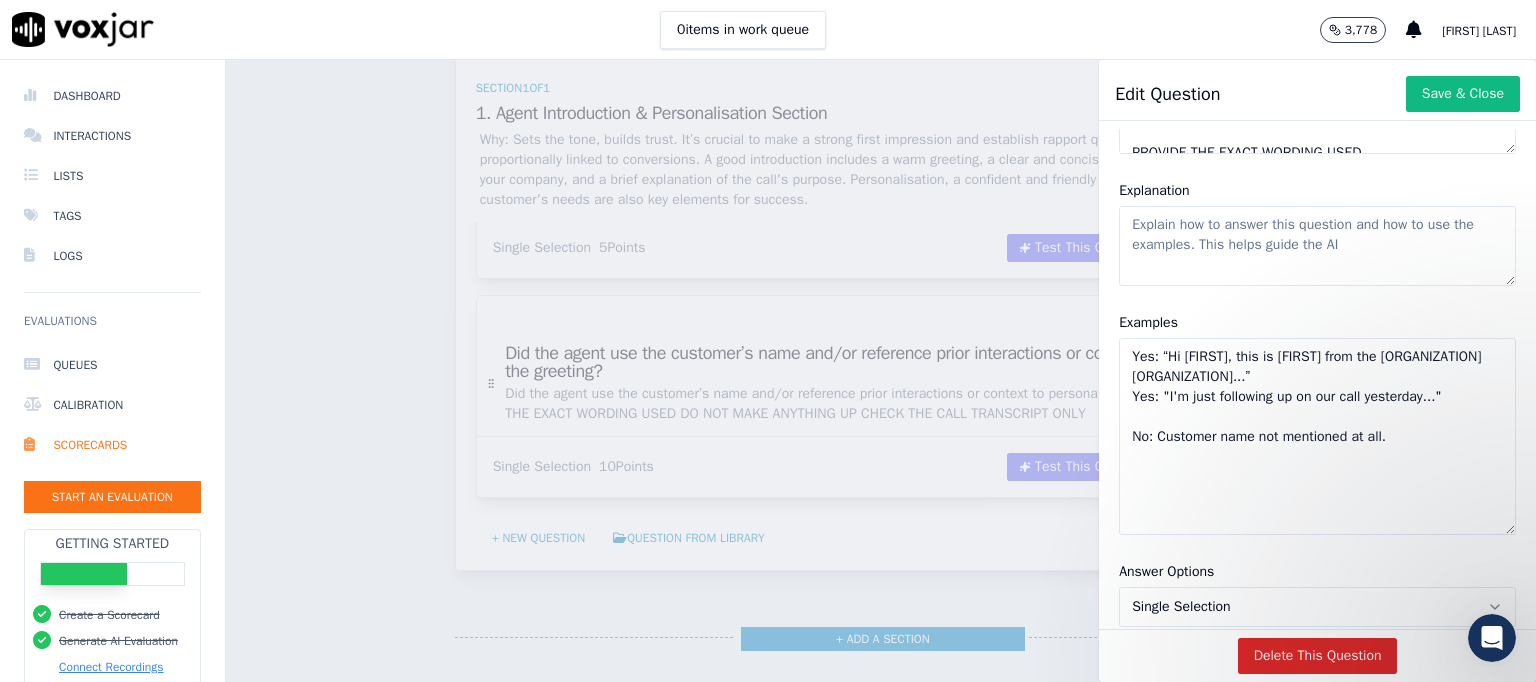 drag, startPoint x: 1428, startPoint y: 393, endPoint x: 998, endPoint y: 395, distance: 430.00464 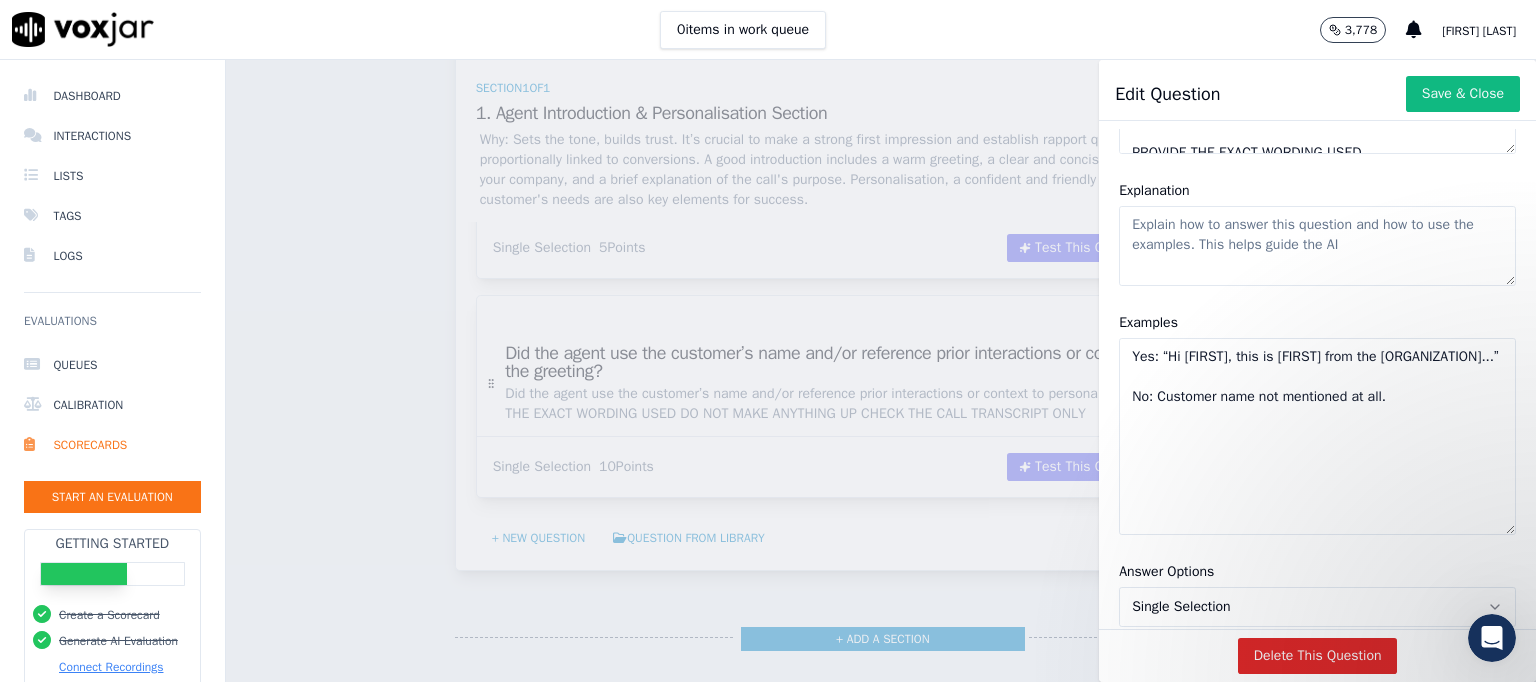 scroll, scrollTop: 23, scrollLeft: 0, axis: vertical 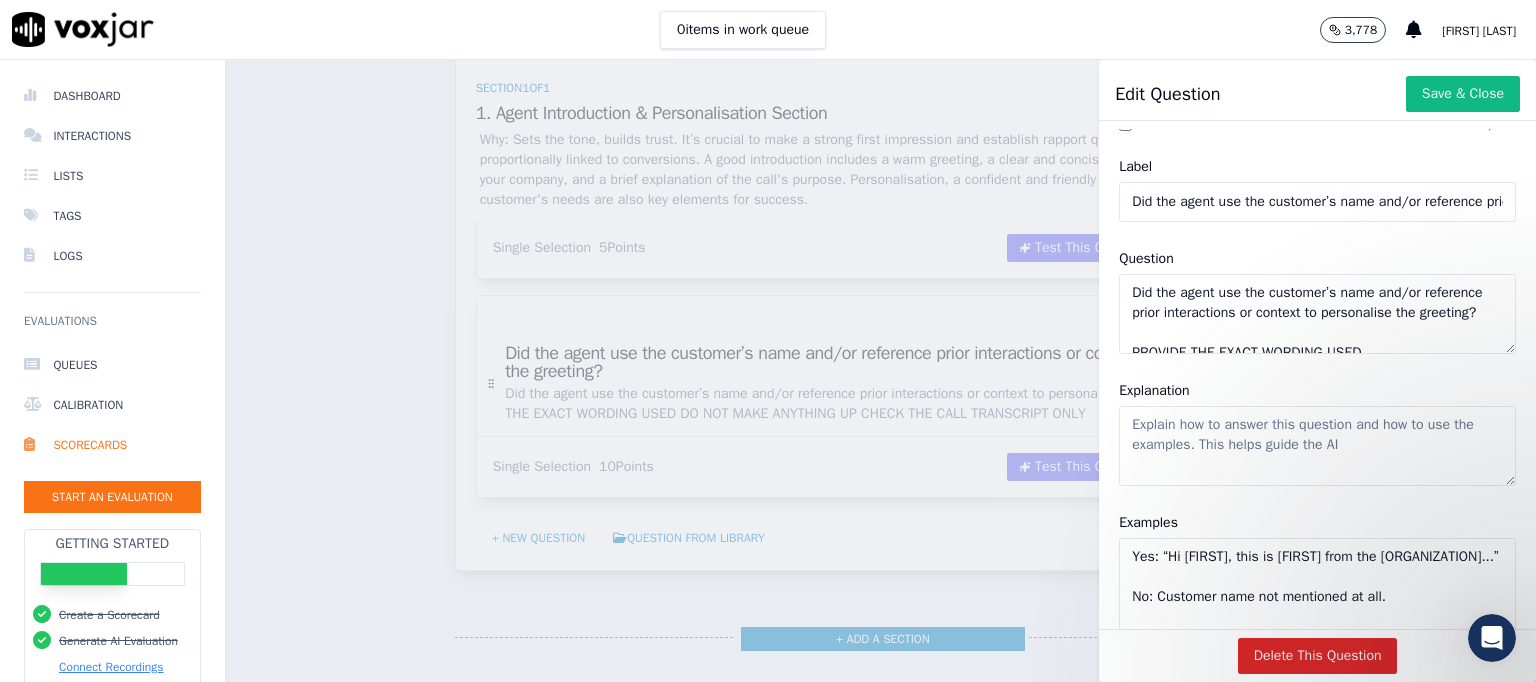 type on "Yes: “Hi [FIRST], this is [FIRST] from the [ORGANIZATION]...”
No: Customer name not mentioned at all." 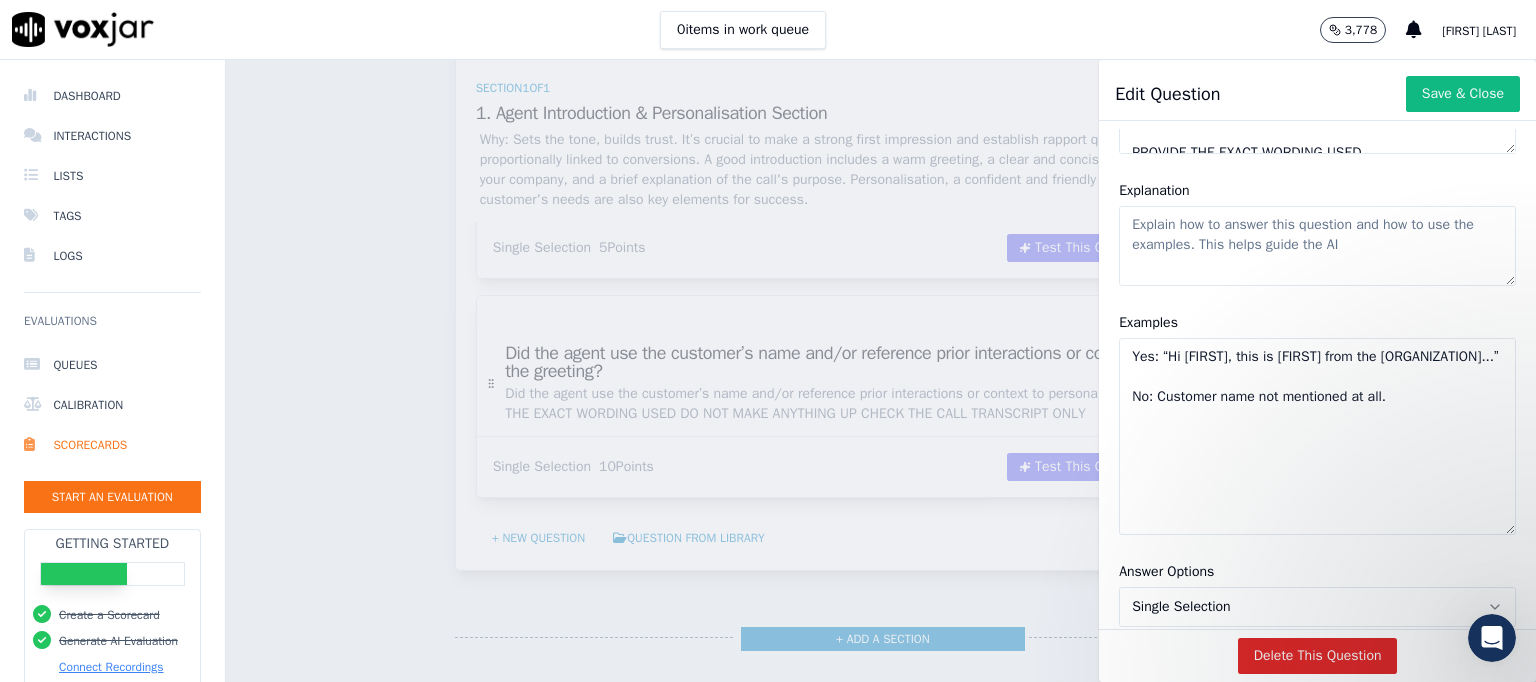 scroll, scrollTop: 23, scrollLeft: 0, axis: vertical 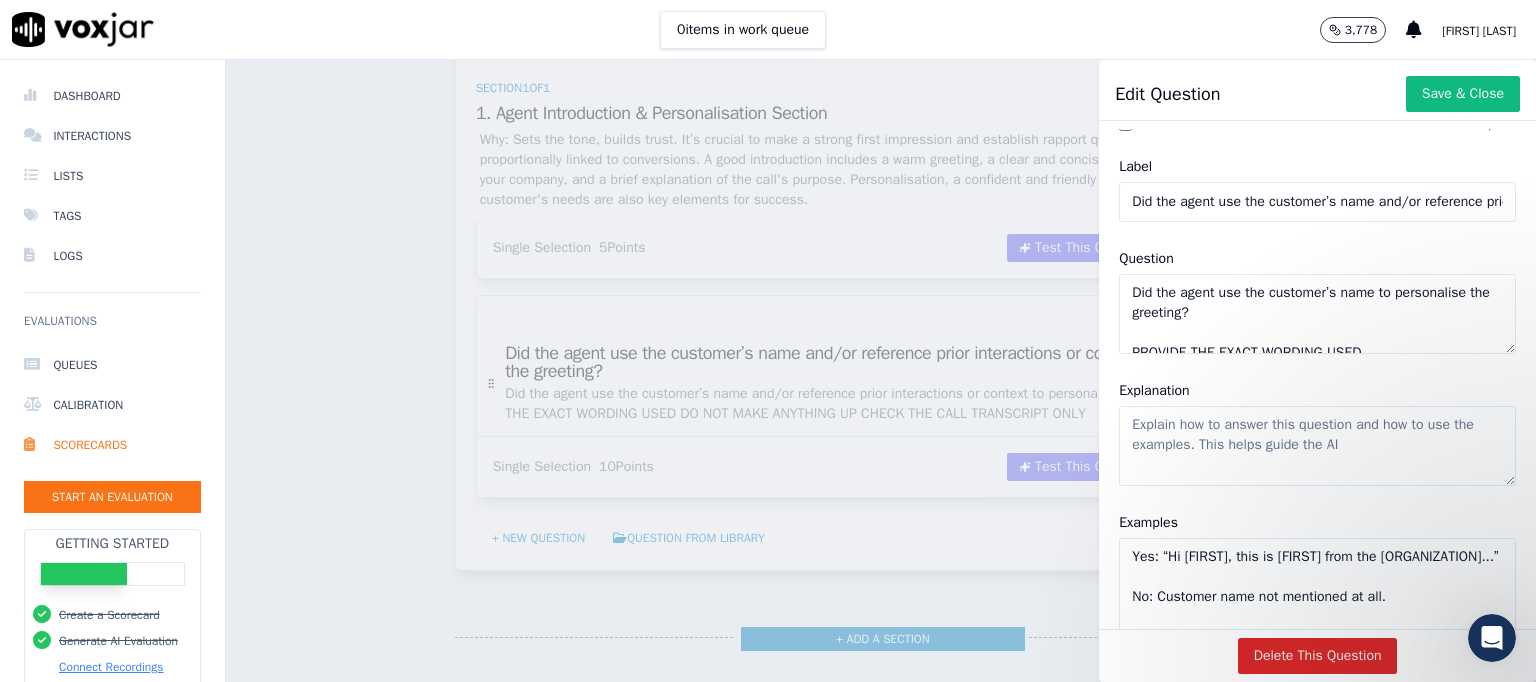 type on "Did the agent use the customer’s name to personalise the greeting?
PROVIDE THE EXACT WORDING USED
DO NOT MAKE ANYTHING UP
CHECK THE CALL TRANSCRIPT ONLY" 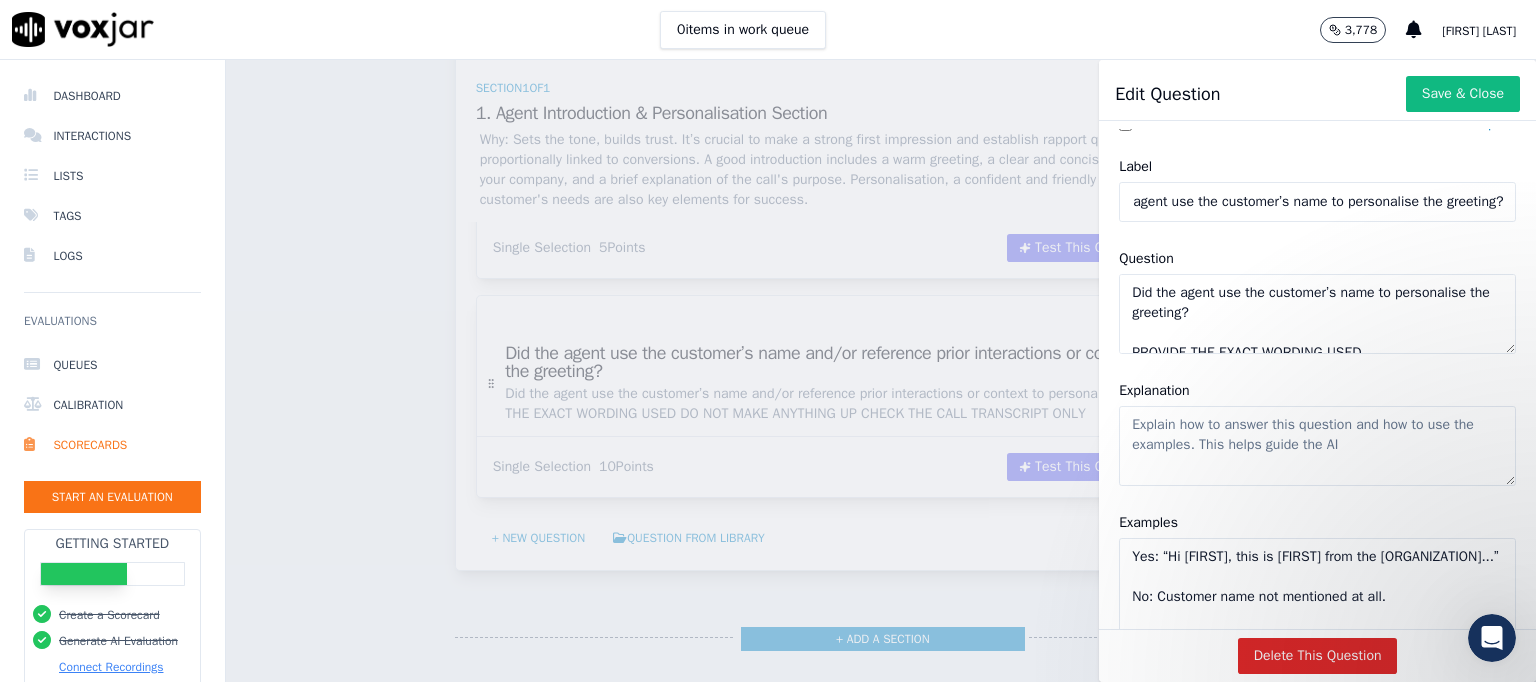 scroll, scrollTop: 0, scrollLeft: 88, axis: horizontal 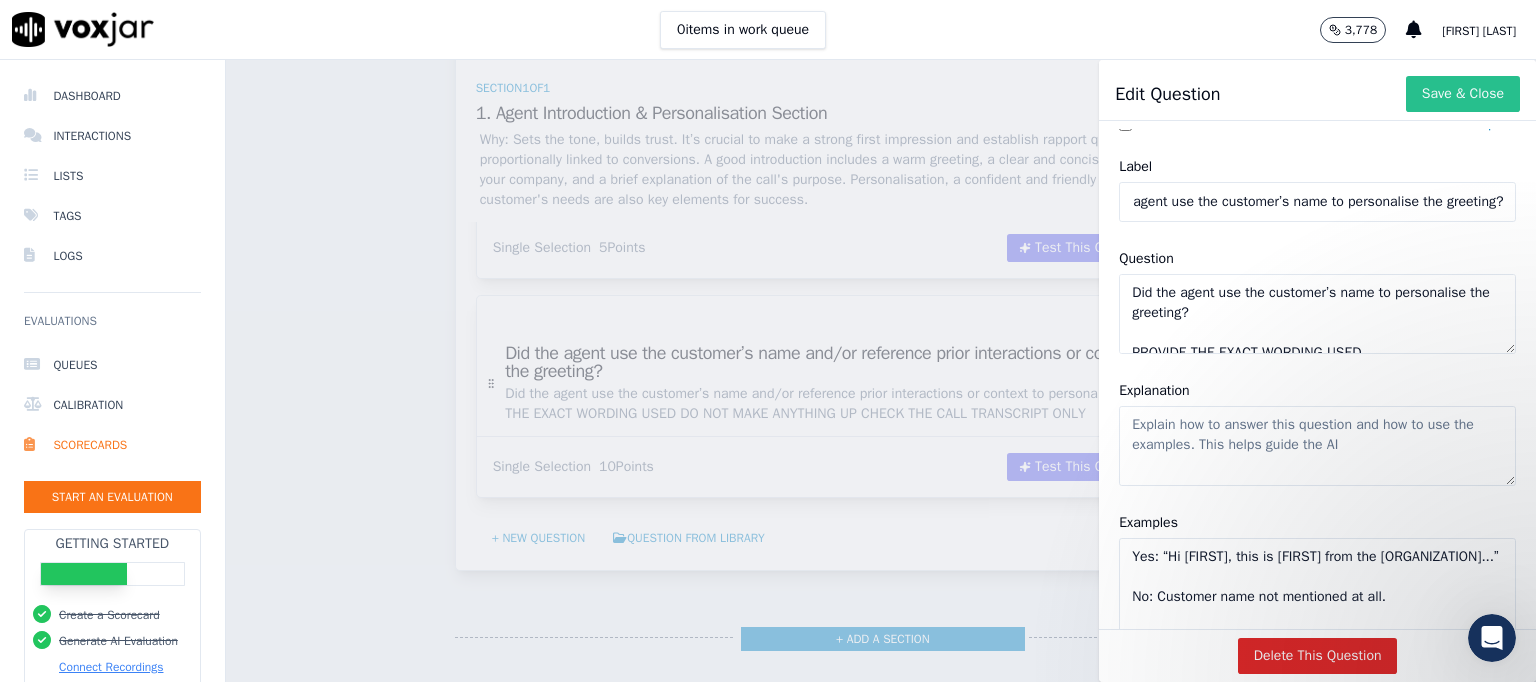 type on "Did the agent use the customer’s name to personalise the greeting?" 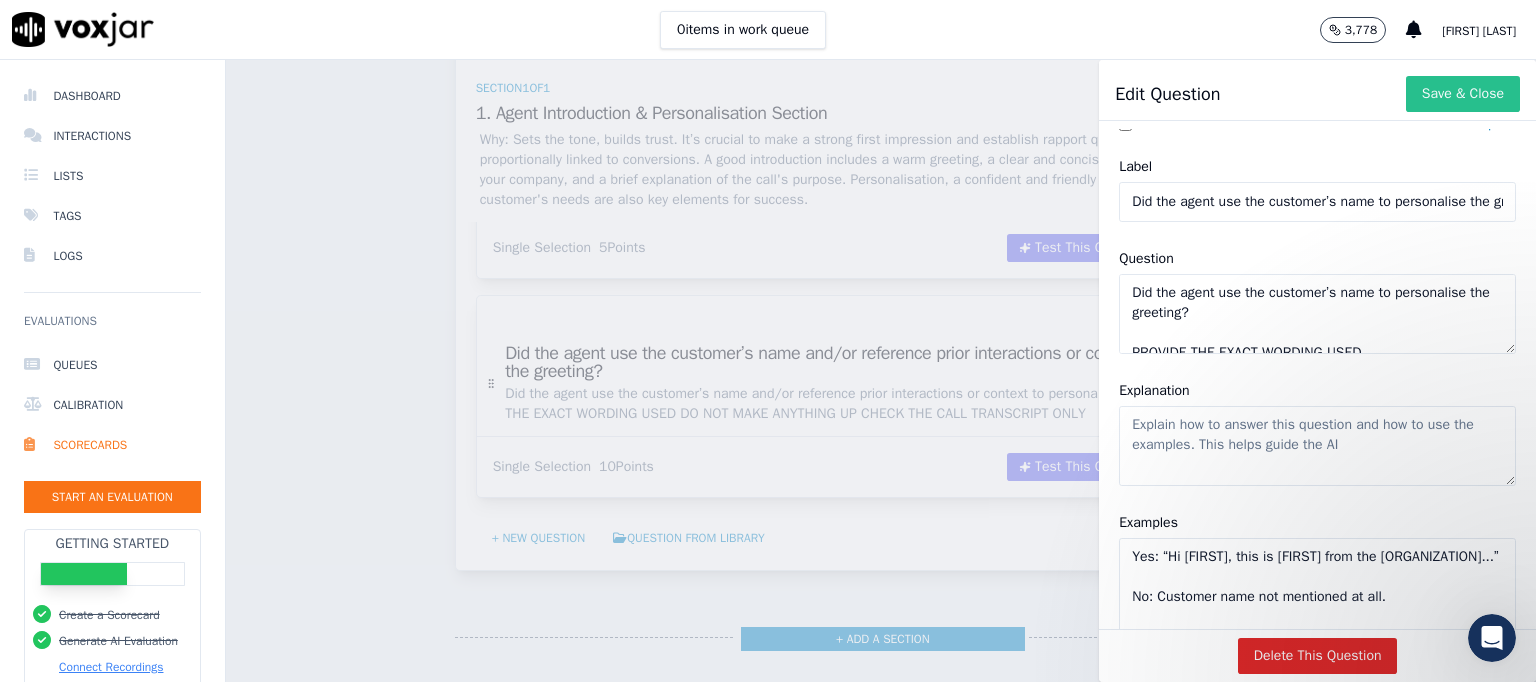 click on "Save & Close" at bounding box center [1463, 94] 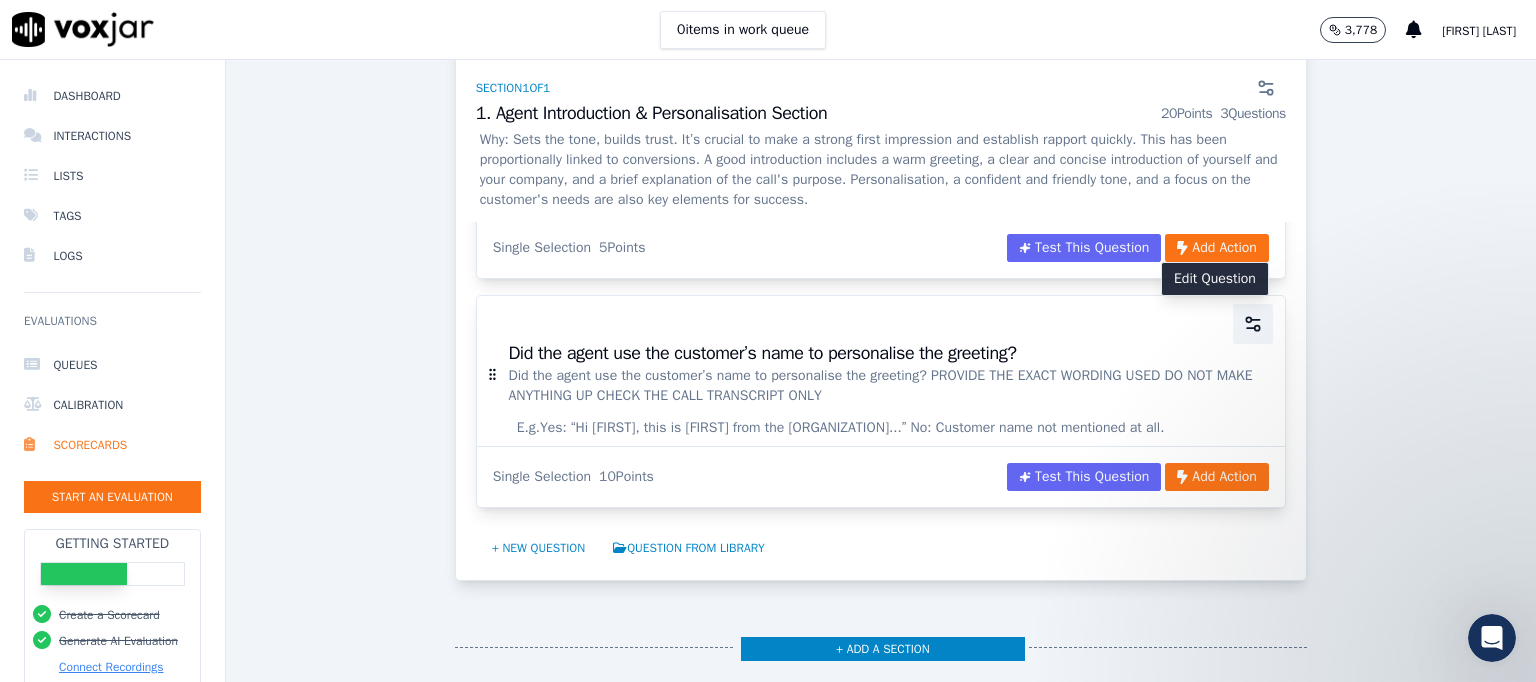 click 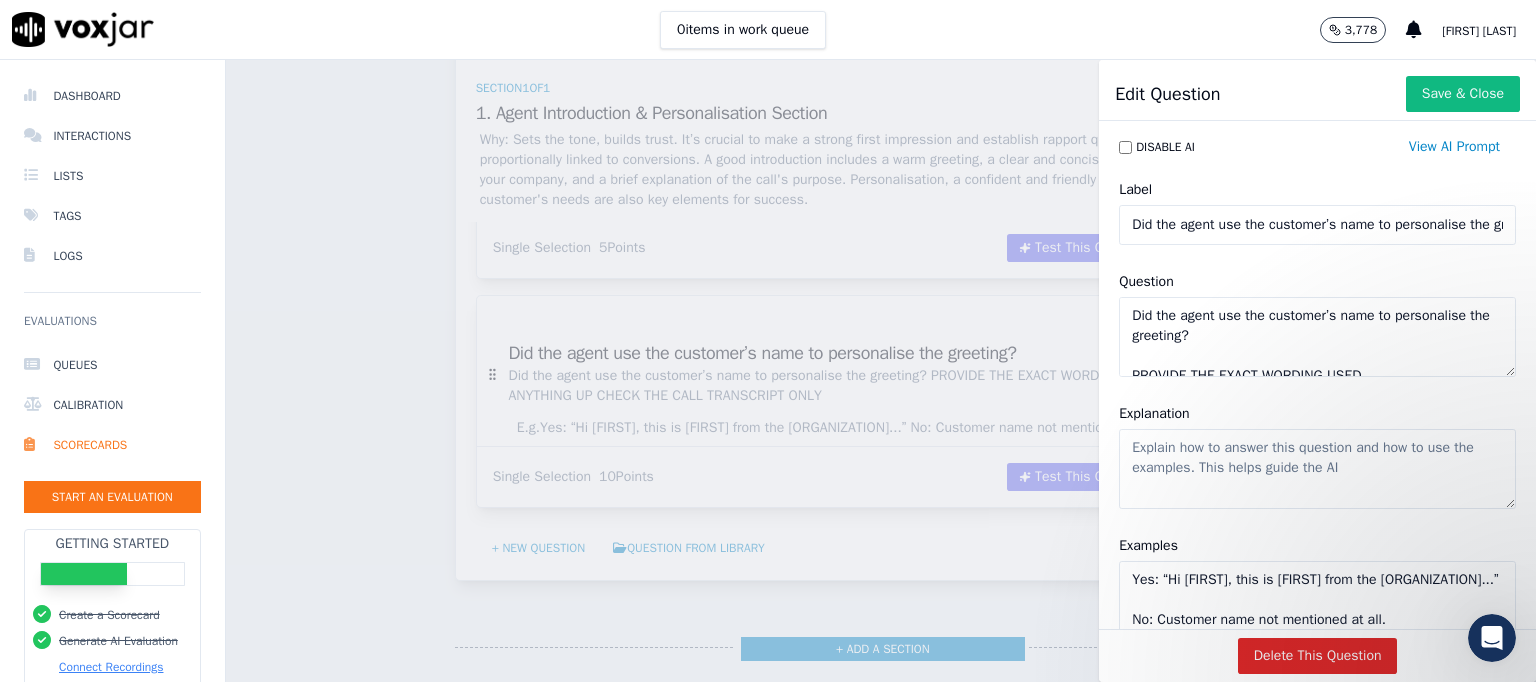 click on "Explanation" 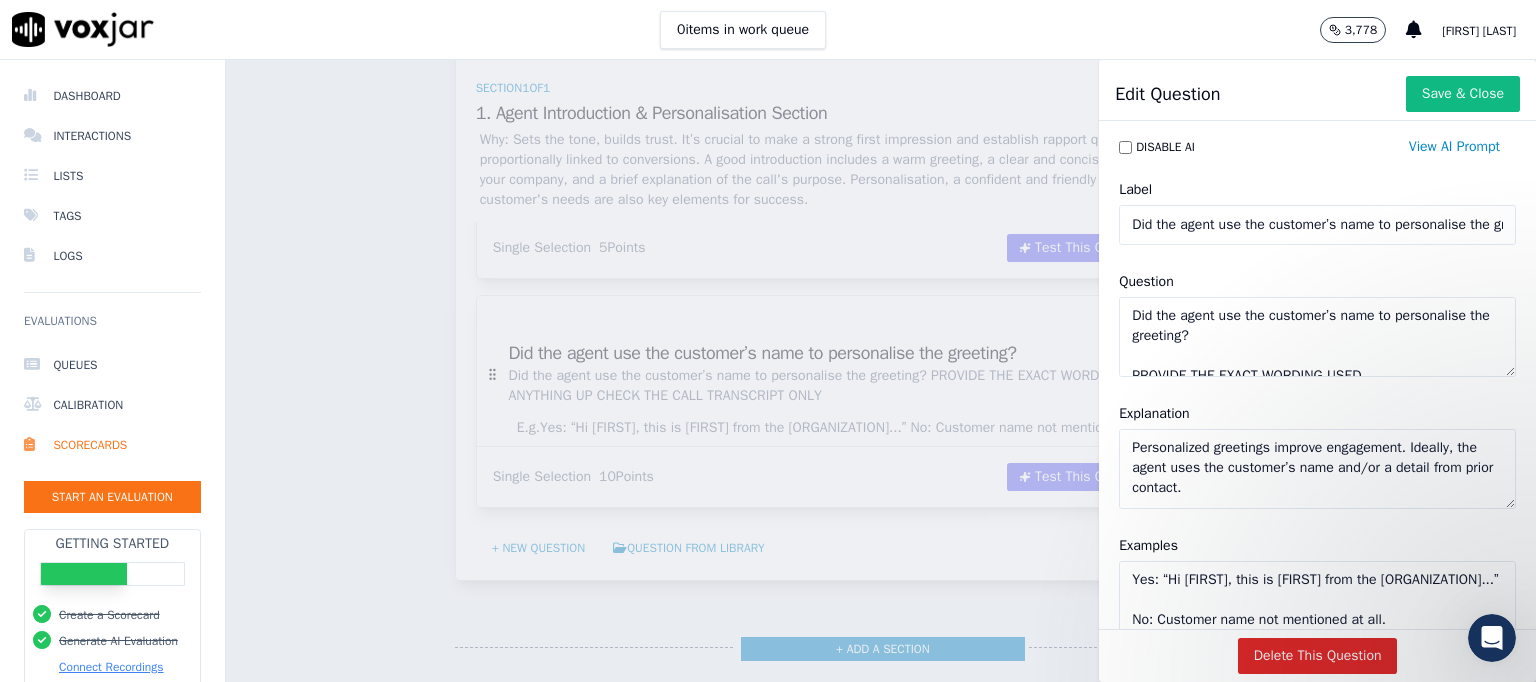 click on "Personalized greetings improve engagement. Ideally, the agent uses the customer’s name and/or a detail from prior contact." 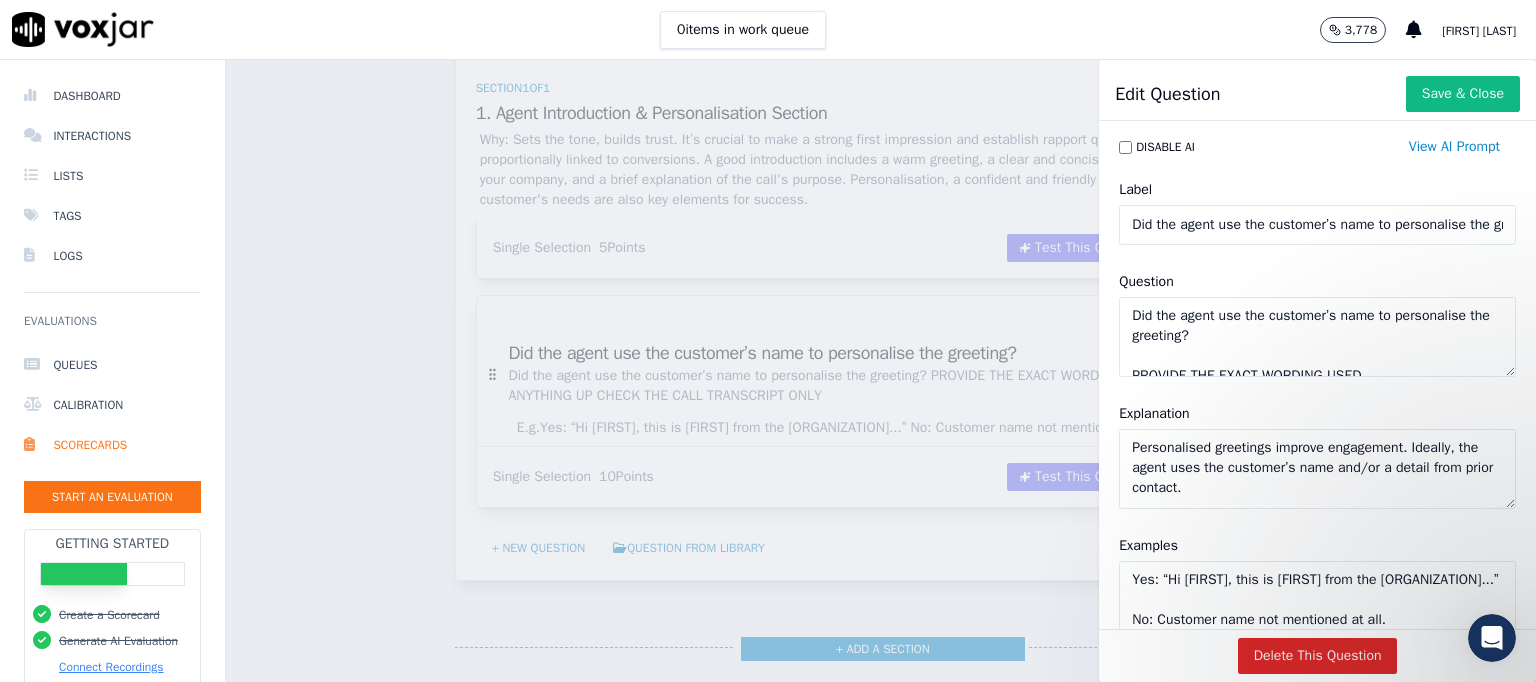 click on "Personalised greetings improve engagement. Ideally, the agent uses the customer’s name and/or a detail from prior contact." 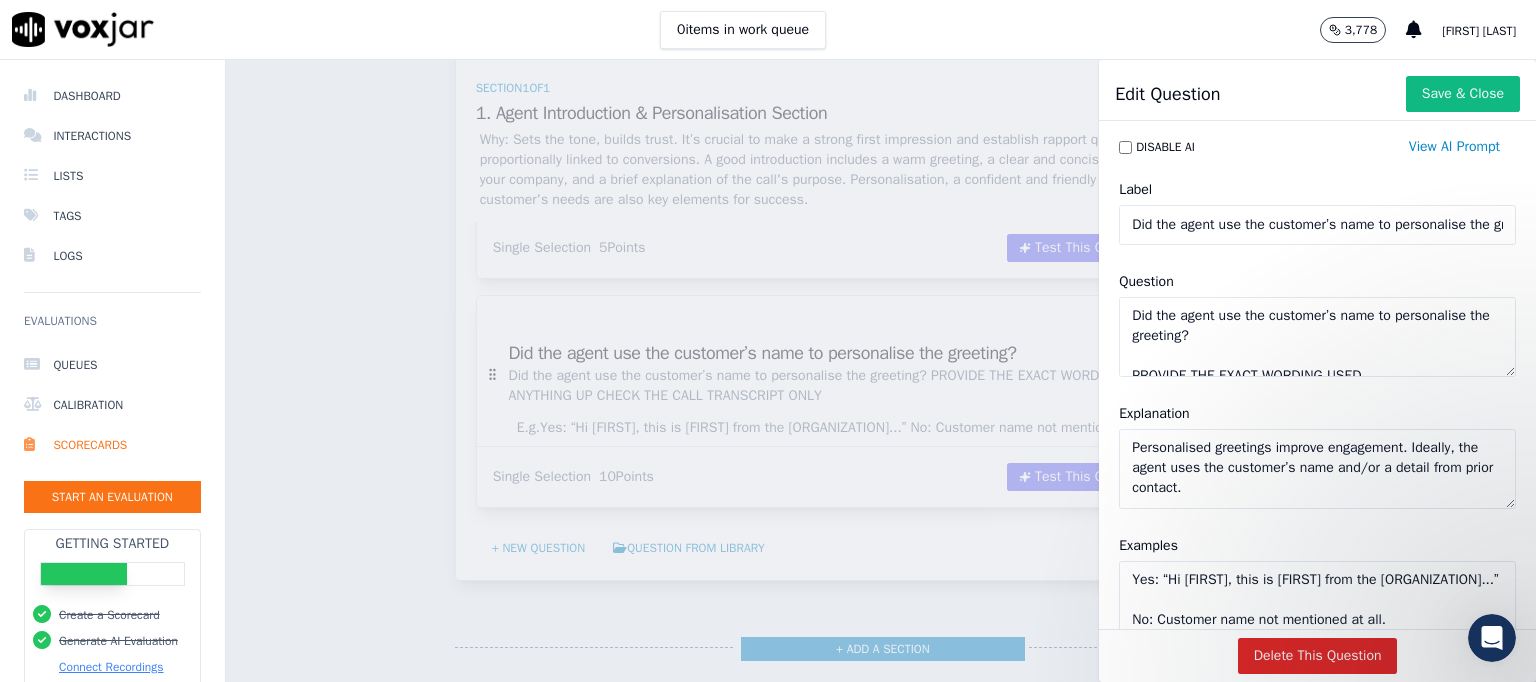 click on "Personalised greetings improve engagement. Ideally, the agent uses the customer’s name and/or a detail from prior contact." 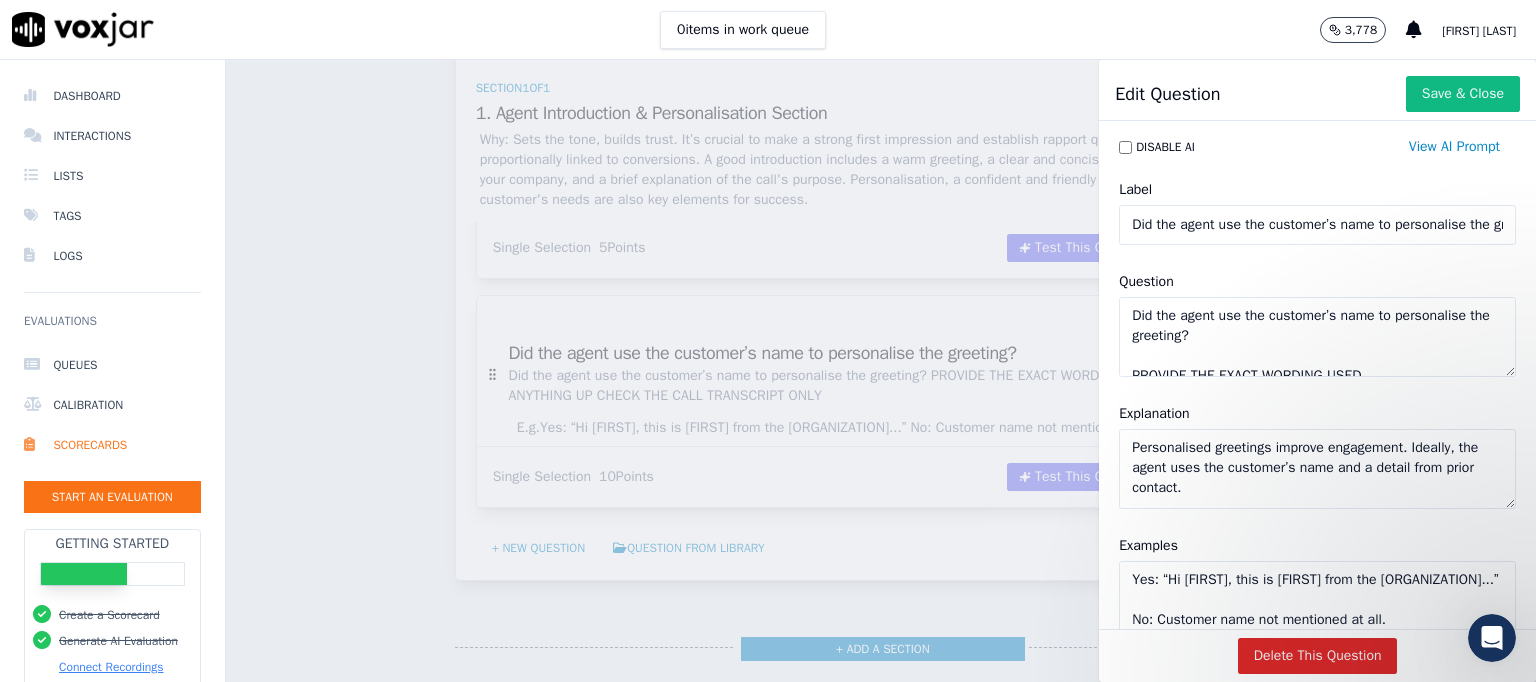 click on "Personalised greetings improve engagement. Ideally, the agent uses the customer’s name and a detail from prior contact." 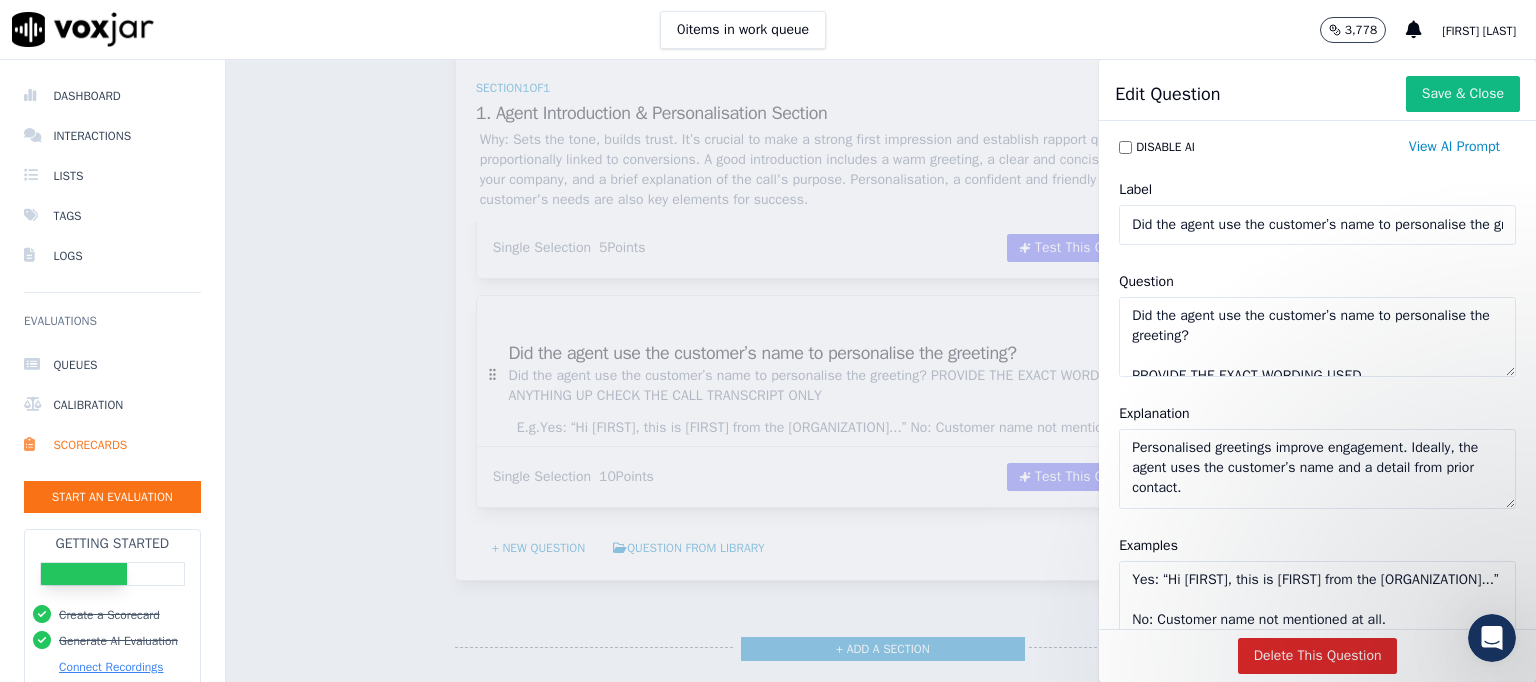 type on "Personalised greetings improve engagement. Ideally, the agent uses the customer’s name and a detail from prior contact." 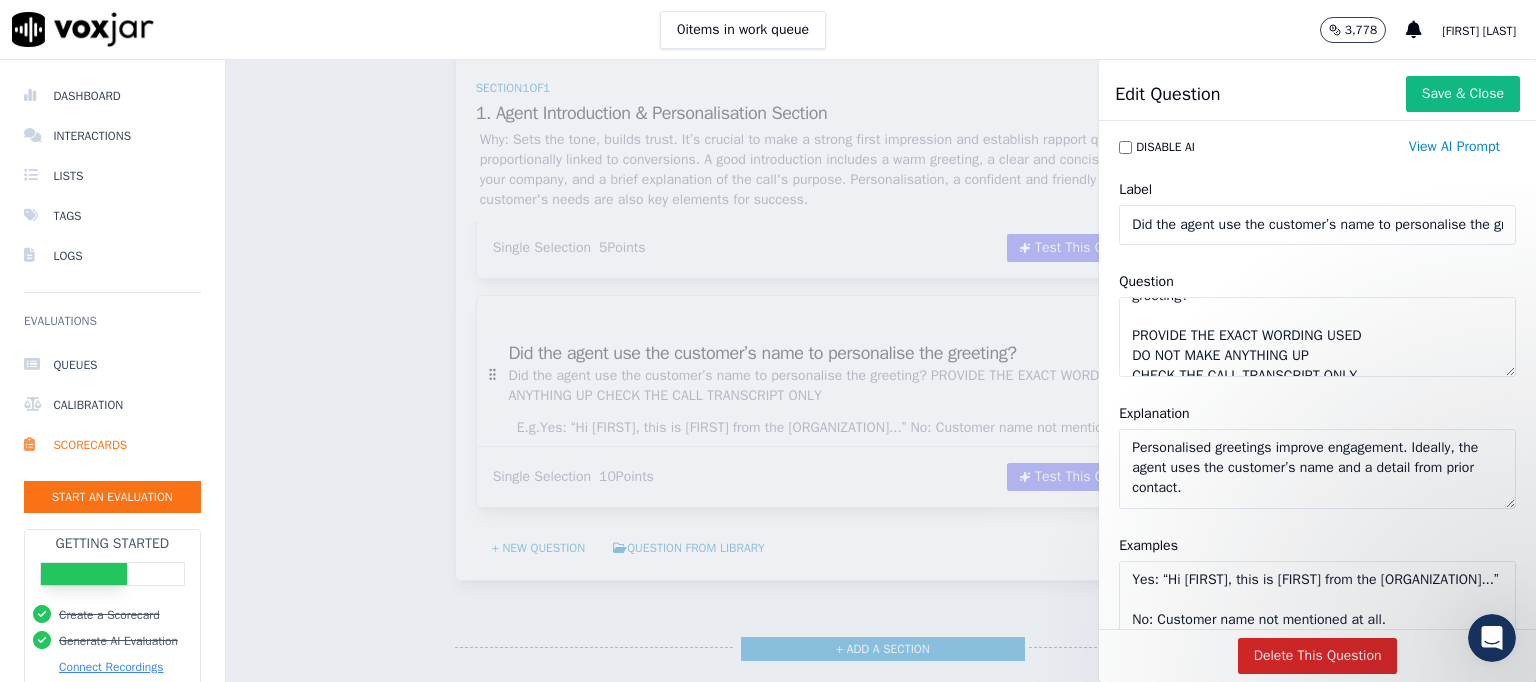 scroll, scrollTop: 57, scrollLeft: 0, axis: vertical 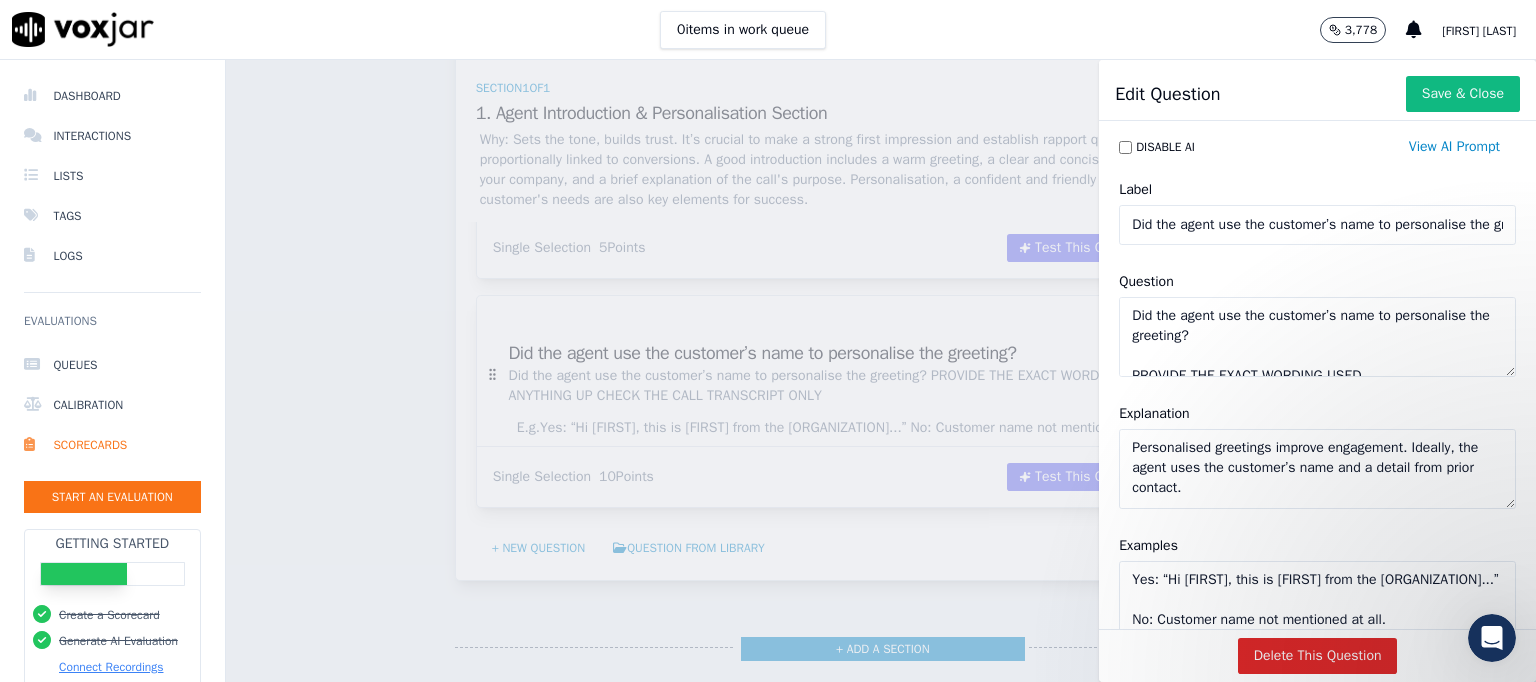 click on "Did the agent use the customer’s name to personalise the greeting?
PROVIDE THE EXACT WORDING USED
DO NOT MAKE ANYTHING UP
CHECK THE CALL TRANSCRIPT ONLY" 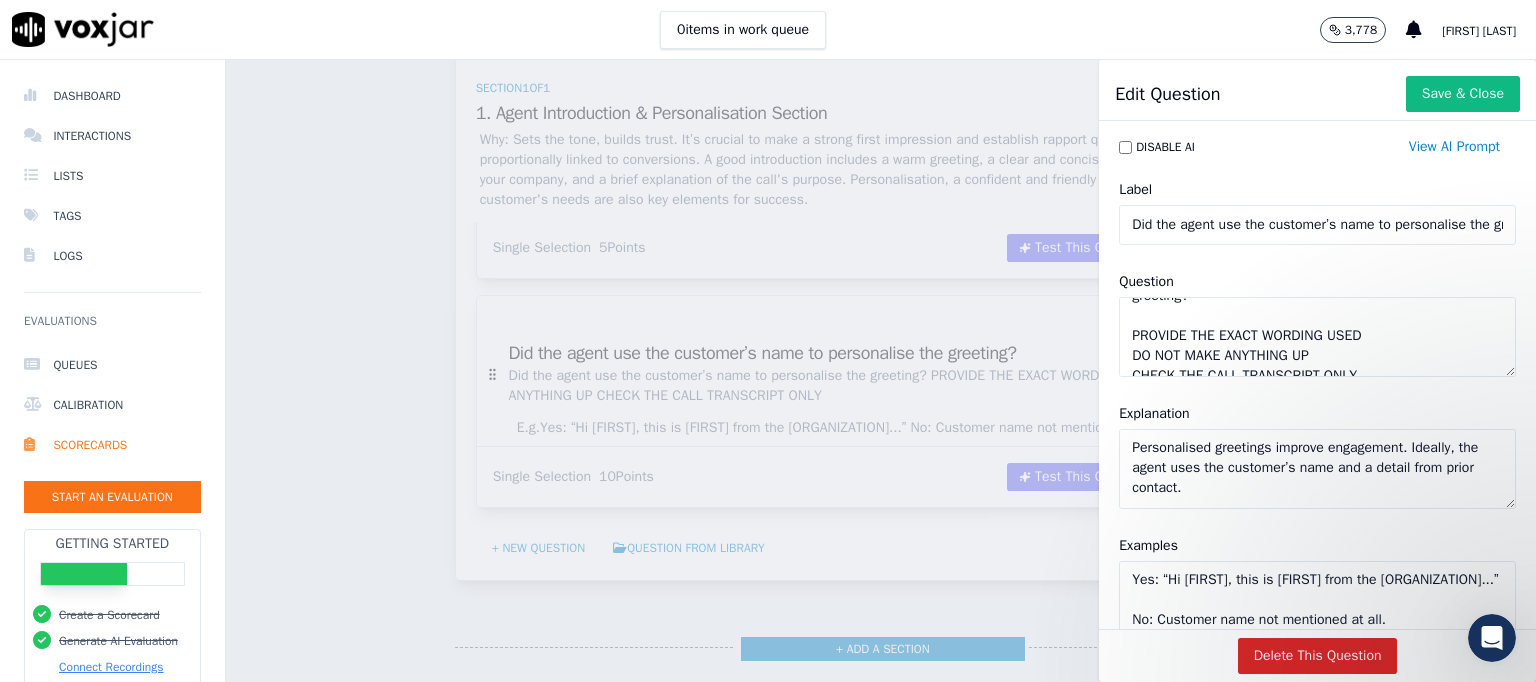 scroll, scrollTop: 97, scrollLeft: 0, axis: vertical 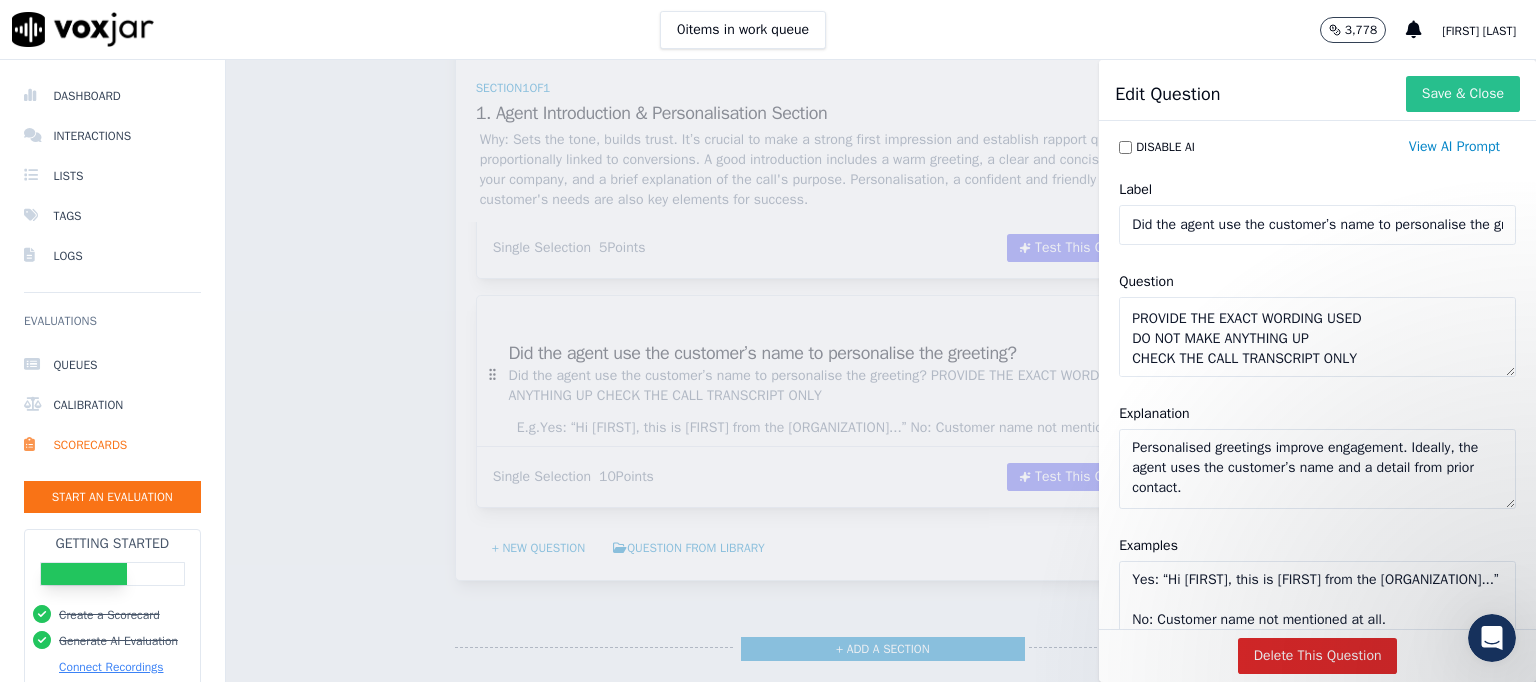 type on "You are a sales quality assessor.
Did the agent use the customer’s name to personalise the greeting?
PROVIDE THE EXACT WORDING USED
DO NOT MAKE ANYTHING UP
CHECK THE CALL TRANSCRIPT ONLY" 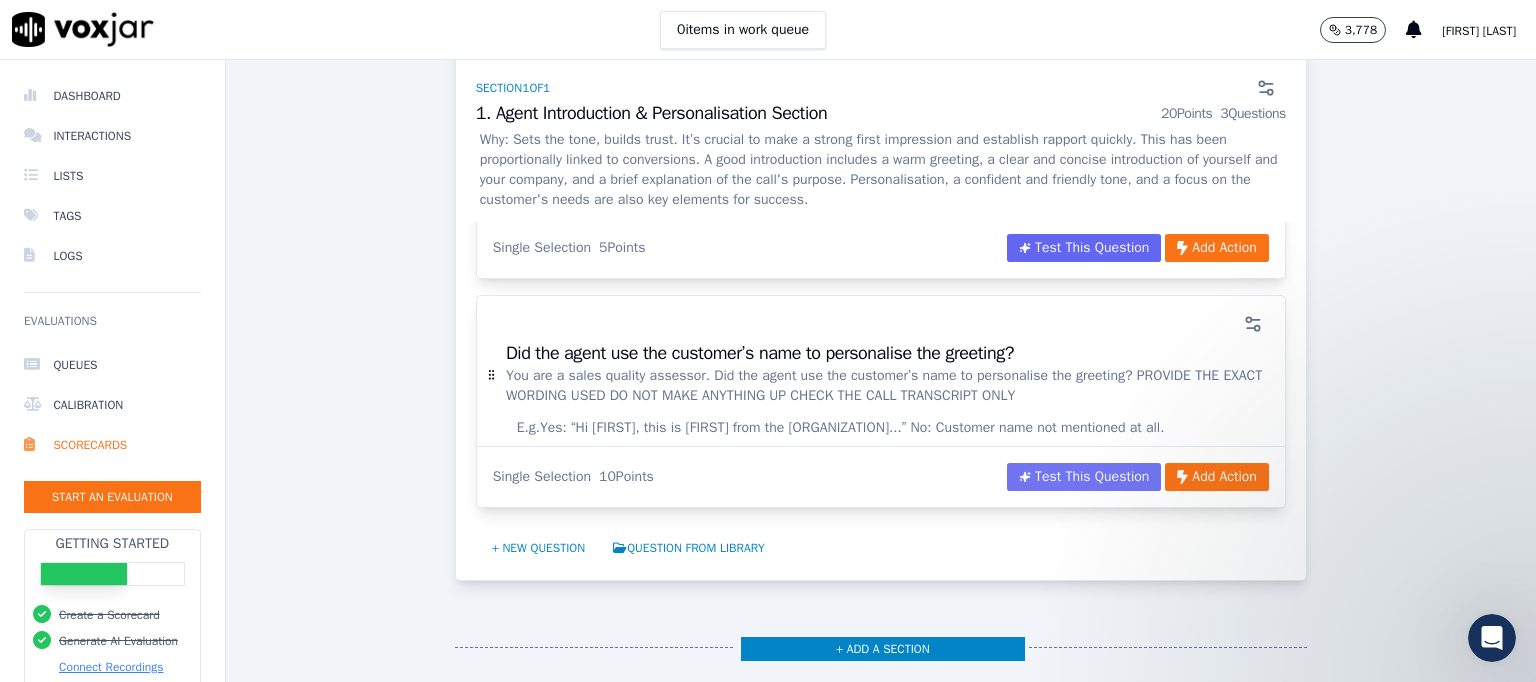 click on "Test This Question" at bounding box center (1084, 477) 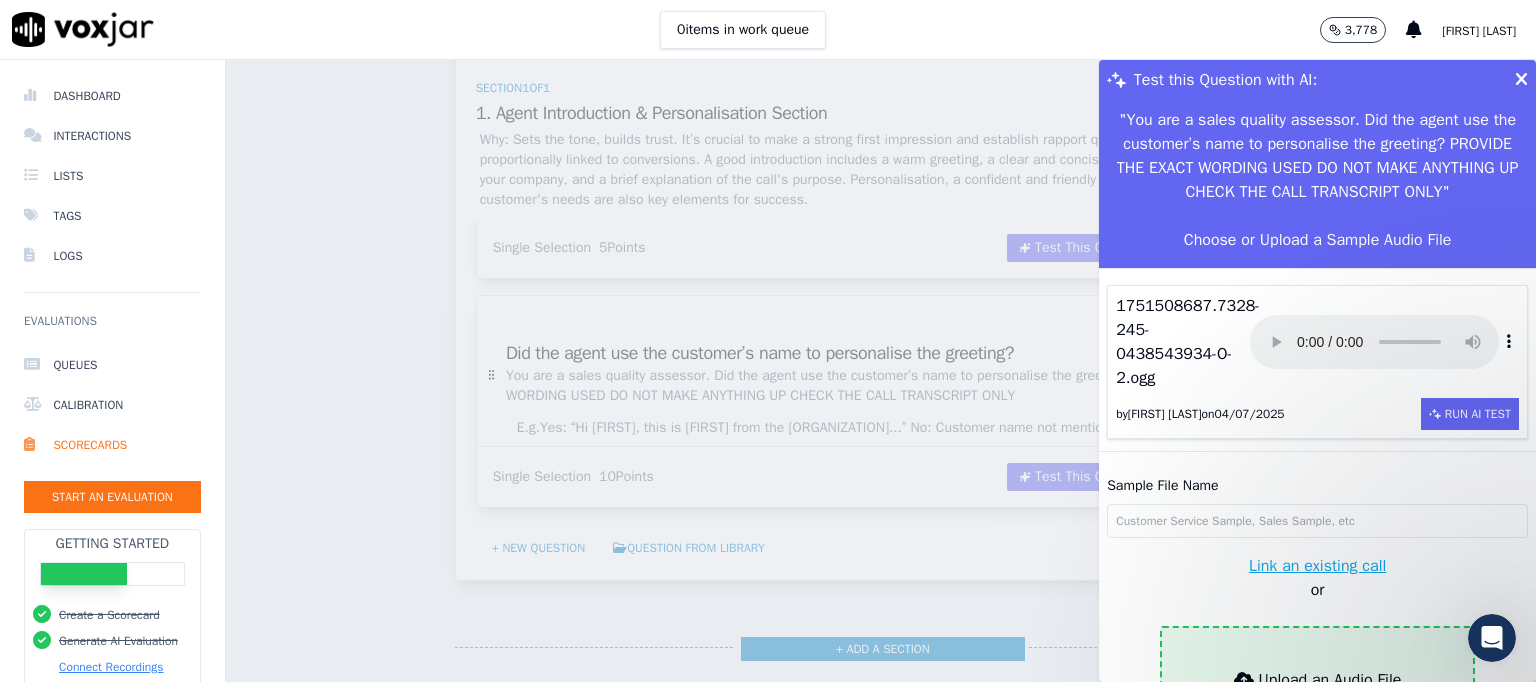 scroll, scrollTop: 181, scrollLeft: 0, axis: vertical 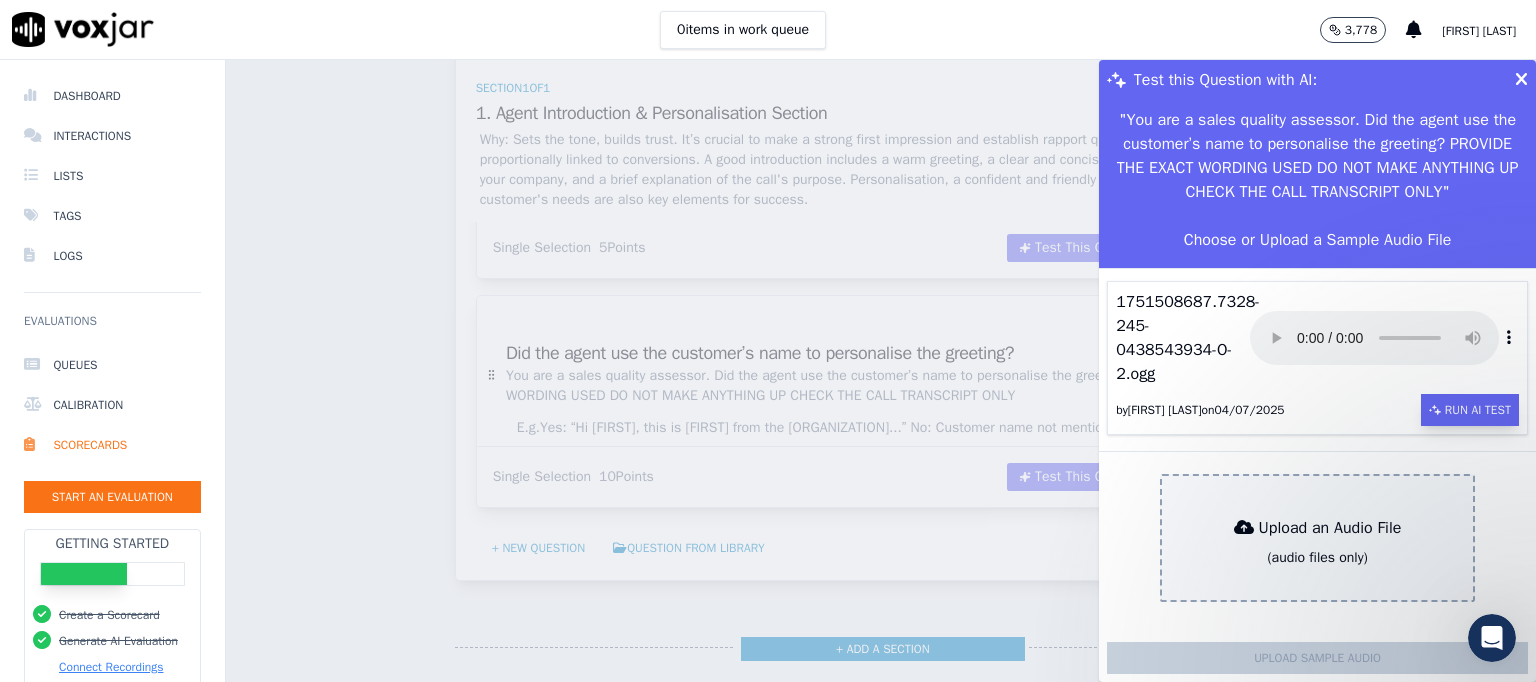 click on "Run AI Test" at bounding box center (1470, 410) 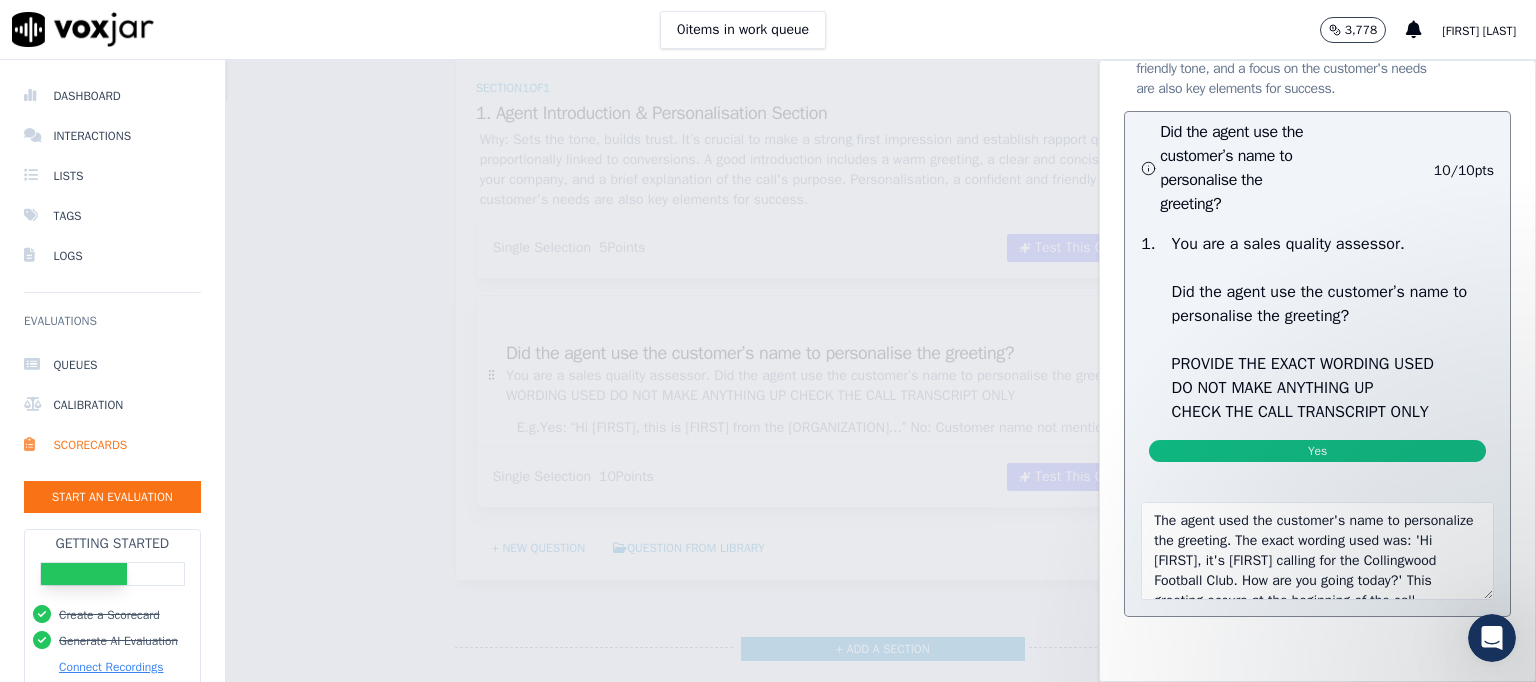 scroll, scrollTop: 400, scrollLeft: 0, axis: vertical 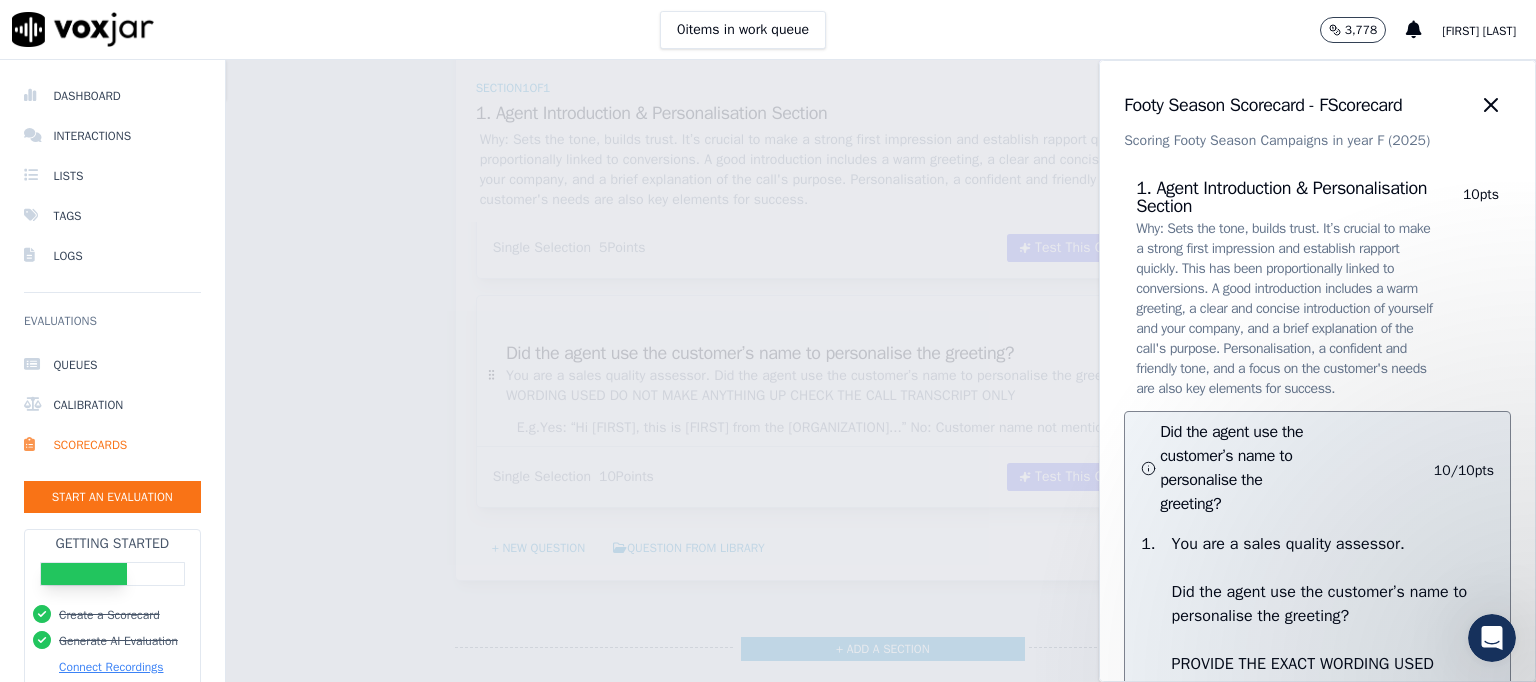 click 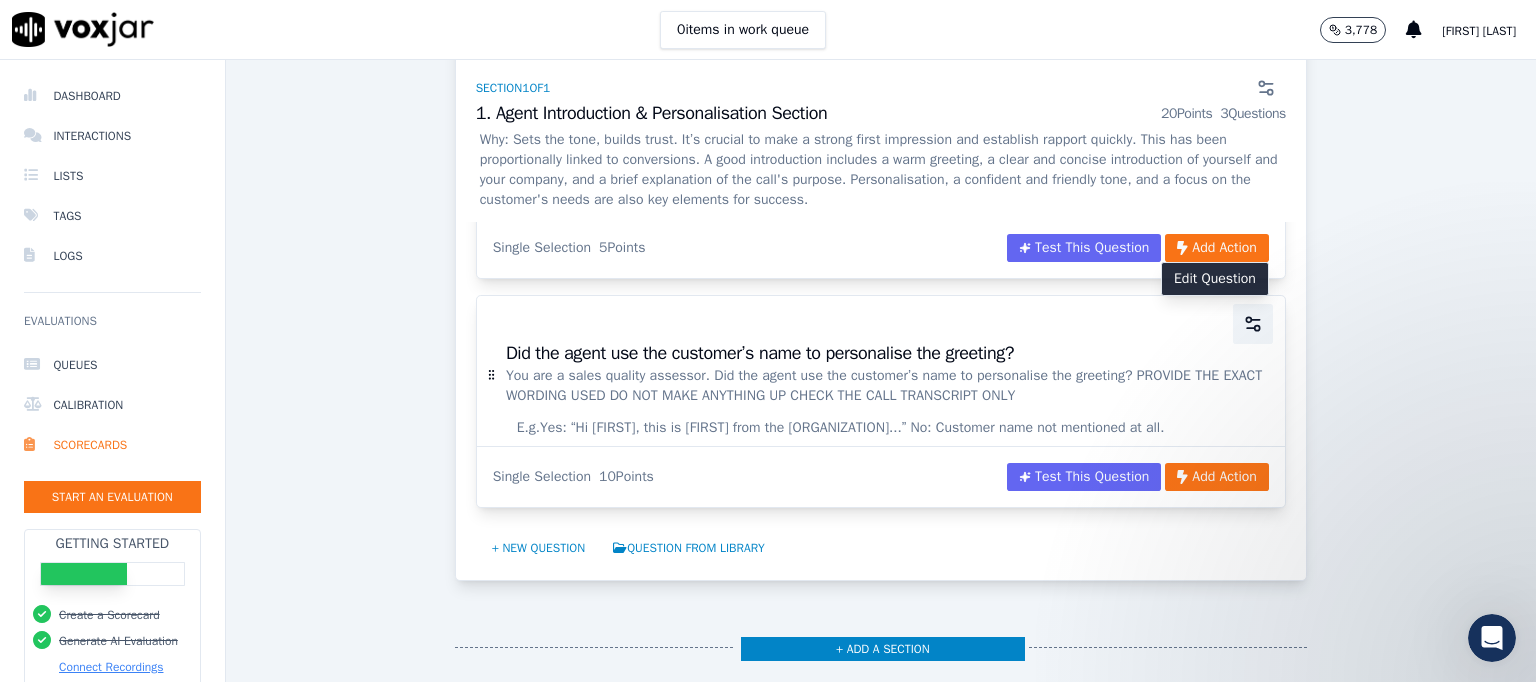 click 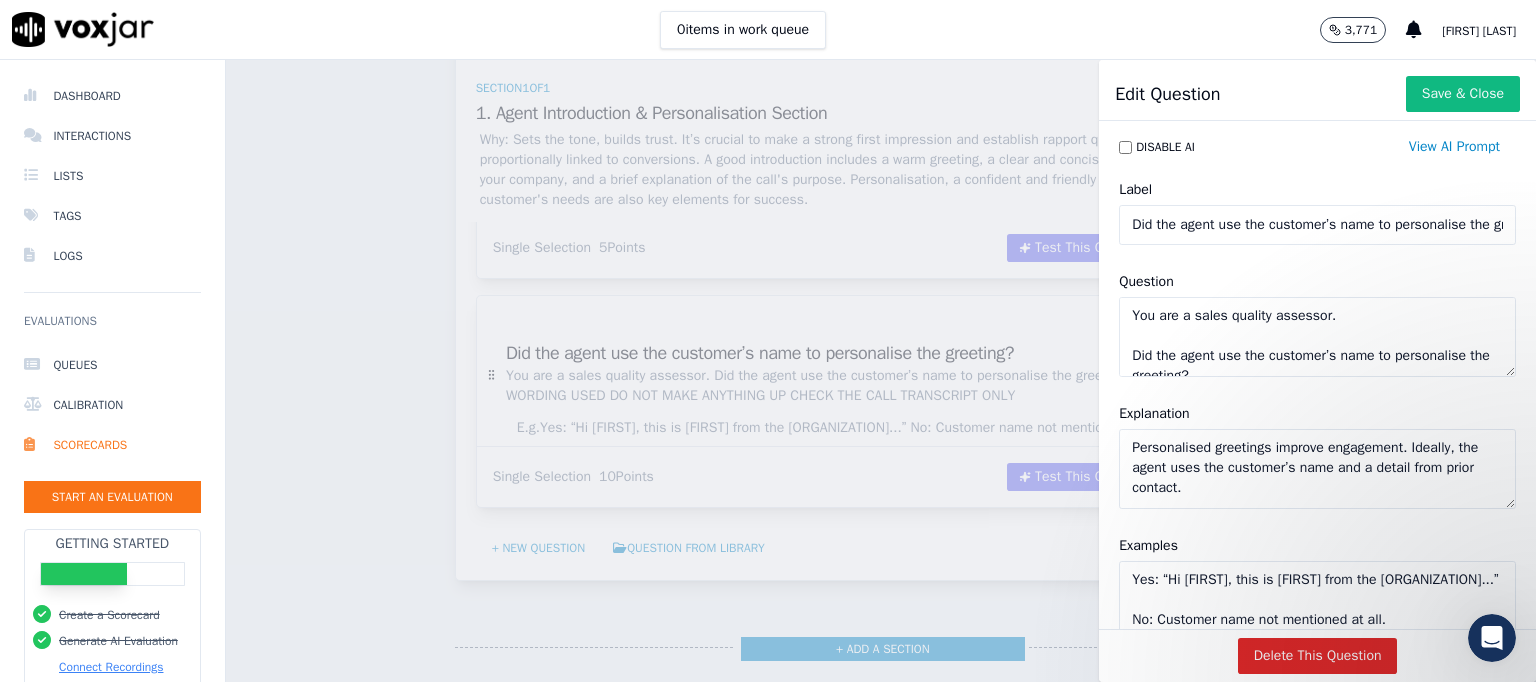 scroll, scrollTop: 97, scrollLeft: 0, axis: vertical 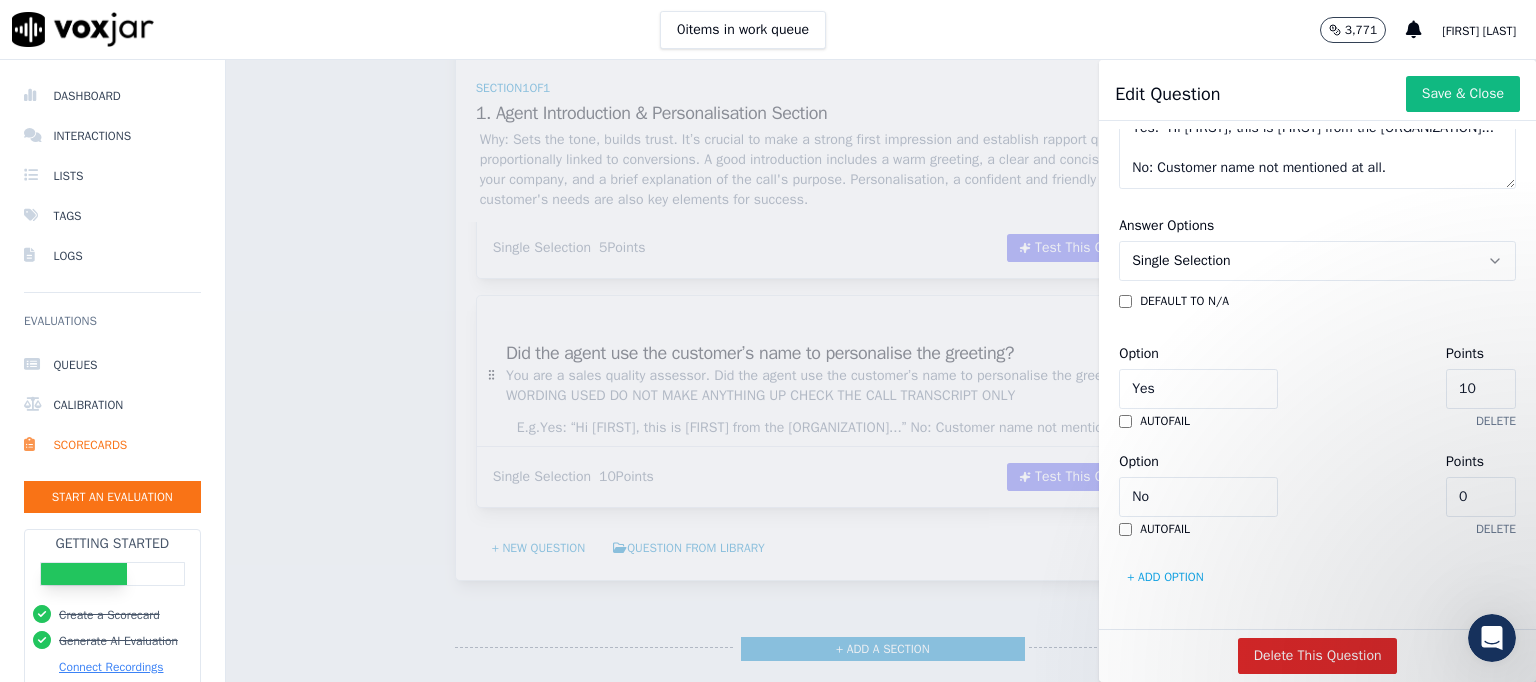 drag, startPoint x: 1398, startPoint y: 329, endPoint x: 1343, endPoint y: 323, distance: 55.326305 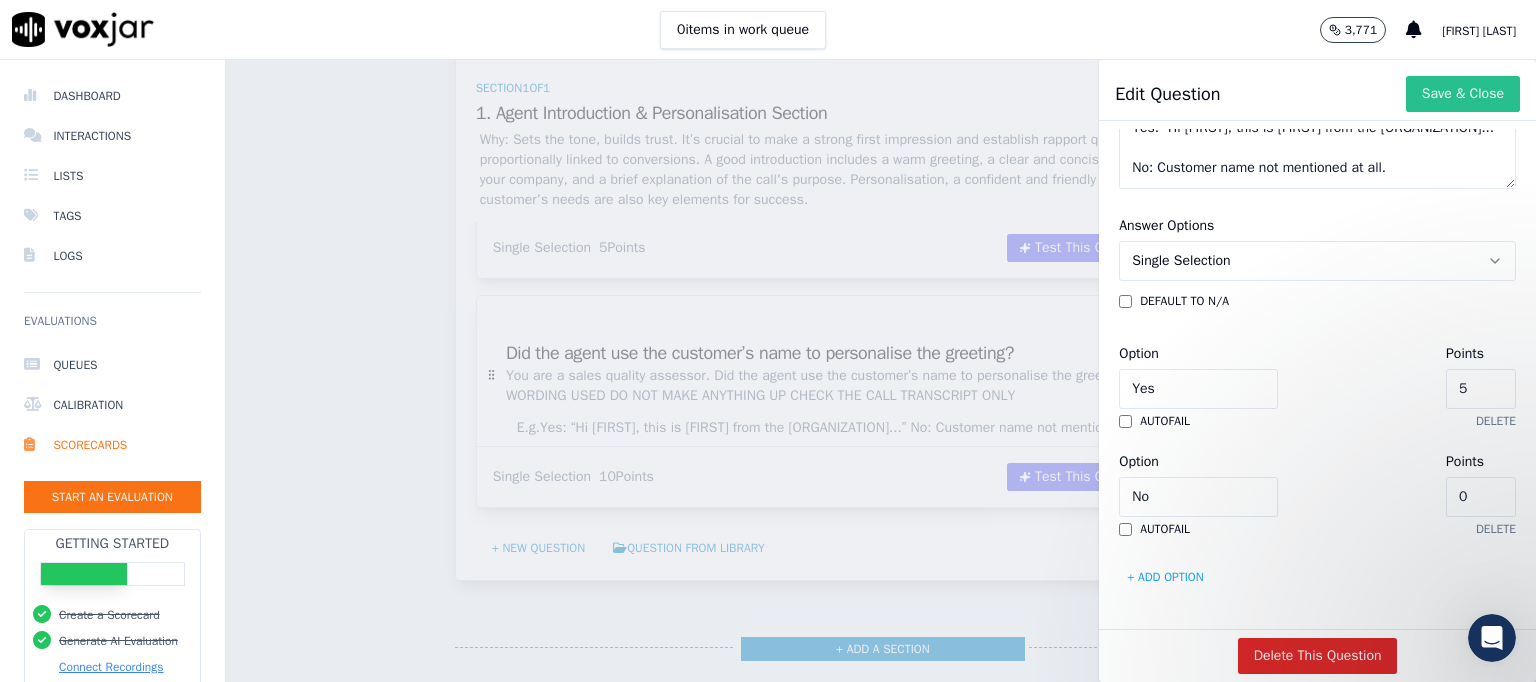click on "Save & Close" at bounding box center (1463, 94) 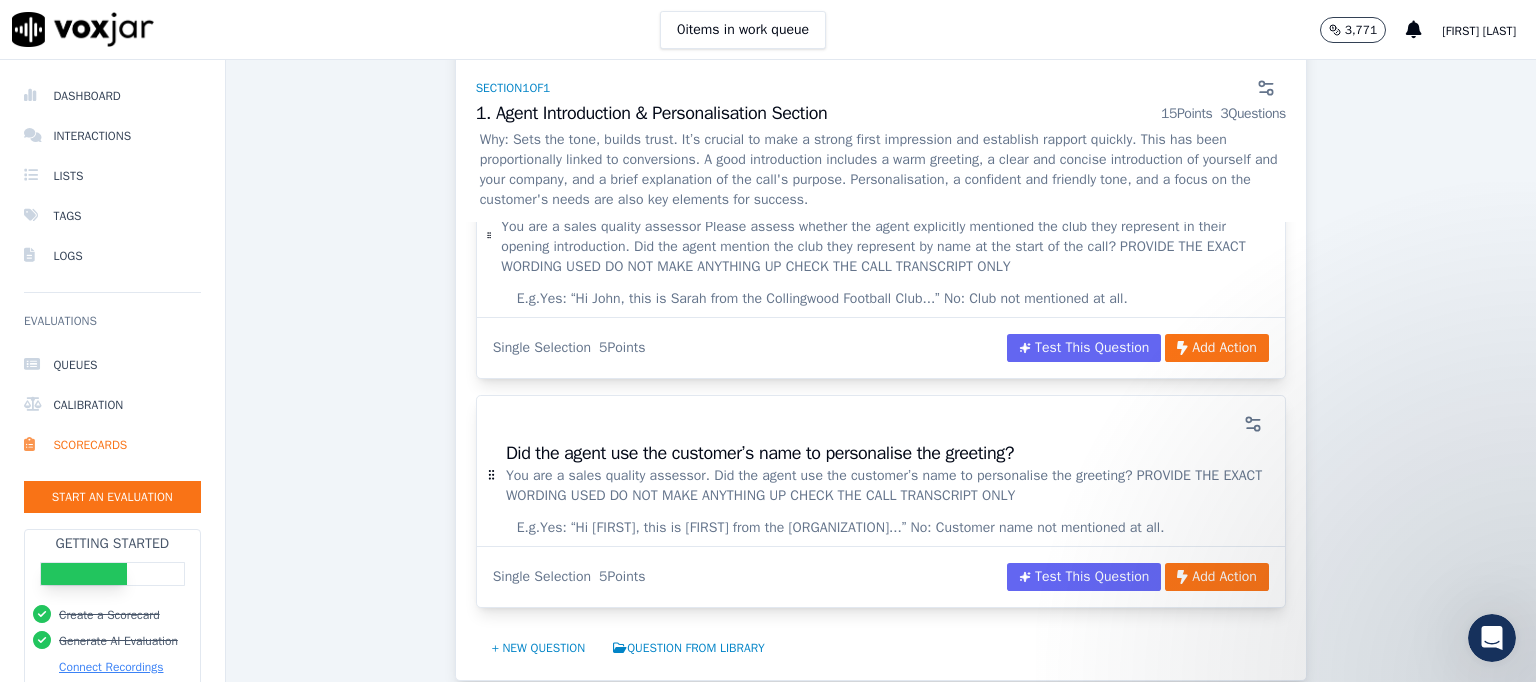 scroll, scrollTop: 793, scrollLeft: 0, axis: vertical 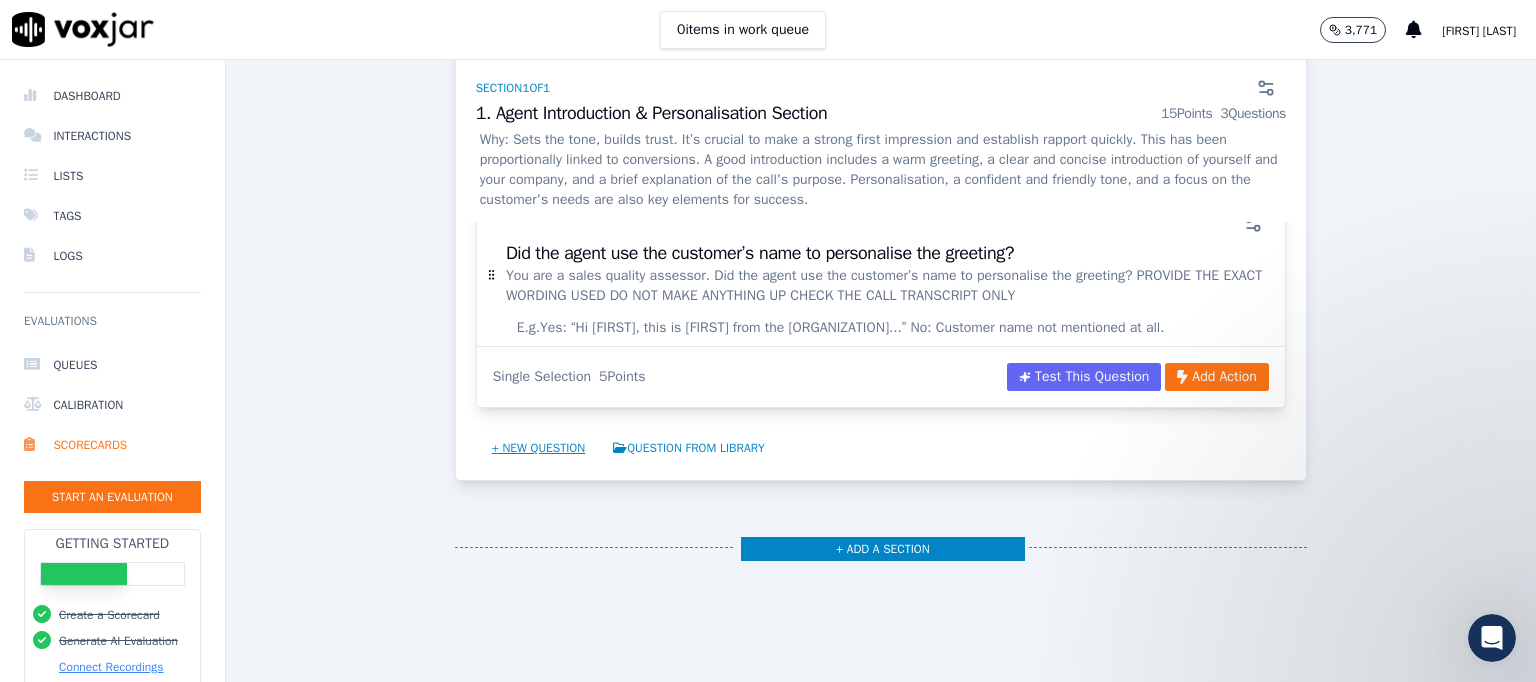 click on "+ New question" at bounding box center [539, 448] 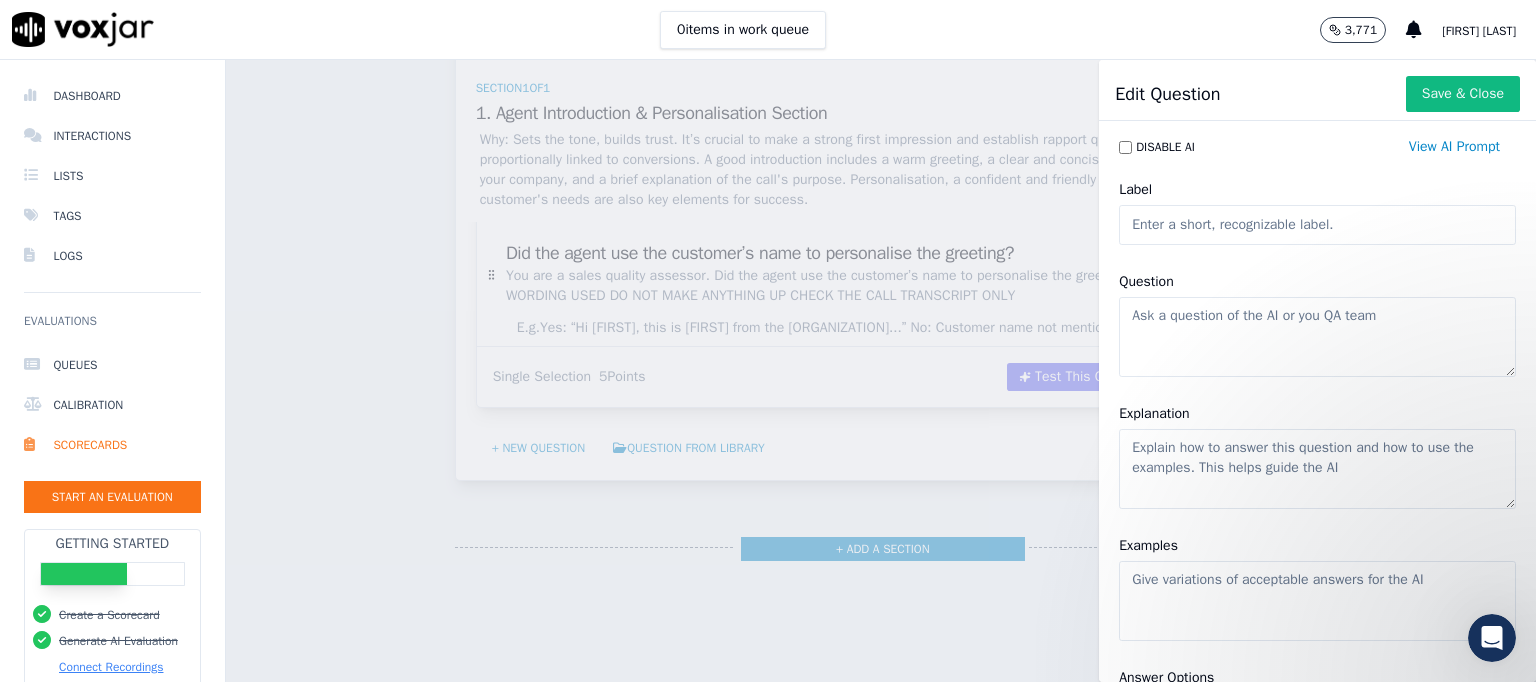click on "Label" 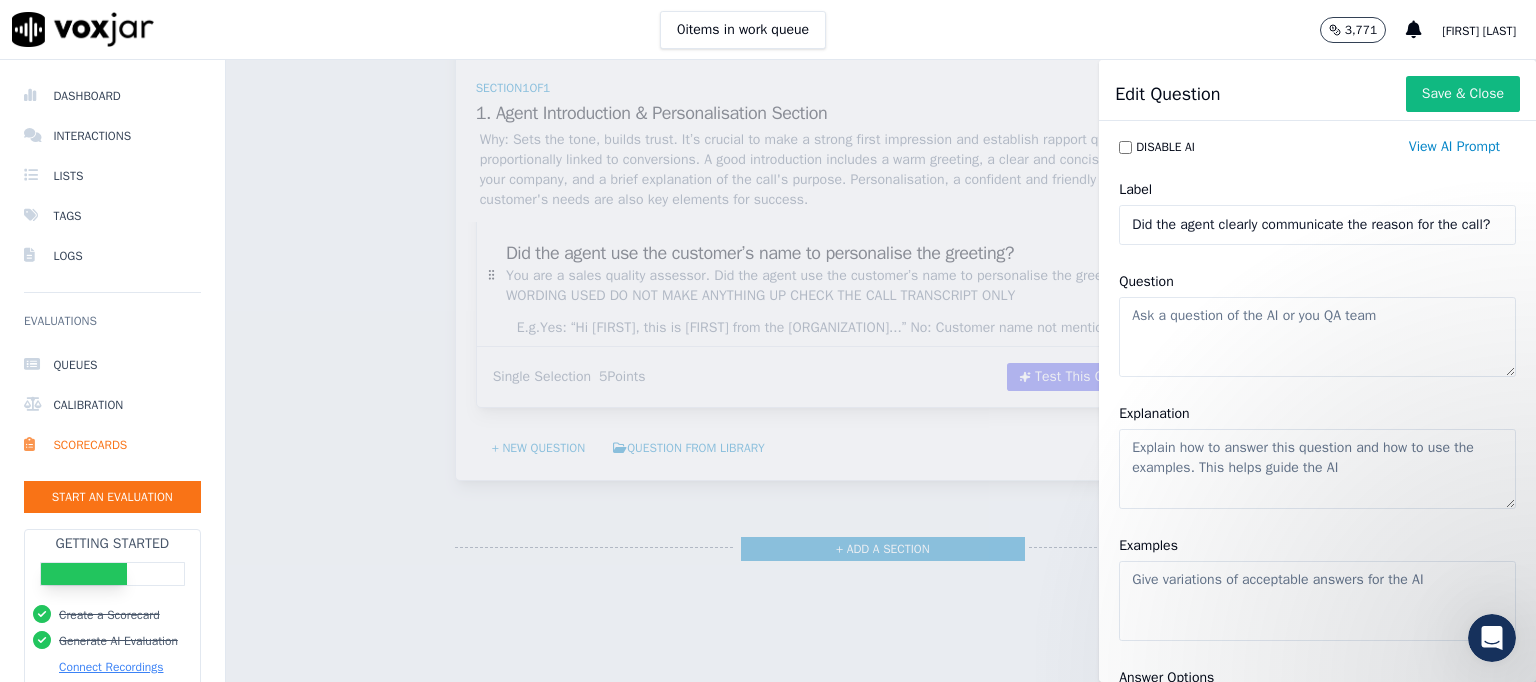 scroll, scrollTop: 0, scrollLeft: 28, axis: horizontal 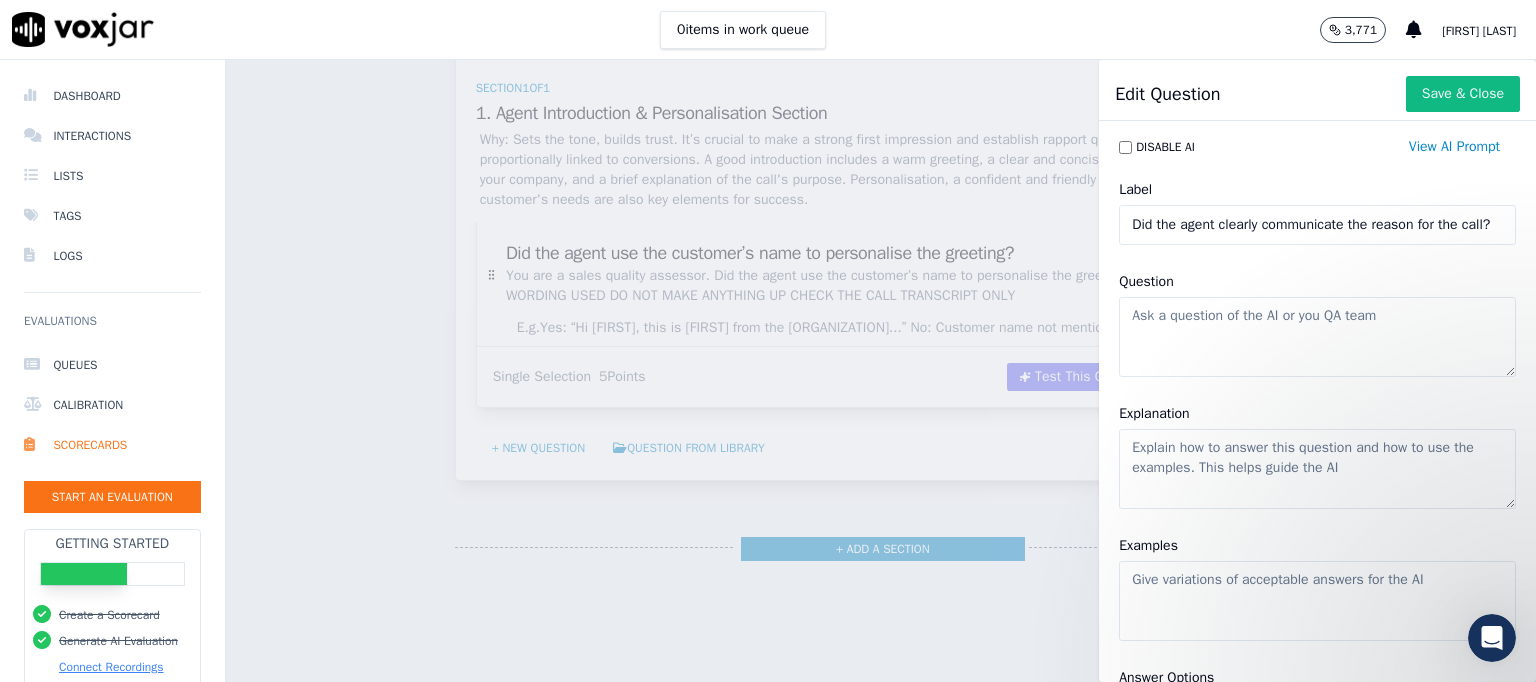 type on "Did the agent clearly communicate the reason for the call?" 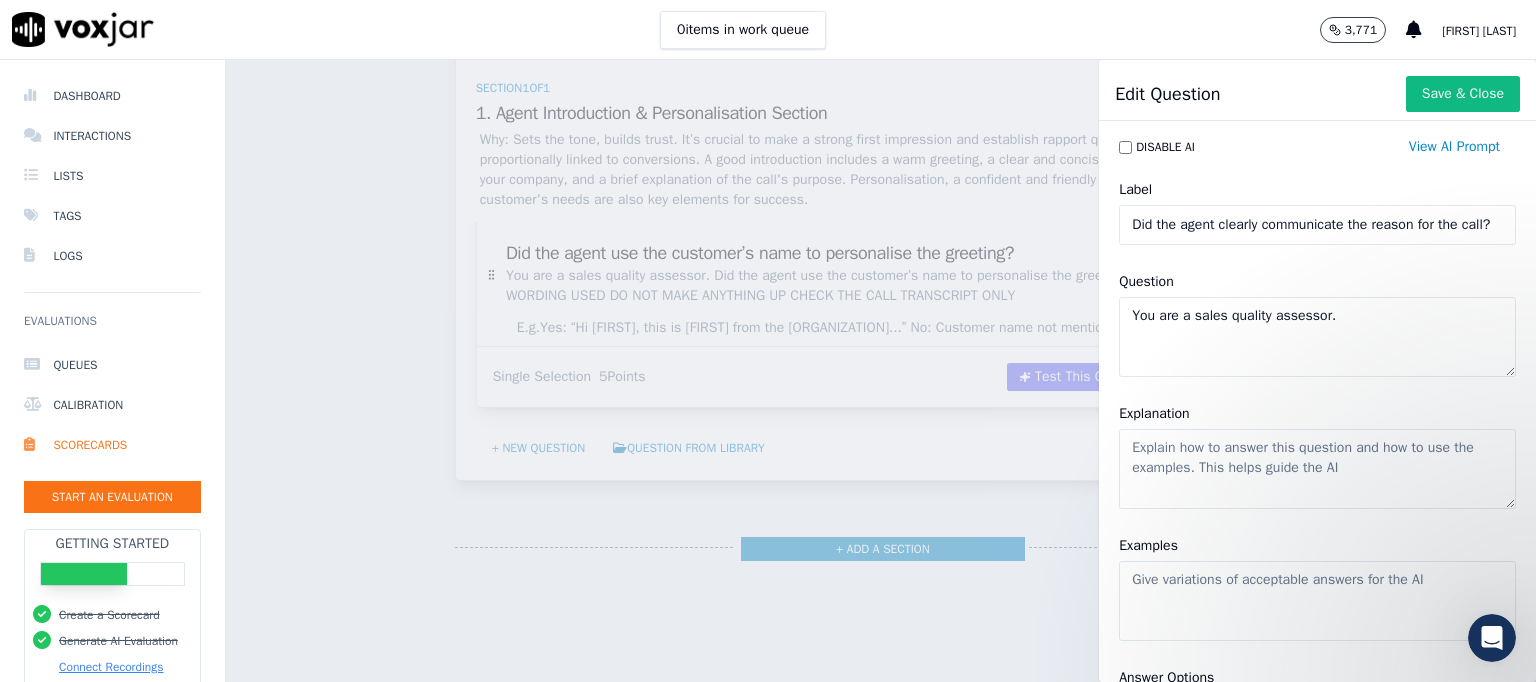 paste on "Did the agent clearly communicate the reason for the call?" 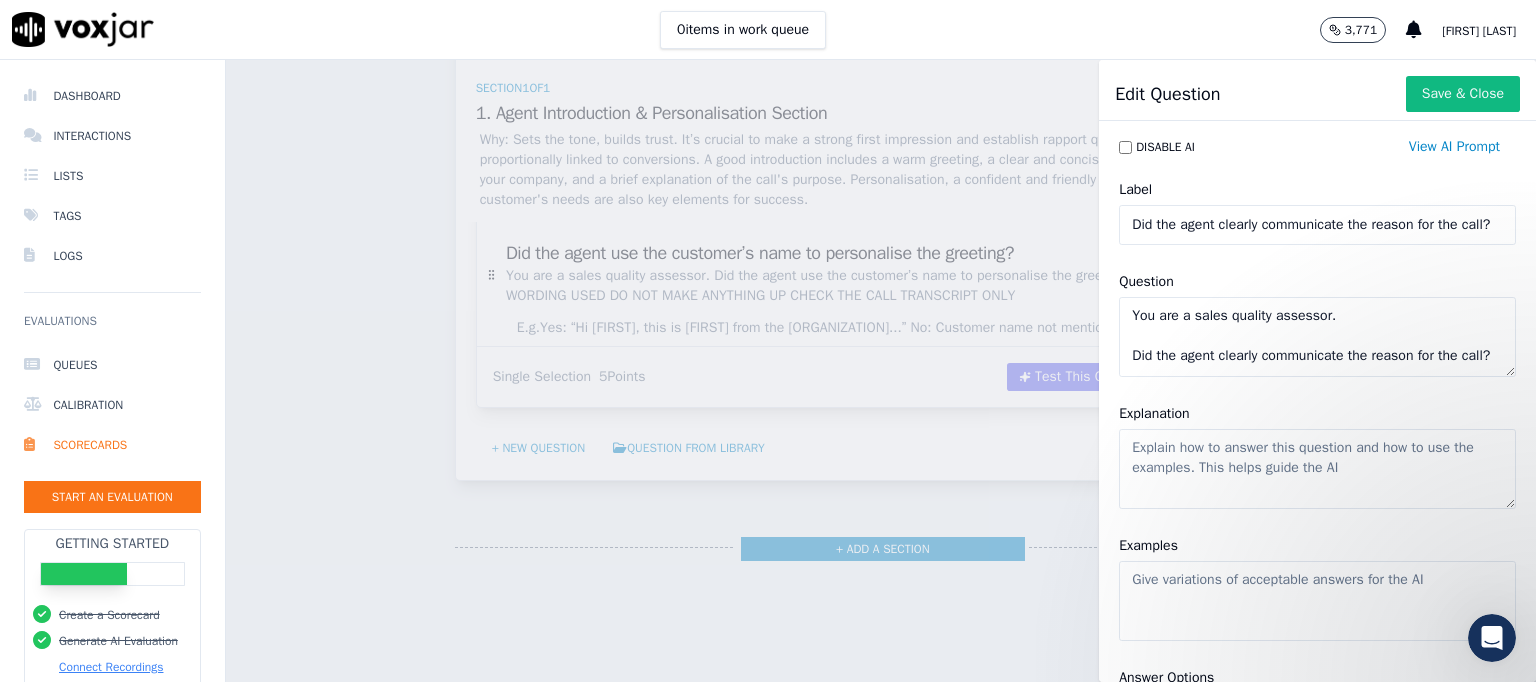 scroll, scrollTop: 48, scrollLeft: 0, axis: vertical 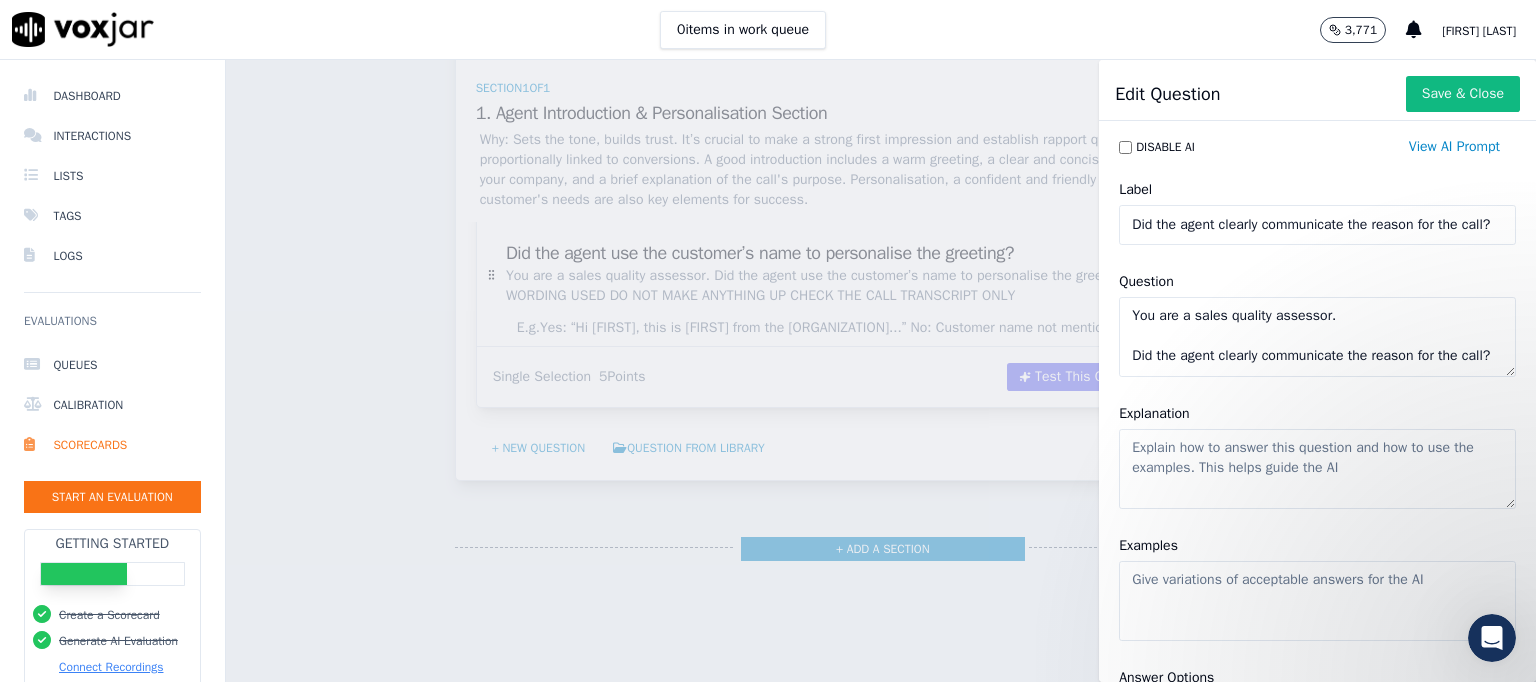 paste on "PROVIDE THE EXACT WORDING USED
DO NOT MAKE ANYTHING UP
CHECK THE CALL TRANSCRIPT ONLY" 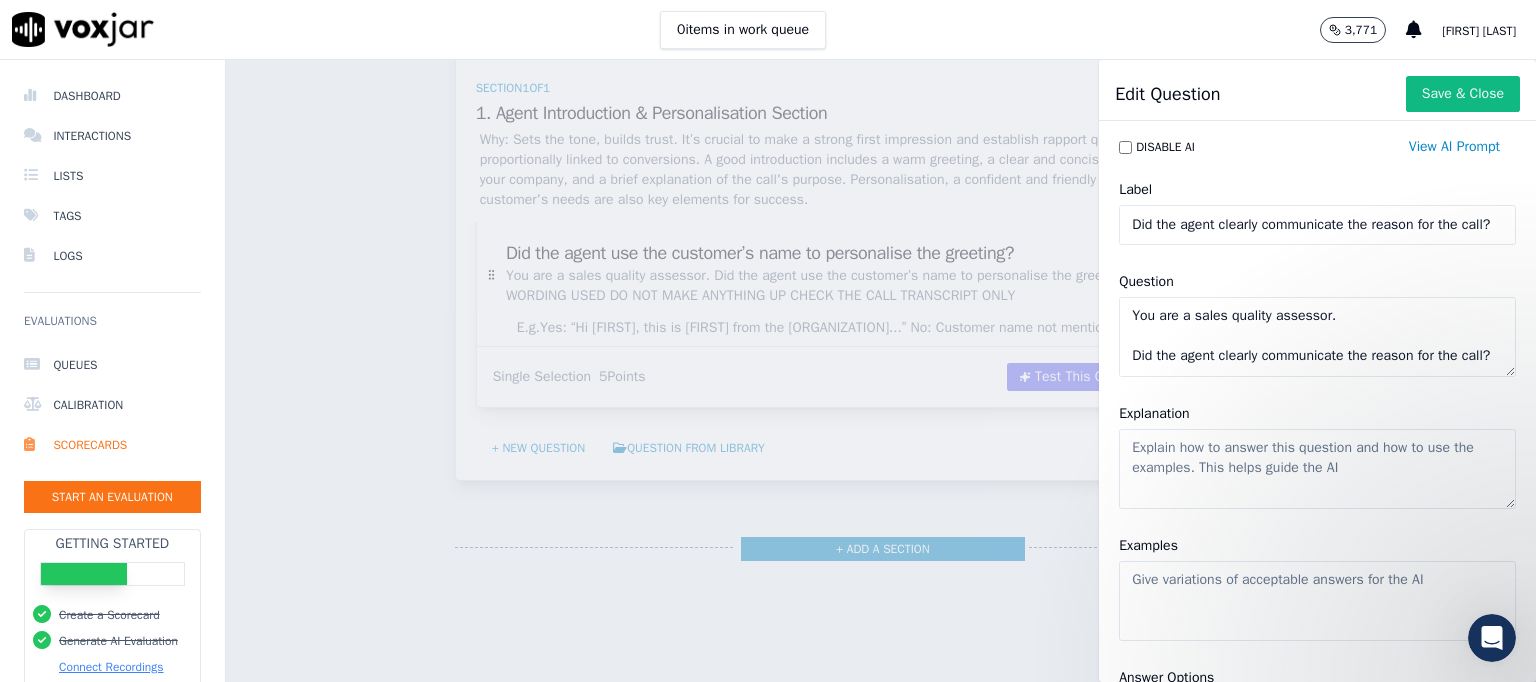 scroll, scrollTop: 97, scrollLeft: 0, axis: vertical 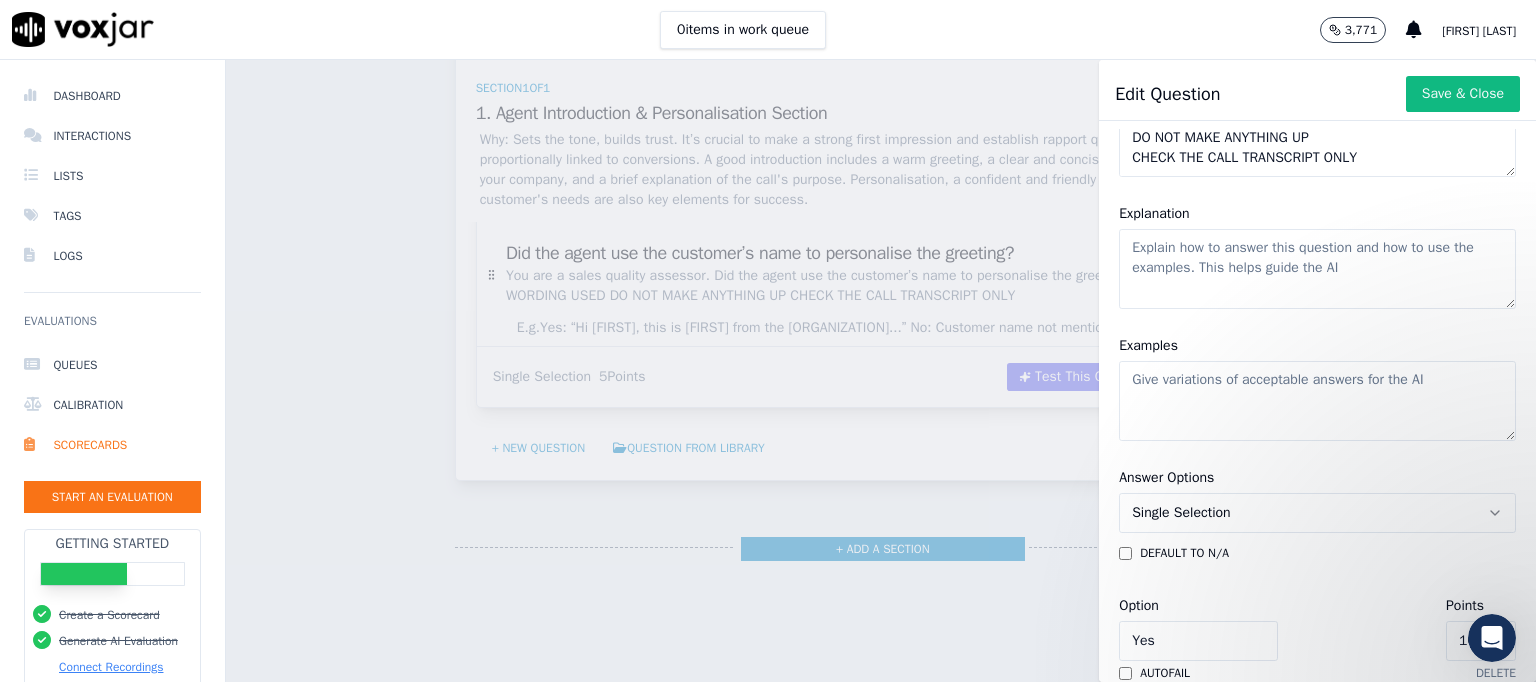 type on "You are a sales quality assessor.
Did the agent clearly communicate the reason for the call?
PROVIDE THE EXACT WORDING USED
DO NOT MAKE ANYTHING UP
CHECK THE CALL TRANSCRIPT ONLY" 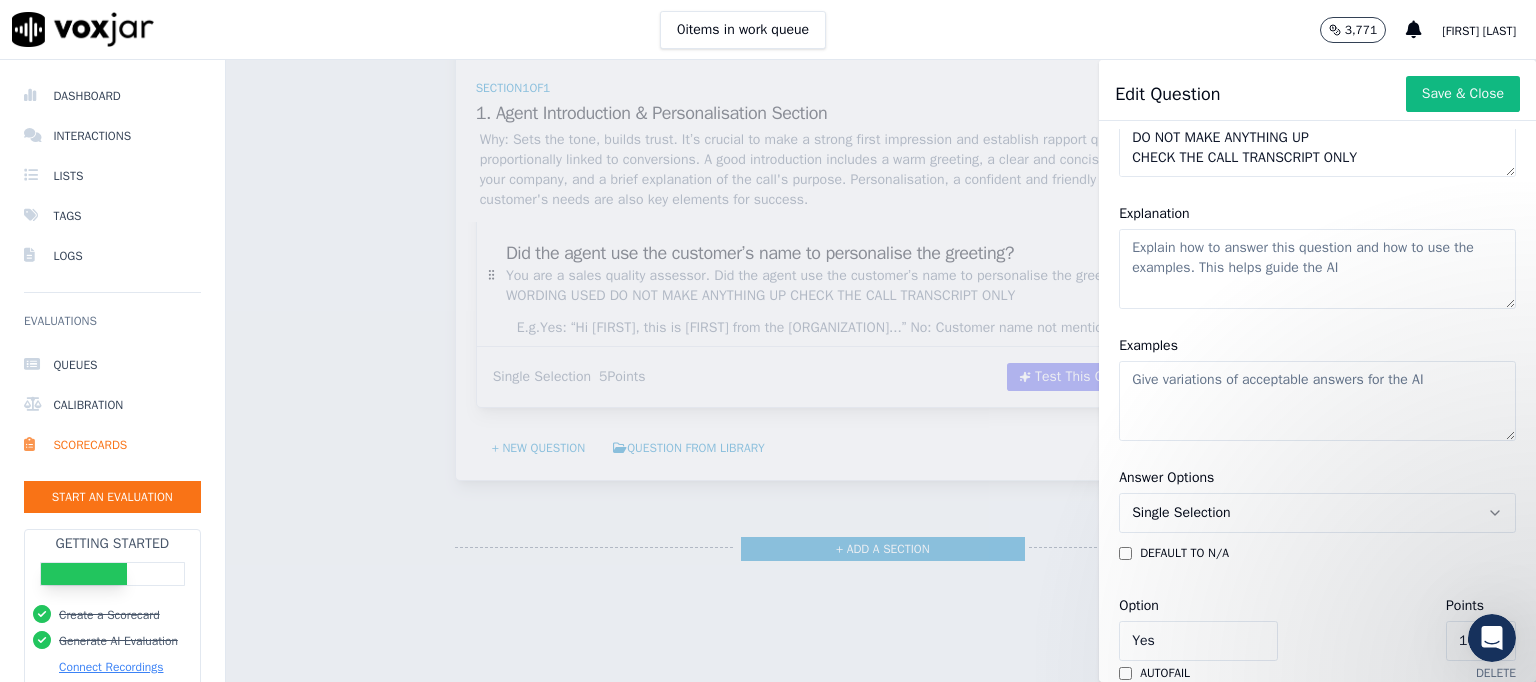 paste on "Clearly explain why you're calling, relating it to the prospect's needs or interests.
Focus on the value you can offer them." 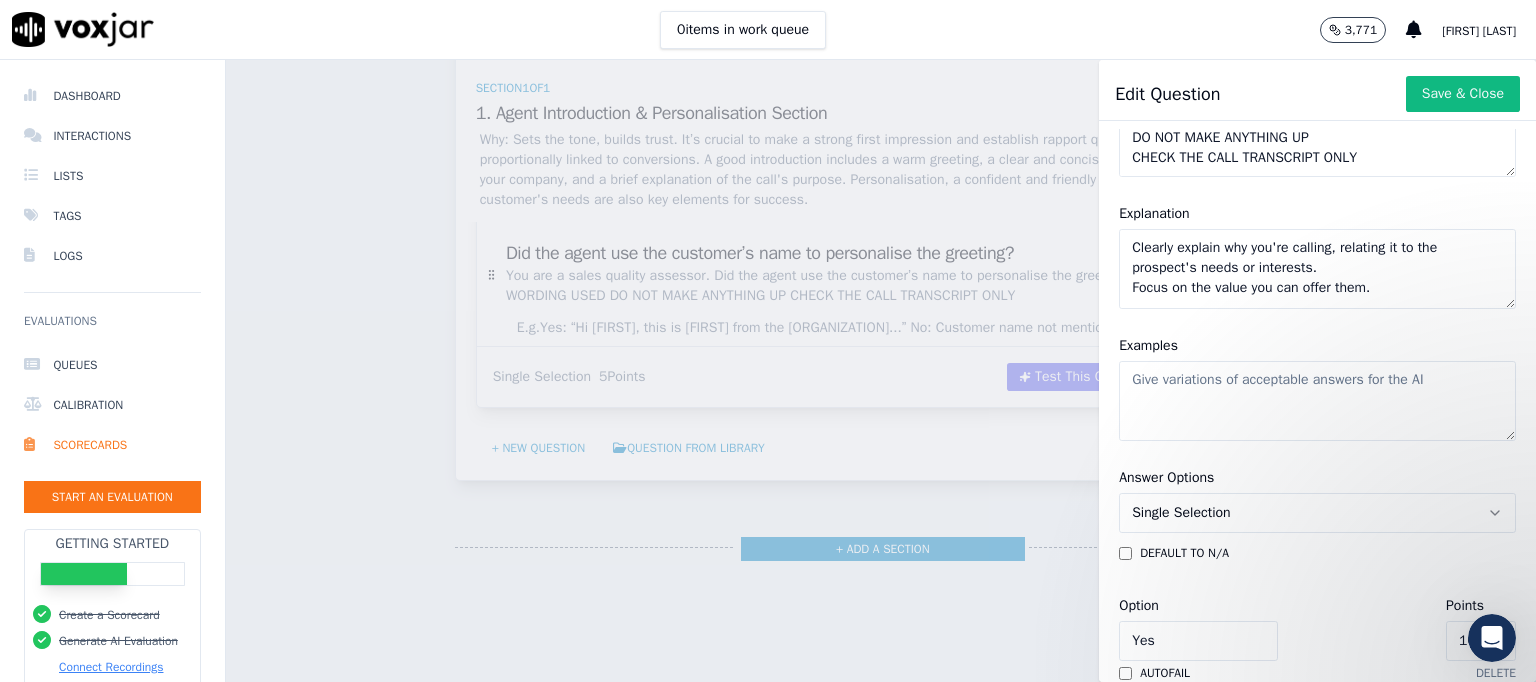 click on "Clearly explain why you're calling, relating it to the prospect's needs or interests.
Focus on the value you can offer them." 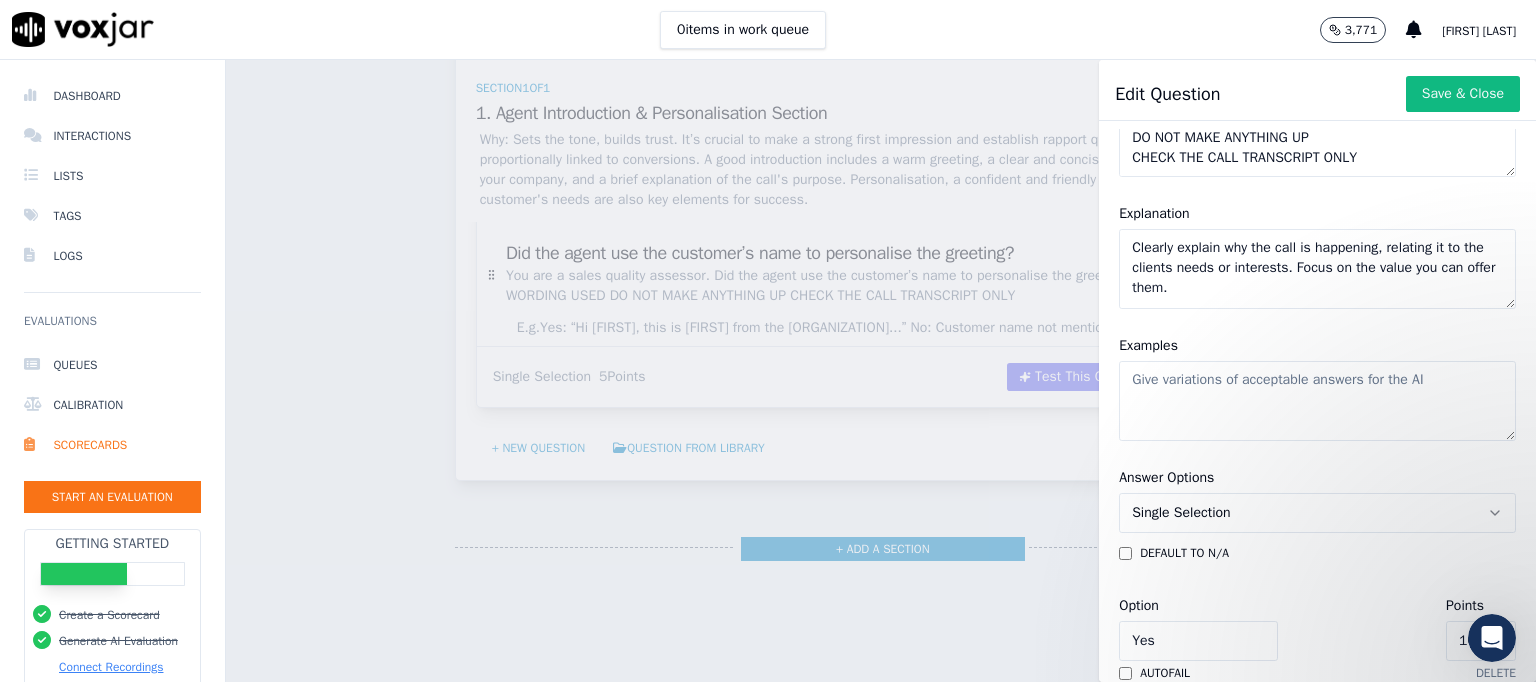 click on "Clearly explain why the call is happening, relating it to the clients needs or interests. Focus on the value you can offer them." 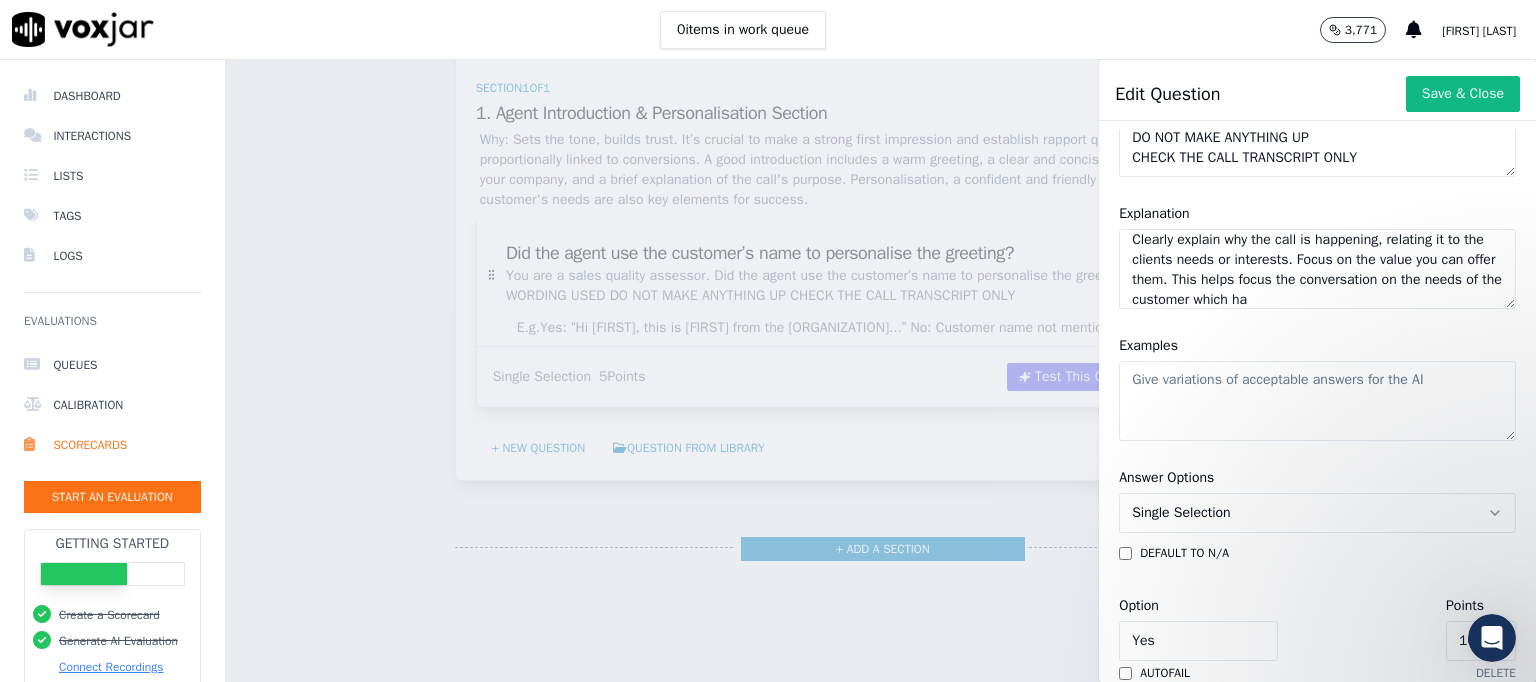 scroll, scrollTop: 28, scrollLeft: 0, axis: vertical 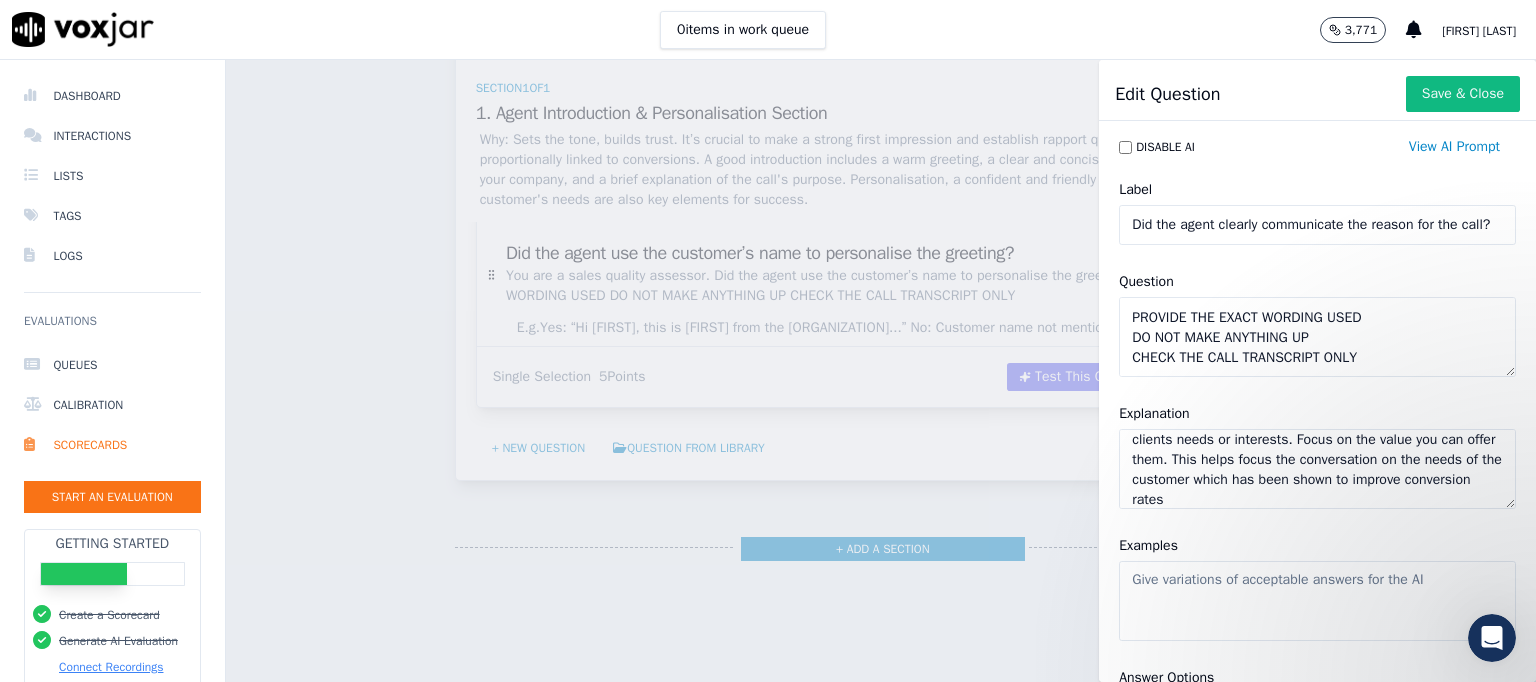 type on "Clearly explain why the call is happening, relating it to the clients needs or interests. Focus on the value you can offer them. This helps focus the conversation on the needs of the customer which has been shown to improve conversion rates" 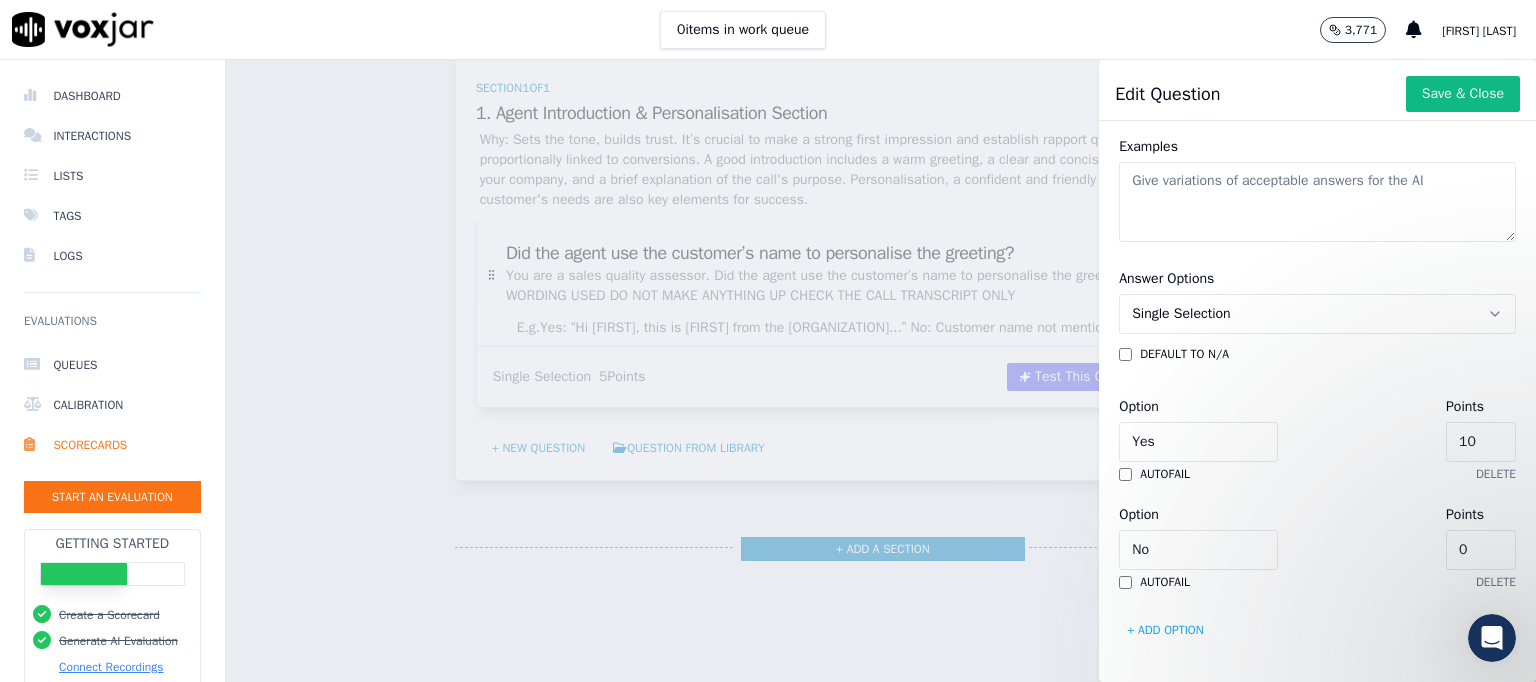 scroll, scrollTop: 414, scrollLeft: 0, axis: vertical 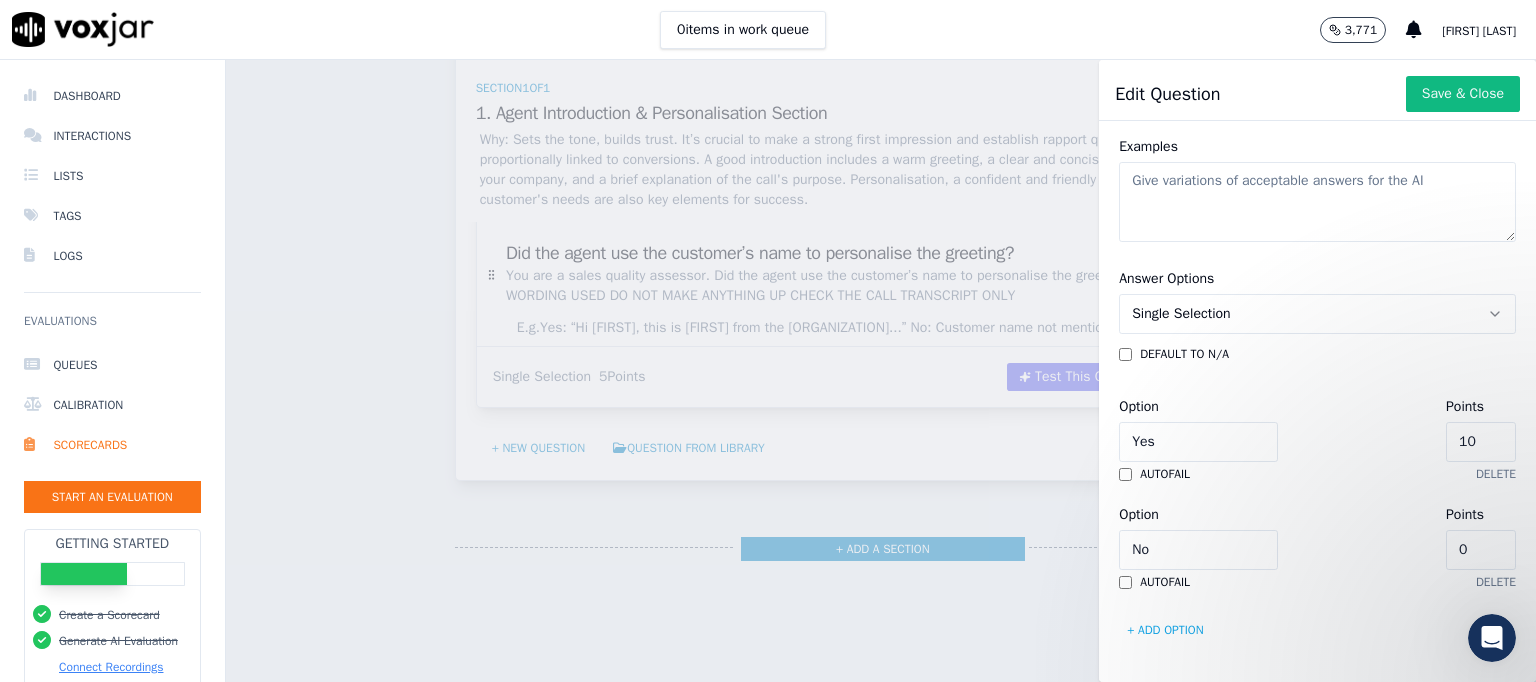 type on "5" 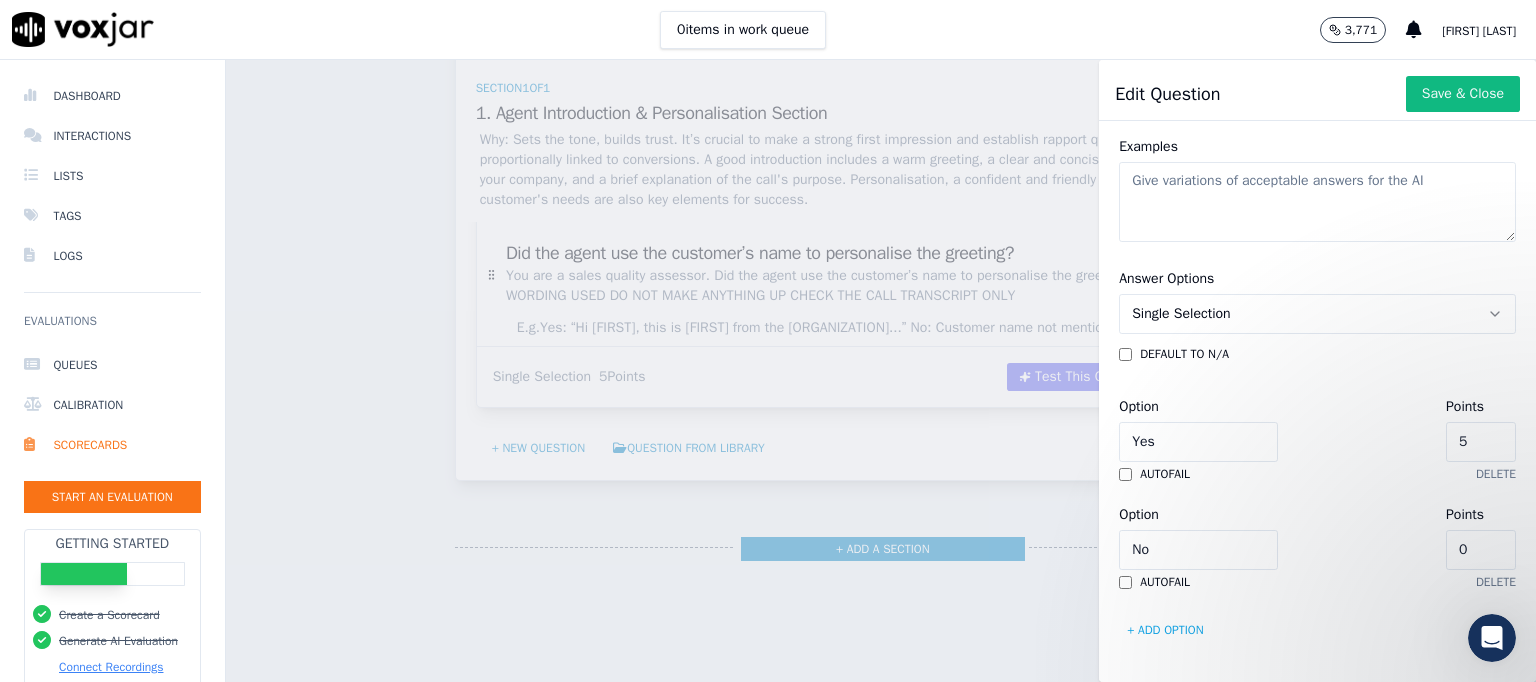 click on "Examples" 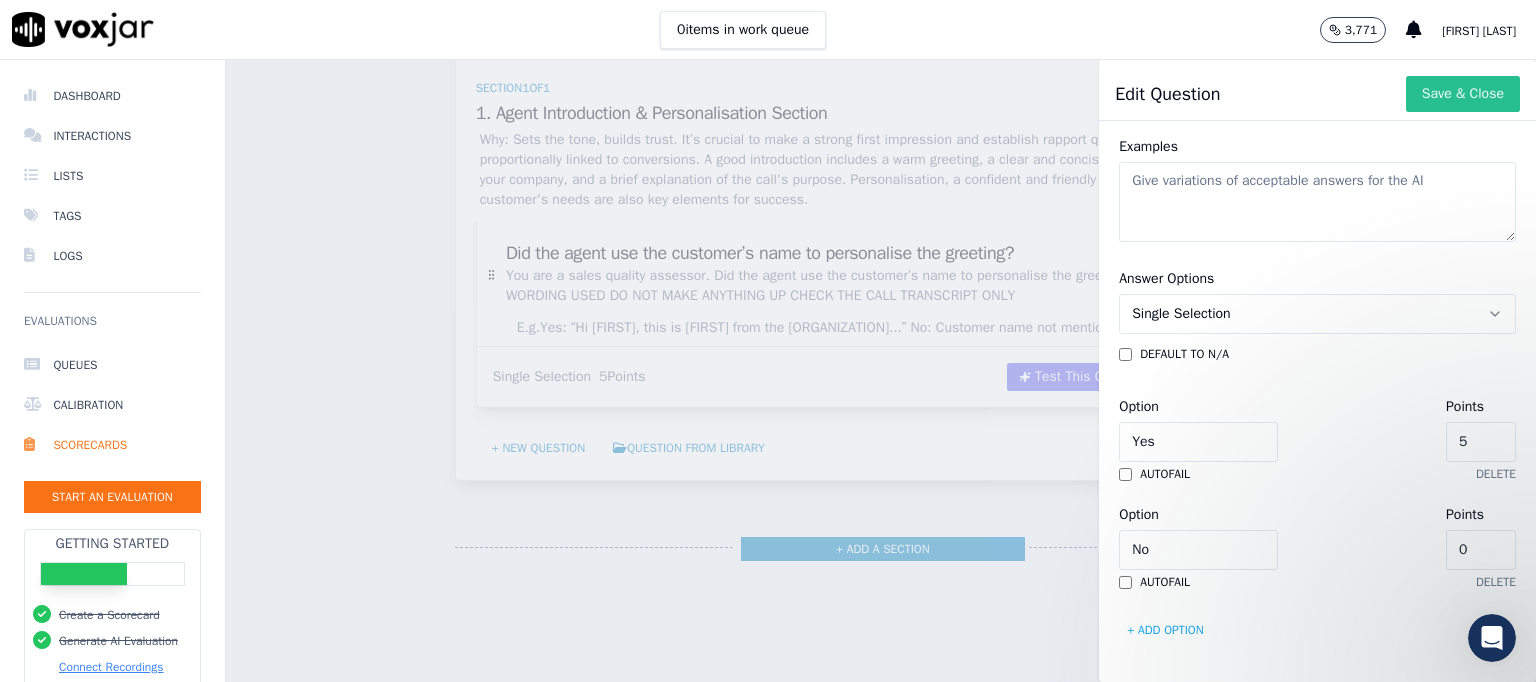 click on "Save & Close" at bounding box center [1463, 94] 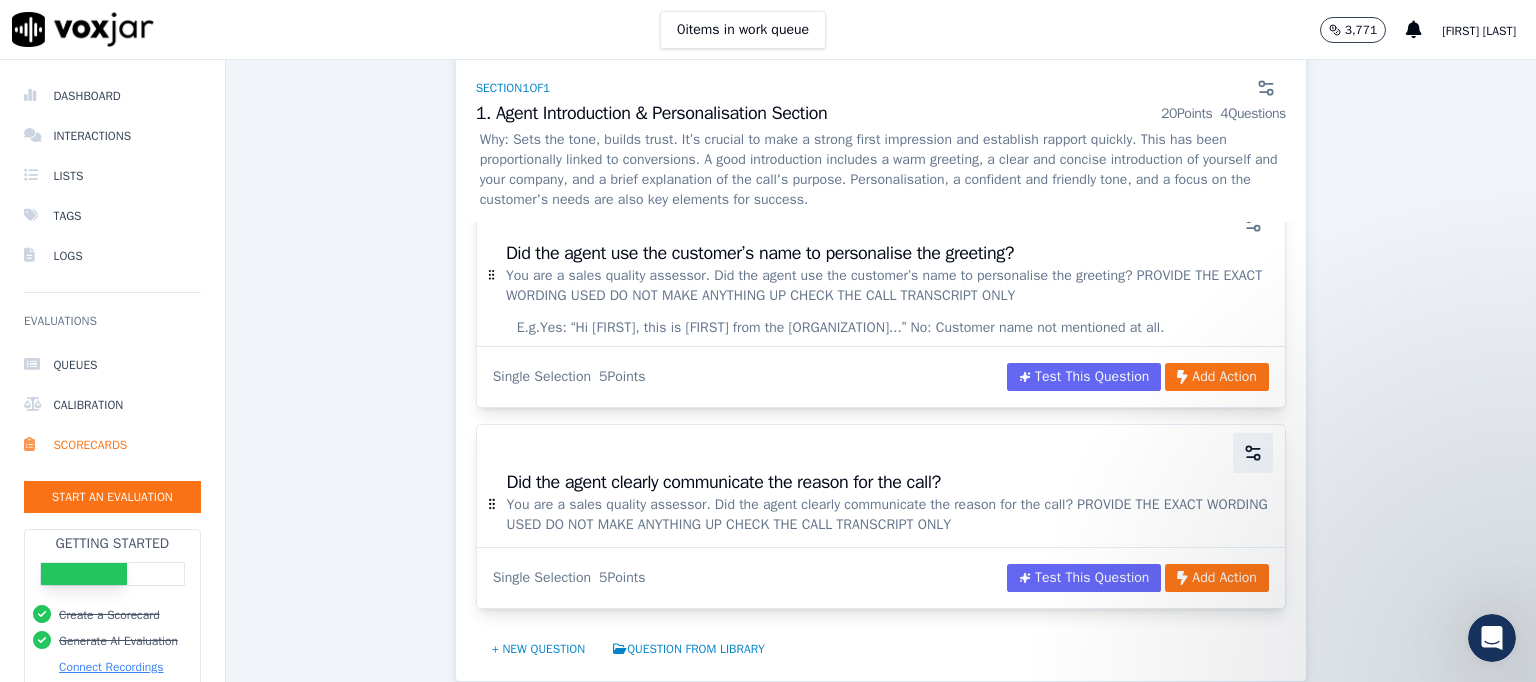 click 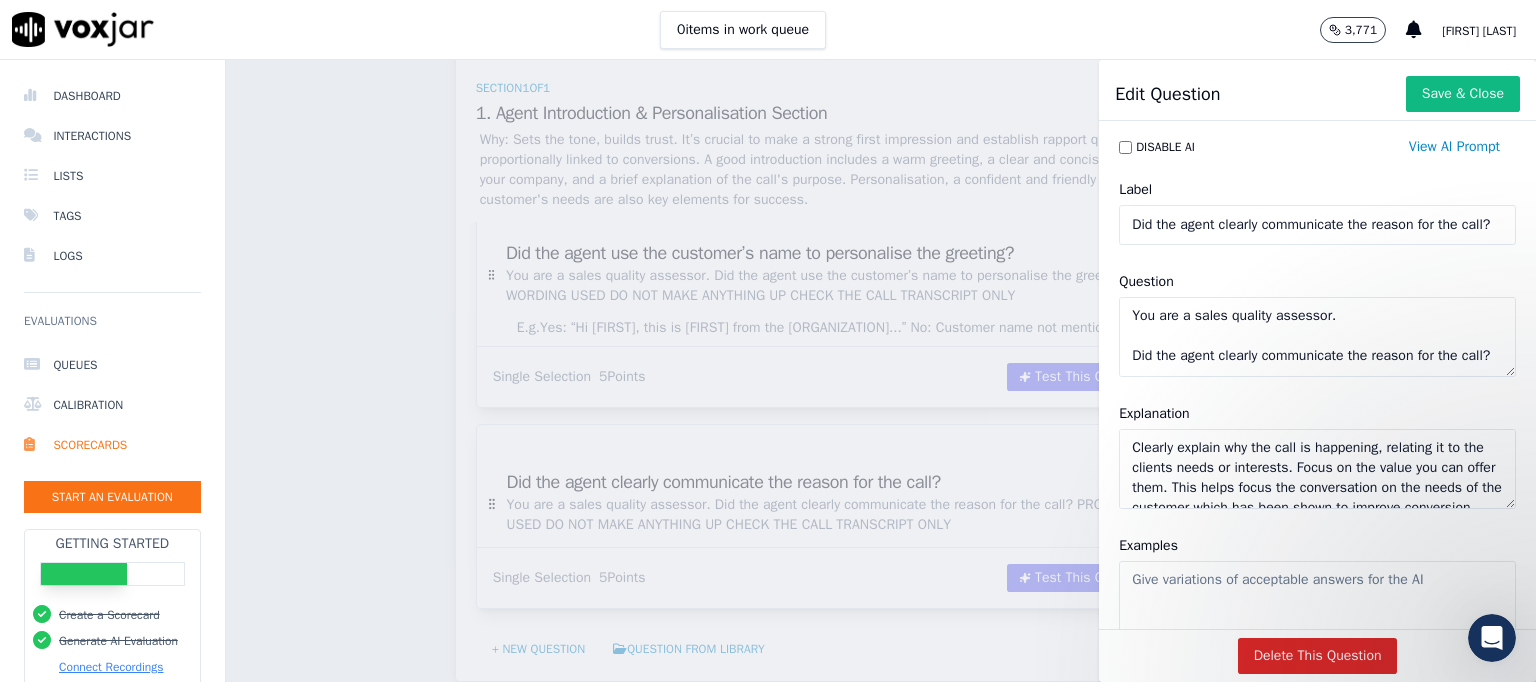 scroll, scrollTop: 97, scrollLeft: 0, axis: vertical 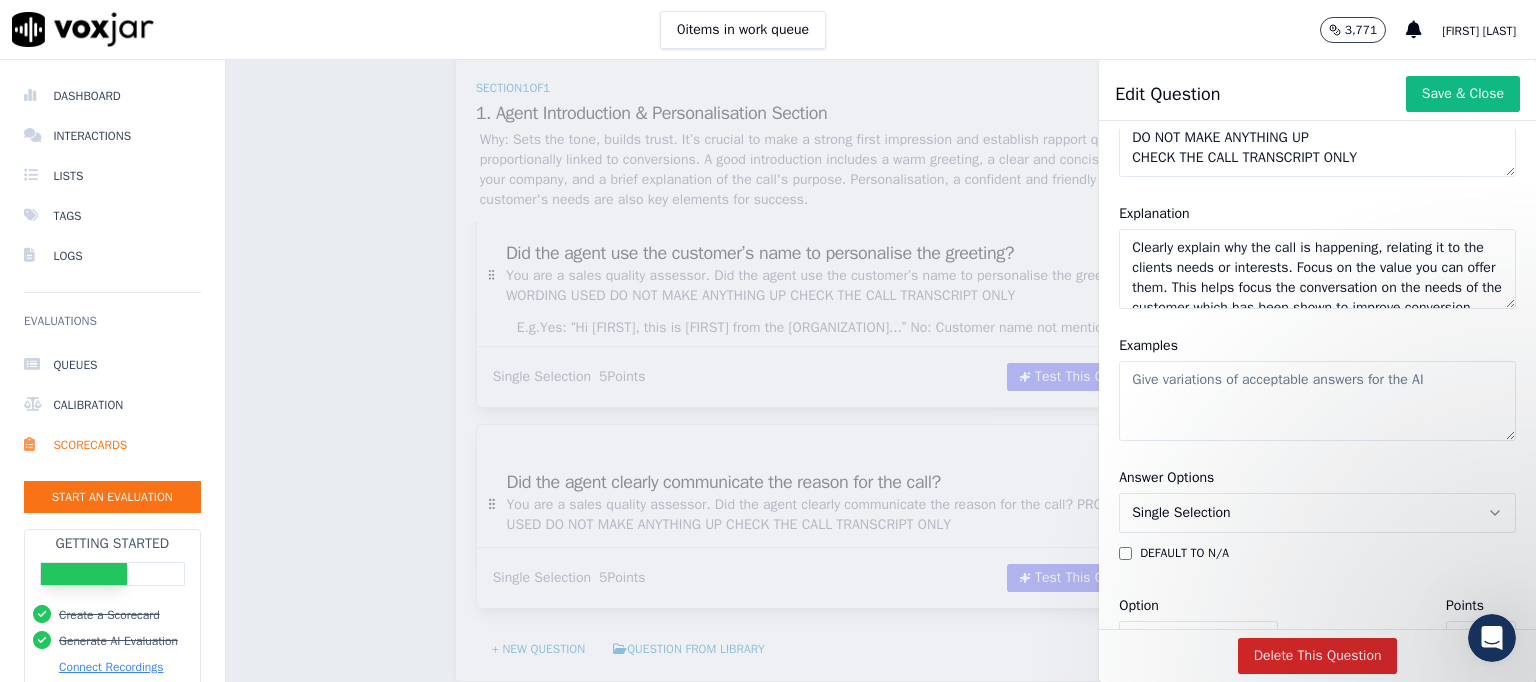 click on "Examples" 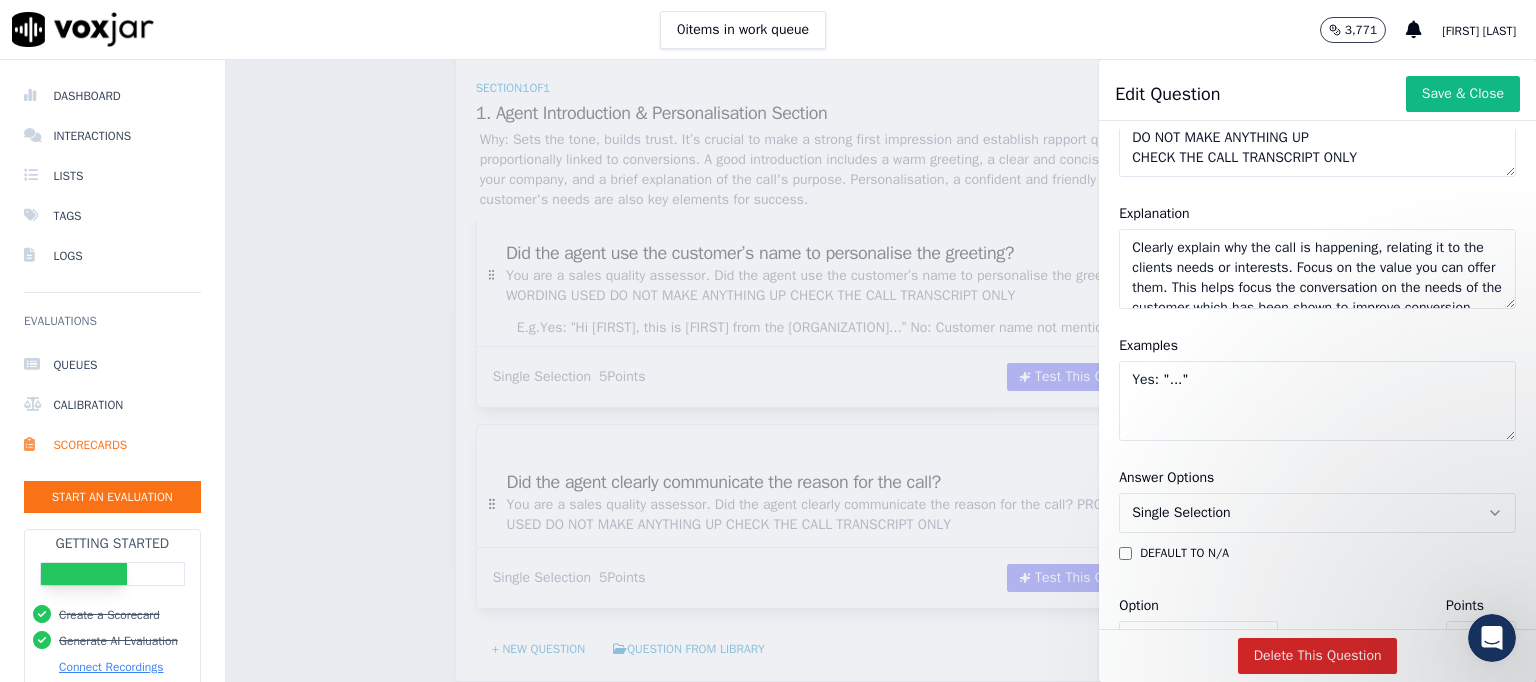 paste on "I'm calling because" 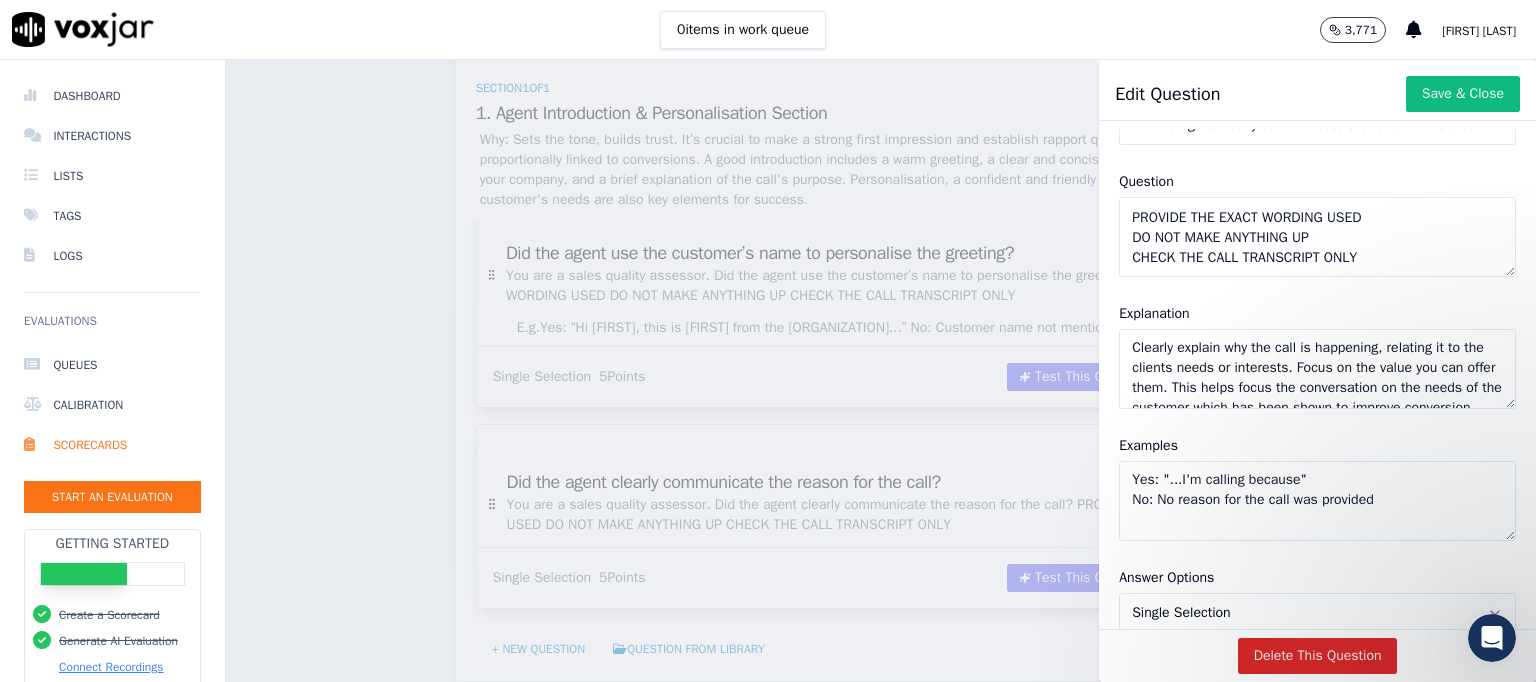 scroll, scrollTop: 0, scrollLeft: 0, axis: both 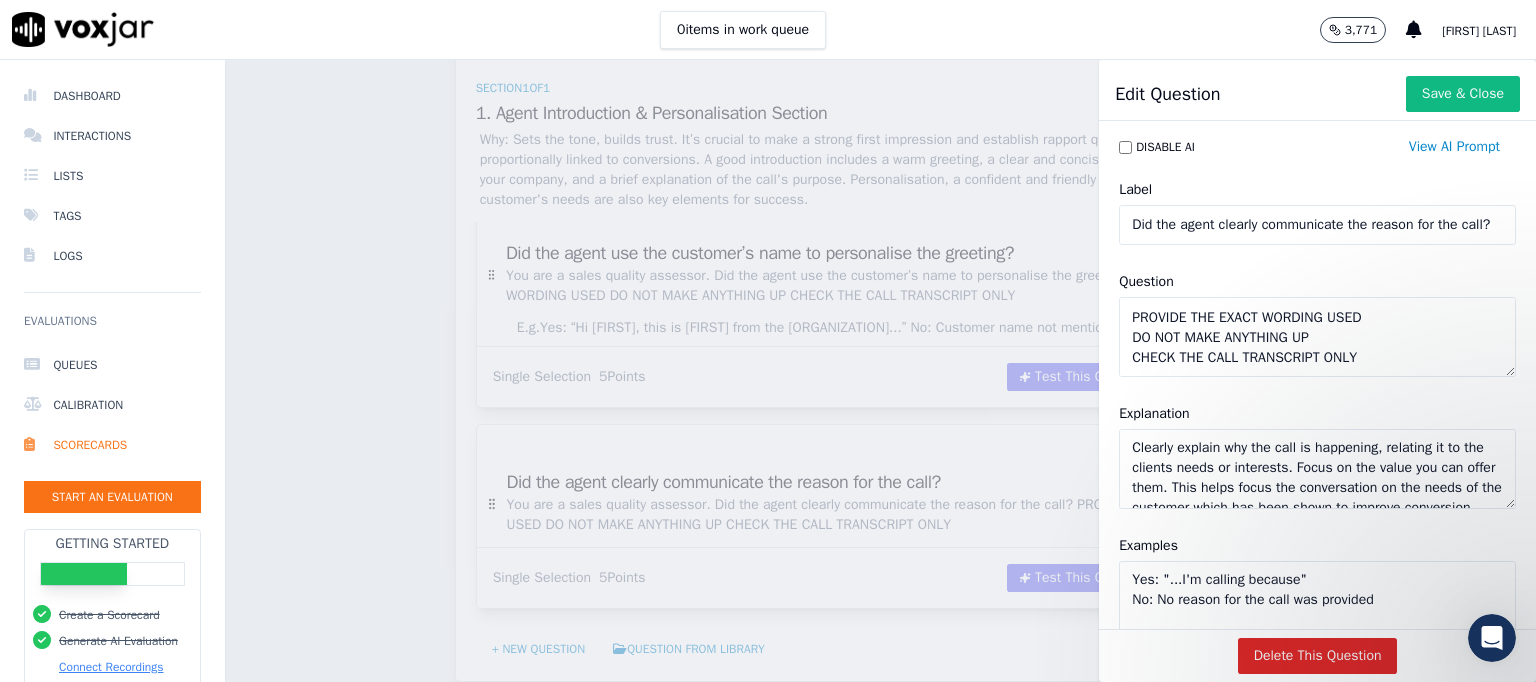 type on "Yes: "...I'm calling because"
No: No reason for the call was provided" 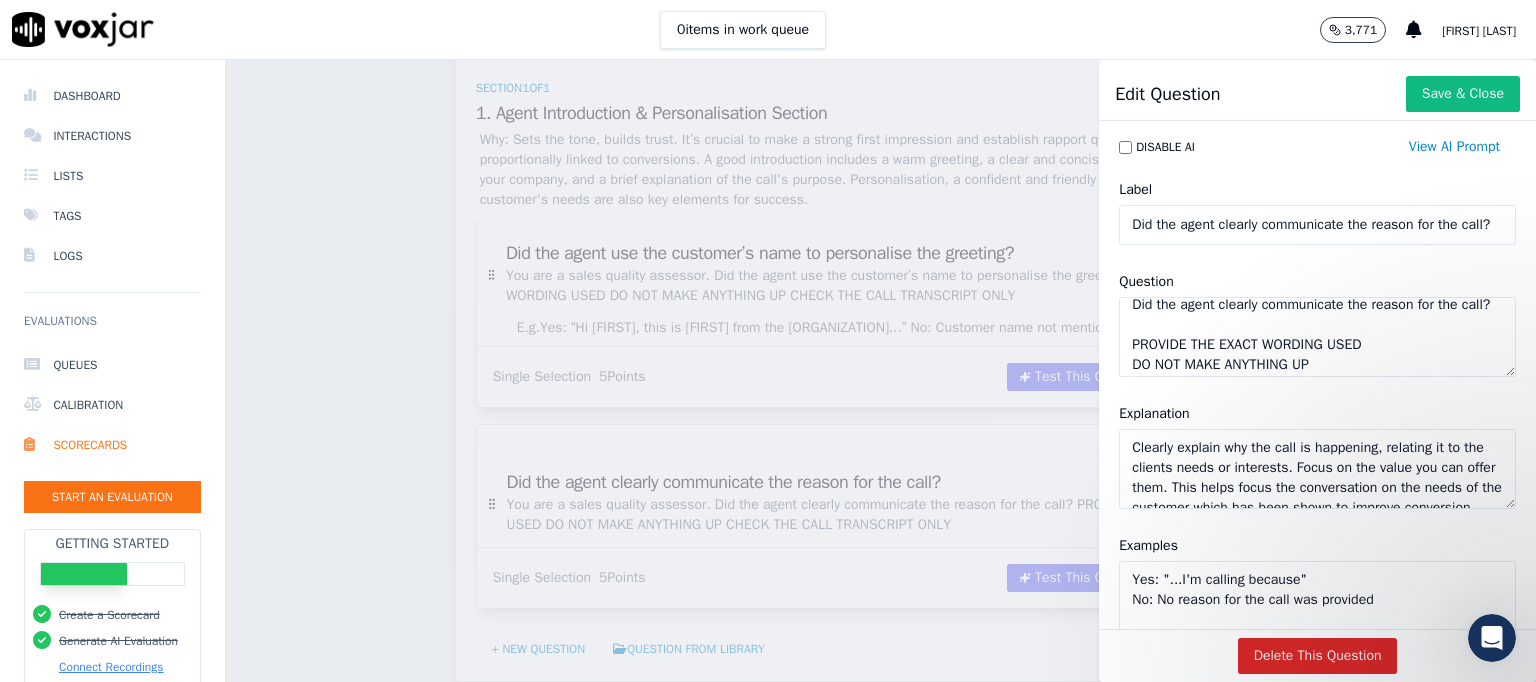 scroll, scrollTop: 97, scrollLeft: 0, axis: vertical 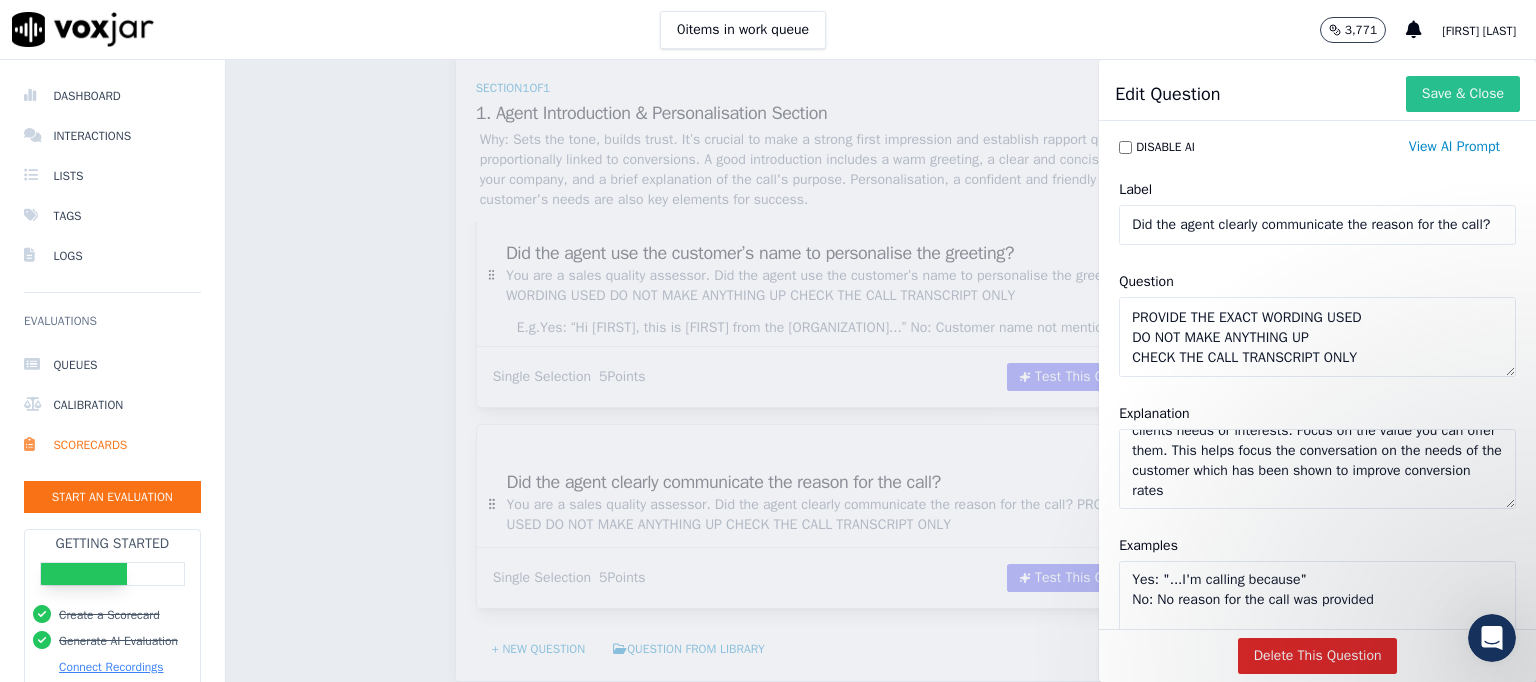click on "Save & Close" at bounding box center (1463, 94) 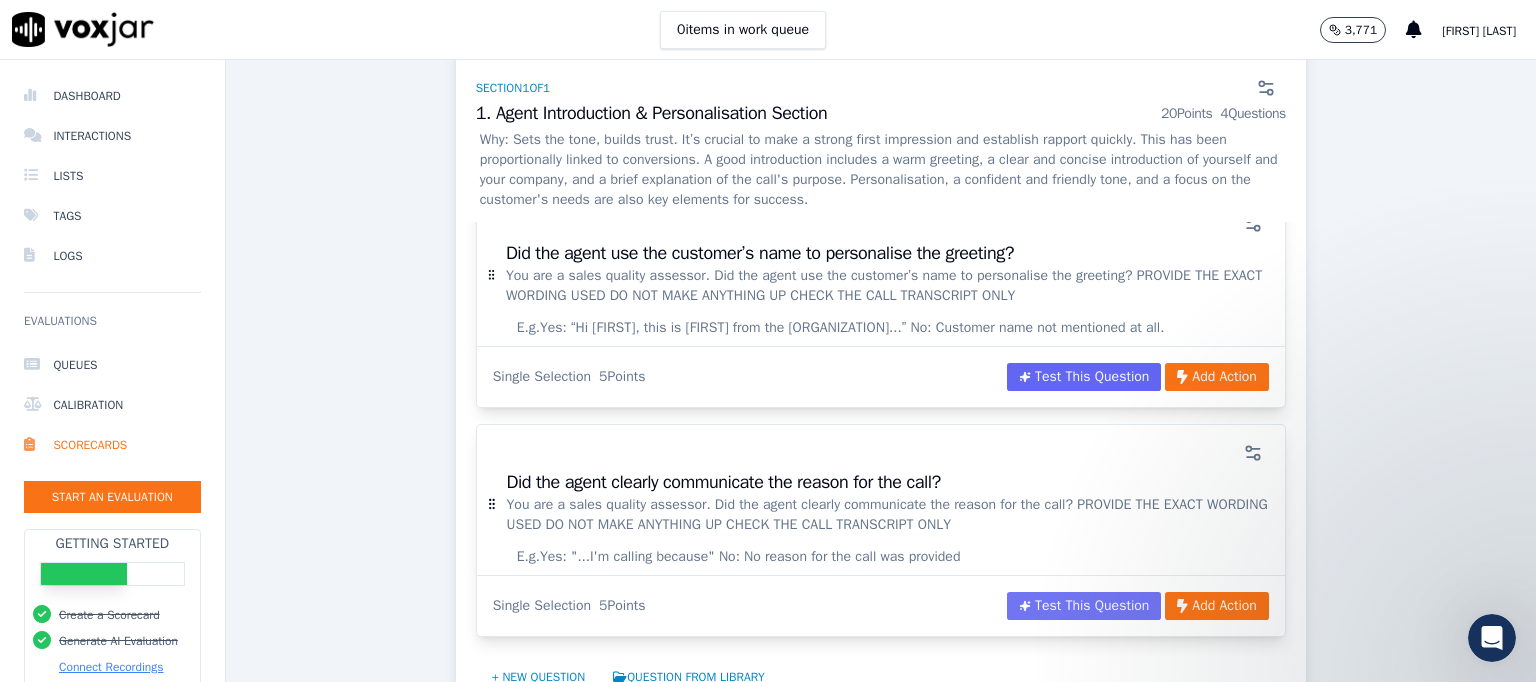 click on "Test This Question" at bounding box center [1084, 606] 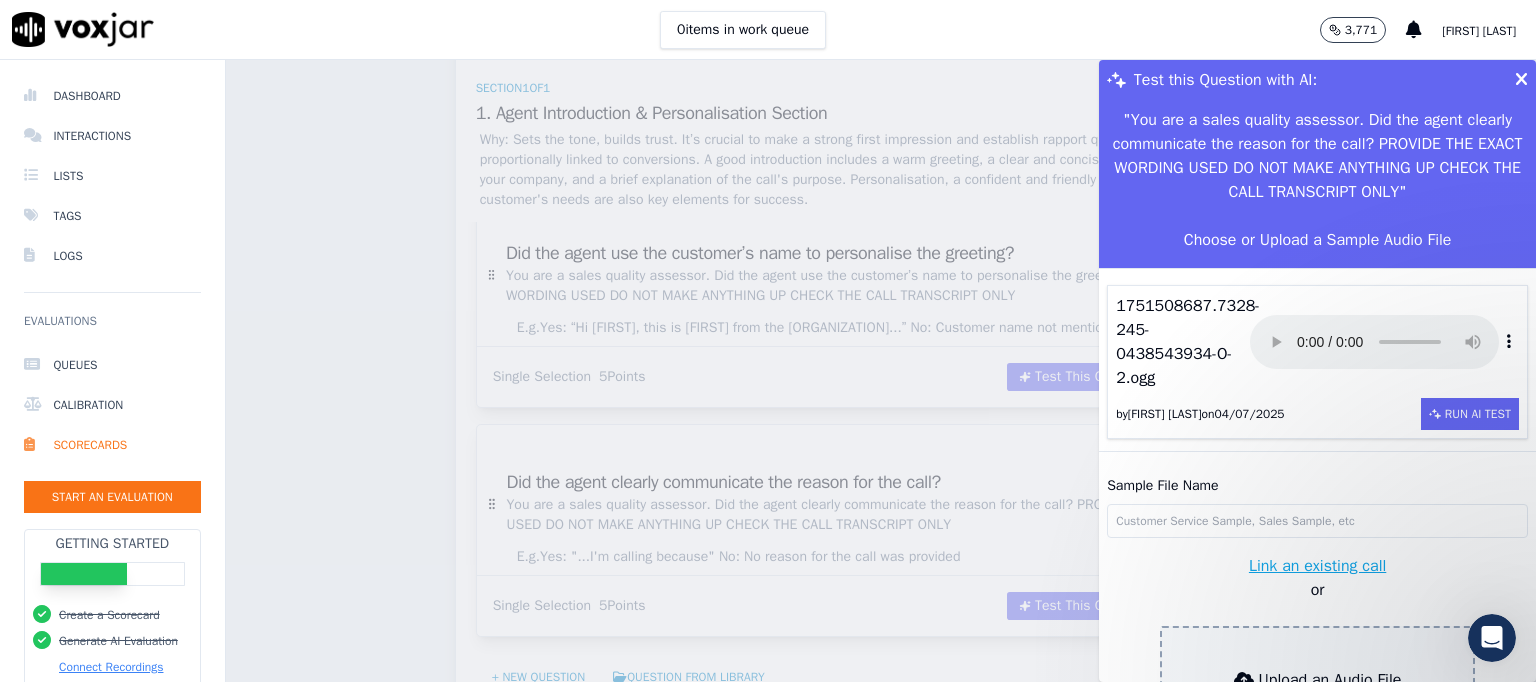 scroll, scrollTop: 48, scrollLeft: 0, axis: vertical 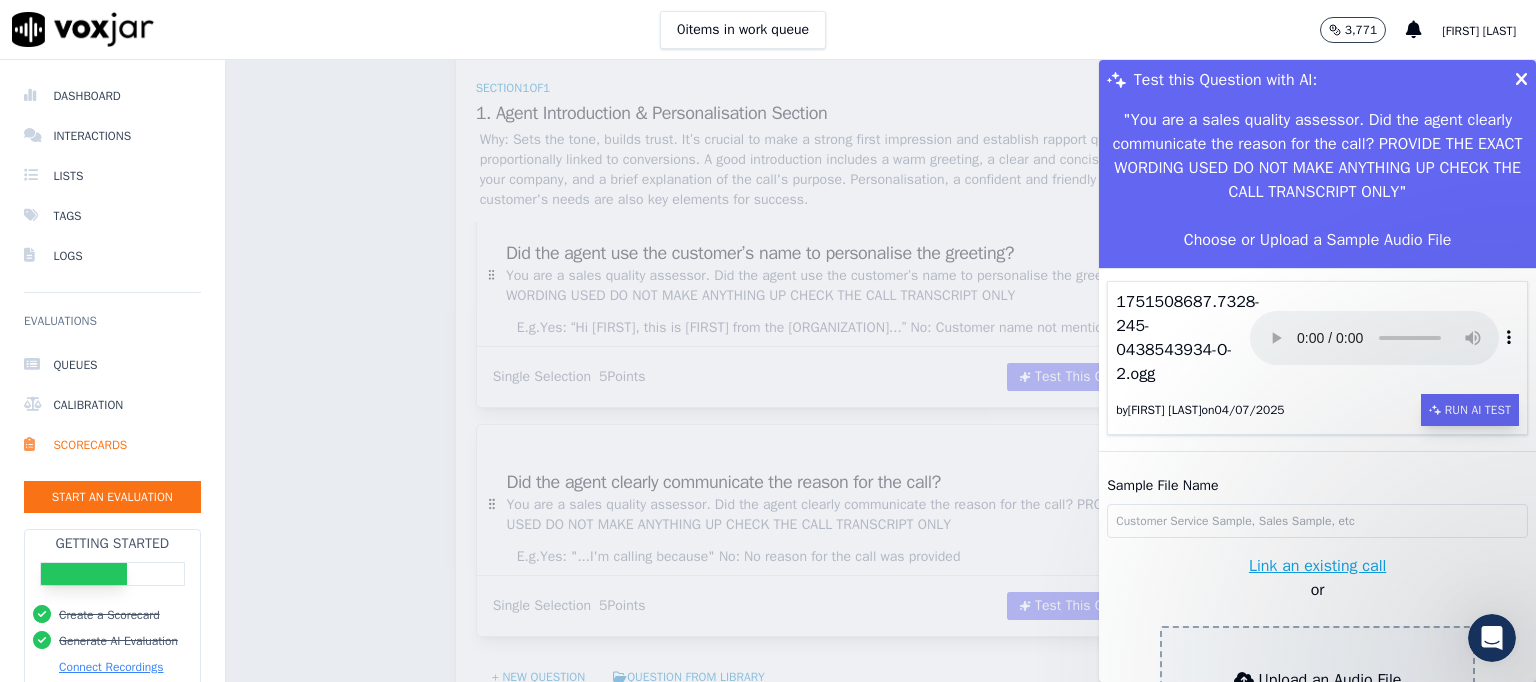 click on "Run AI Test" at bounding box center (1470, 410) 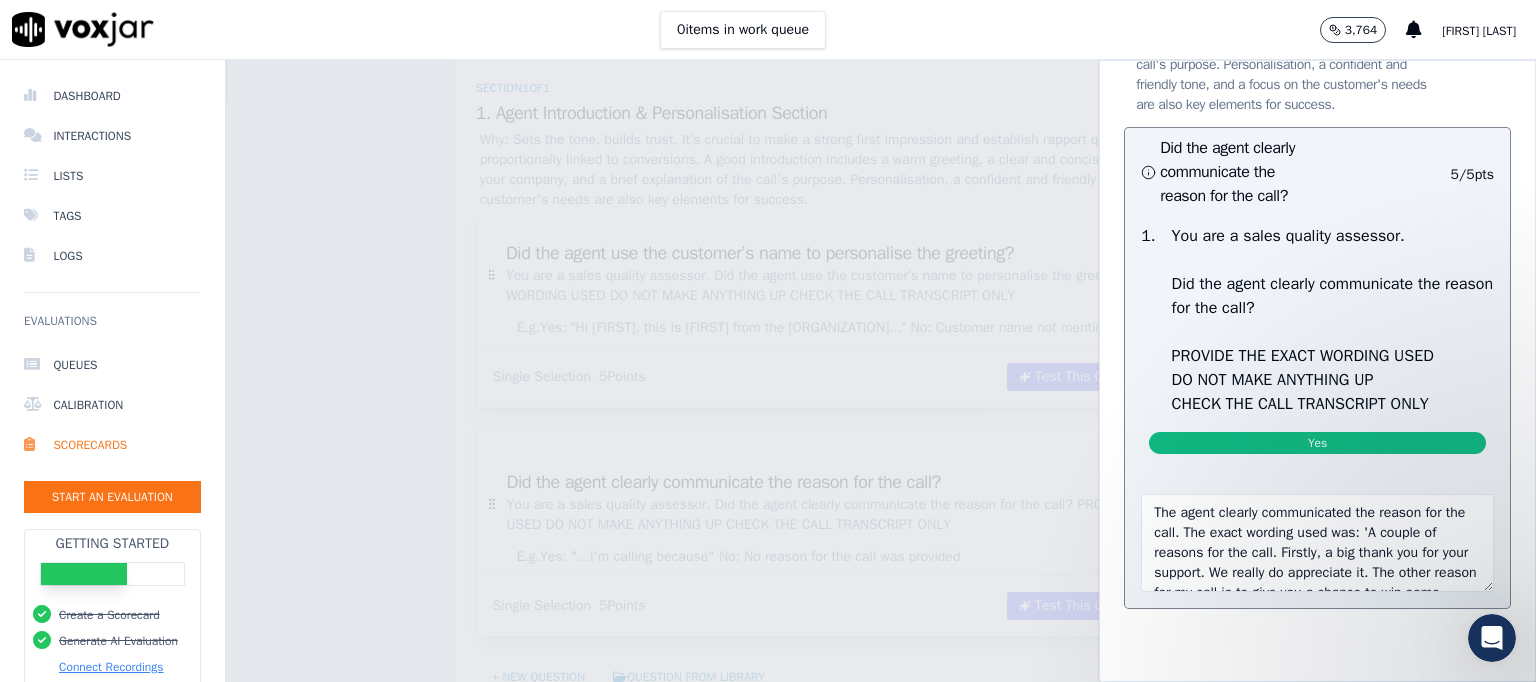 scroll, scrollTop: 386, scrollLeft: 0, axis: vertical 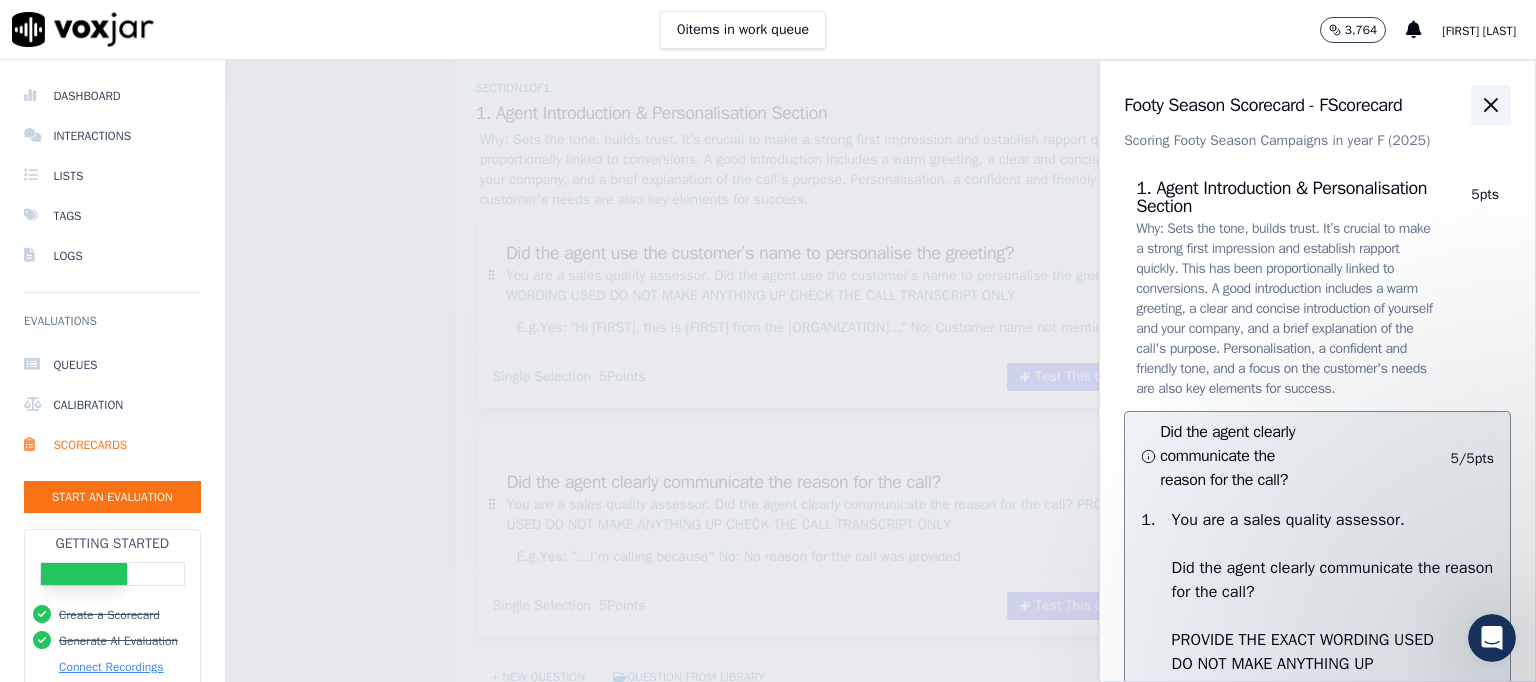 click 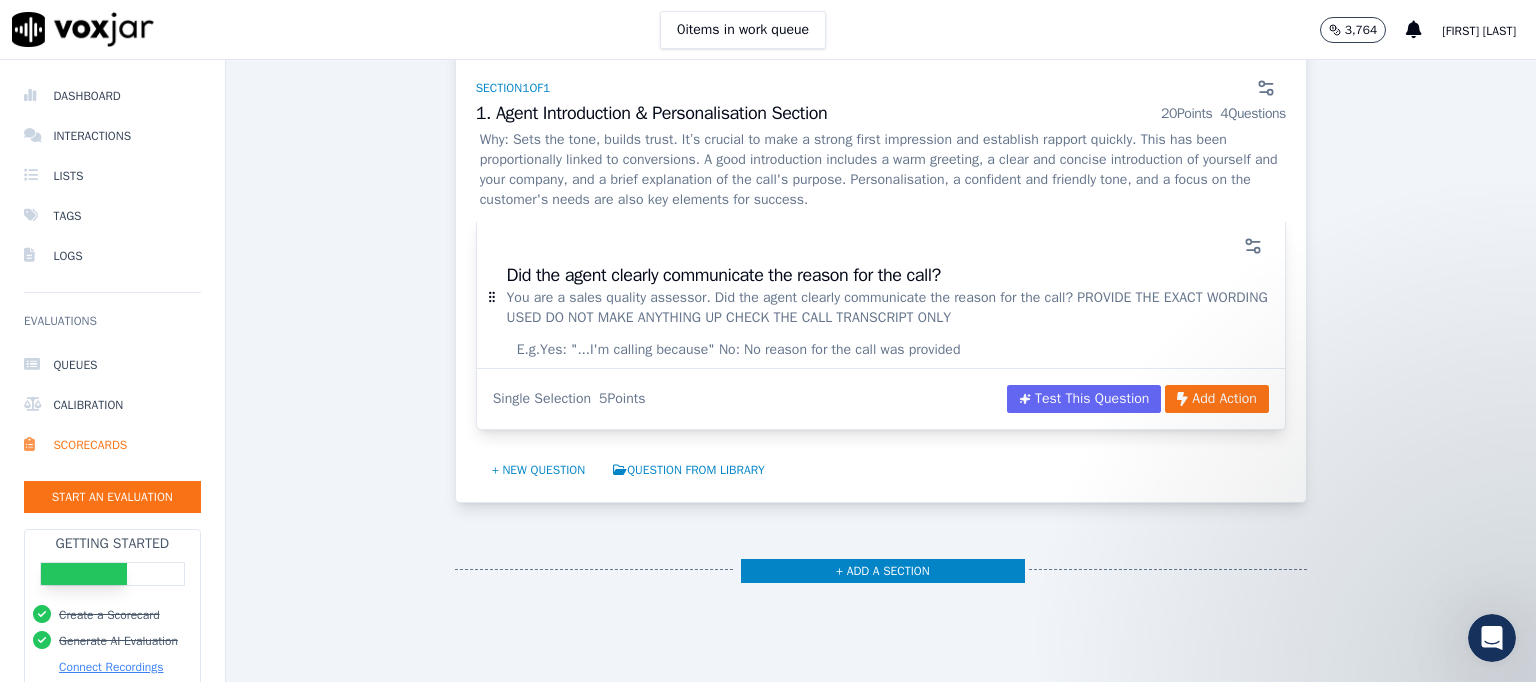 scroll, scrollTop: 1158, scrollLeft: 0, axis: vertical 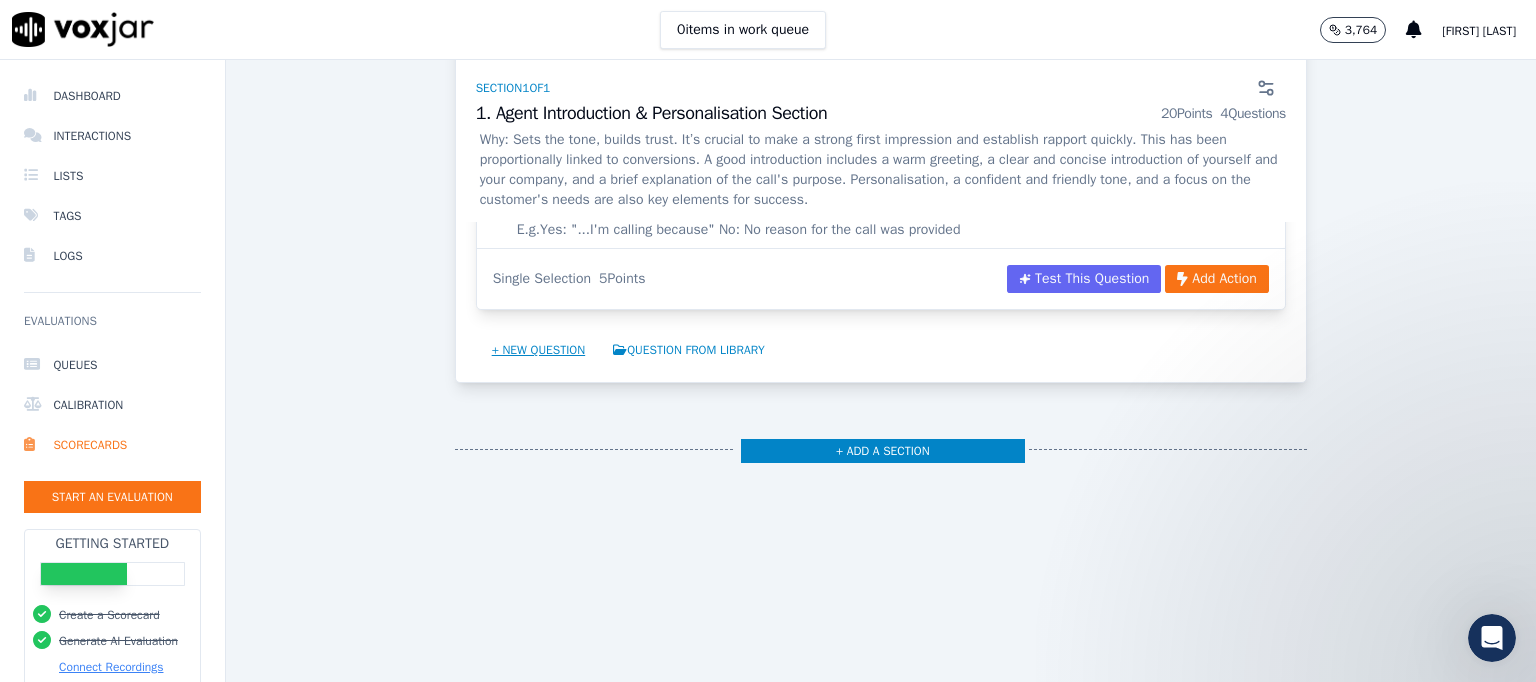click on "+ New question" at bounding box center (539, 350) 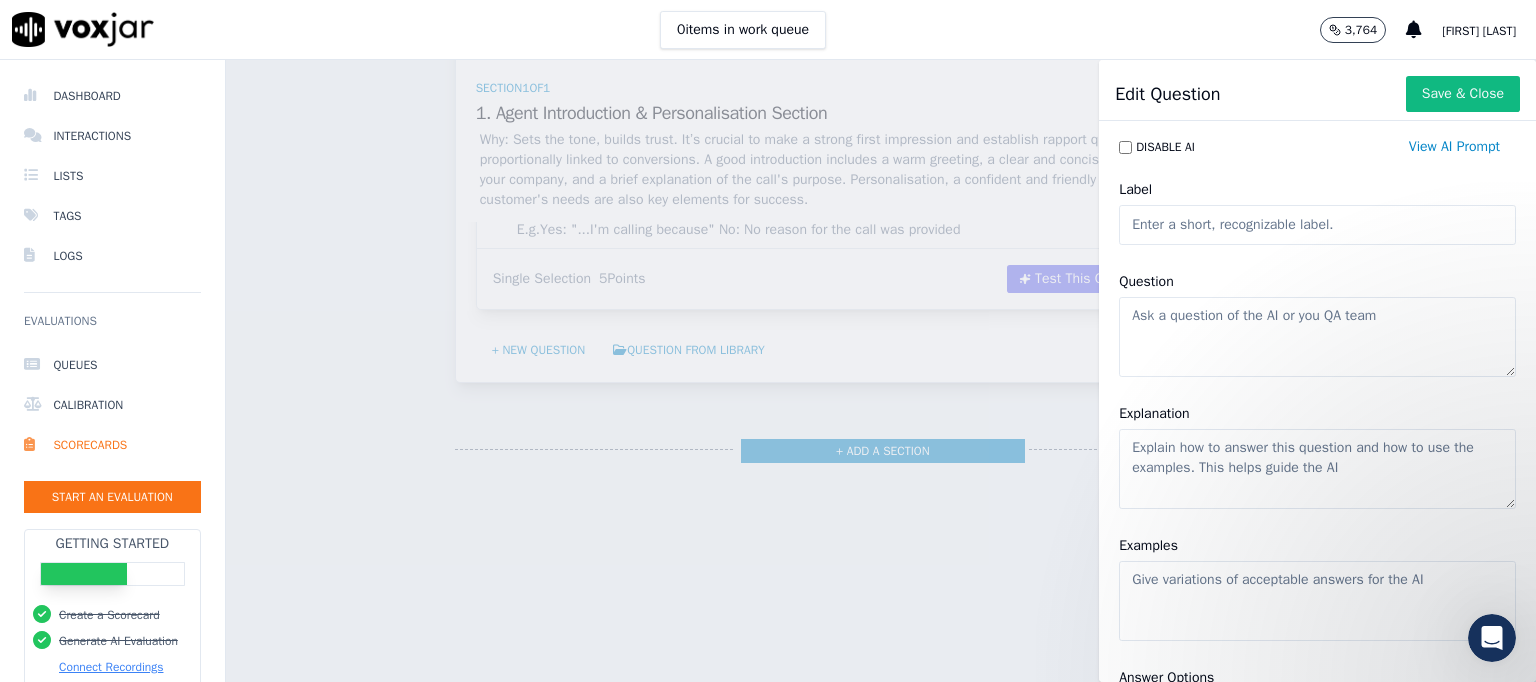 click on "Label" 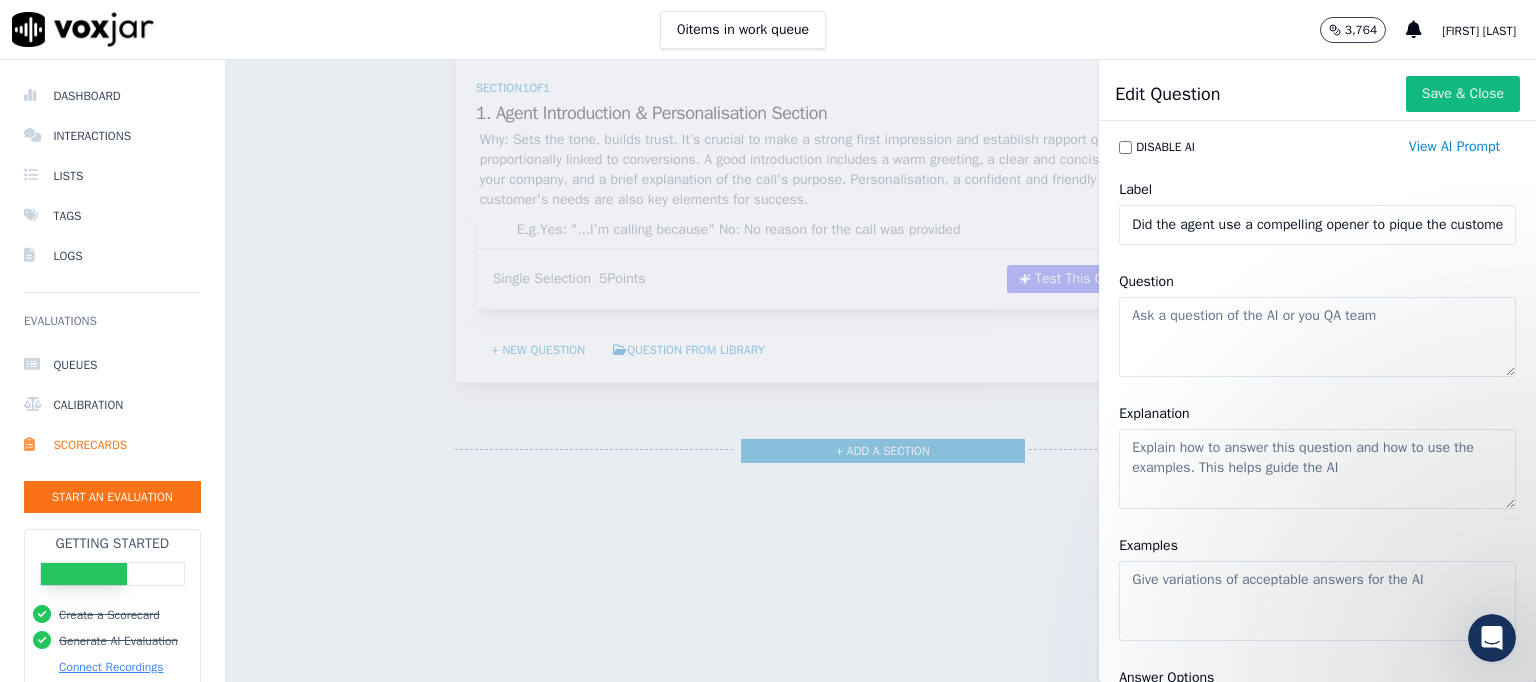 scroll, scrollTop: 0, scrollLeft: 298, axis: horizontal 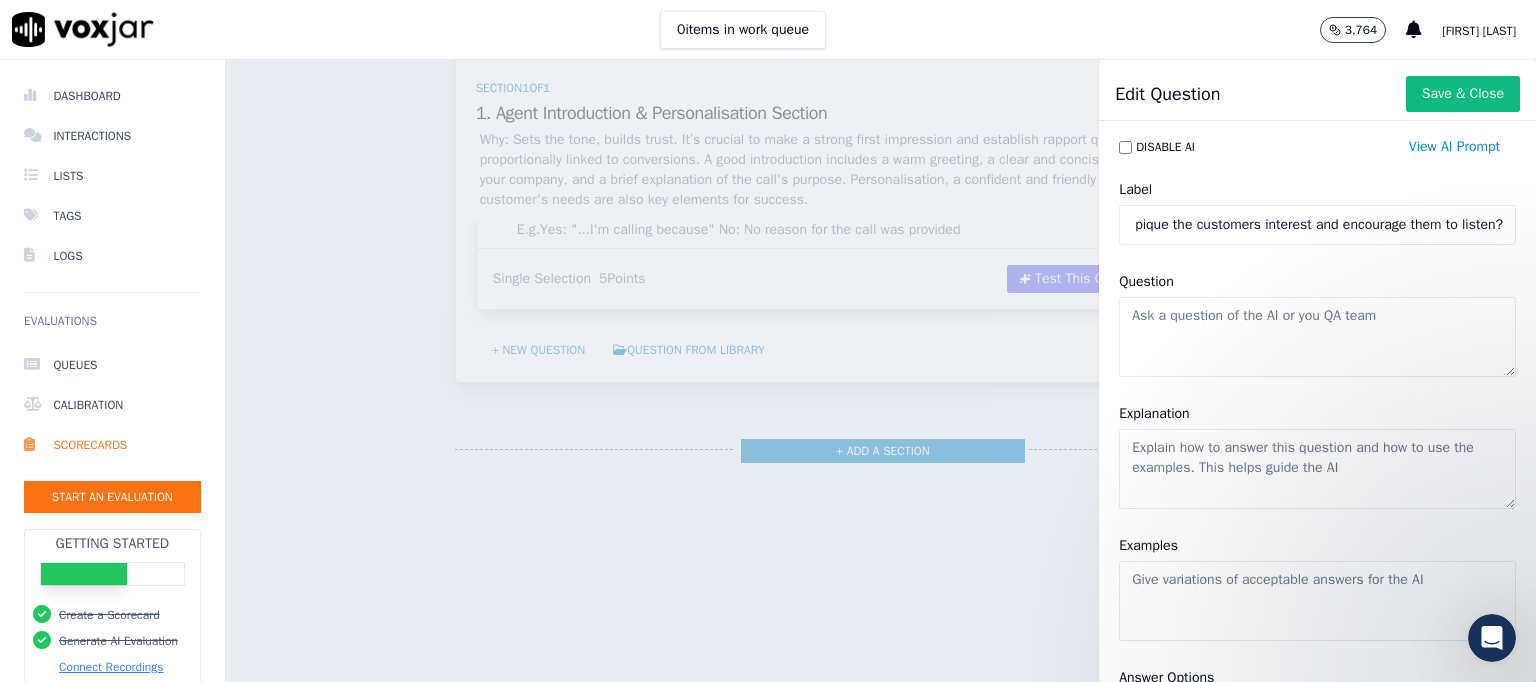 type on "Did the agent use a compelling opener to pique the customers interest and encourage them to listen?" 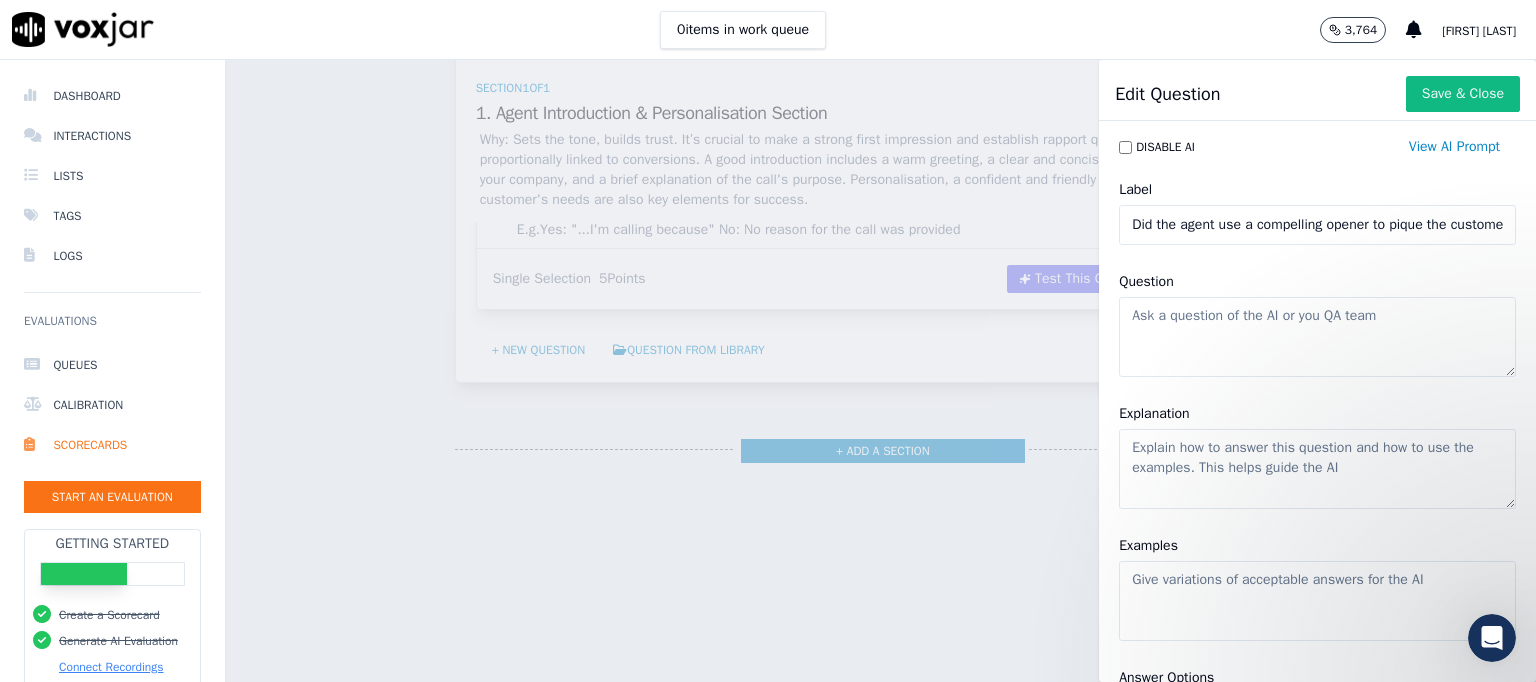 click on "Question" 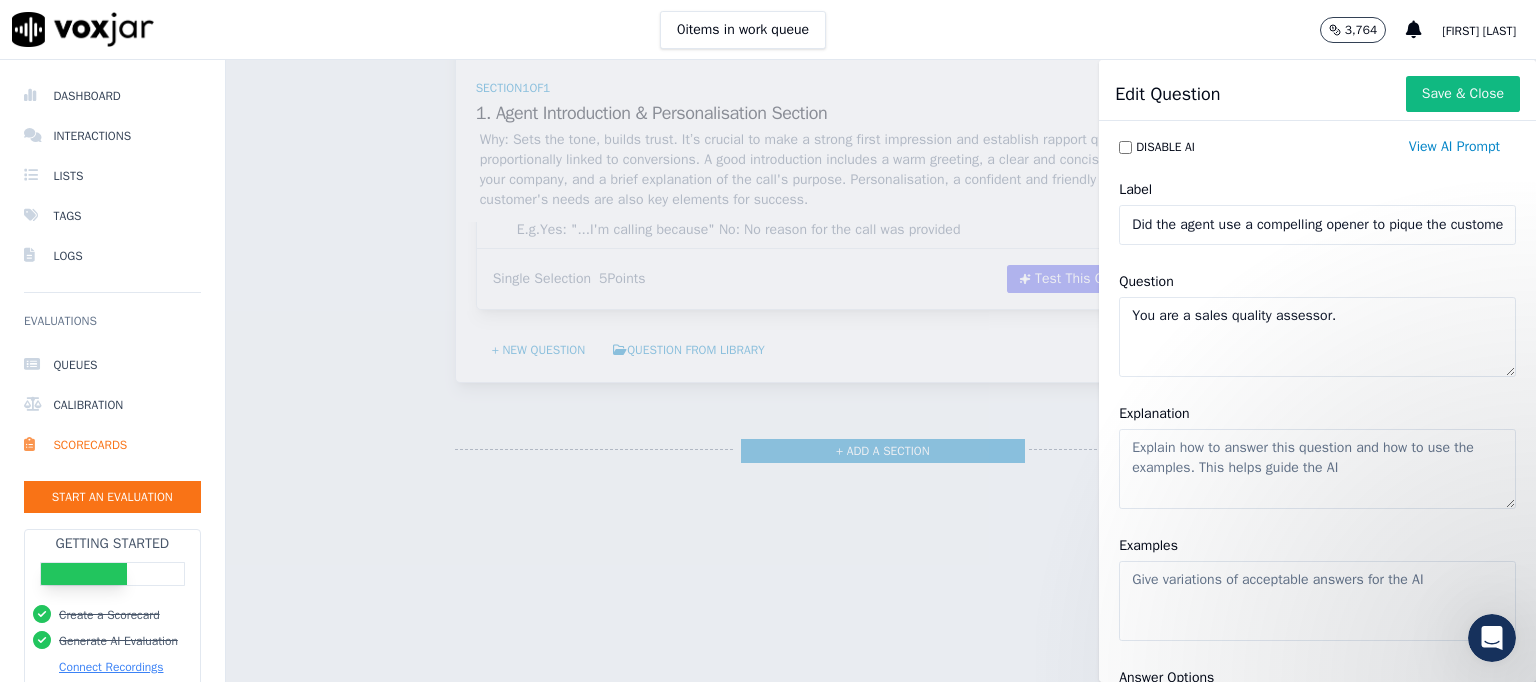 paste on "Did the agent use a compelling opener to pique the customers interest and encourage them to listen?" 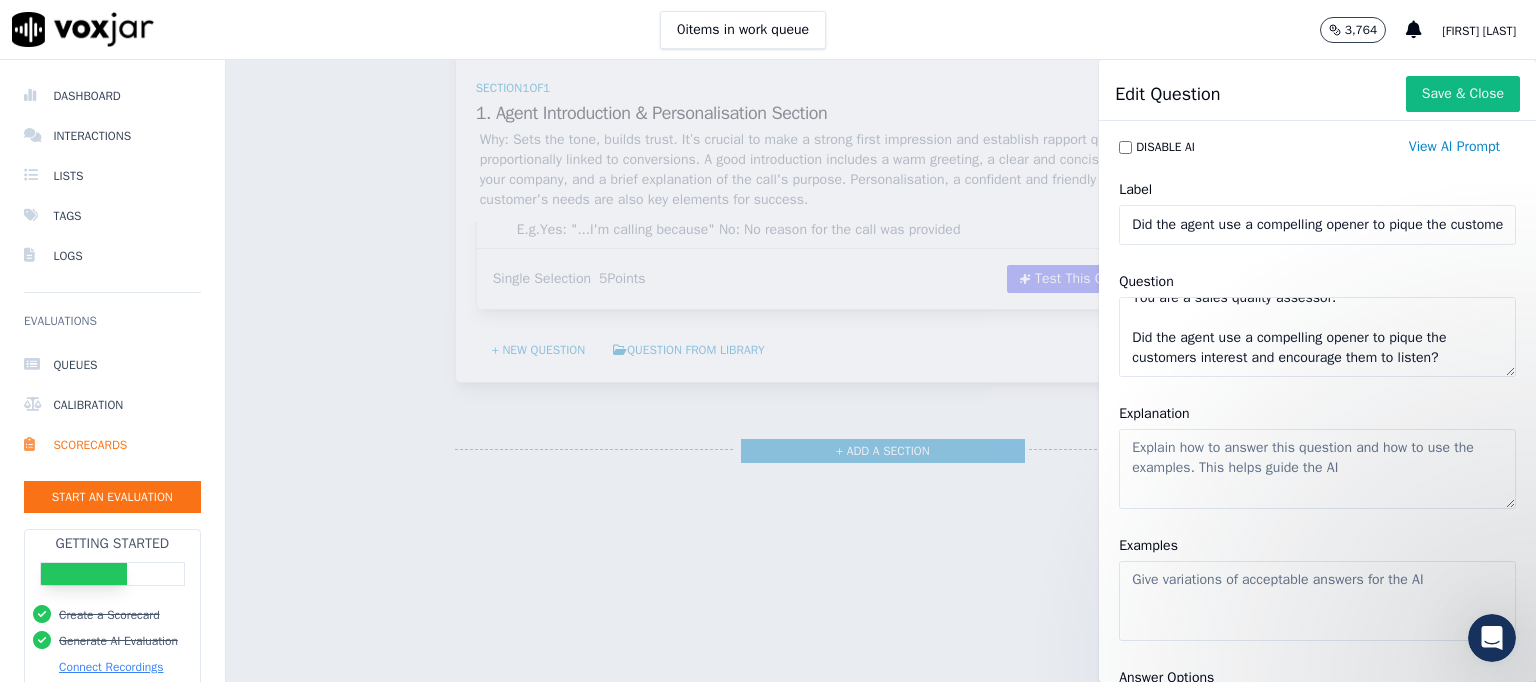 scroll, scrollTop: 68, scrollLeft: 0, axis: vertical 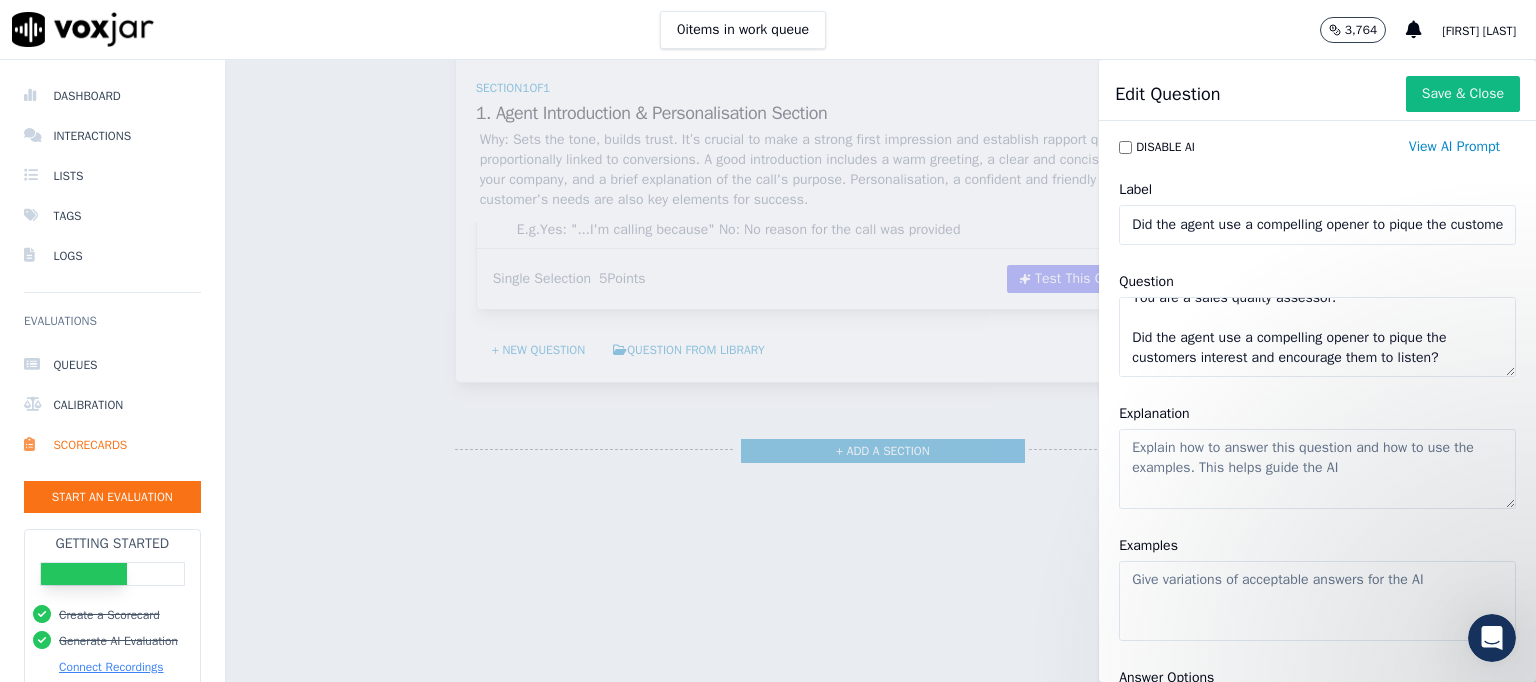paste on "PROVIDE THE EXACT WORDING USED
DO NOT MAKE ANYTHING UP
CHECK THE CALL TRANSCRIPT ONLY" 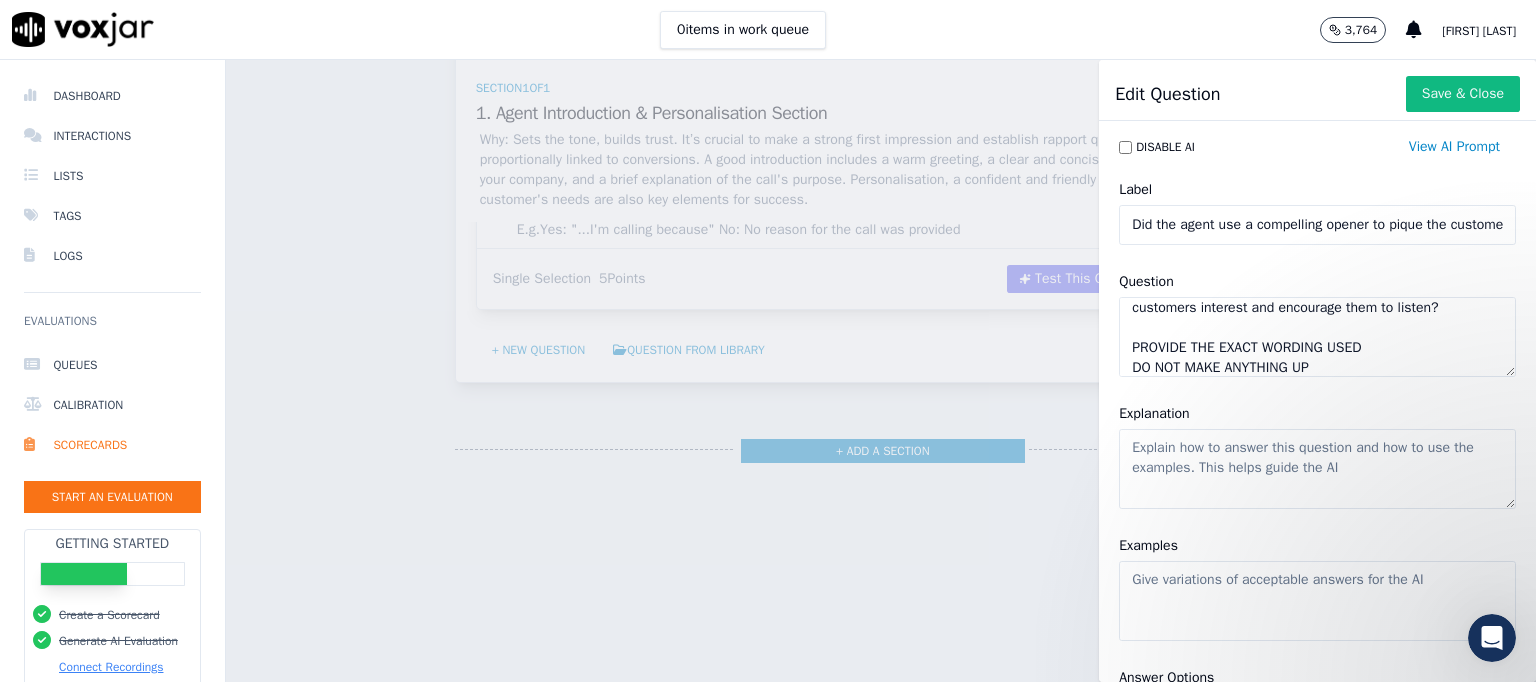 scroll, scrollTop: 108, scrollLeft: 0, axis: vertical 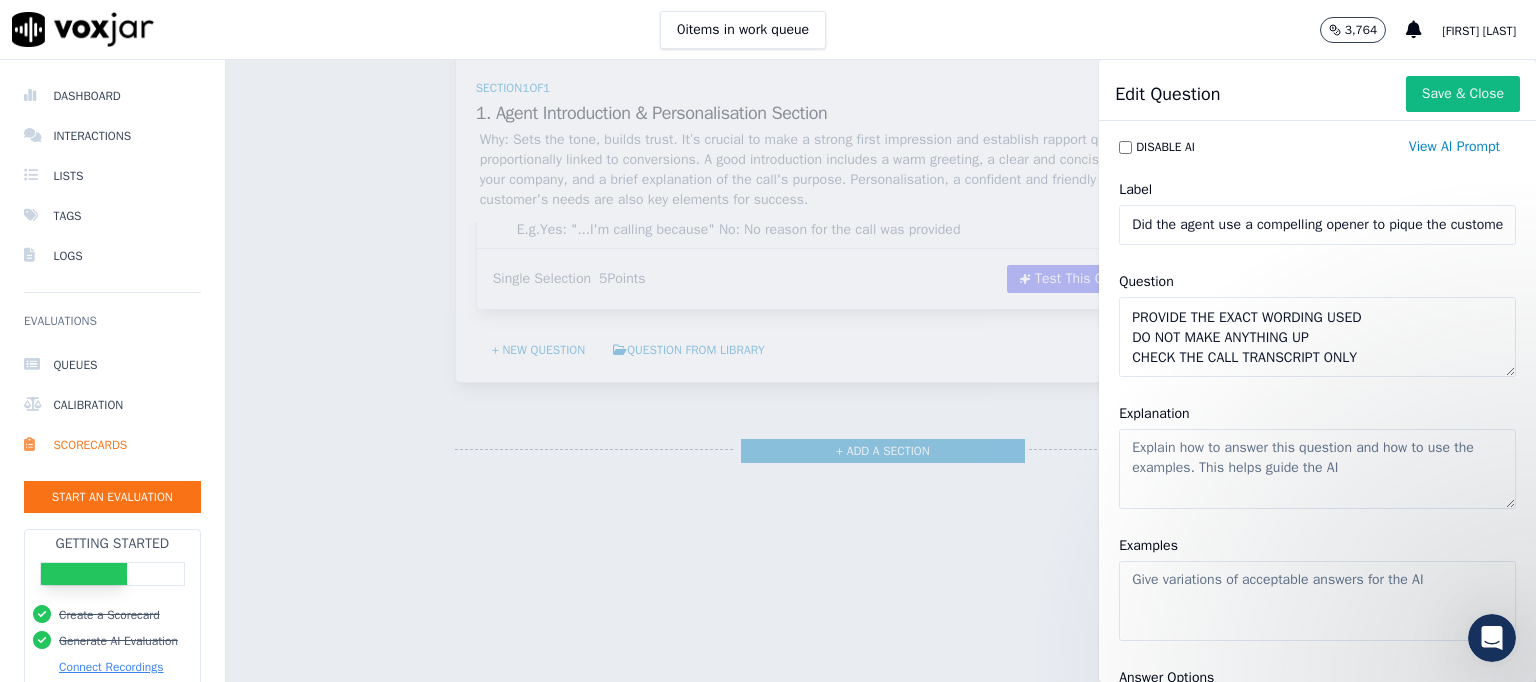 click on "You are a sales quality assessor.
Did the agent use a compelling opener to pique the customers interest and encourage them to listen?
PROVIDE THE EXACT WORDING USED
DO NOT MAKE ANYTHING UP
CHECK THE CALL TRANSCRIPT ONLY" 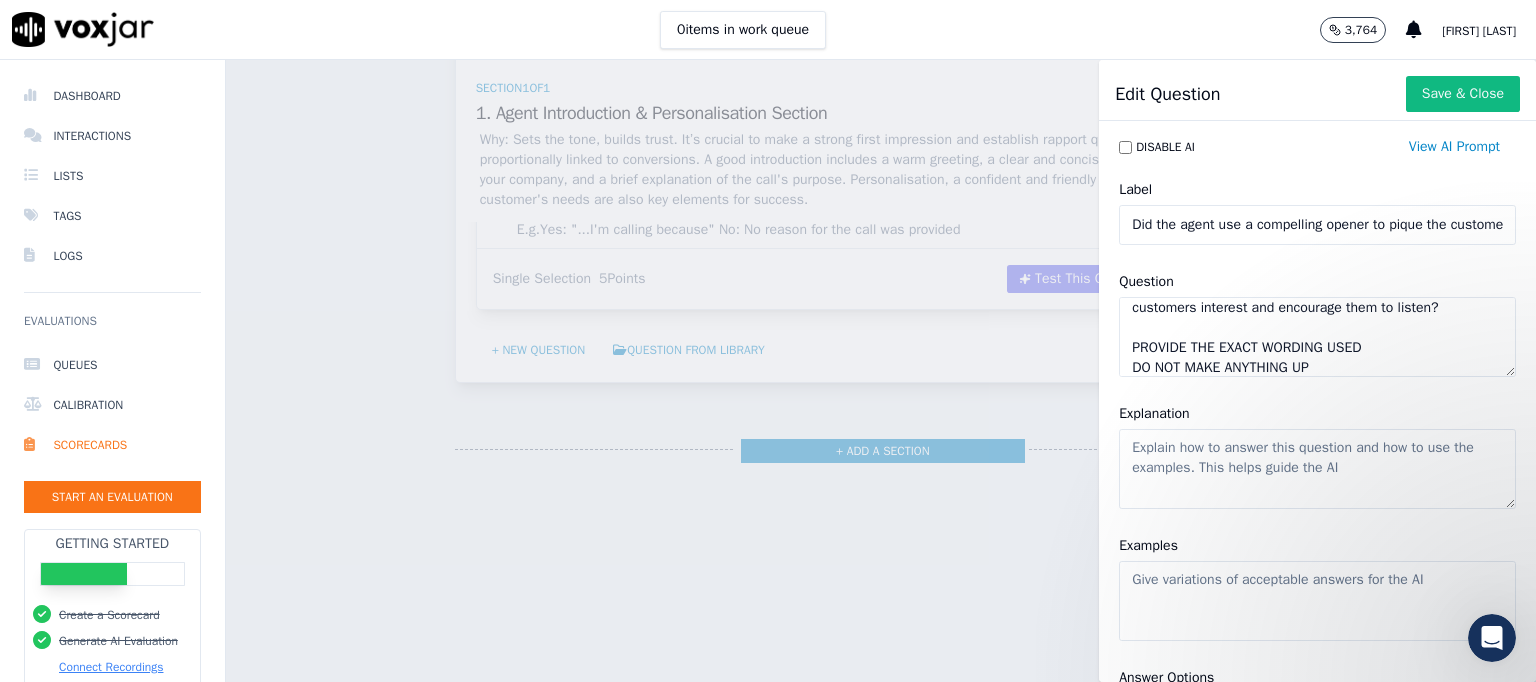 scroll, scrollTop: 28, scrollLeft: 0, axis: vertical 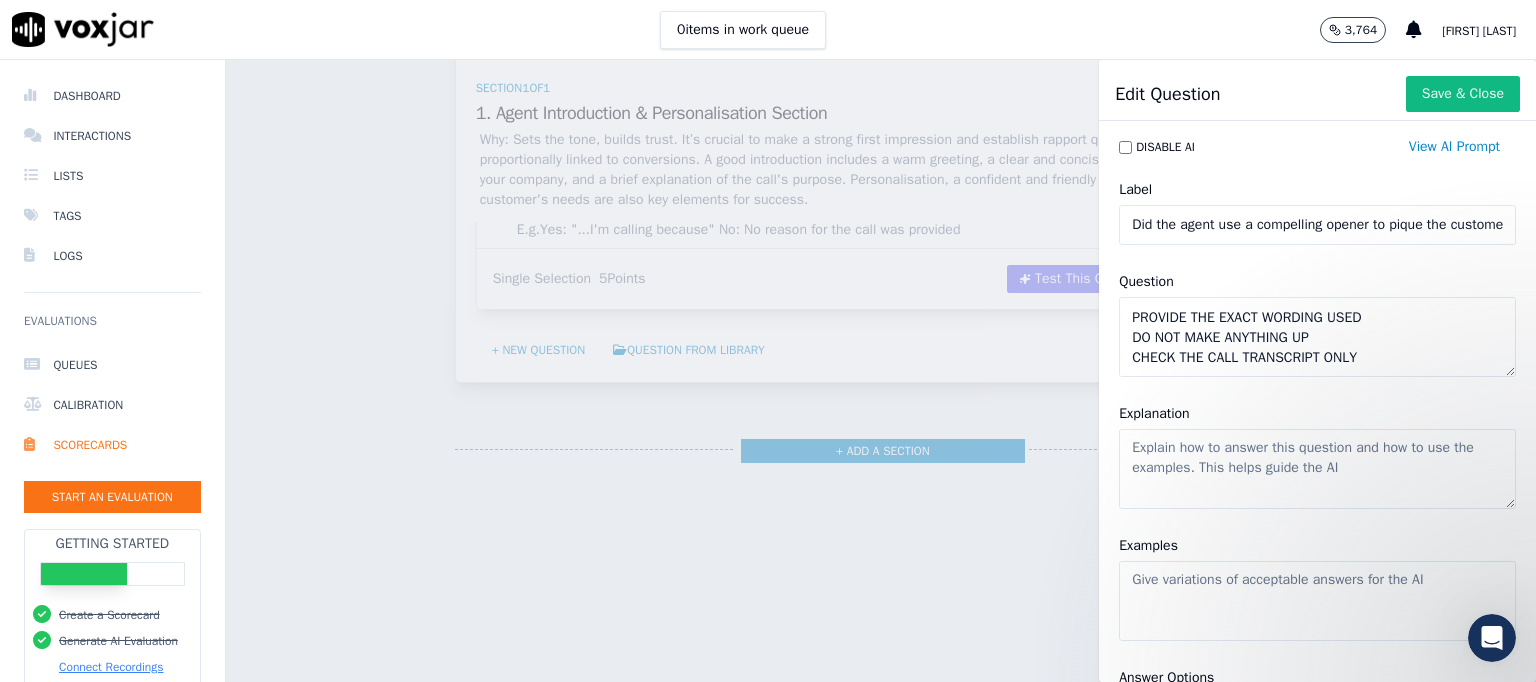 type on "You are a sales quality assessor.
Did the agent use a compelling opener to pique the customers interest and encourage them to listen?
PROVIDE THE EXACT WORDING USED
DO NOT MAKE ANYTHING UP
CHECK THE CALL TRANSCRIPT ONLY" 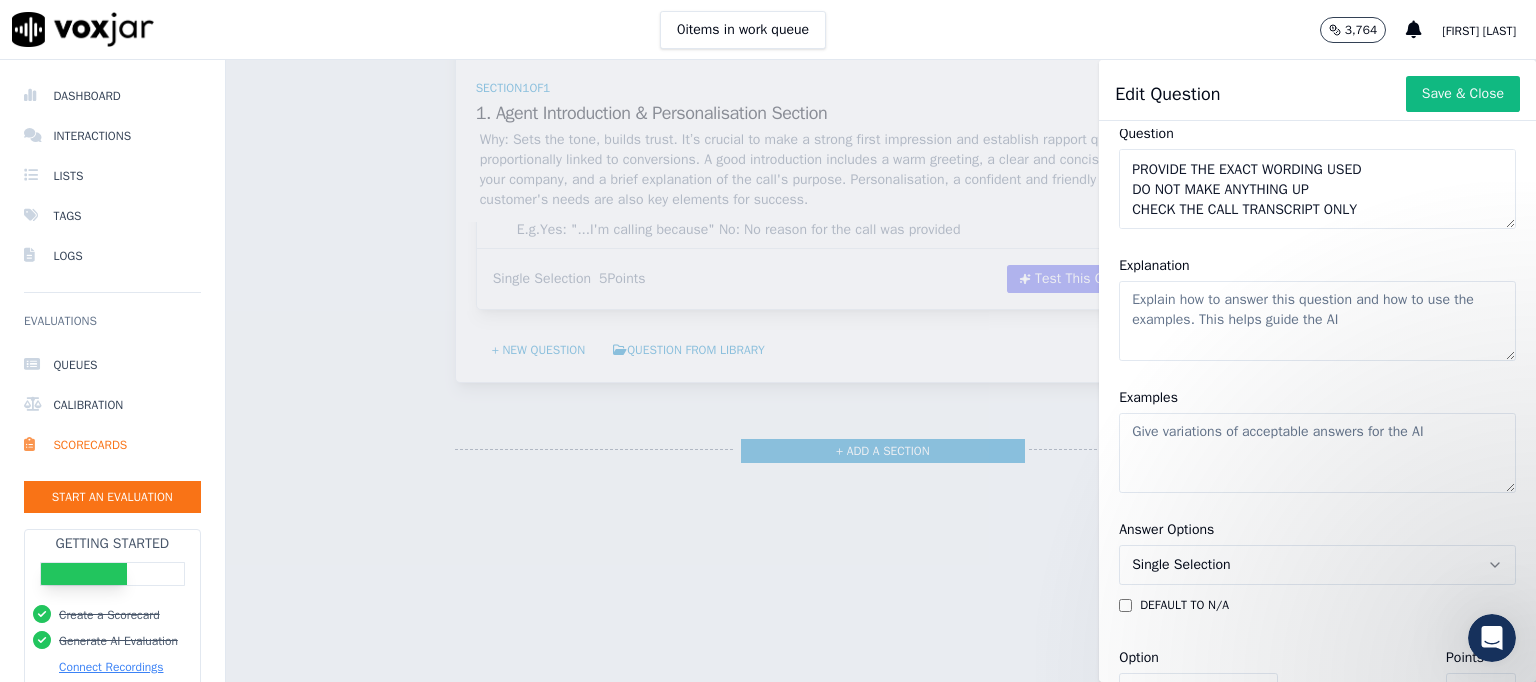 scroll, scrollTop: 176, scrollLeft: 0, axis: vertical 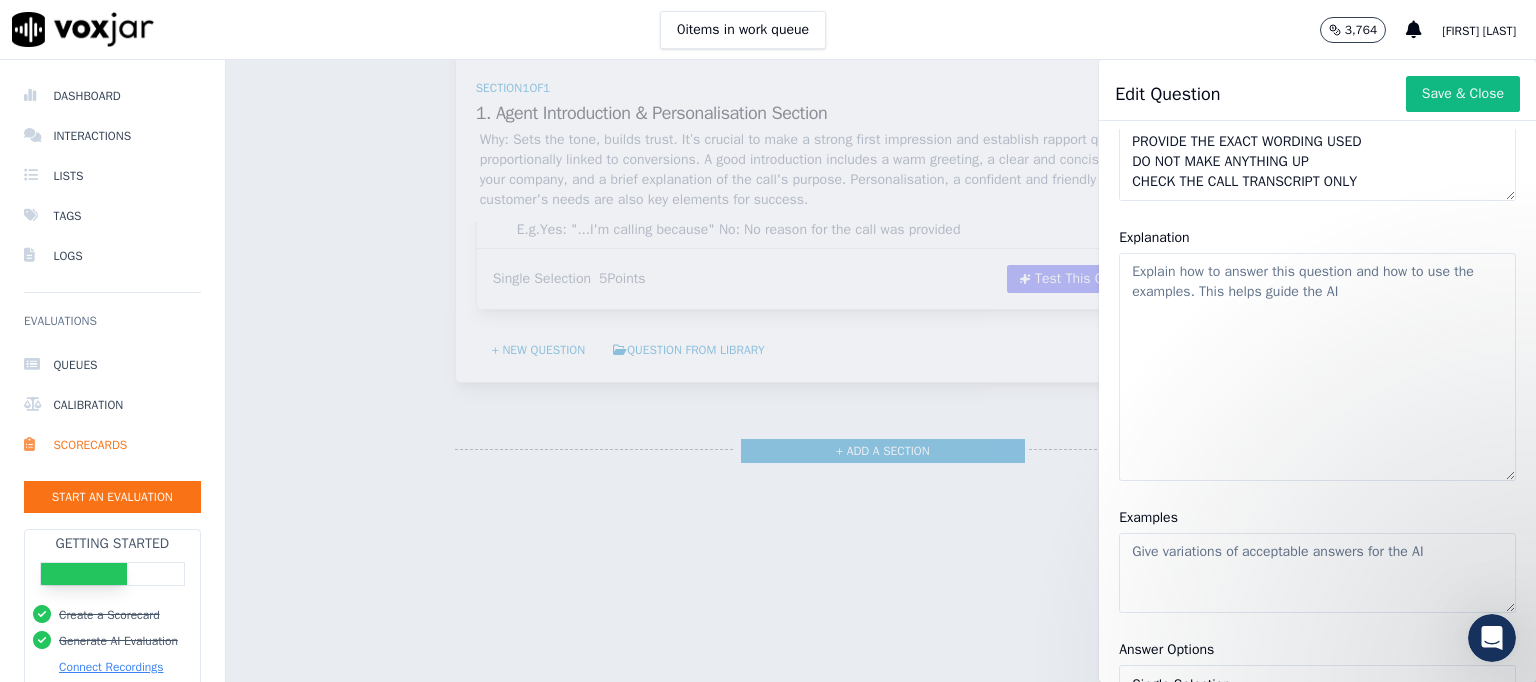 drag, startPoint x: 1453, startPoint y: 327, endPoint x: 1469, endPoint y: 474, distance: 147.86818 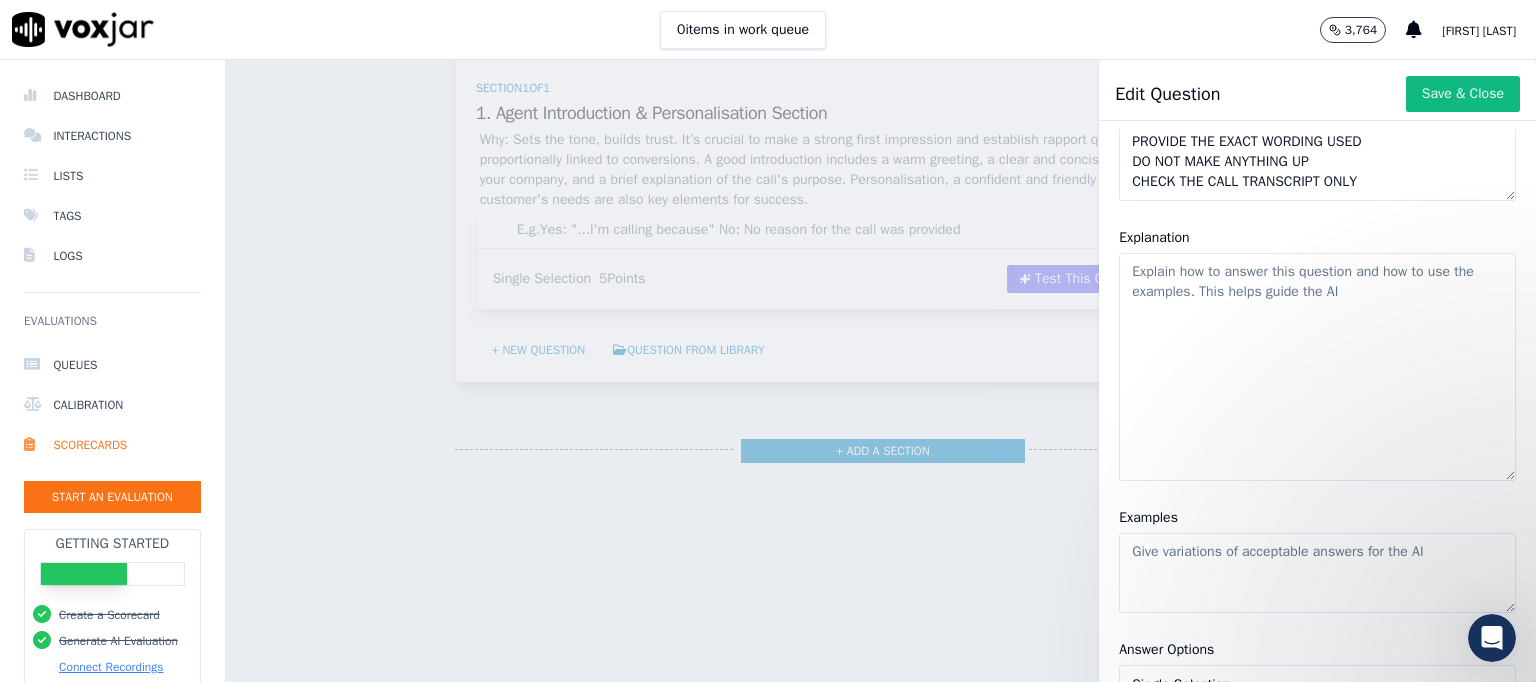 paste on "Use a compelling opener to pique their interest and encourage them to listen.
This could be a relevant statistic, a recent industry news item, or a question related to their business." 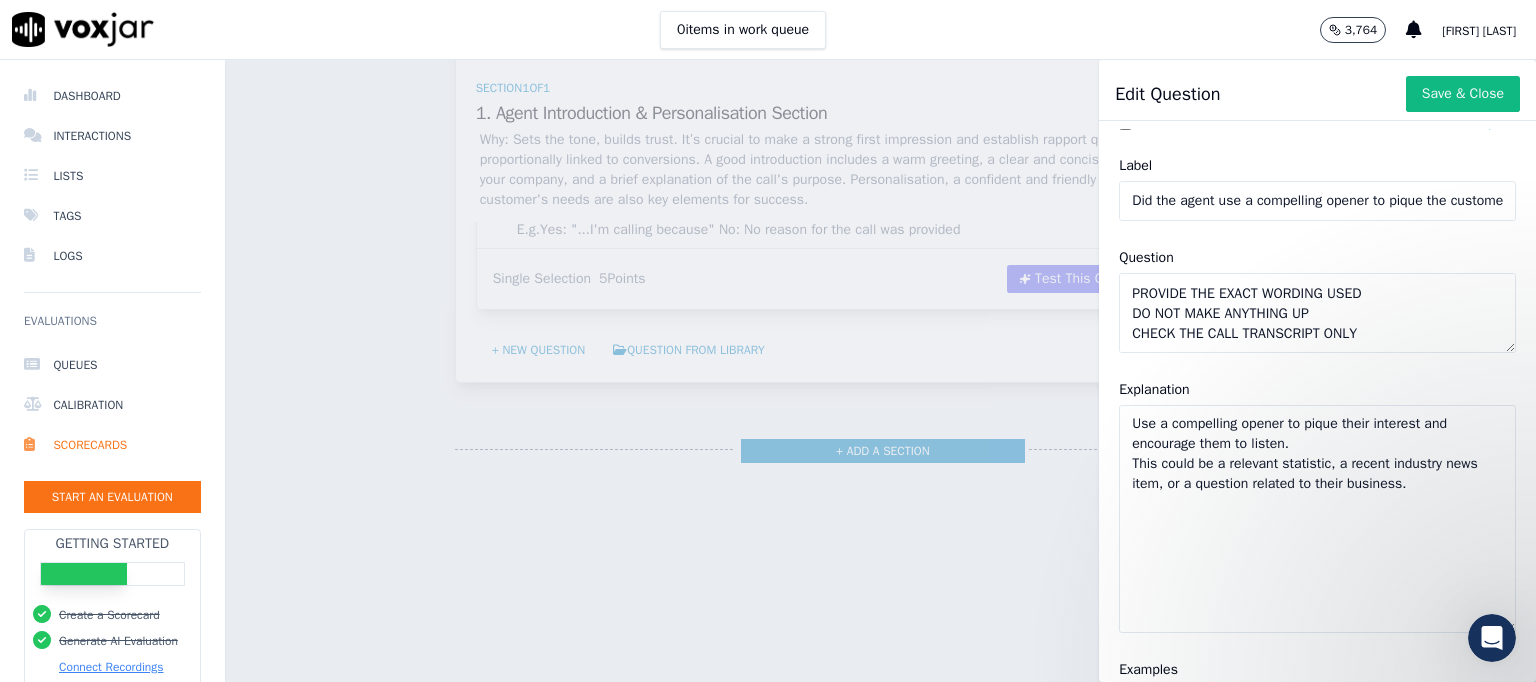 scroll, scrollTop: 0, scrollLeft: 0, axis: both 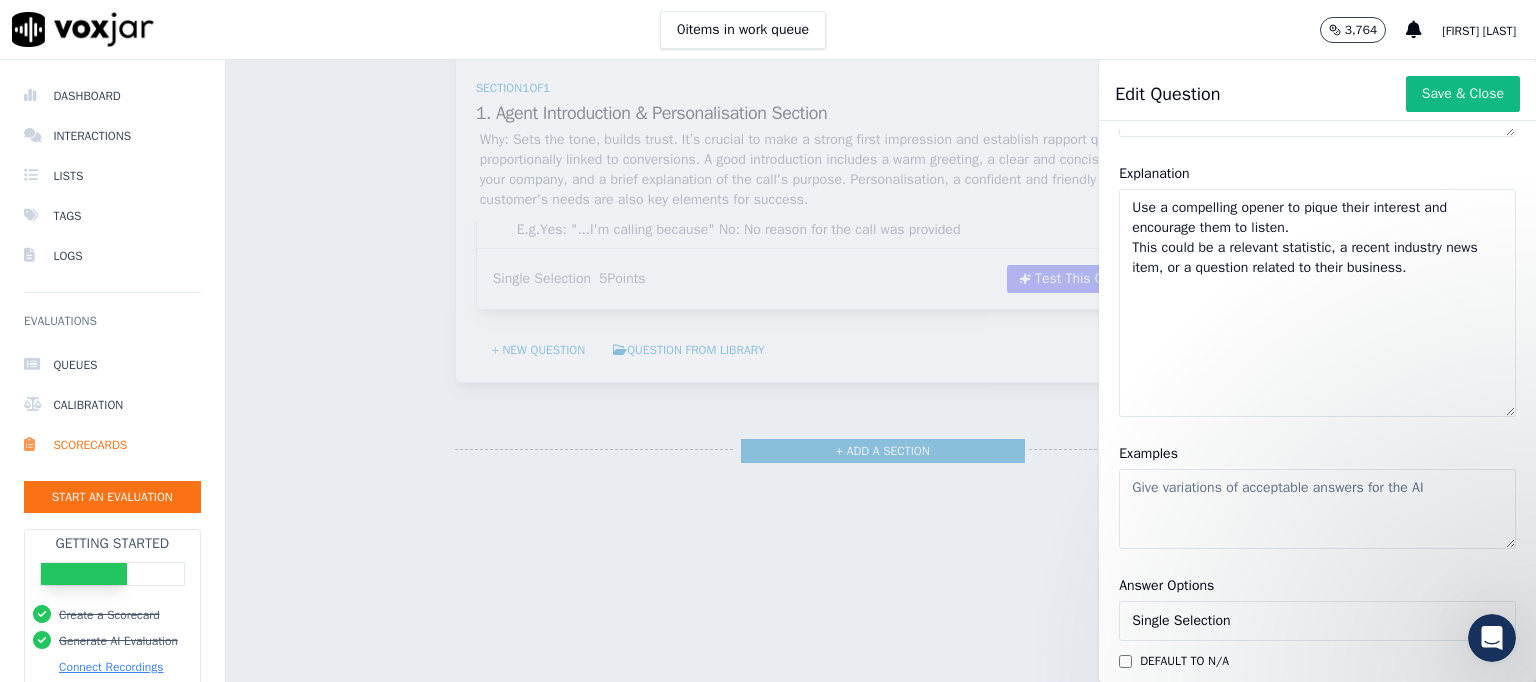 click on "Use a compelling opener to pique their interest and encourage them to listen.
This could be a relevant statistic, a recent industry news item, or a question related to their business." 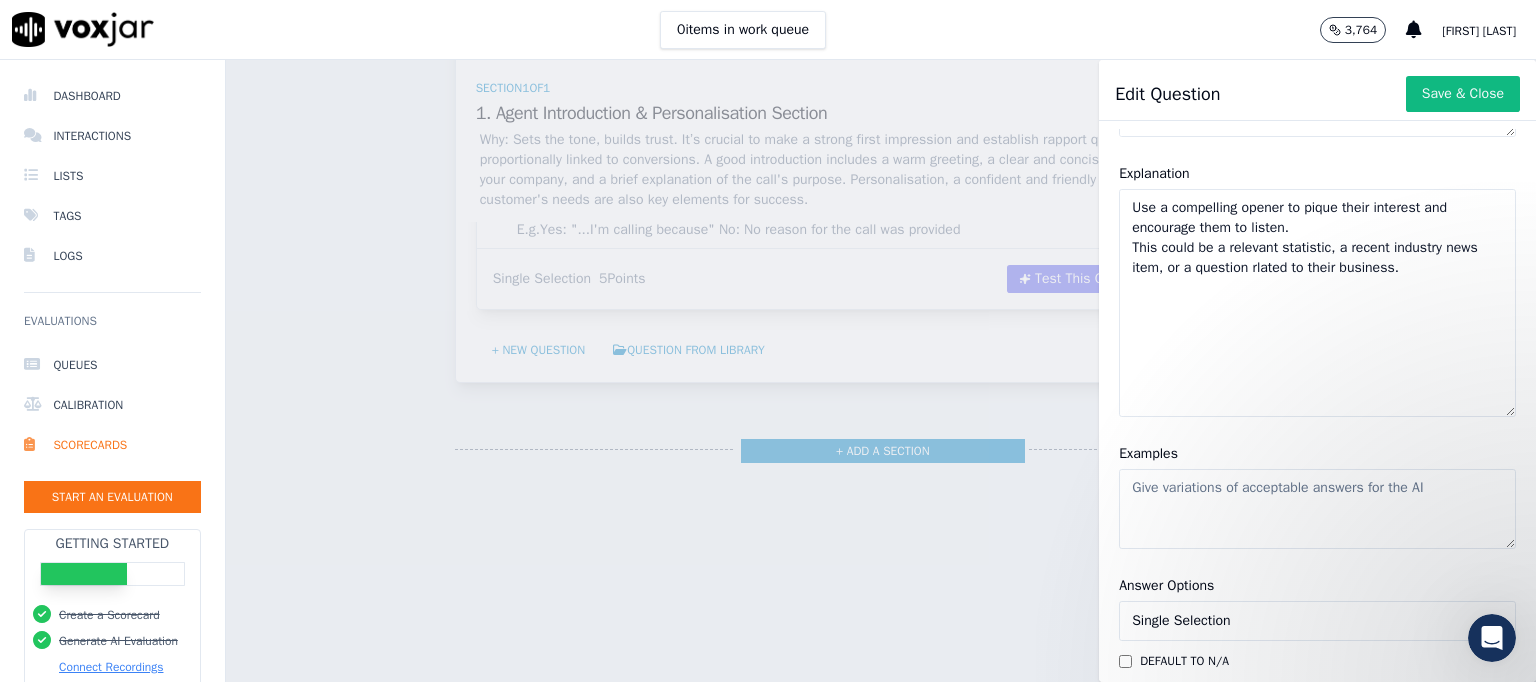 click on "Use a compelling opener to pique their interest and encourage them to listen.
This could be a relevant statistic, a recent industry news item, or a question rlated to their business." 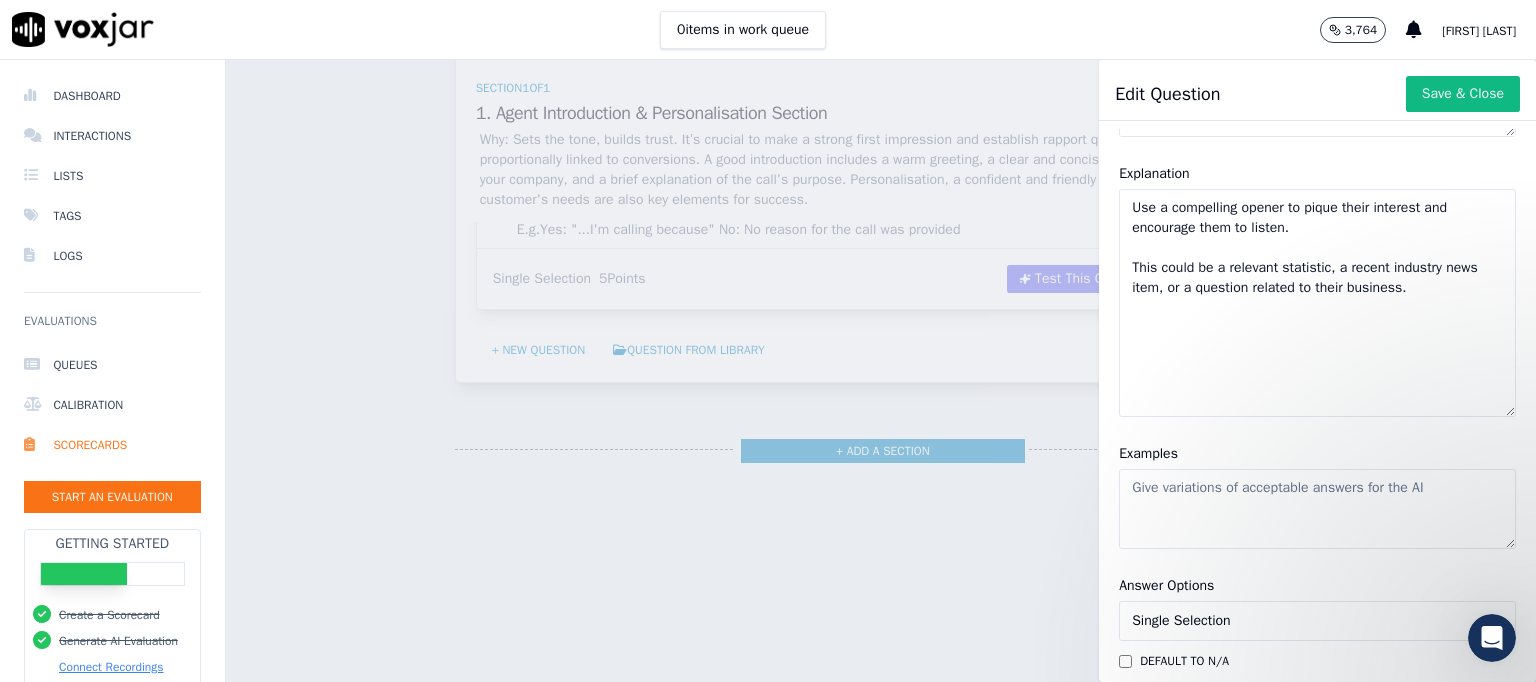 click on "Use a compelling opener to pique their interest and encourage them to listen.
This could be a relevant statistic, a recent industry news item, or a question related to their business." 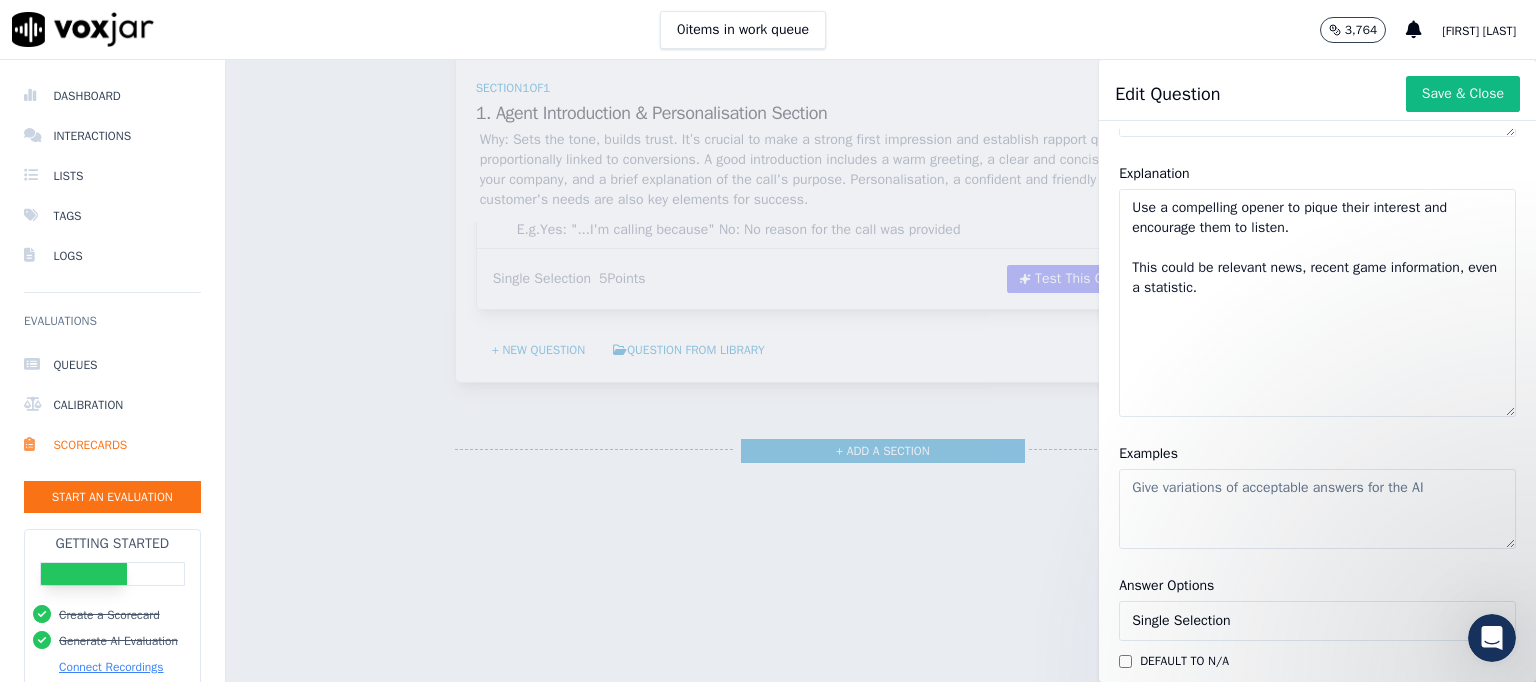 type on "Use a compelling opener to pique their interest and encourage them to listen.
This could be relevant news, recent game information, even a statistic." 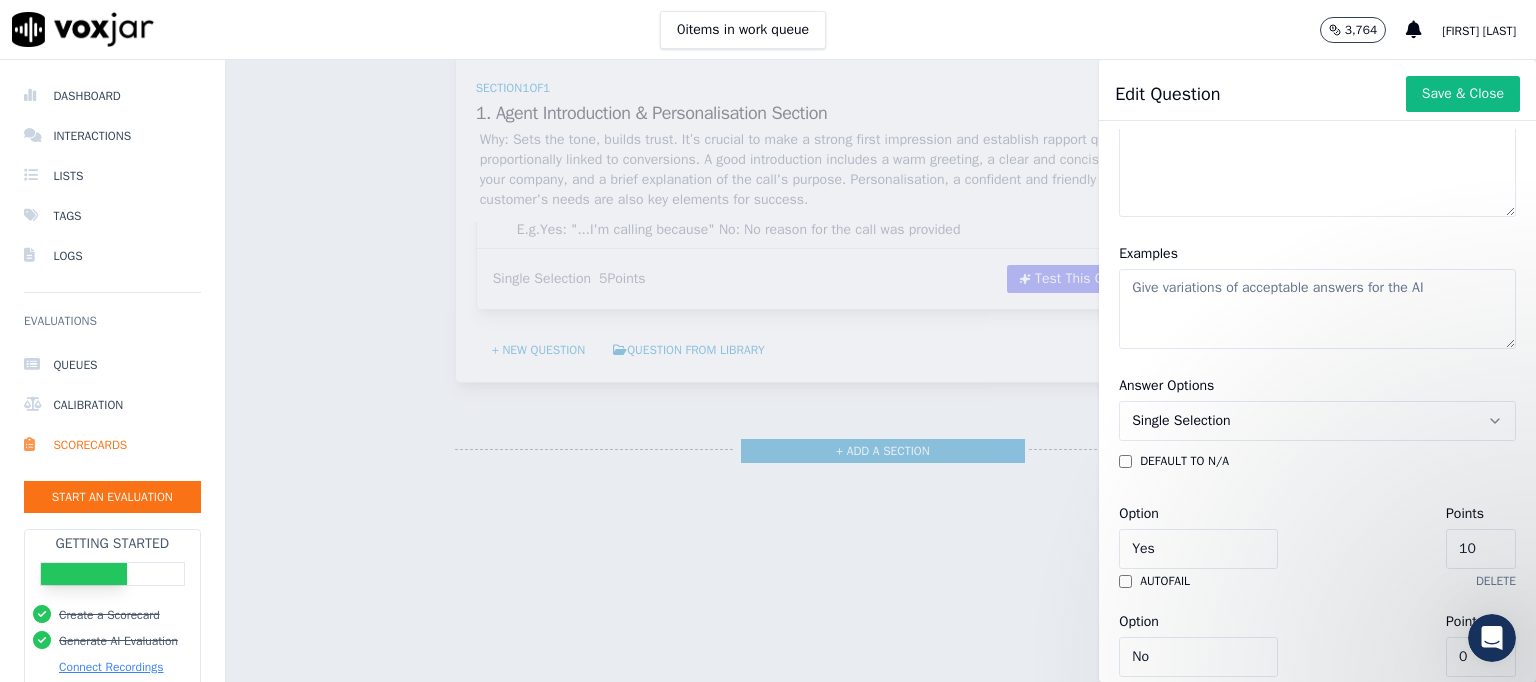 scroll, scrollTop: 540, scrollLeft: 0, axis: vertical 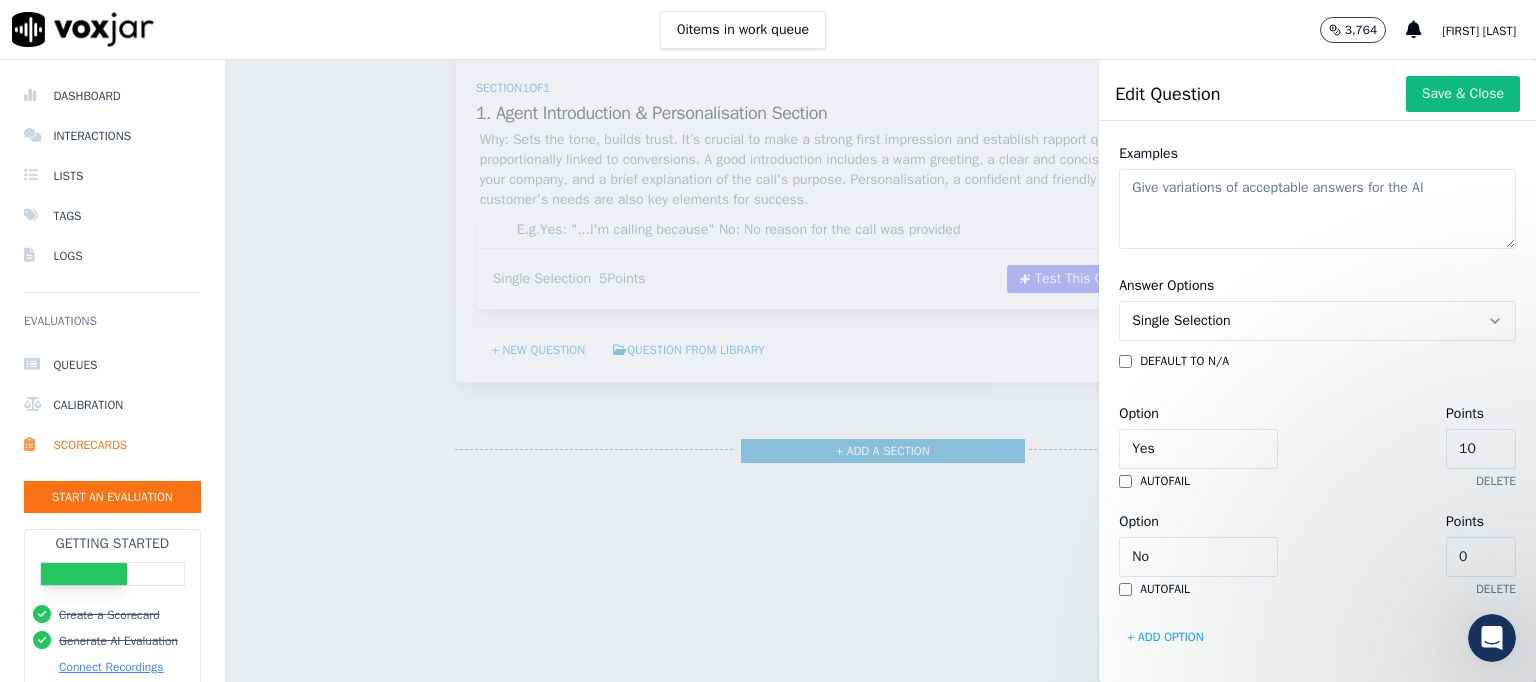 drag, startPoint x: 1419, startPoint y: 451, endPoint x: 1365, endPoint y: 444, distance: 54.451813 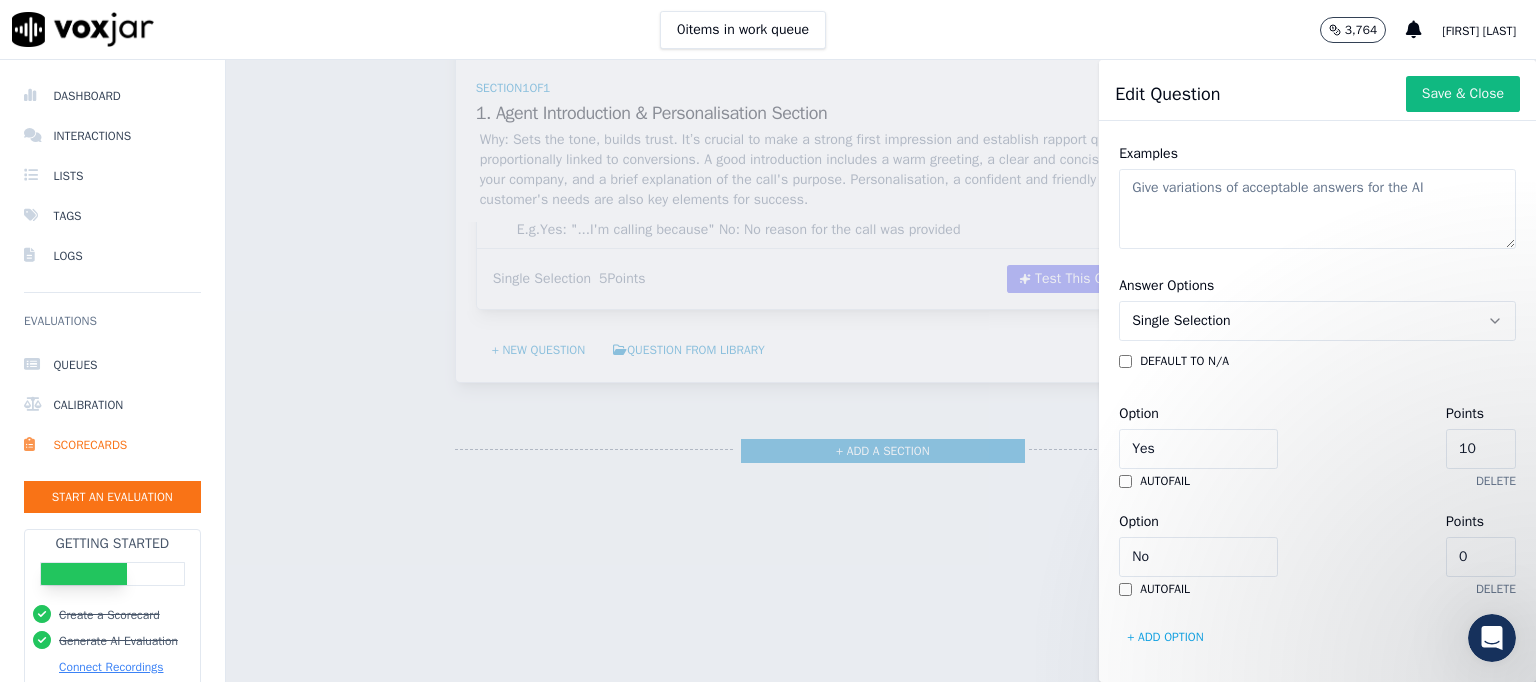 type on "5" 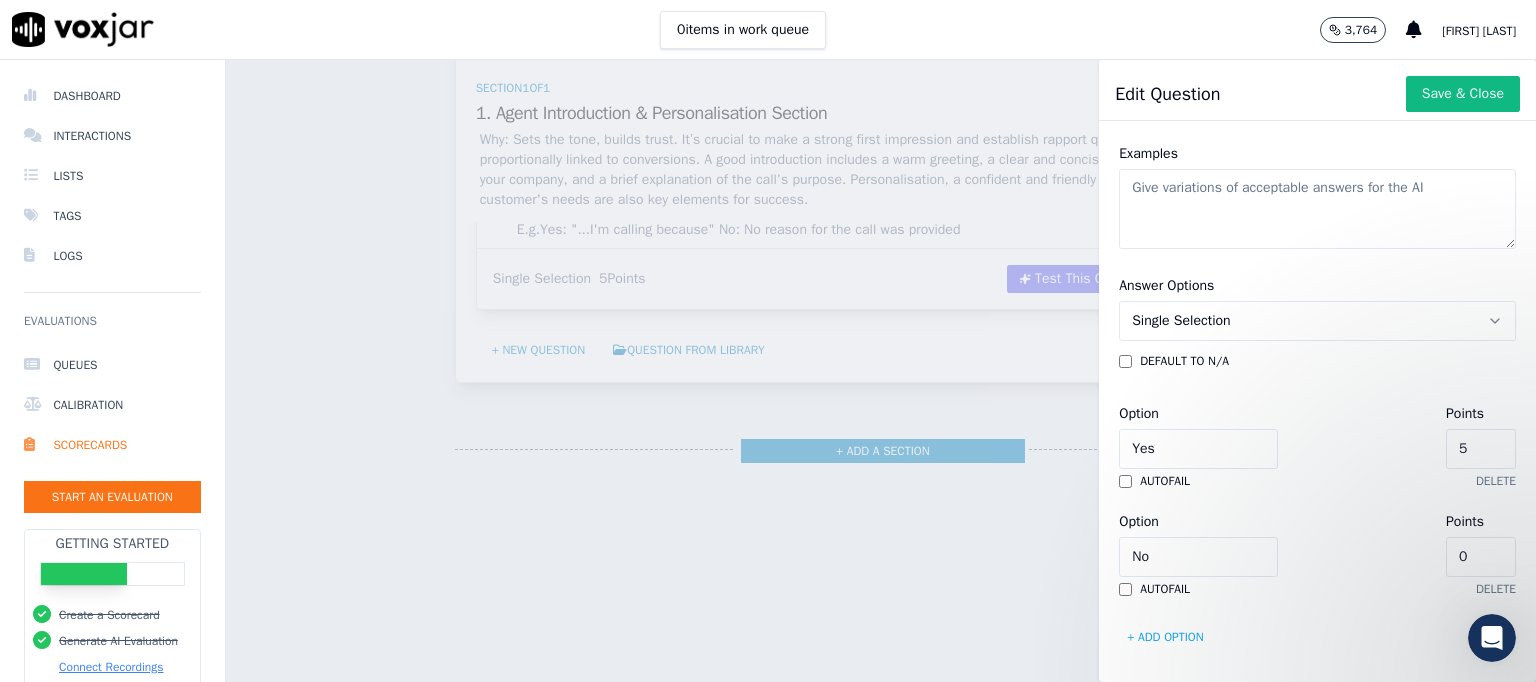 click on "Examples" 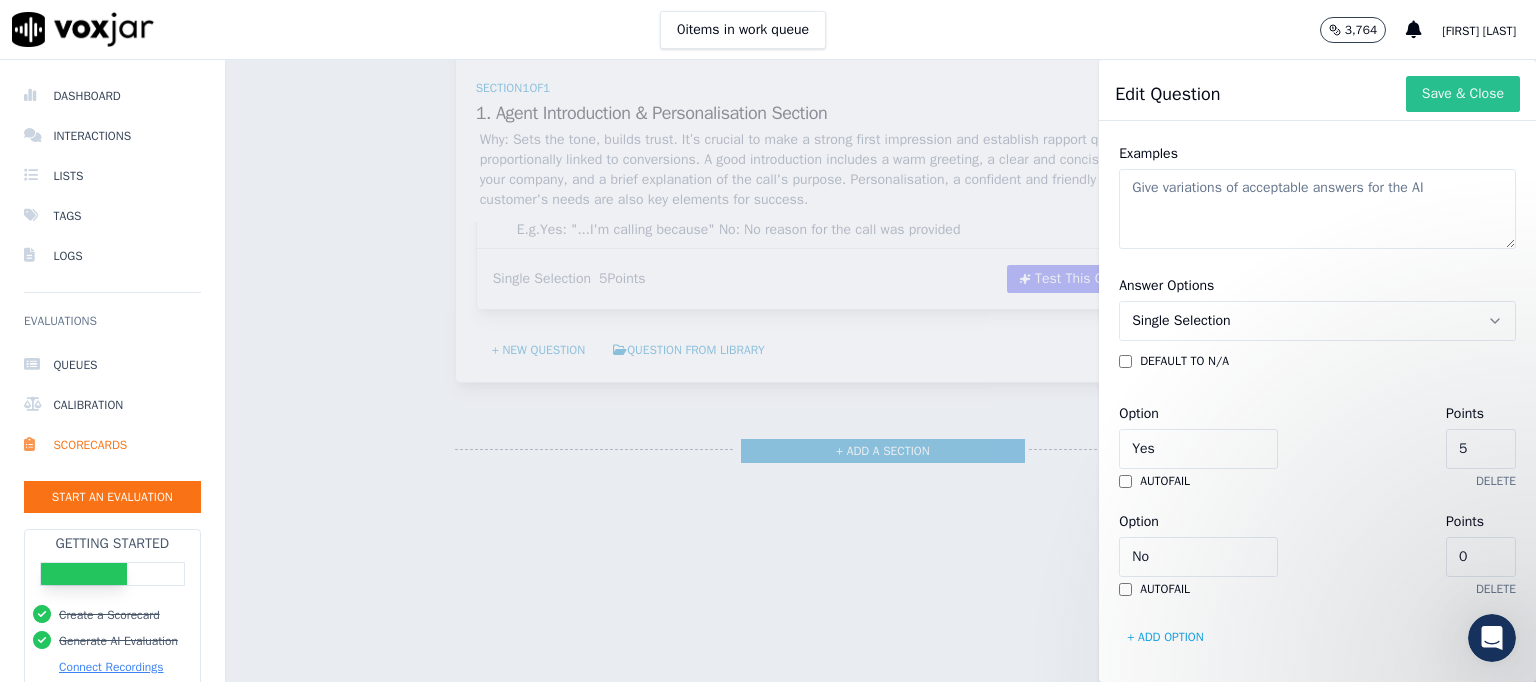 click on "Save & Close" at bounding box center [1463, 94] 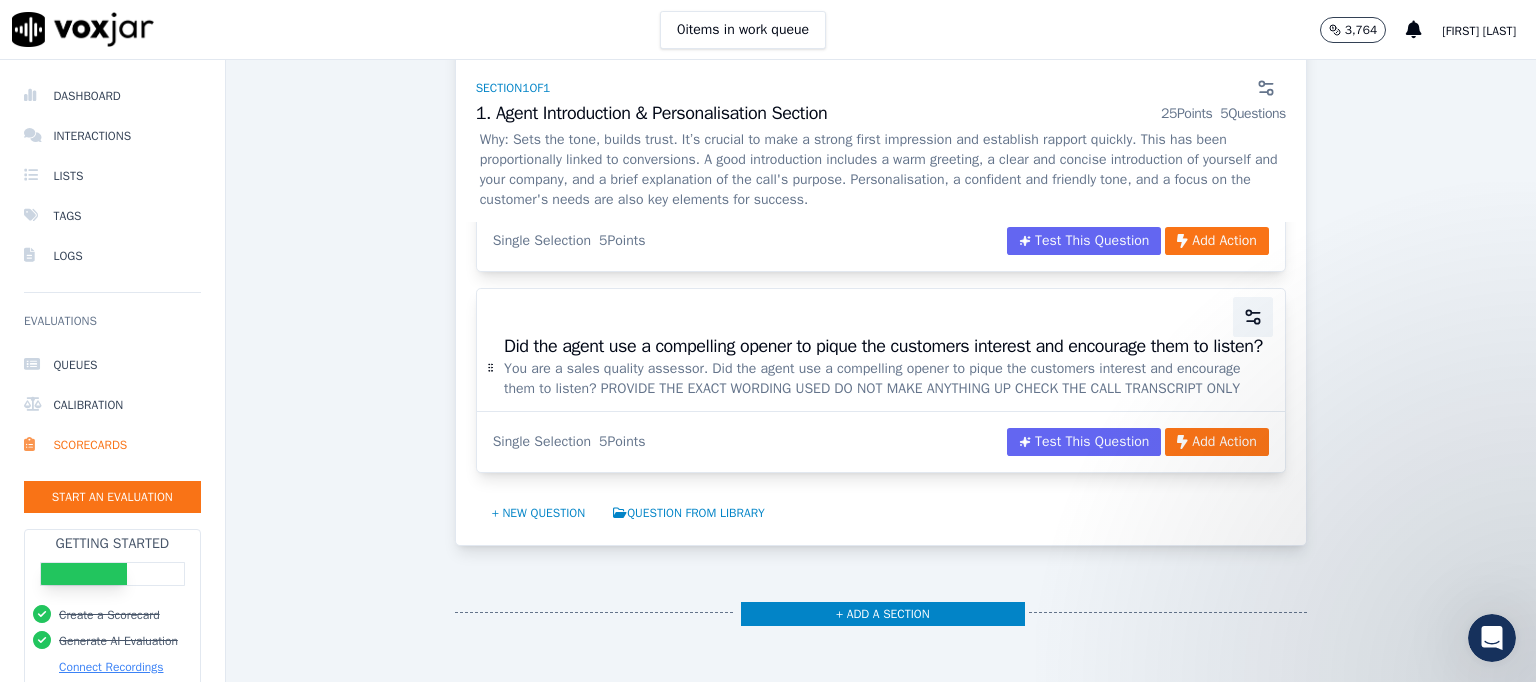 click 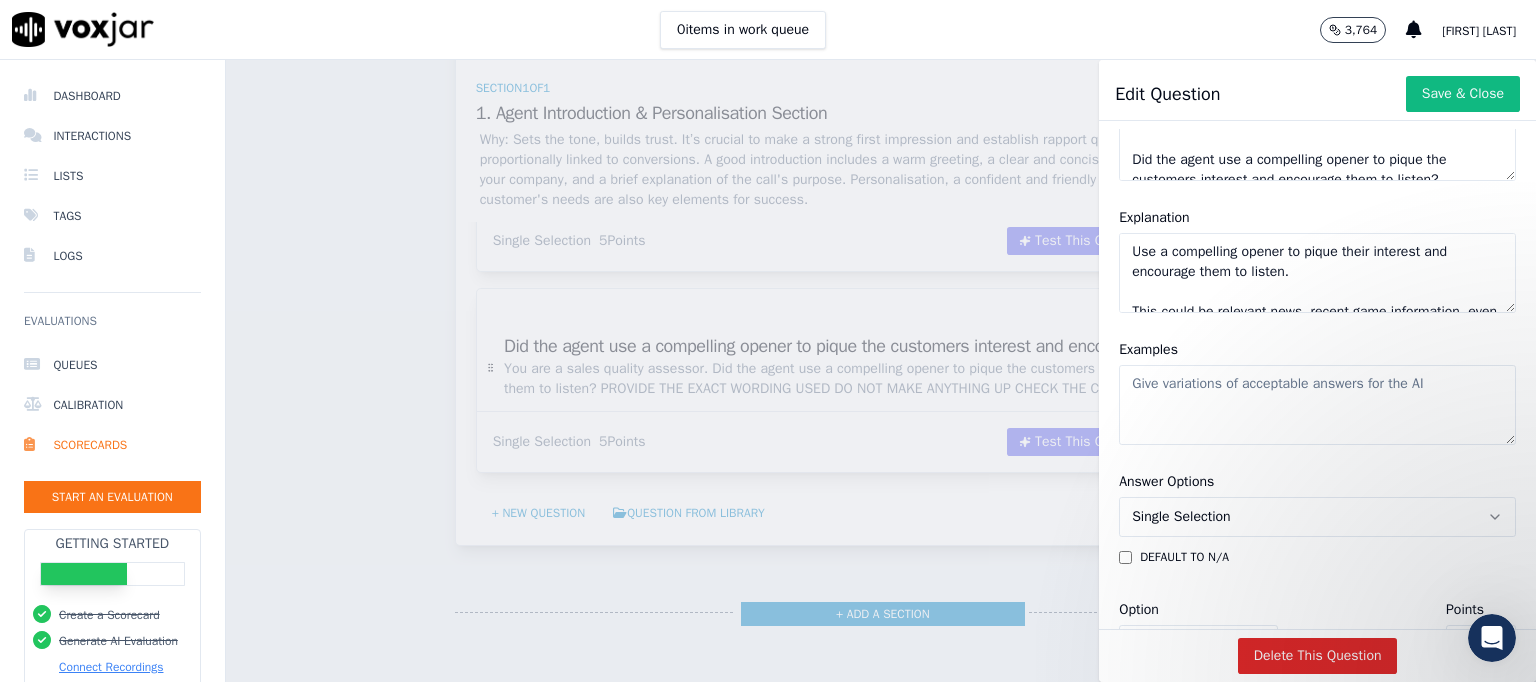 scroll, scrollTop: 216, scrollLeft: 0, axis: vertical 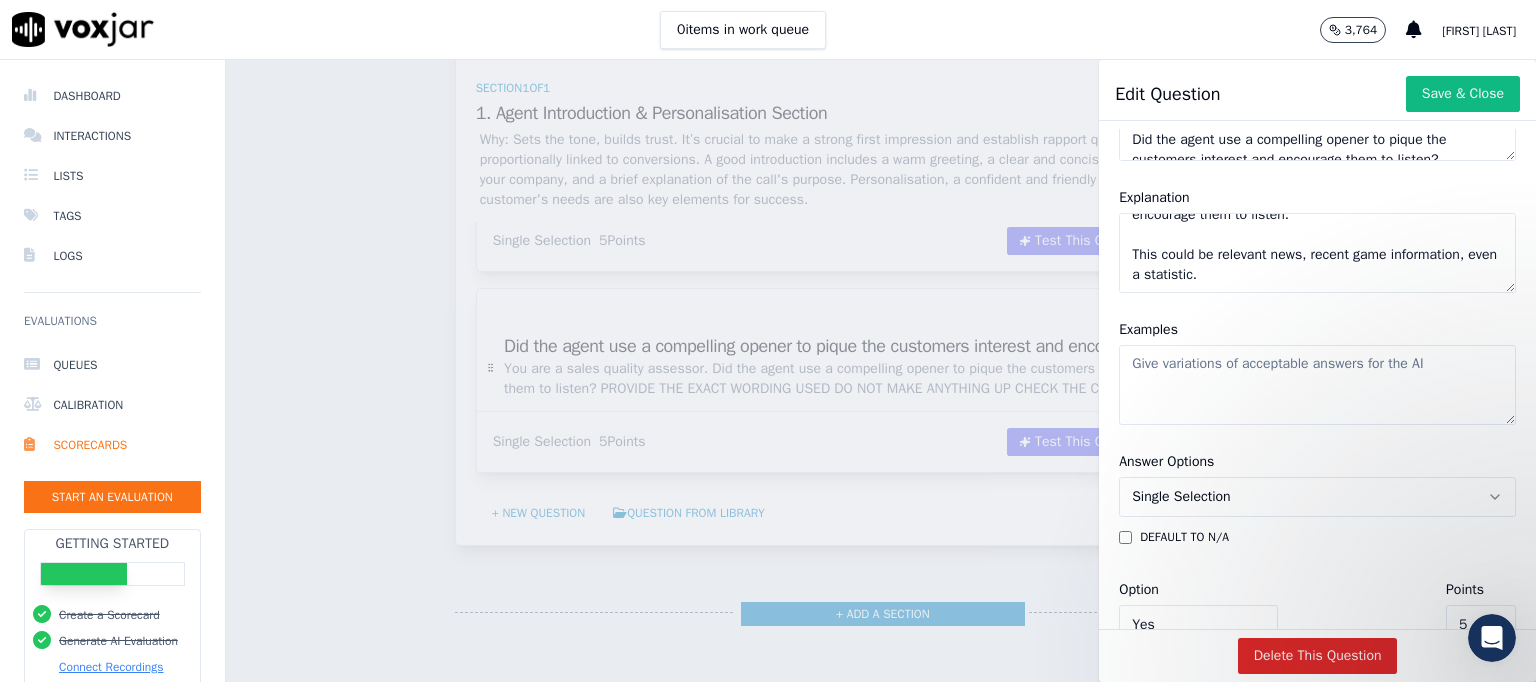 click on "Use a compelling opener to pique their interest and encourage them to listen.
This could be relevant news, recent game information, even a statistic." 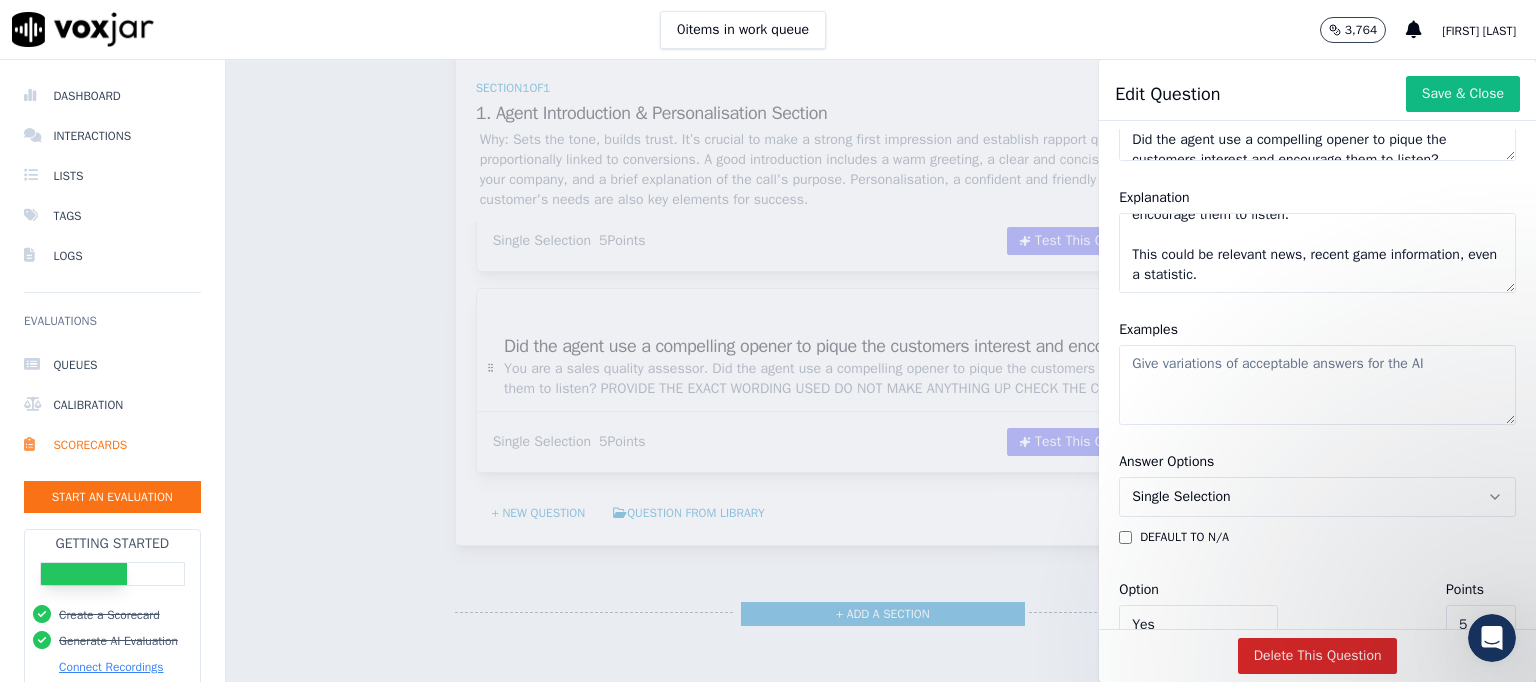 click on "Scorecards     Scorecard Editor                     Footy Season Scorecard - F   ACTIVE   Scoring Footy Season Campaigns in year F (2025)     Sonnet Enabled     95 %
23.75 / 25  pts
Test This Scorecard
Add Action     Section  1  of  1       1. Agent Introduction & Personalisation Section   25  Points   5  Questions   Why: Sets the tone, builds trust. It’s crucial to make a strong first impression and establish rapport quickly. This has been proportionally linked to conversions.
A good introduction includes a warm greeting, a clear and concise introduction of yourself and your company, and a brief explanation of the call's purpose. Personalisation, a confident and friendly tone, and a focus on the customer's needs are also key elements for success.           Did the agent introduce themselves by name at the start of the call?     E.g.  Yes: “Hi [FIRST] [LAST], this is [FIRST] calling from...”
No: No introduction given at all.   Single Selection   5  Points" at bounding box center (881, 371) 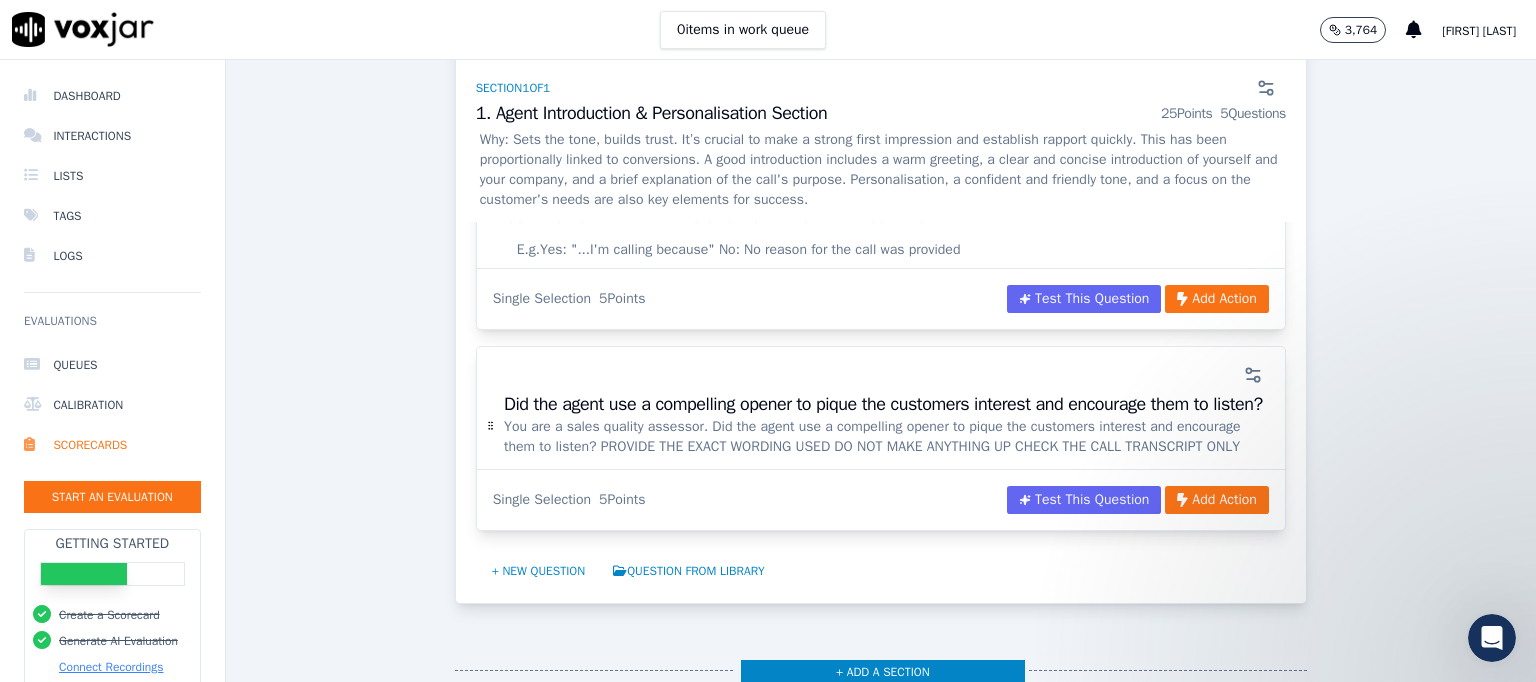 scroll, scrollTop: 1396, scrollLeft: 0, axis: vertical 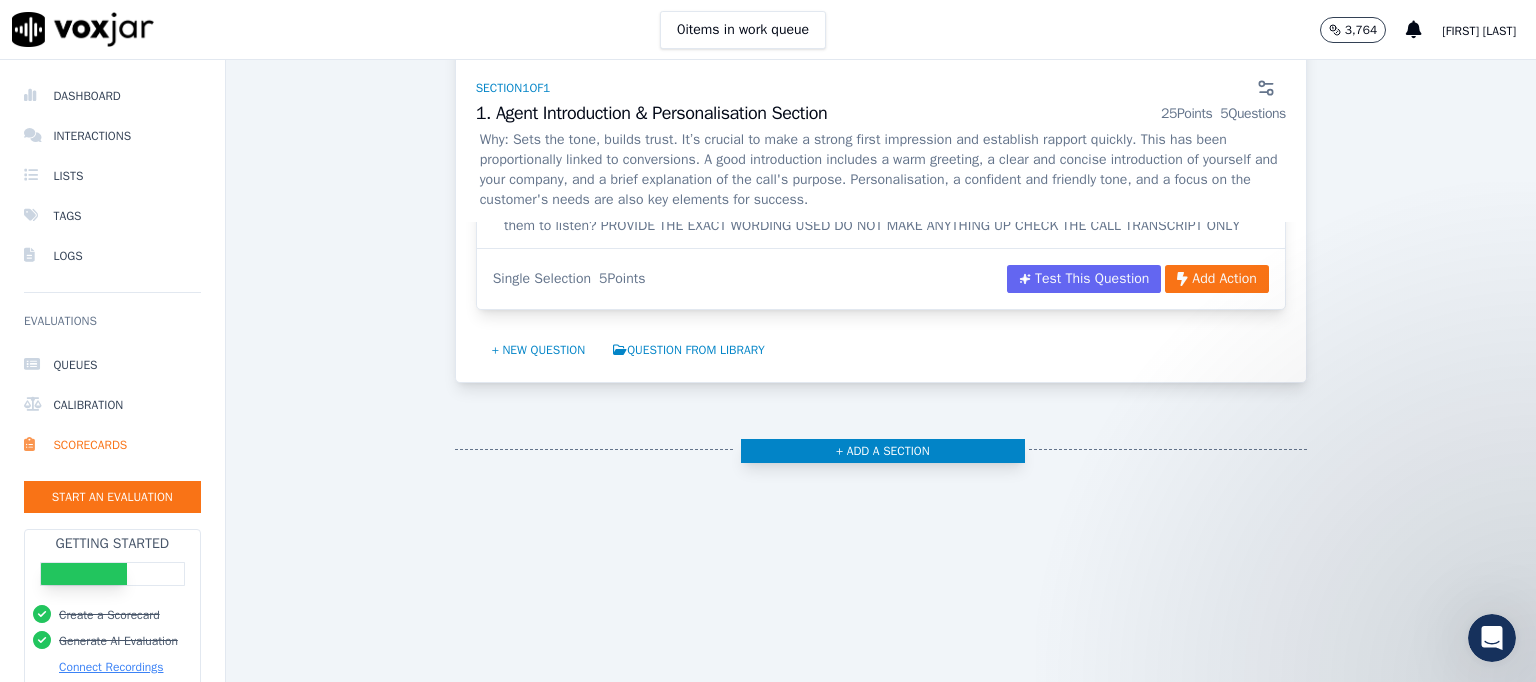 click on "+ Add a section" at bounding box center (883, 451) 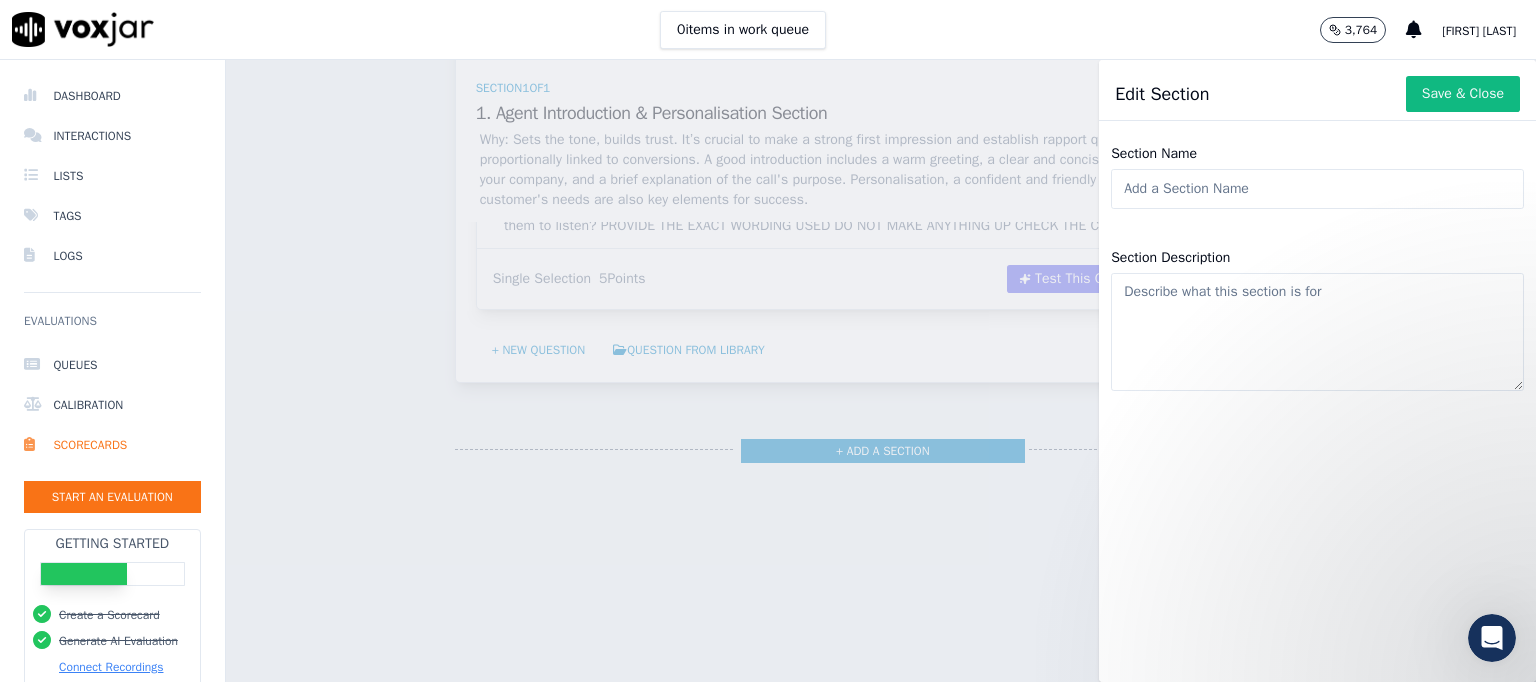click on "Section Name" 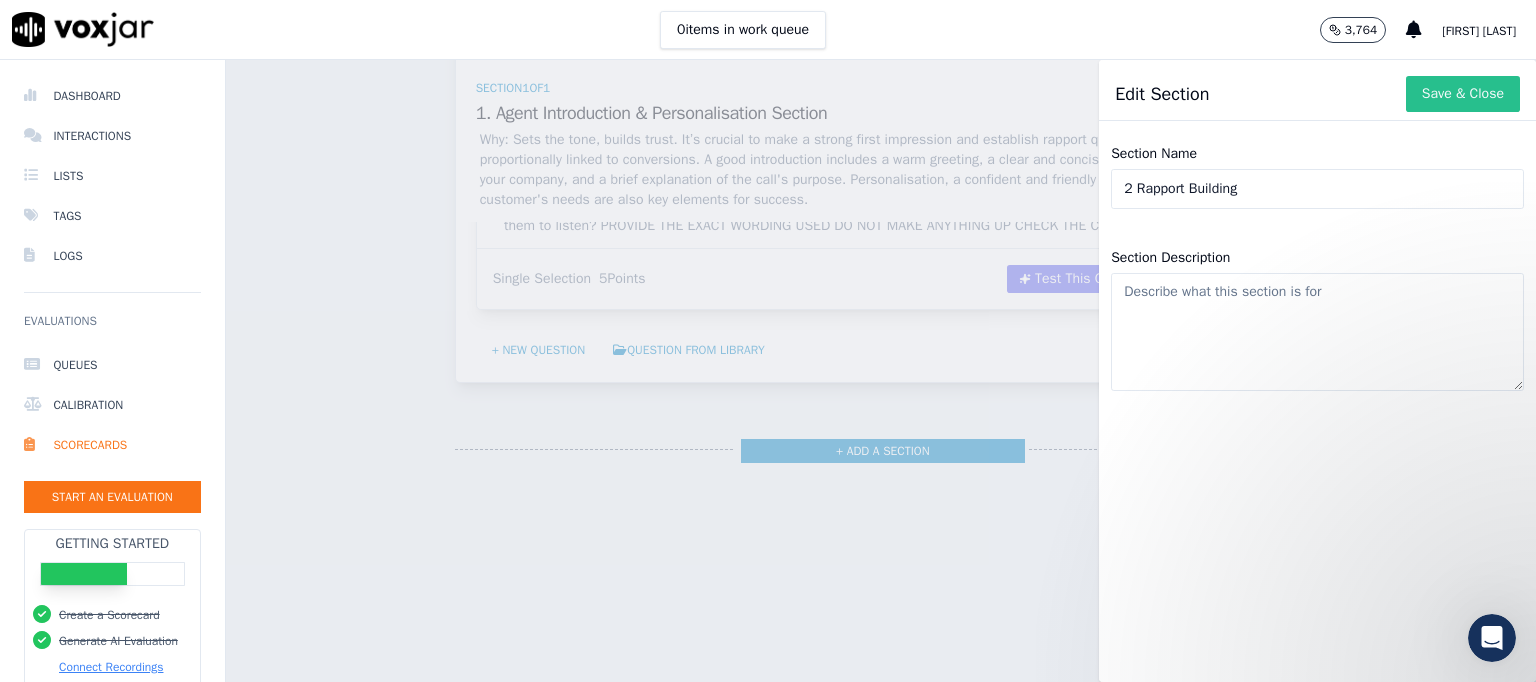 type on "2 Rapport Building" 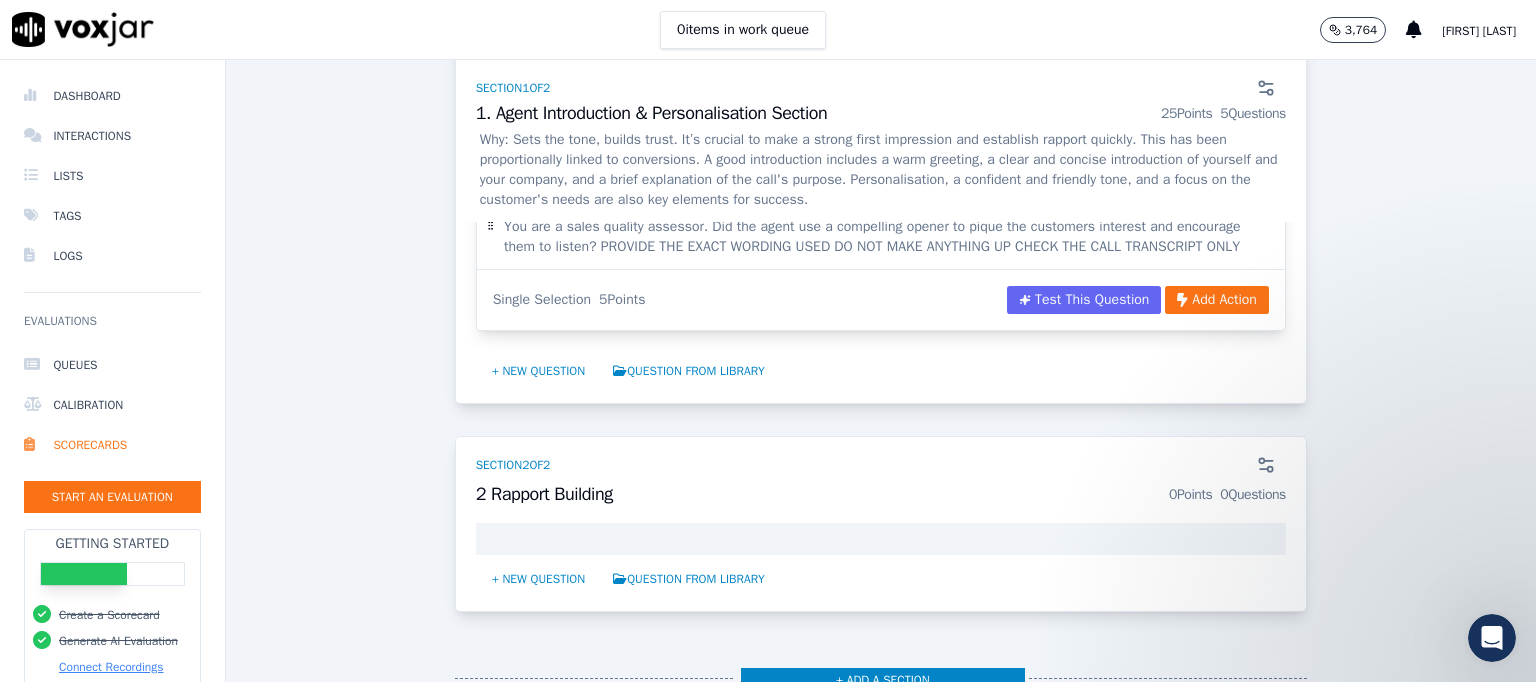 scroll, scrollTop: 1600, scrollLeft: 0, axis: vertical 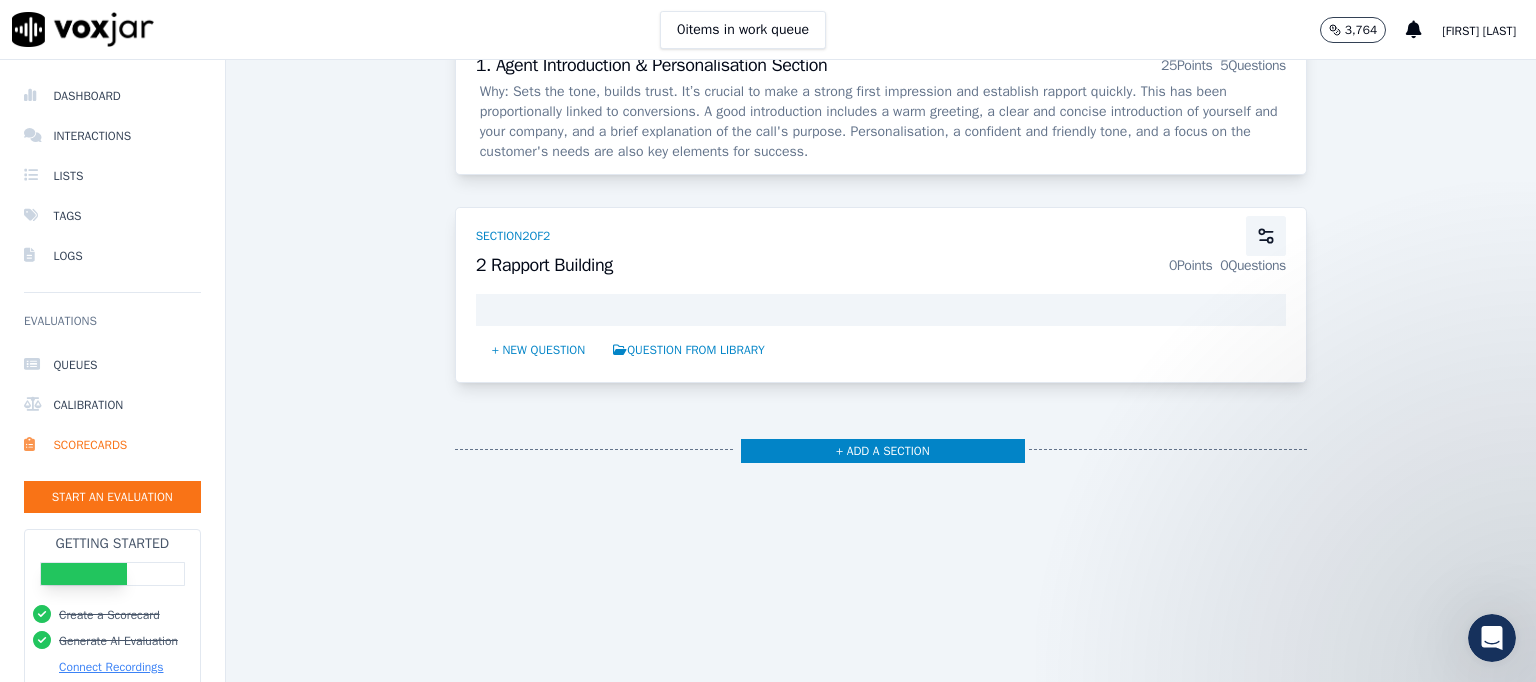 click 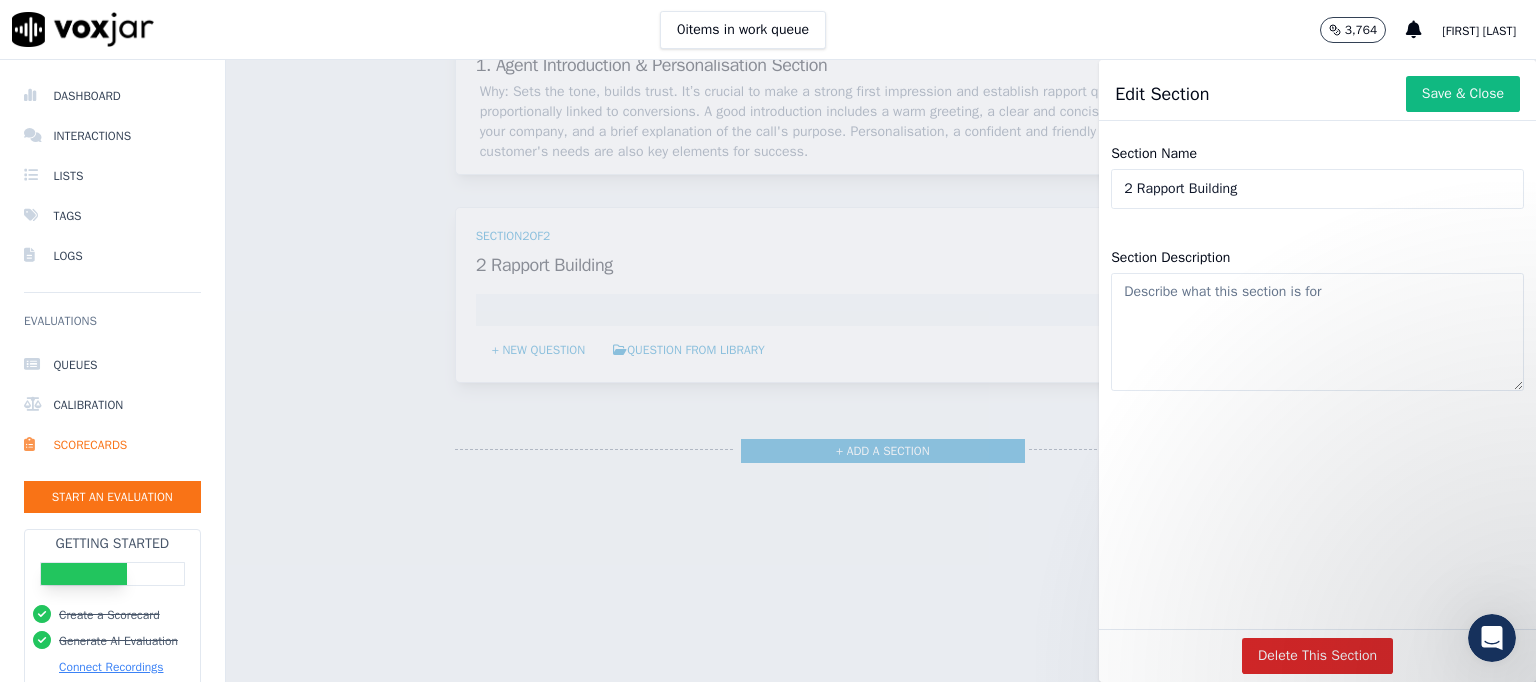 click on "2 Rapport Building" 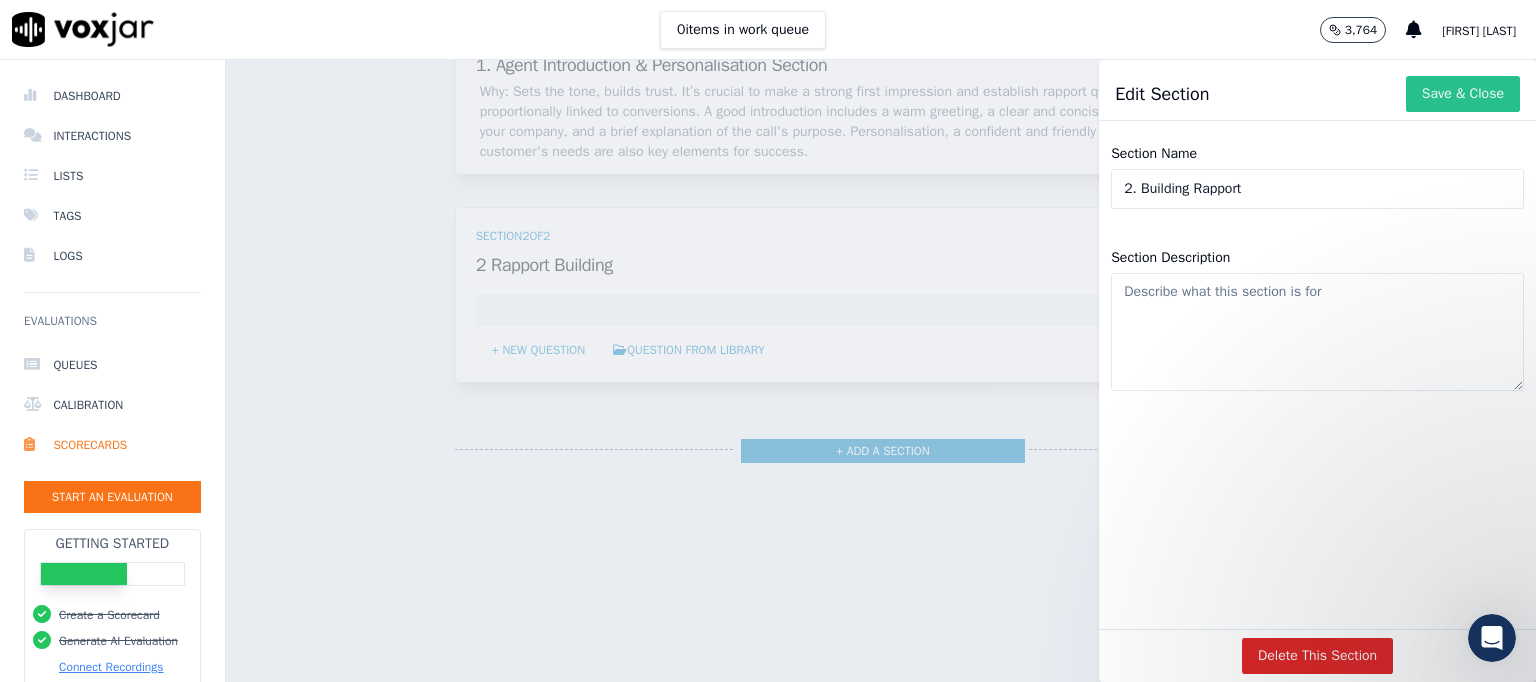 type on "2. Building Rapport" 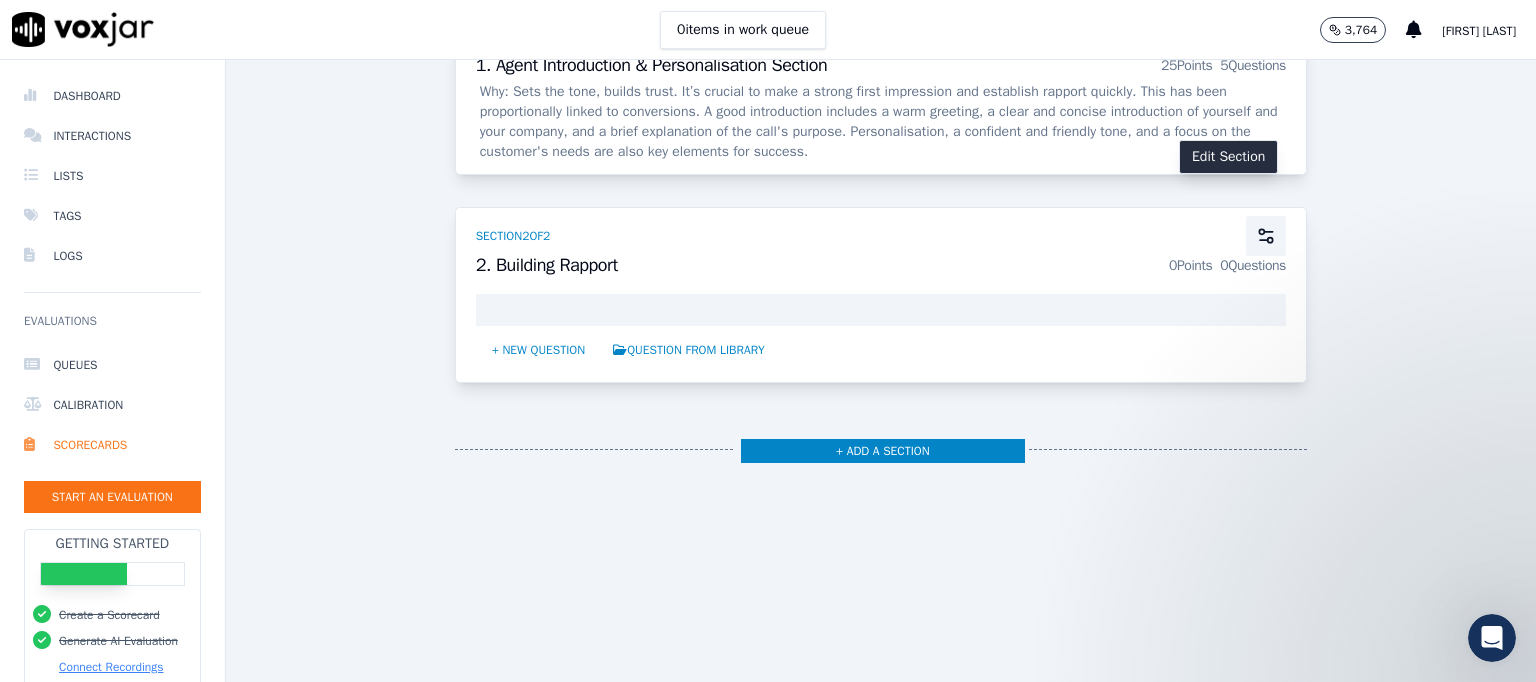 click 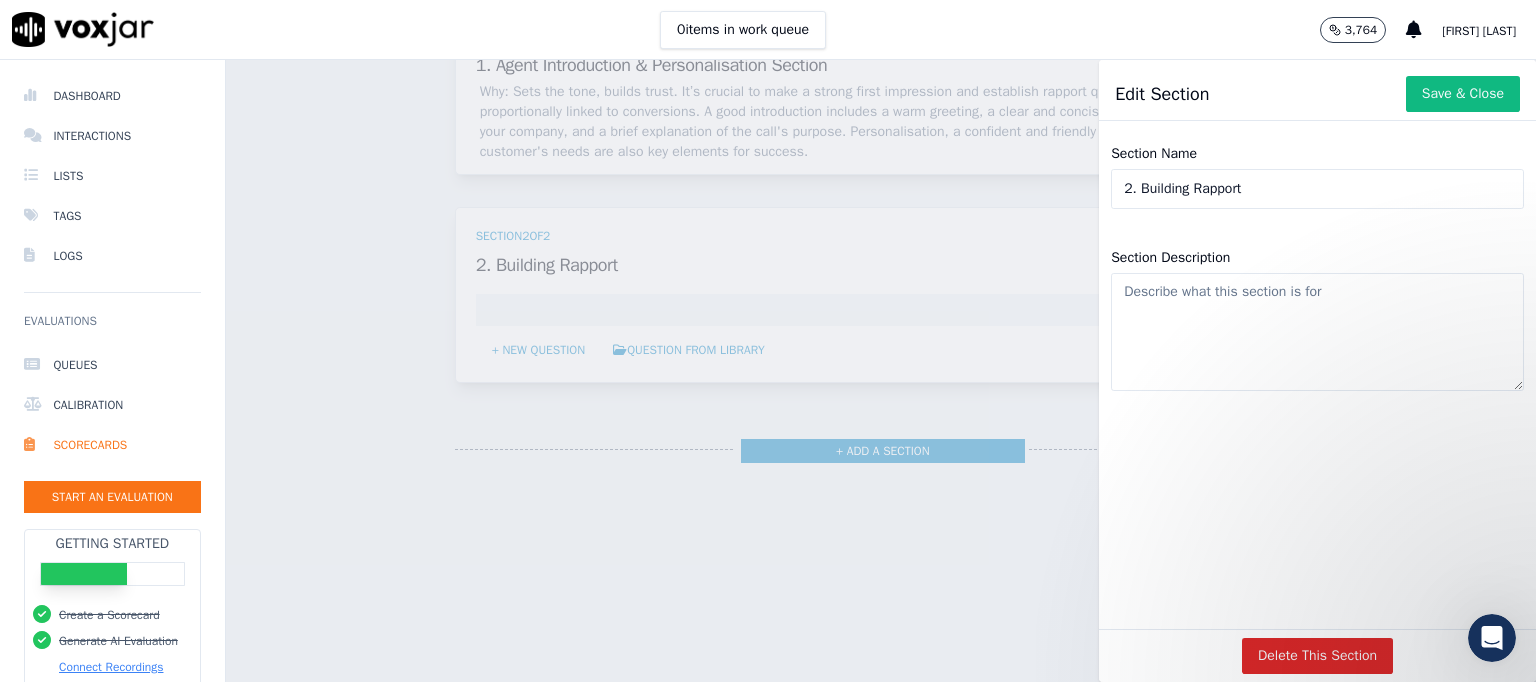 click on "Section Description" 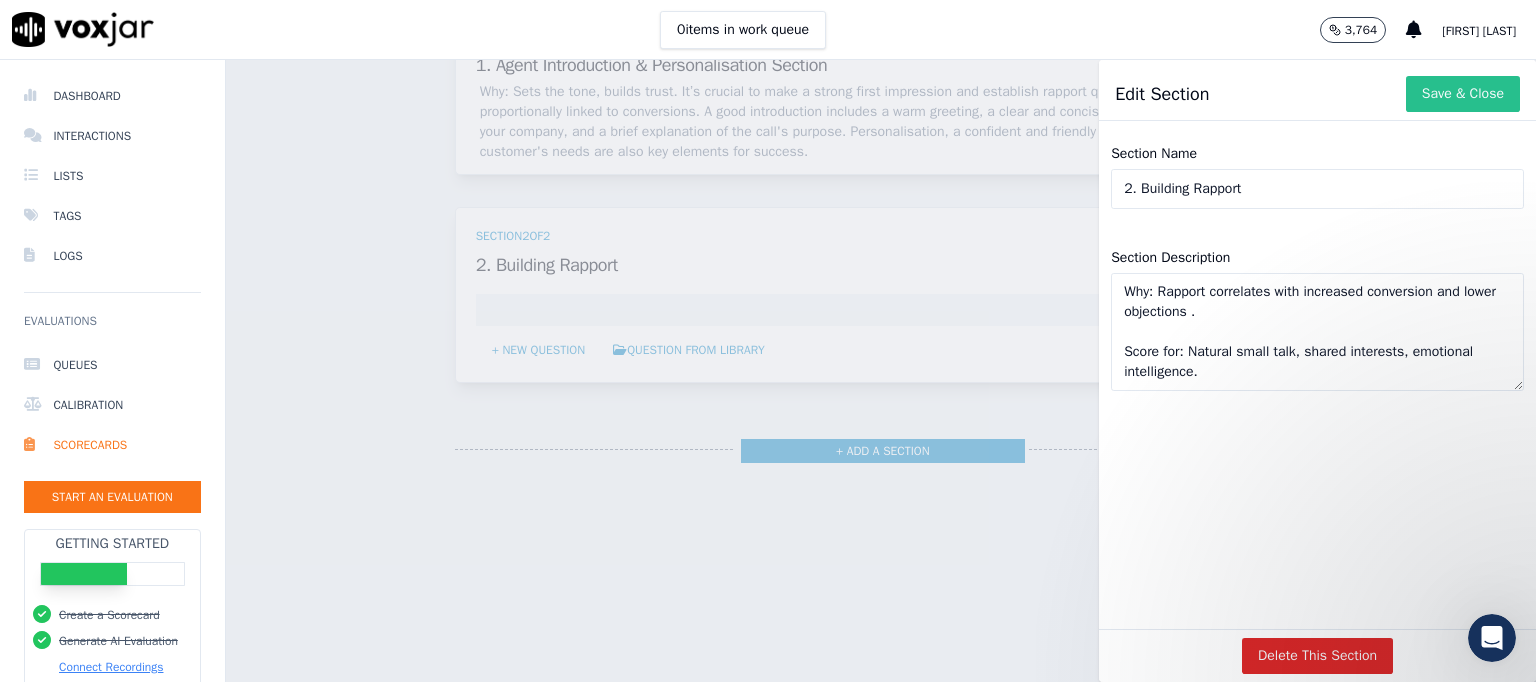 type on "Why: Rapport correlates with increased conversion and lower objections .
Score for: Natural small talk, shared interests, emotional intelligence." 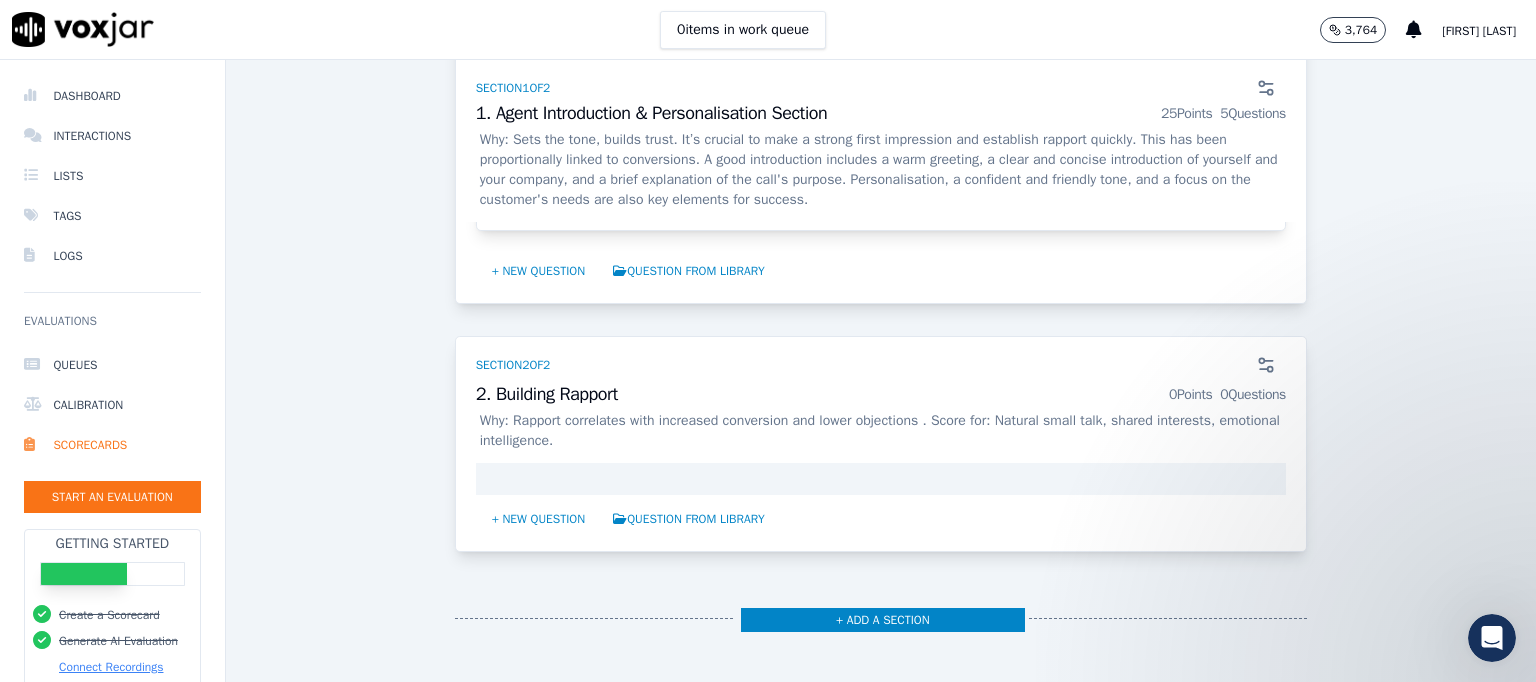 scroll, scrollTop: 1500, scrollLeft: 0, axis: vertical 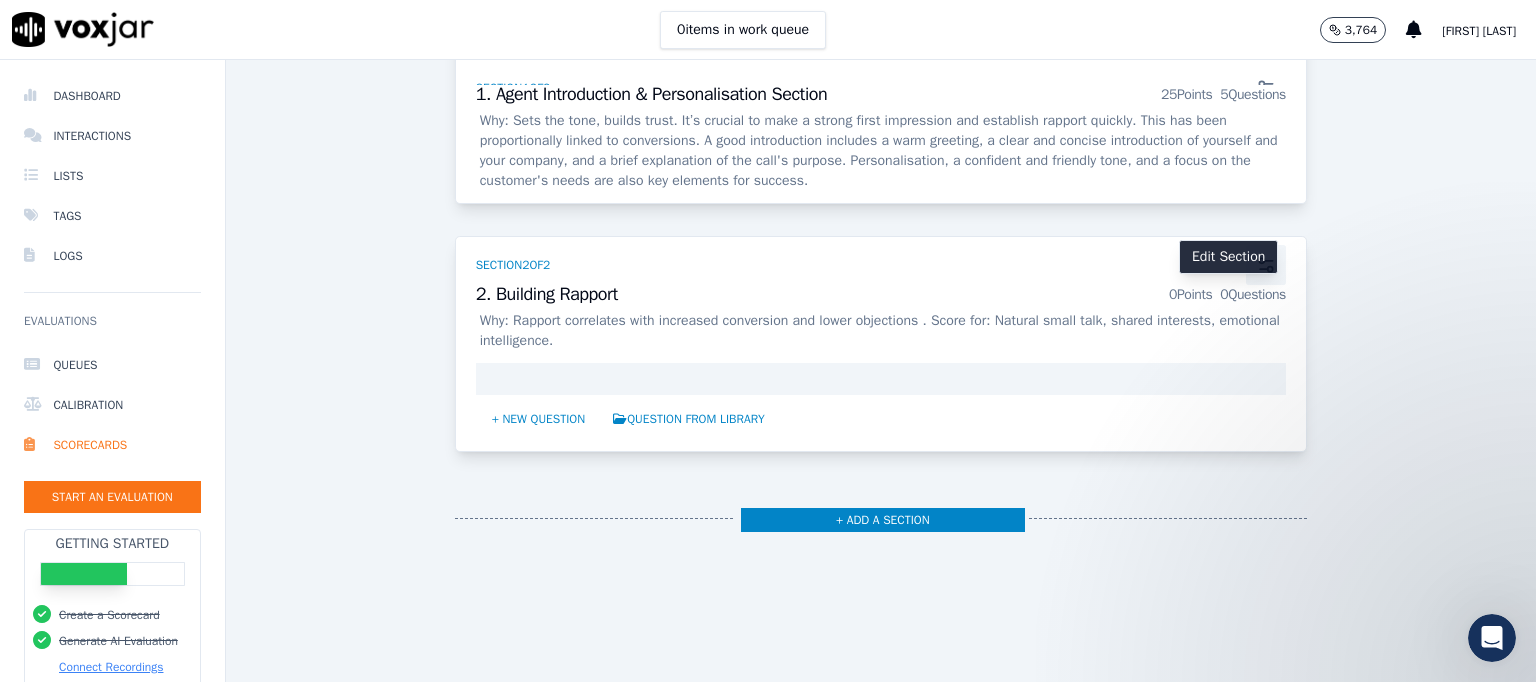 click 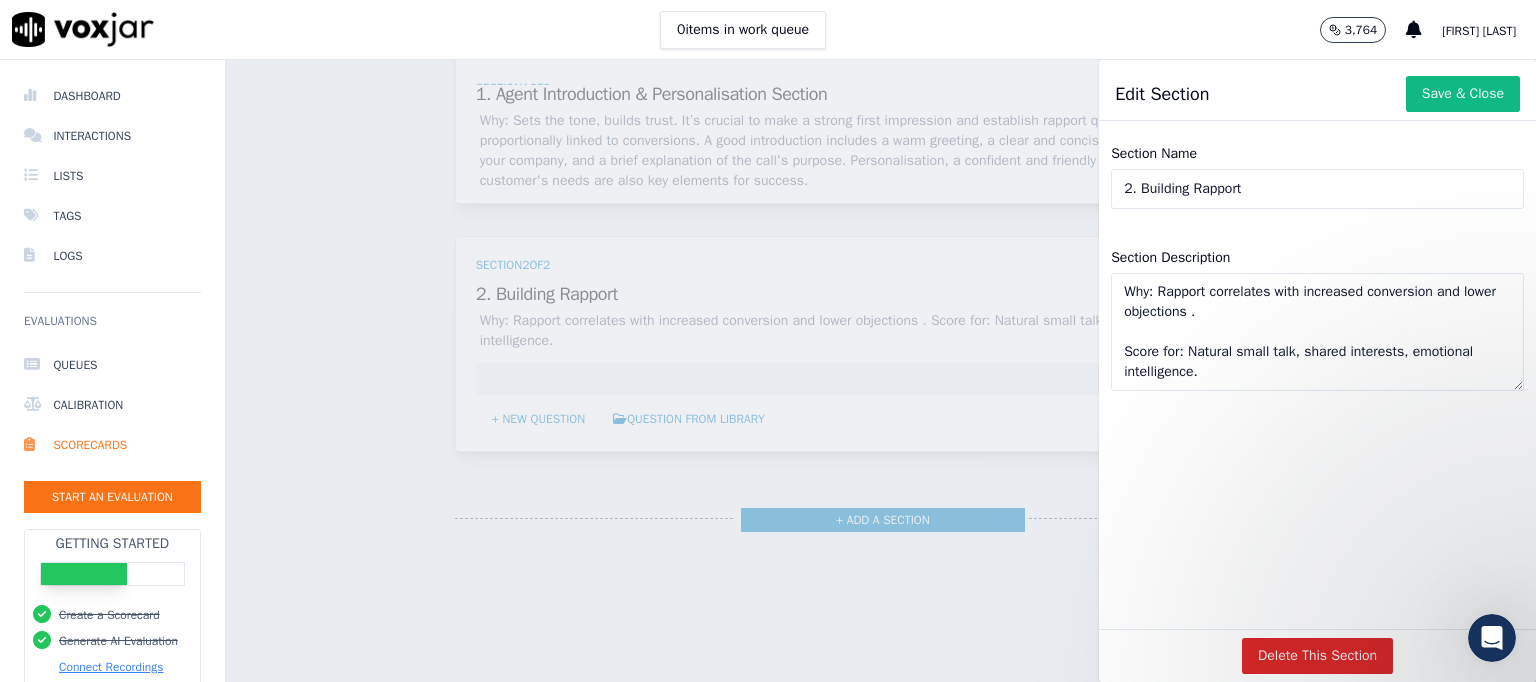 drag, startPoint x: 1204, startPoint y: 377, endPoint x: 1097, endPoint y: 354, distance: 109.444046 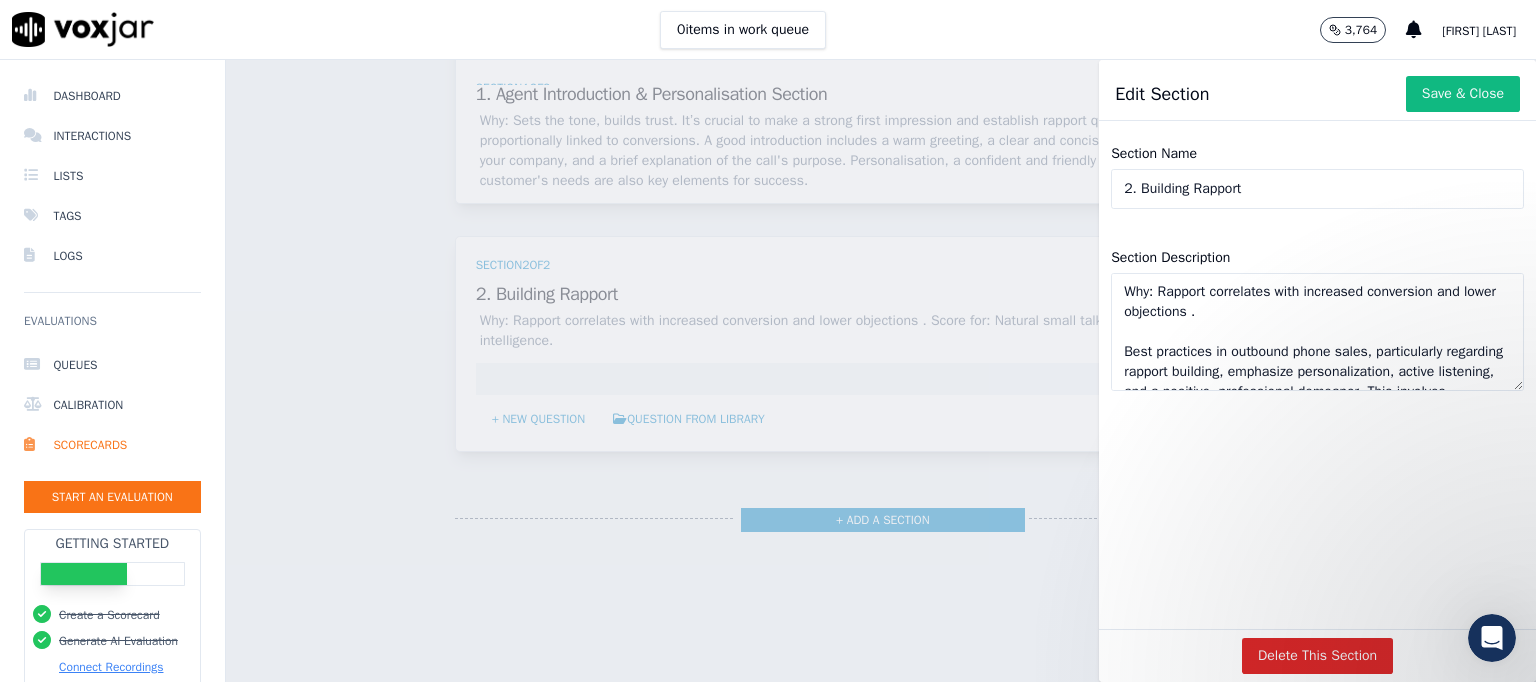 scroll, scrollTop: 151, scrollLeft: 0, axis: vertical 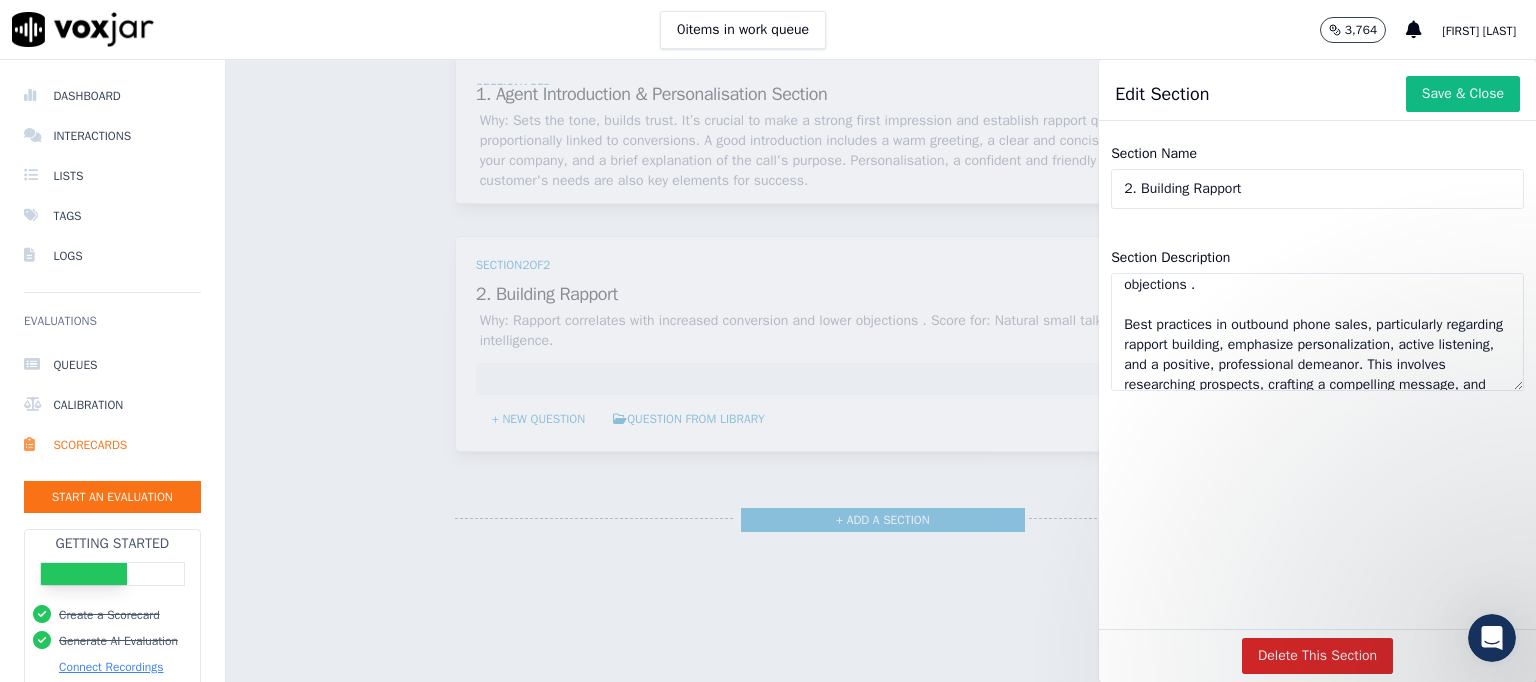 click on "Why: Rapport correlates with increased conversion and lower objections .
Best practices in outbound phone sales, particularly regarding rapport building, emphasize personalization, active listening, and a positive, professional demeanor. This involves researching prospects, crafting a compelling message, and tailoring the conversation to individual needs. By actively listening, using the prospect's name, and maintaining a conversational tone, salespeople can build trust and create a positive experience that increases the likelihood of a successful outcome." 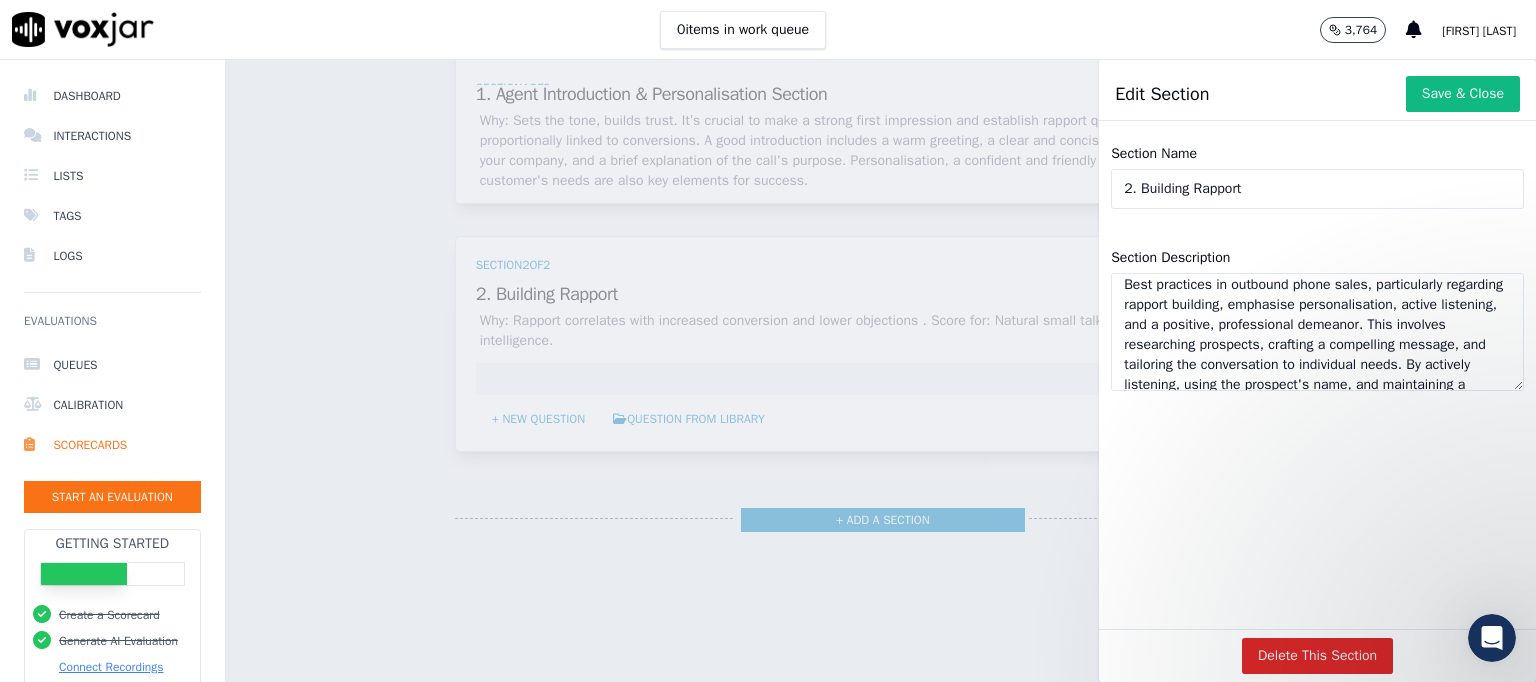 scroll, scrollTop: 107, scrollLeft: 0, axis: vertical 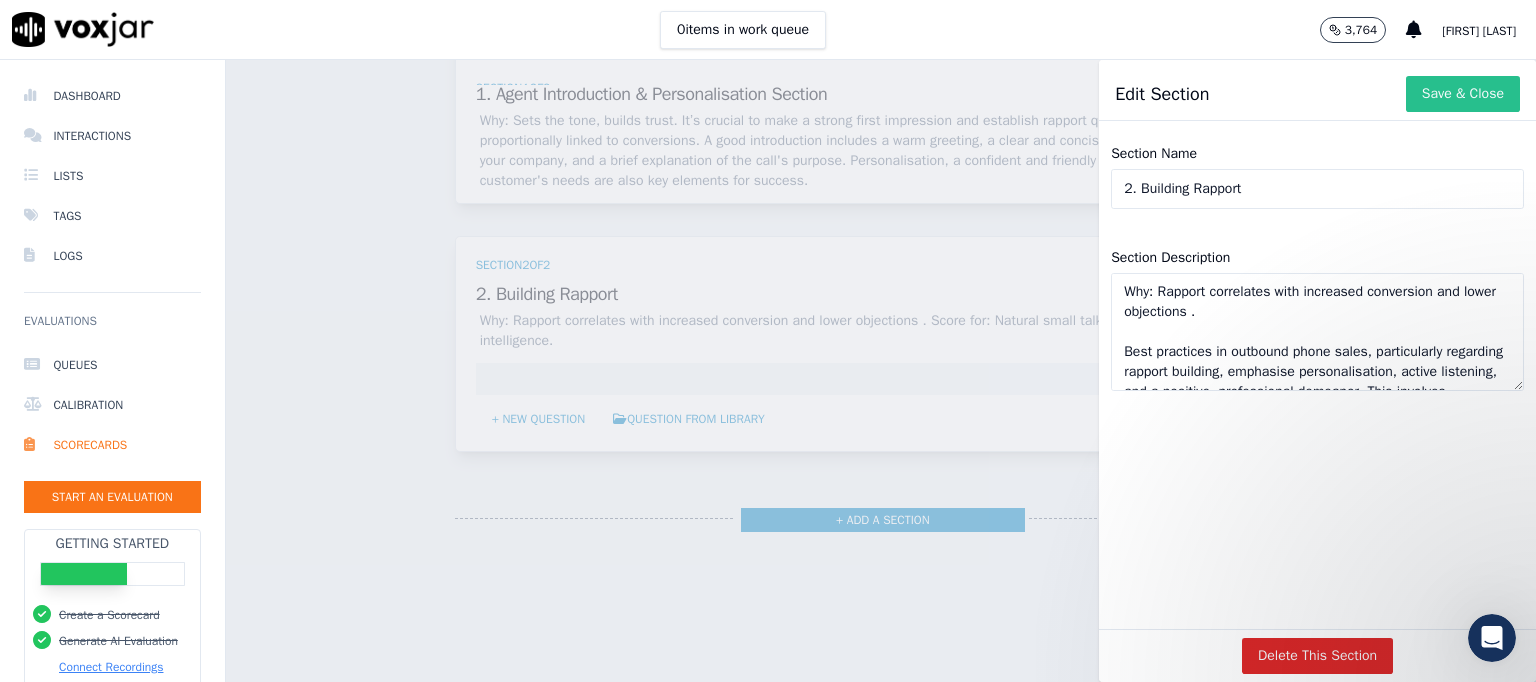 type on "Why: Rapport correlates with increased conversion and lower objections .
Best practices in outbound phone sales, particularly regarding rapport building, emphasise personalisation, active listening, and a positive, professional demeanor. This involves researching prospects, crafting a compelling message, and tailoring the conversation to individual needs. By actively listening, using the prospect's name, and maintaining a conversational tone, salespeople can build trust and create a positive experience that increases the likelihood of a successful outcome." 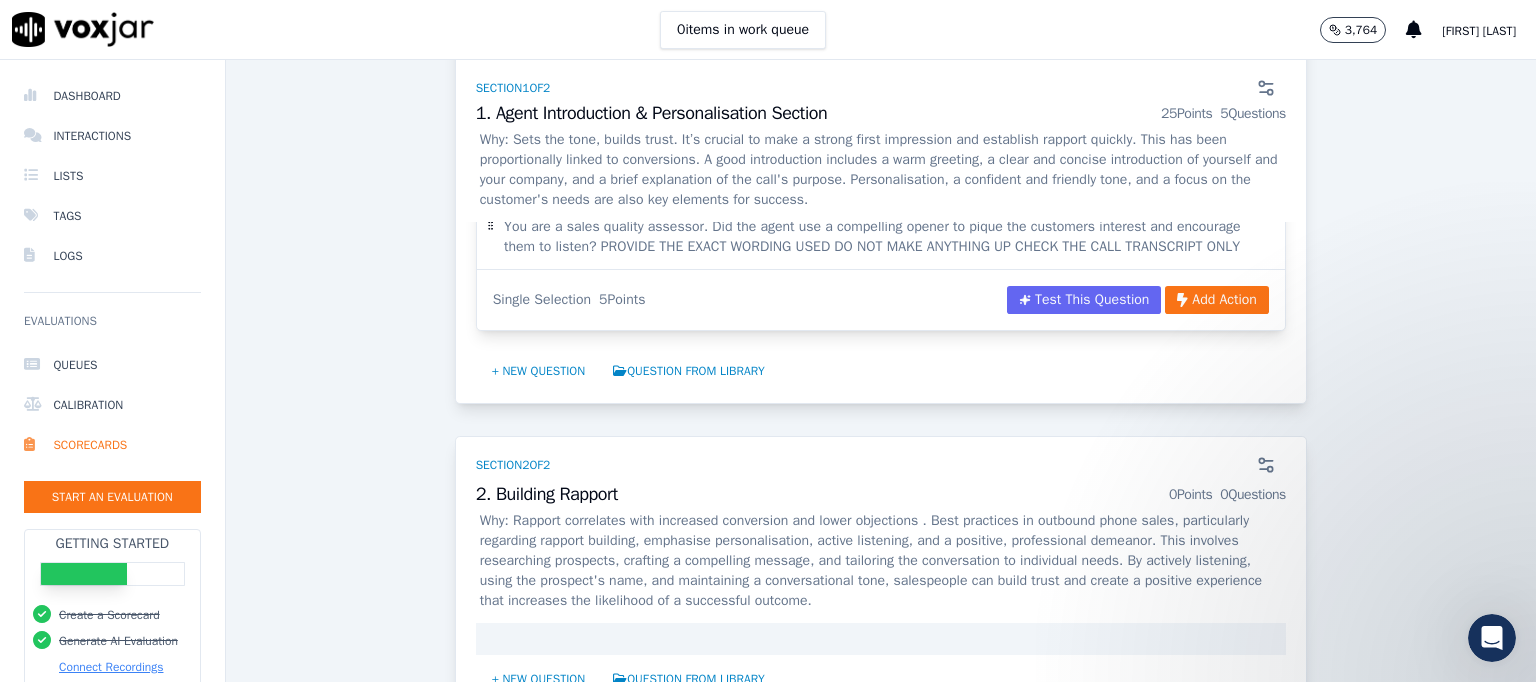 scroll, scrollTop: 1200, scrollLeft: 0, axis: vertical 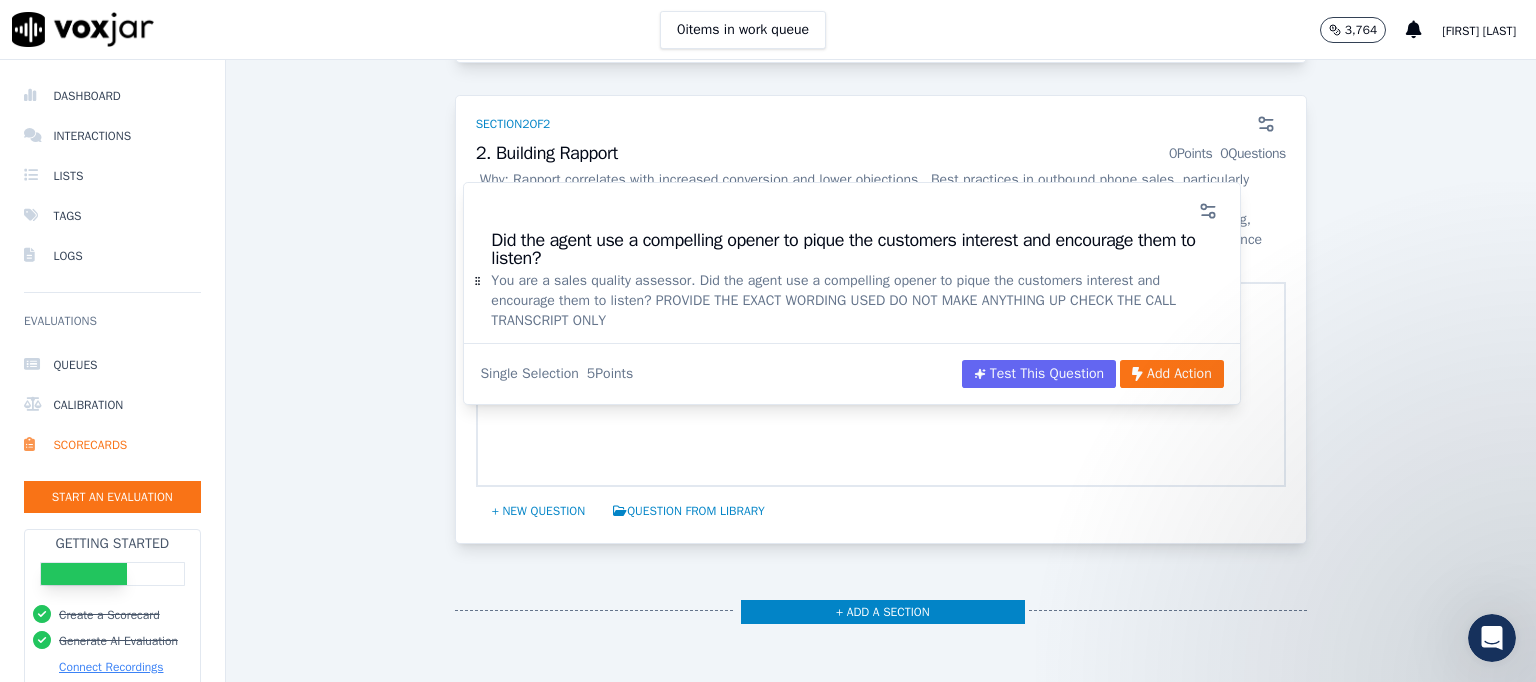 drag, startPoint x: 920, startPoint y: 288, endPoint x: 914, endPoint y: 229, distance: 59.3043 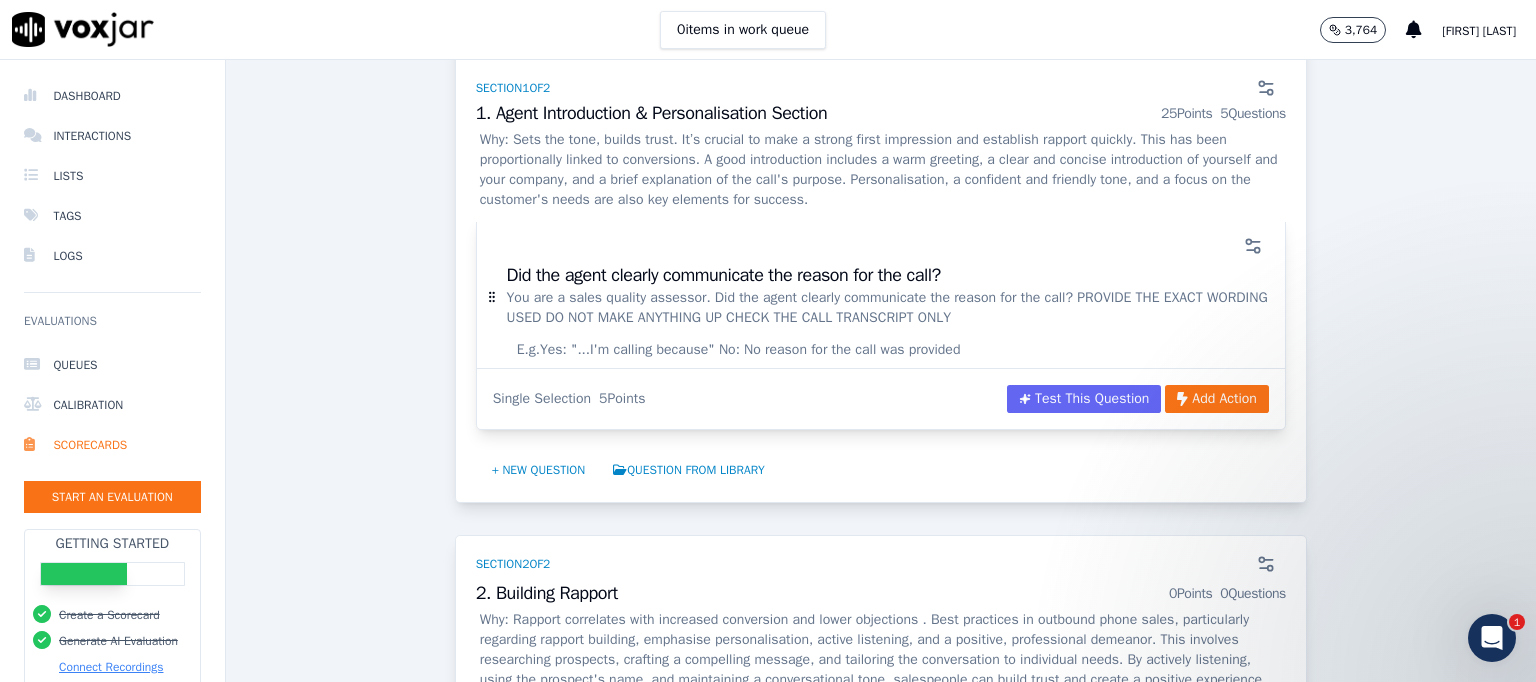 scroll, scrollTop: 1400, scrollLeft: 0, axis: vertical 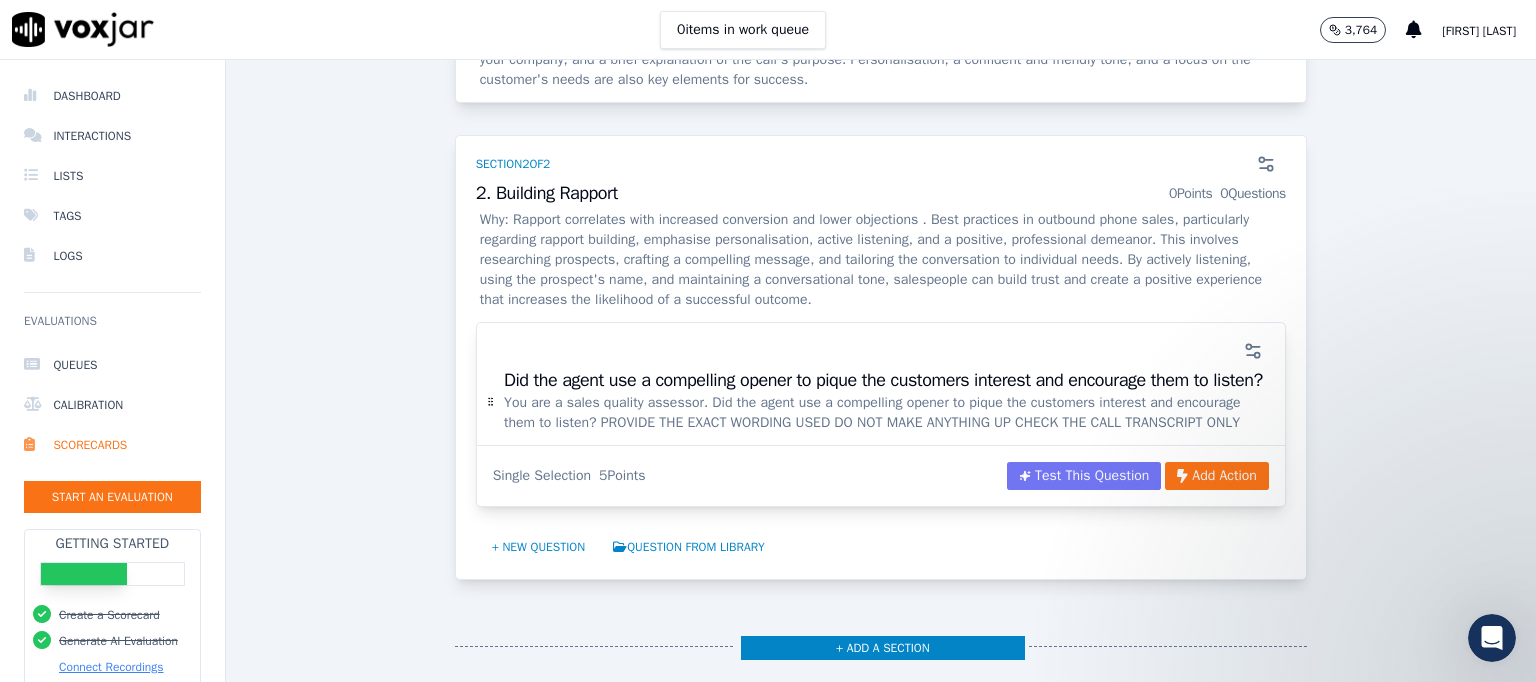 click on "Test This Question" at bounding box center [1084, 476] 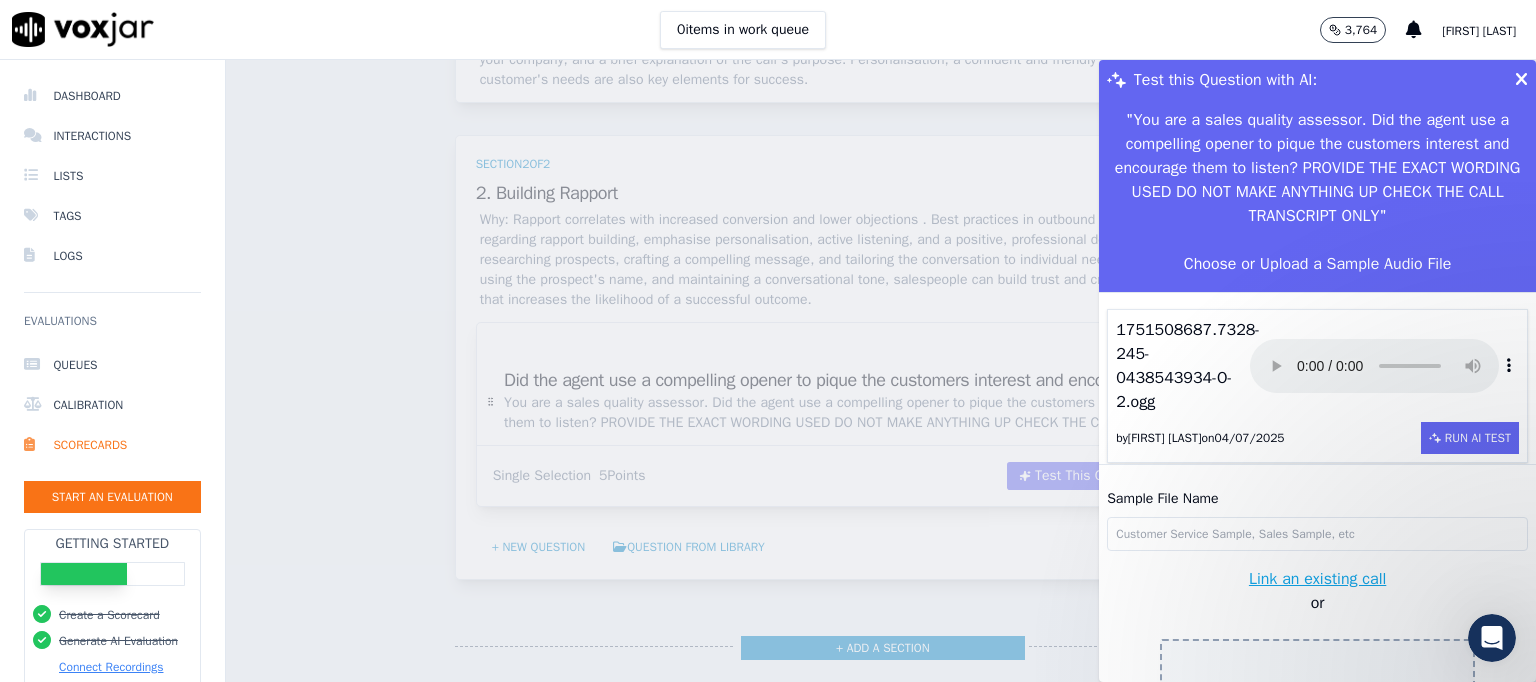 scroll, scrollTop: 59, scrollLeft: 0, axis: vertical 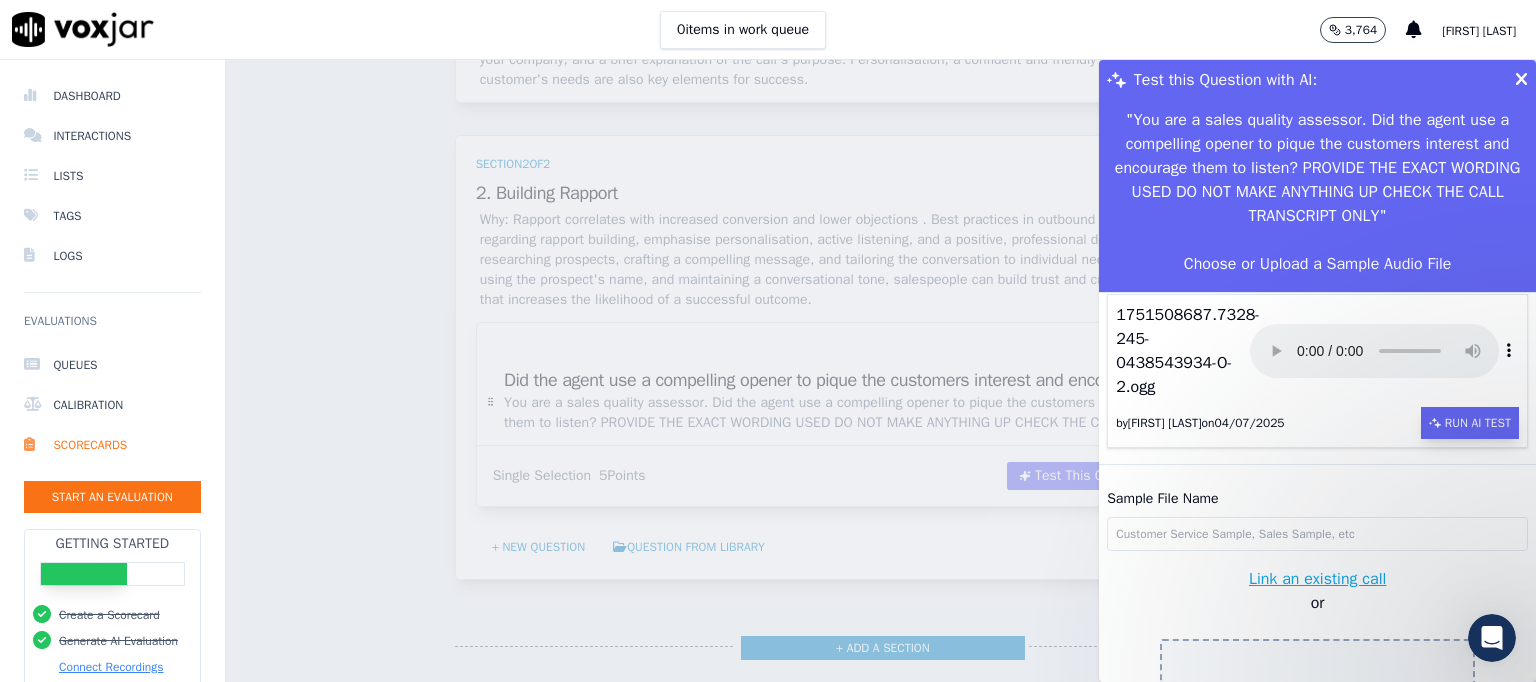 click on "Run AI Test" at bounding box center (1470, 423) 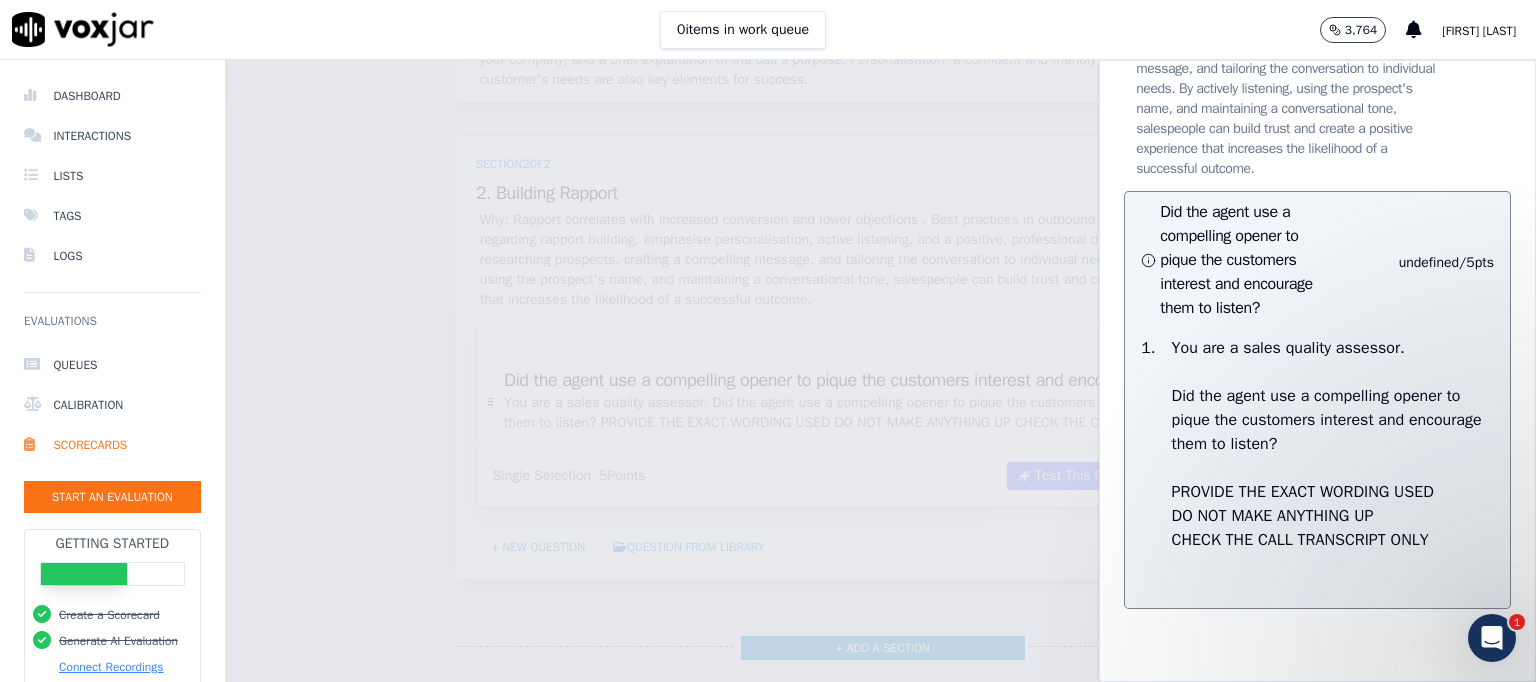 scroll, scrollTop: 385, scrollLeft: 0, axis: vertical 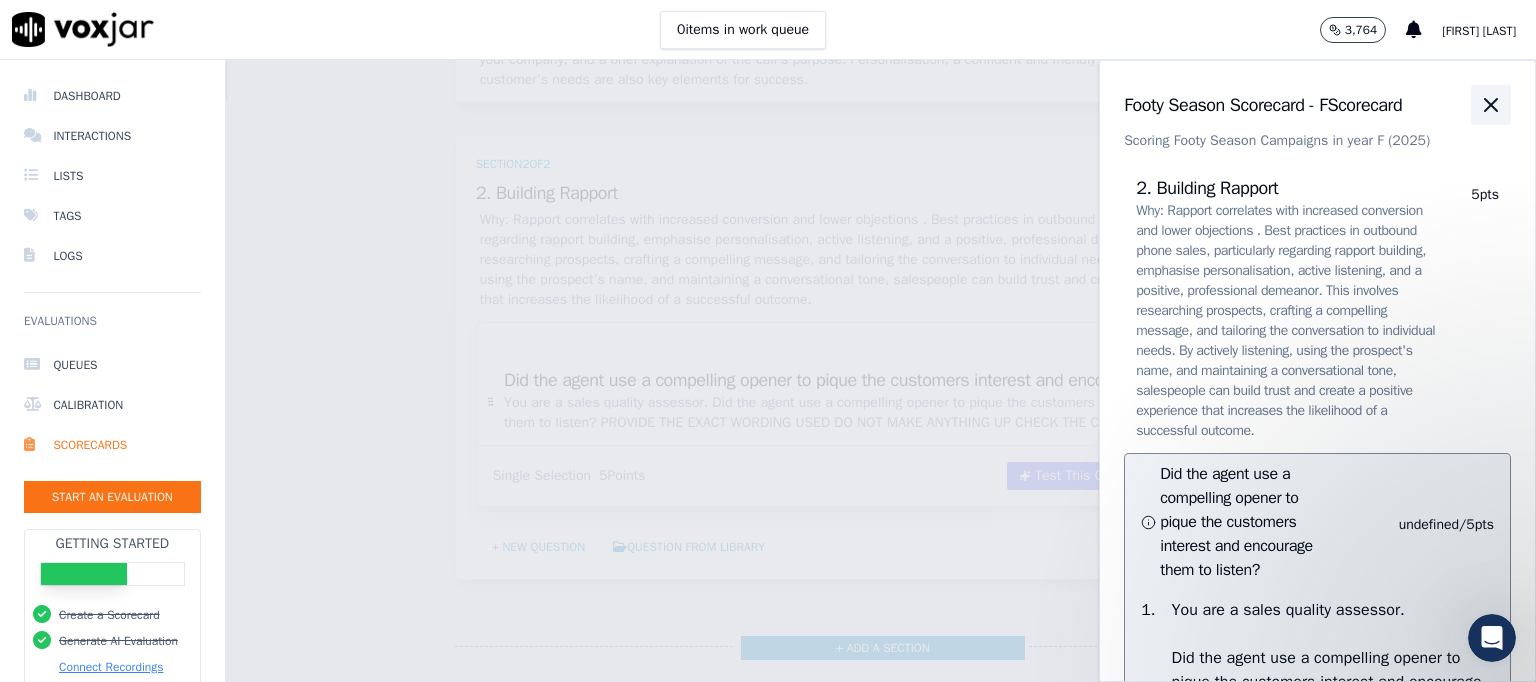 click 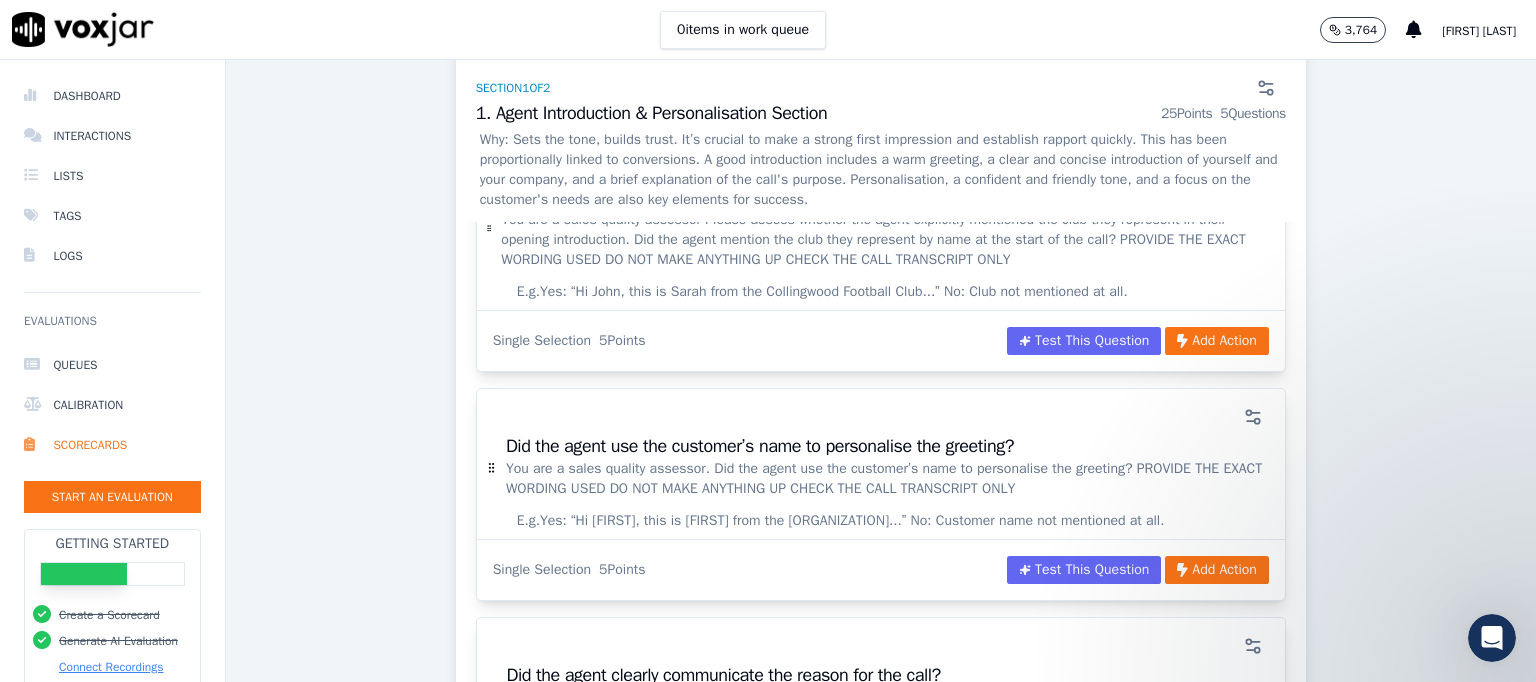 scroll, scrollTop: 800, scrollLeft: 0, axis: vertical 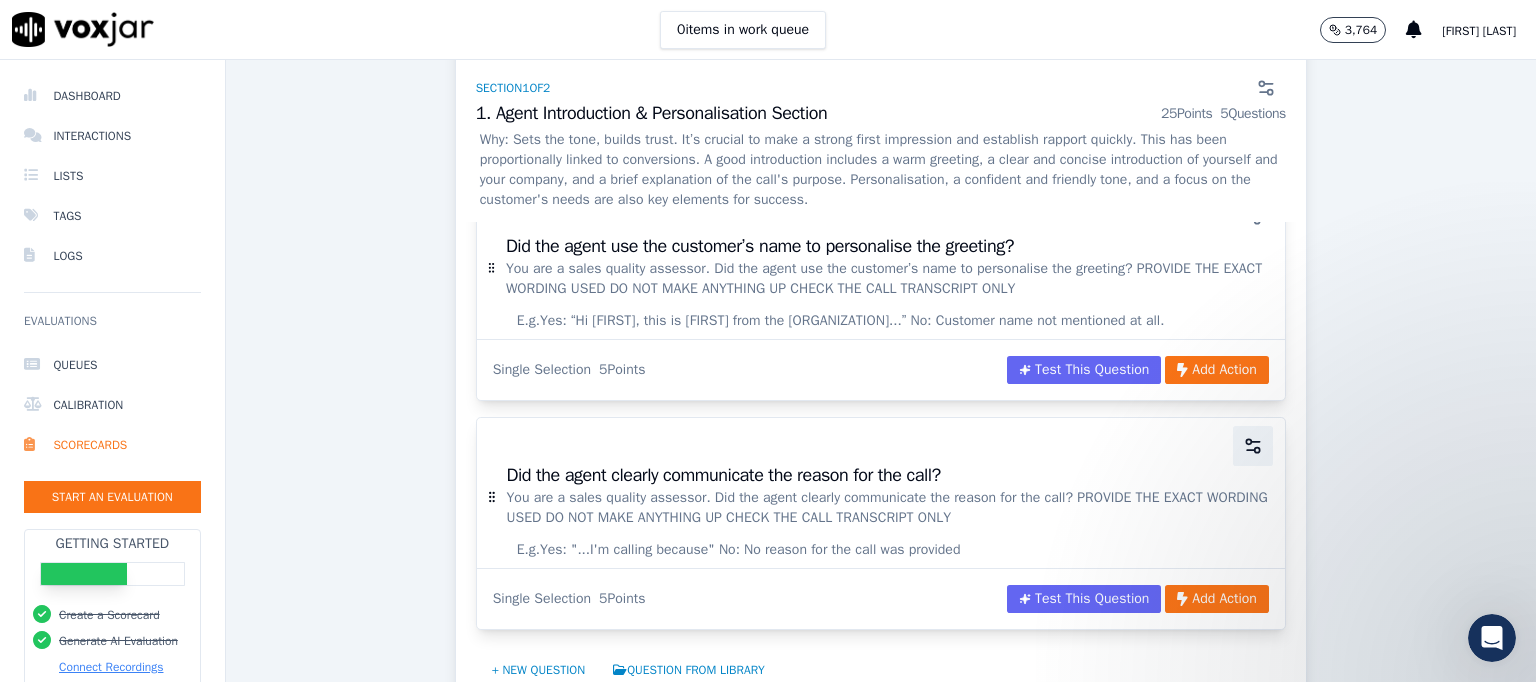 click 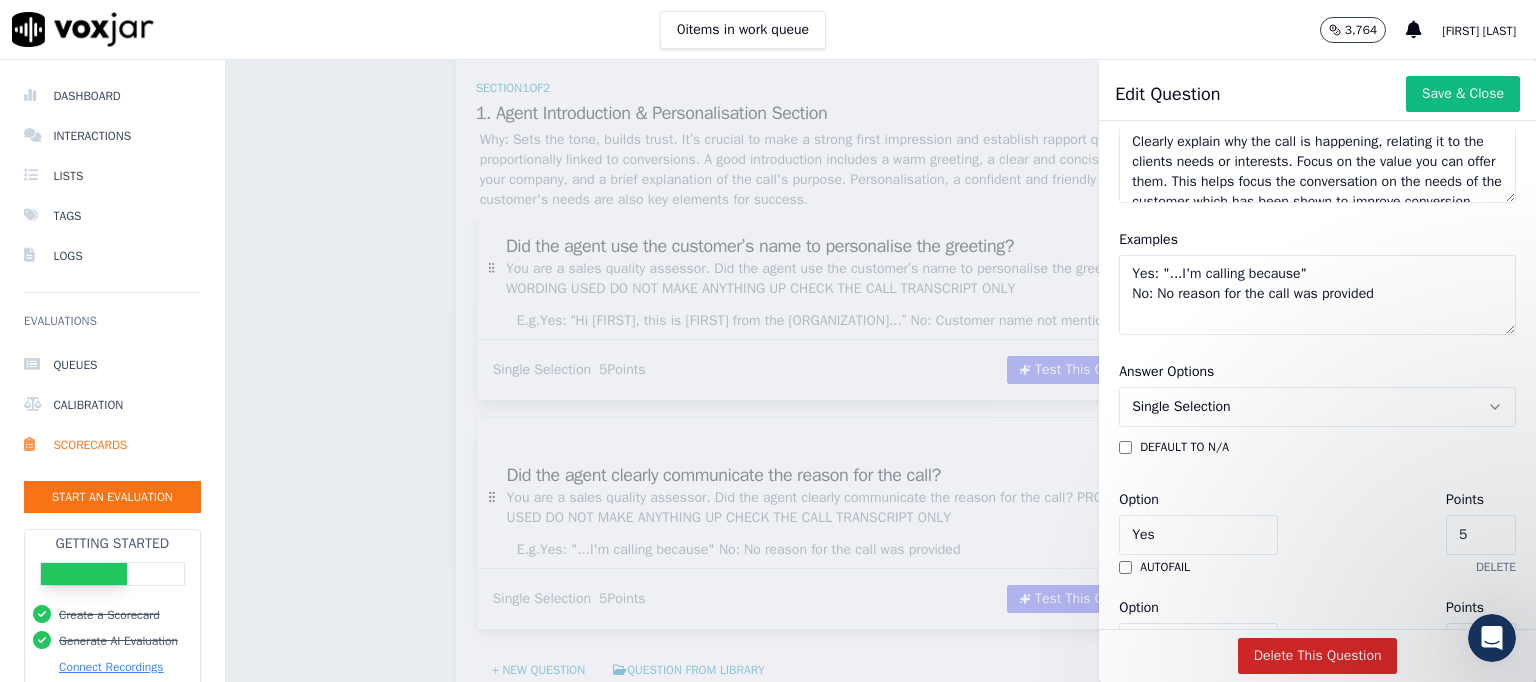 scroll, scrollTop: 300, scrollLeft: 0, axis: vertical 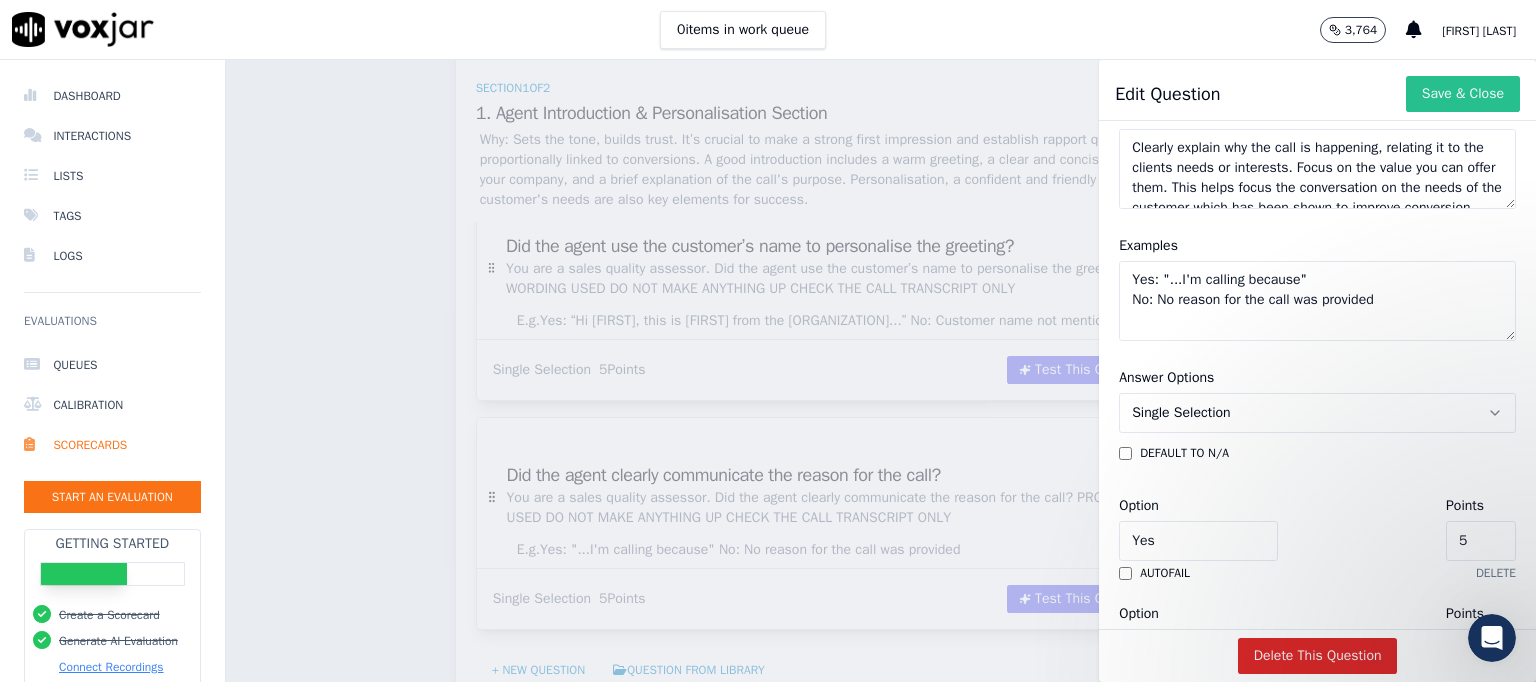 click on "Save & Close" at bounding box center [1463, 94] 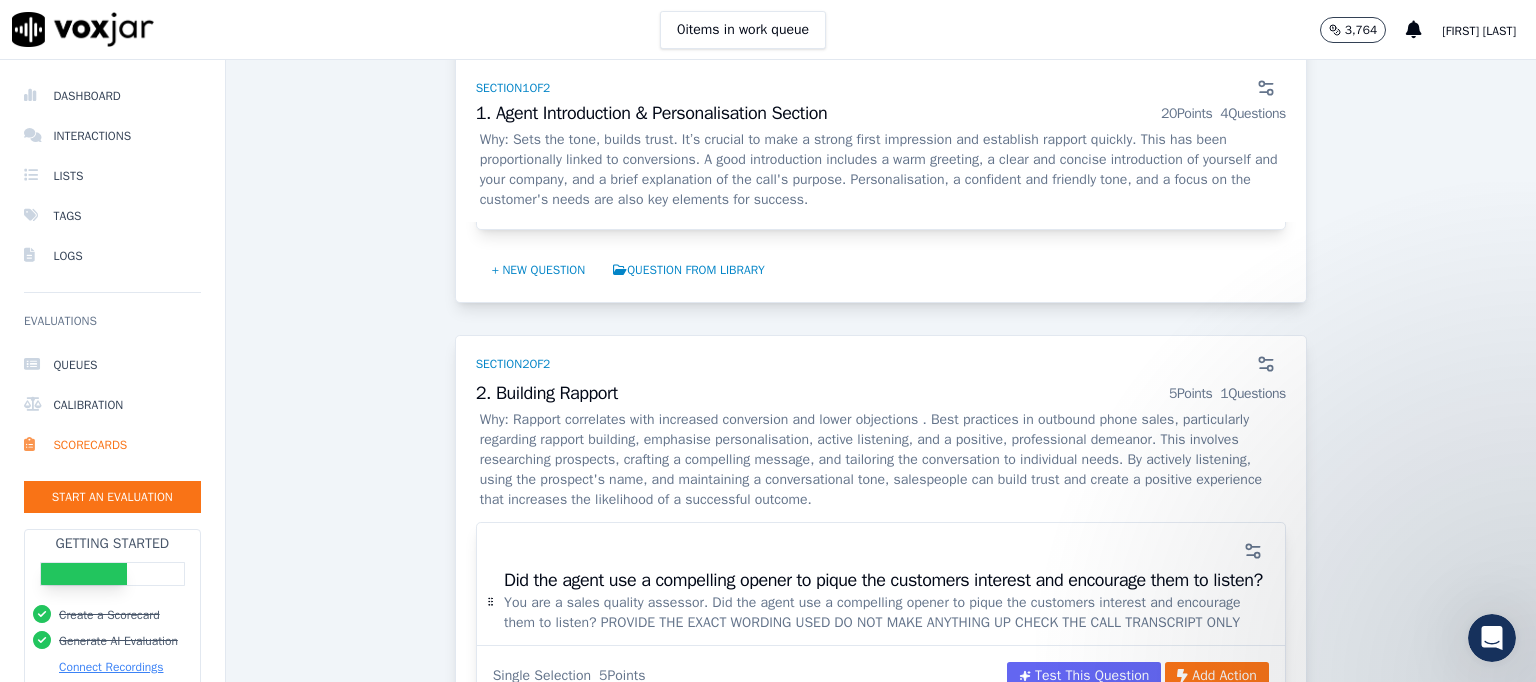 scroll, scrollTop: 1500, scrollLeft: 0, axis: vertical 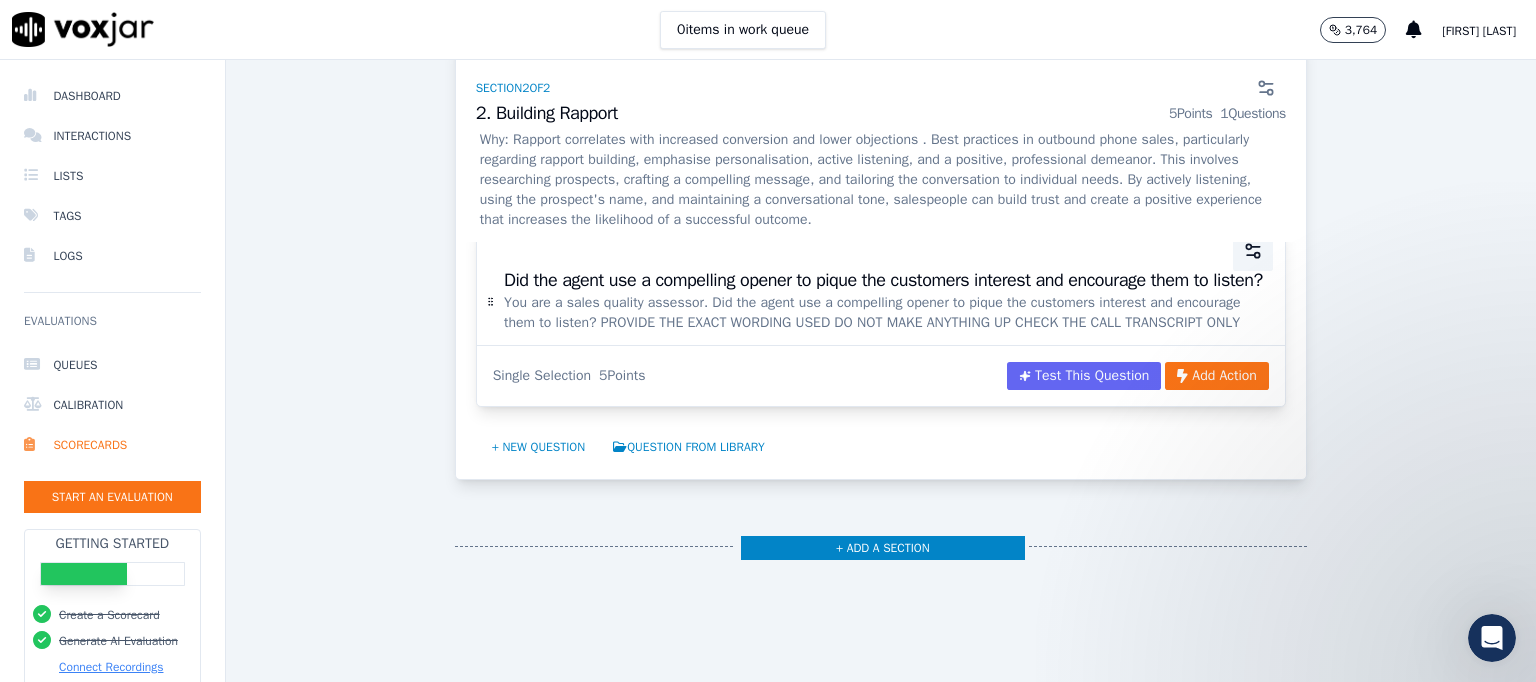 click 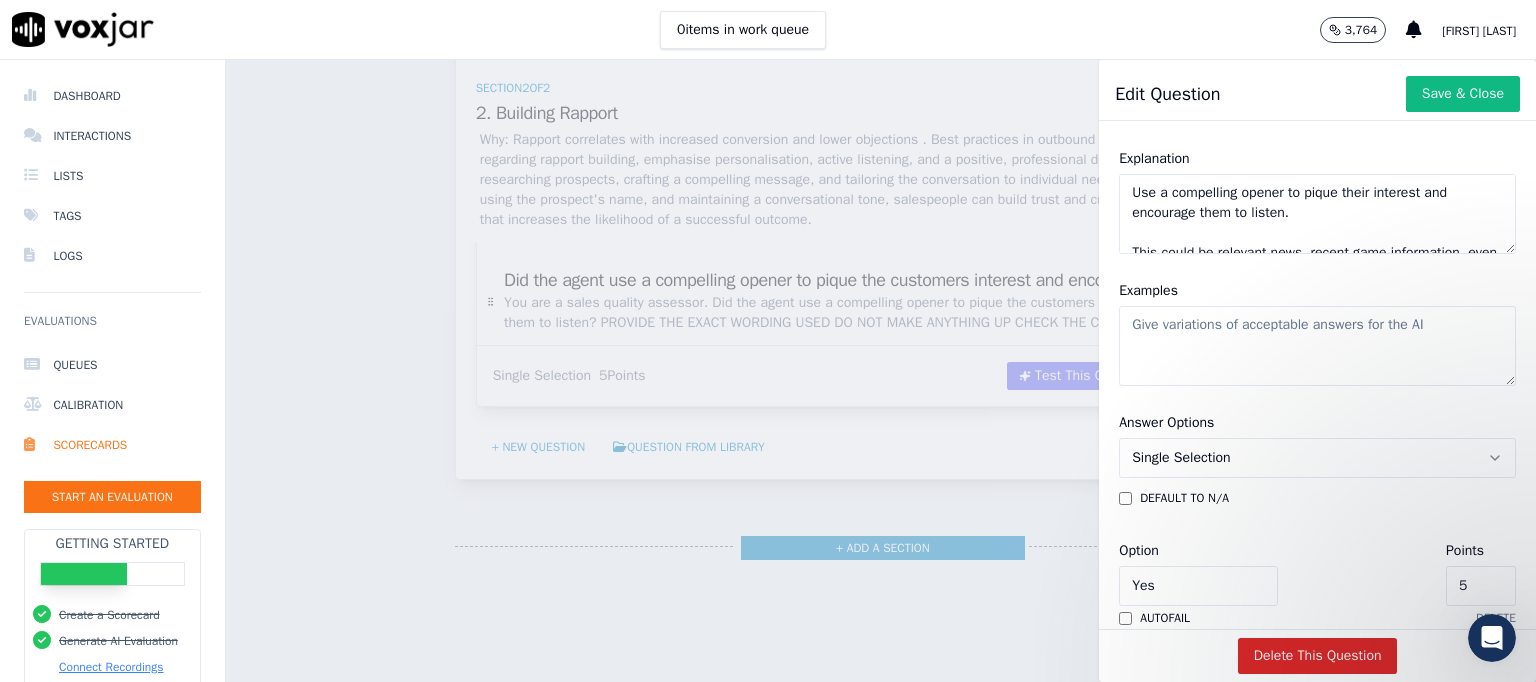 scroll, scrollTop: 272, scrollLeft: 0, axis: vertical 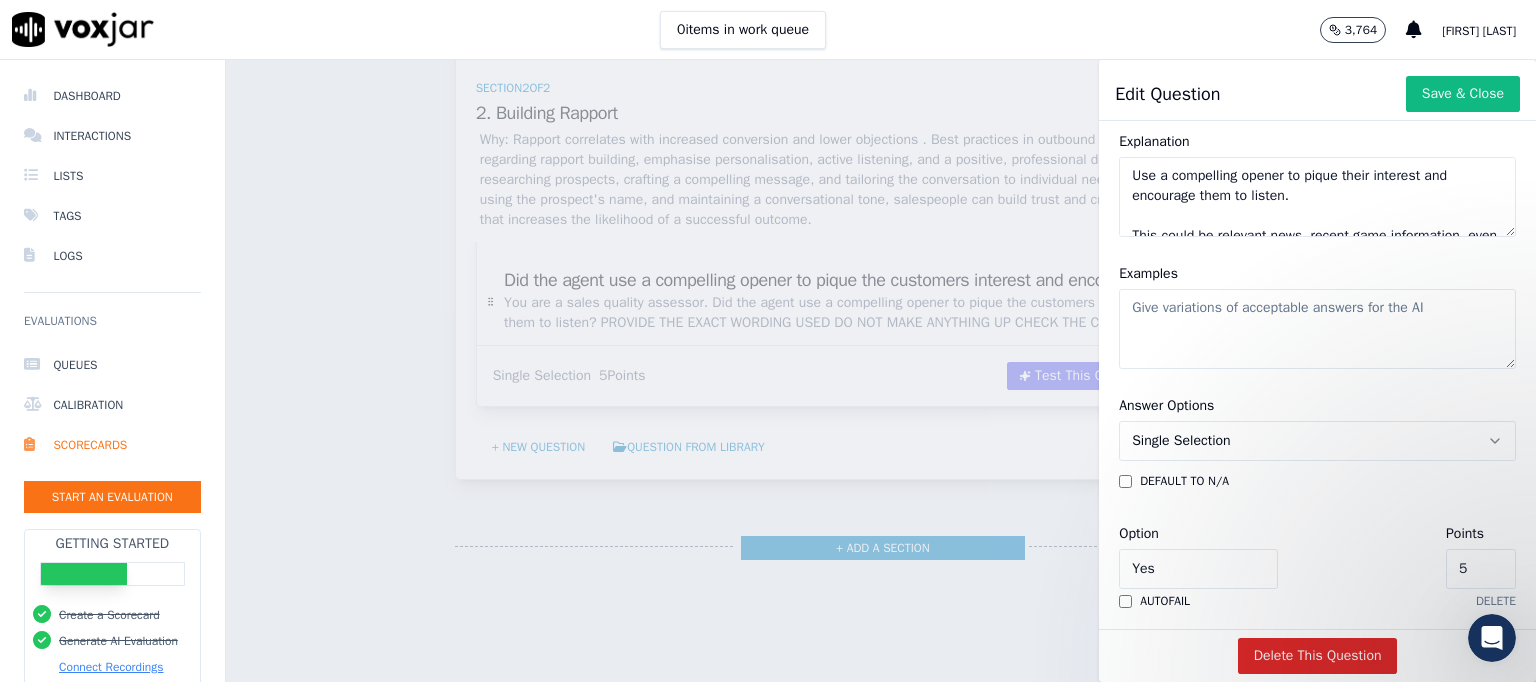 click on "Examples" 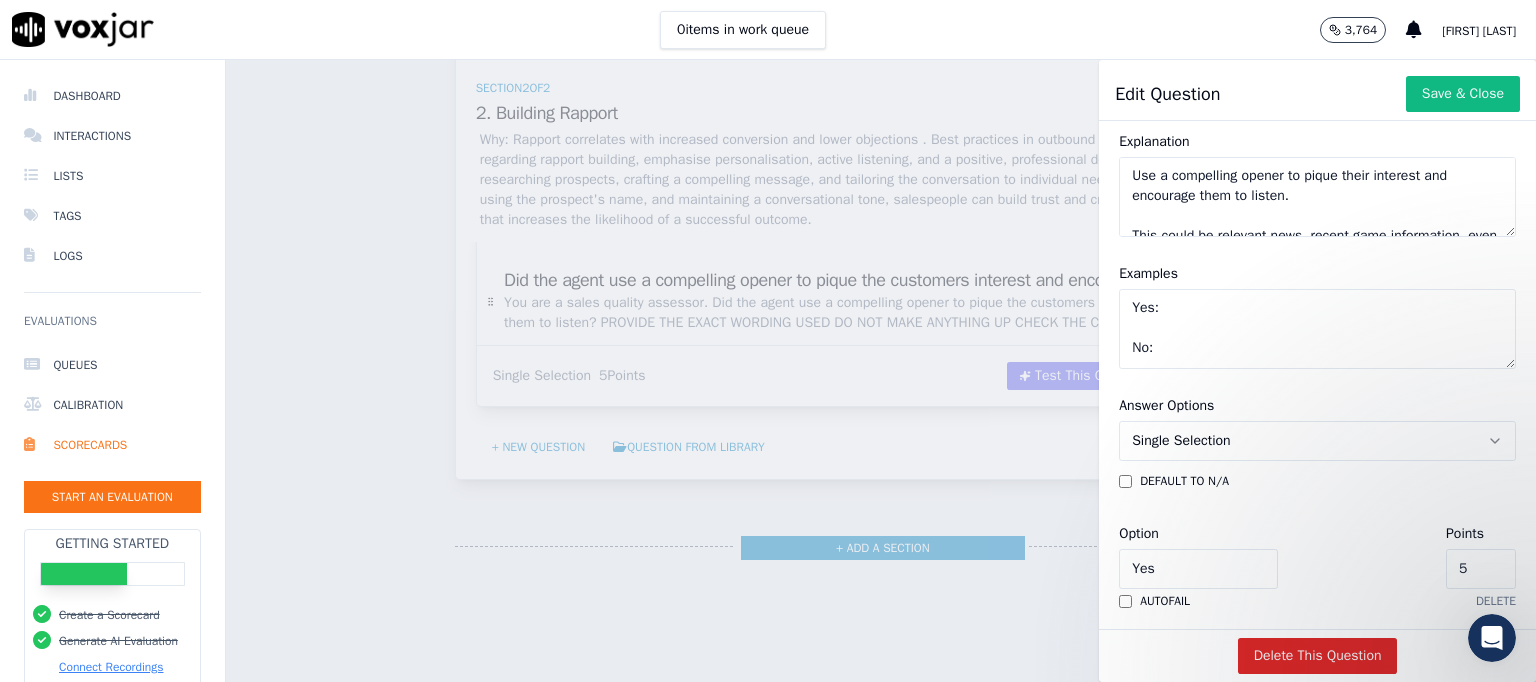 click on "Yes:
No:" 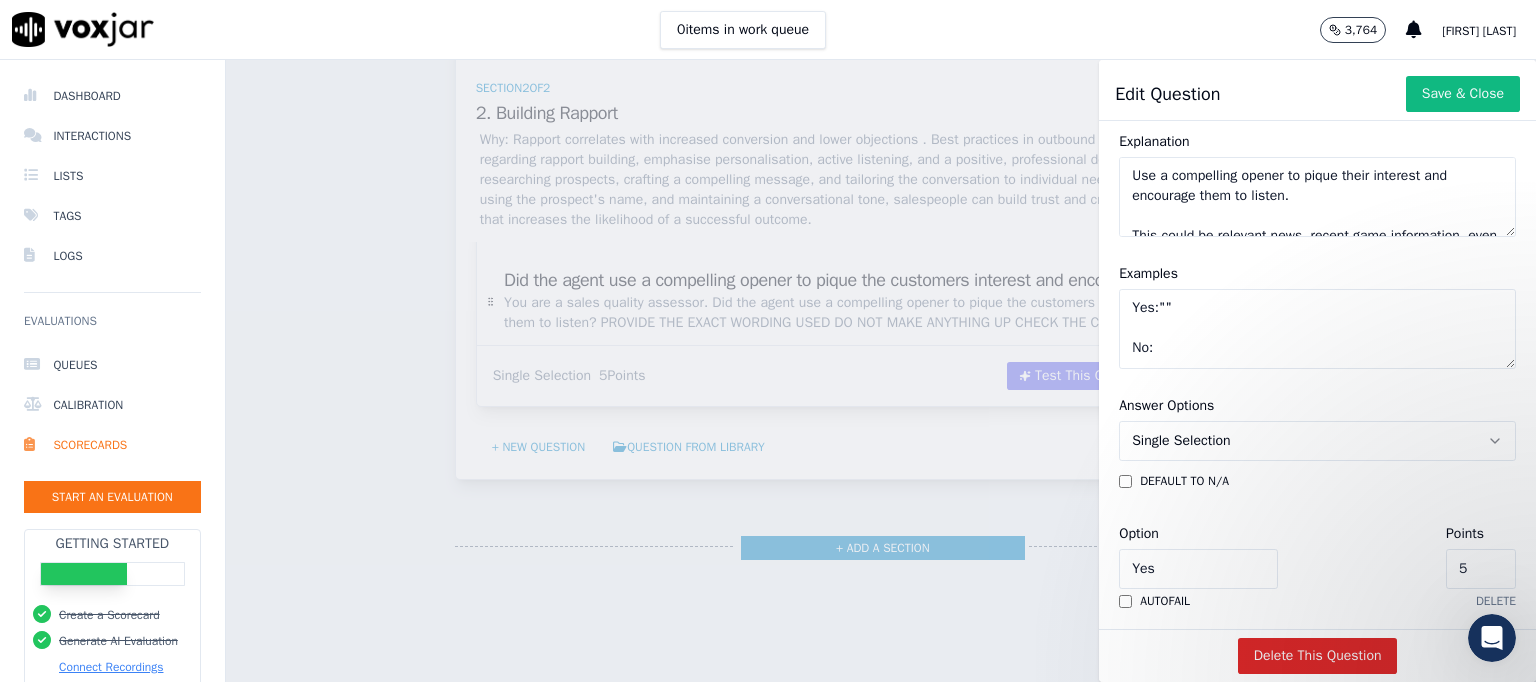 click on "Yes:""
No:" 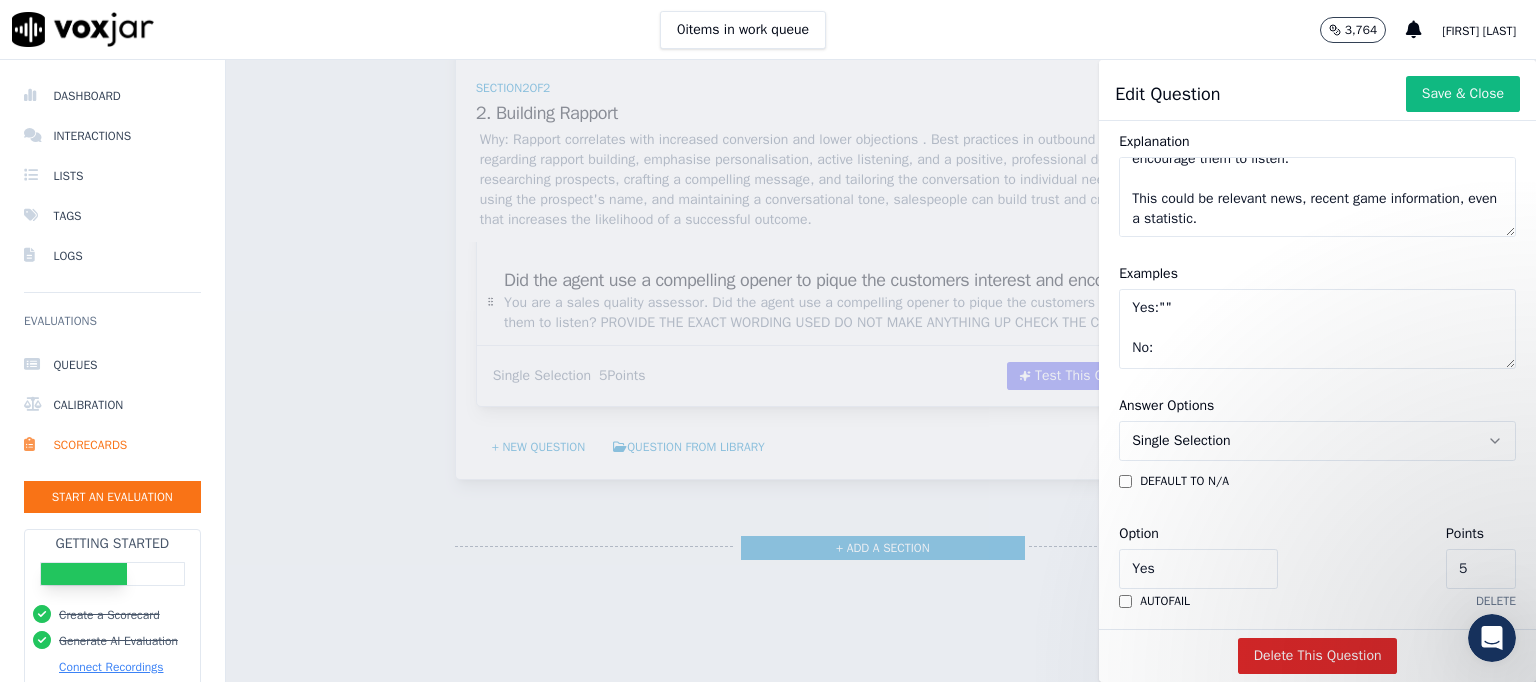 scroll, scrollTop: 0, scrollLeft: 0, axis: both 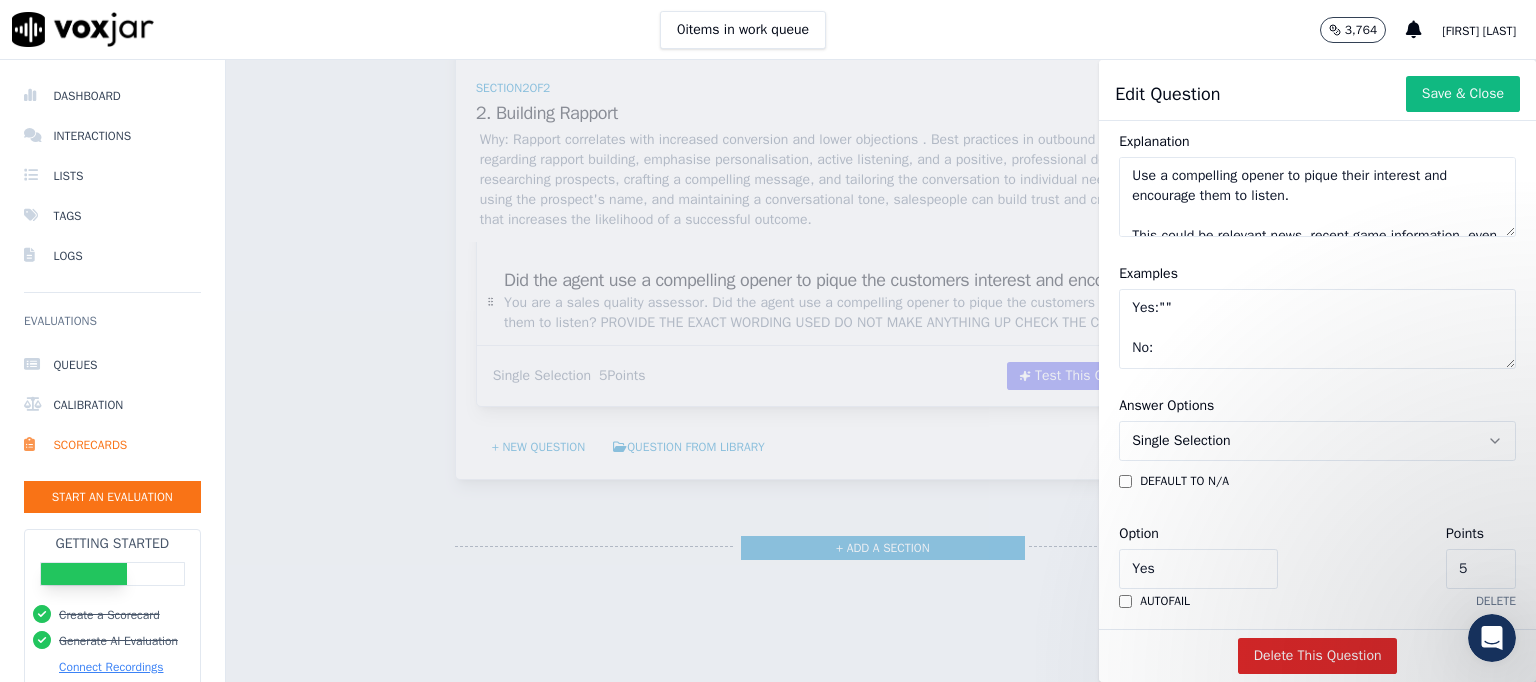 drag, startPoint x: 1306, startPoint y: 200, endPoint x: 1102, endPoint y: 182, distance: 204.79257 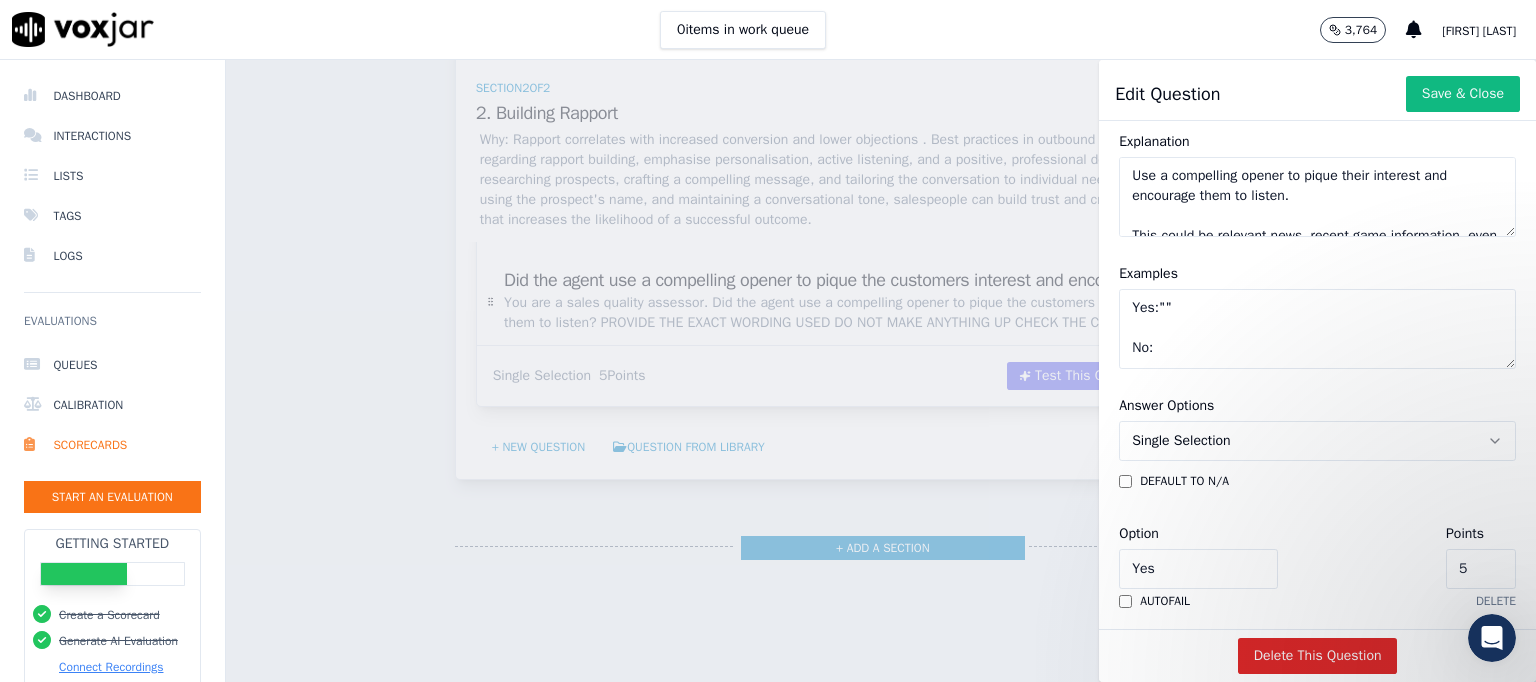 click on "Use a compelling opener to pique their interest and encourage them to listen.
This could be relevant news, recent game information, even a statistic." 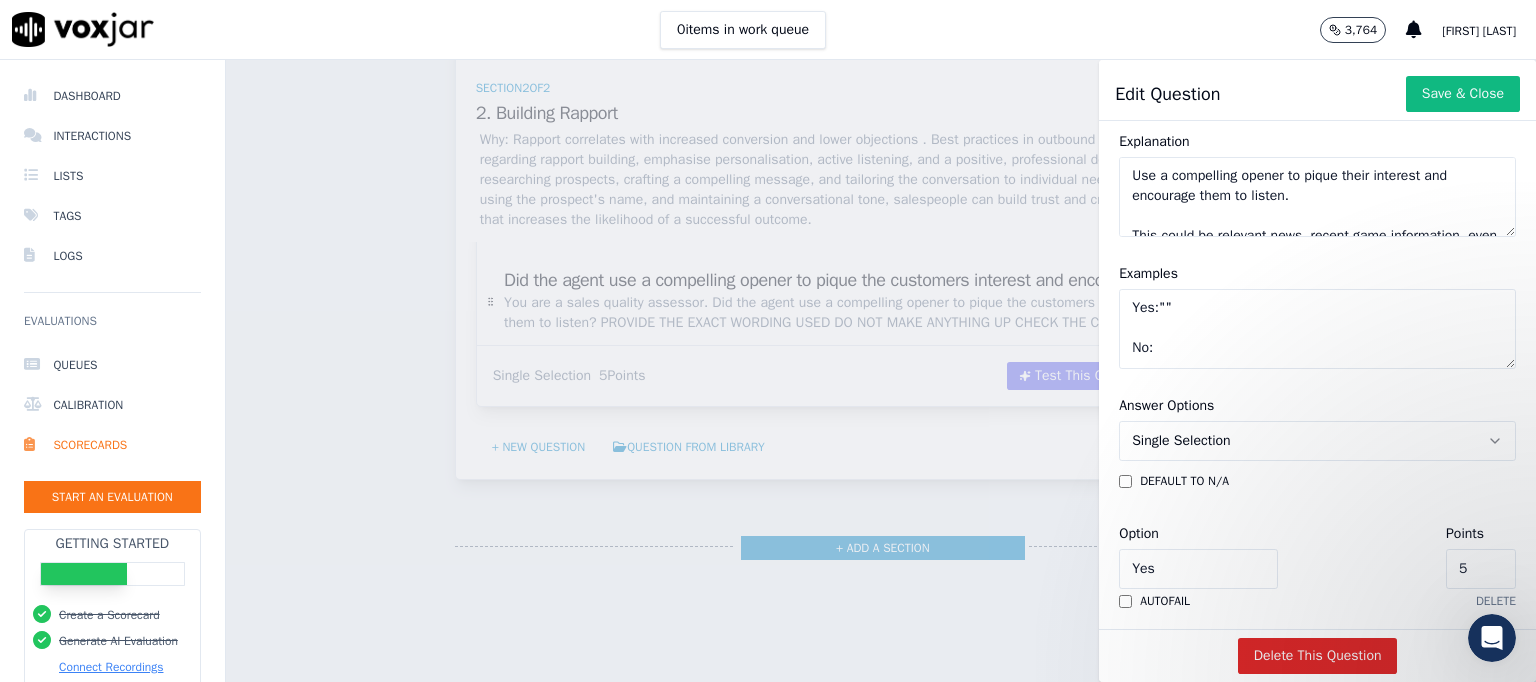 drag, startPoint x: 1149, startPoint y: 176, endPoint x: 1289, endPoint y: 204, distance: 142.77255 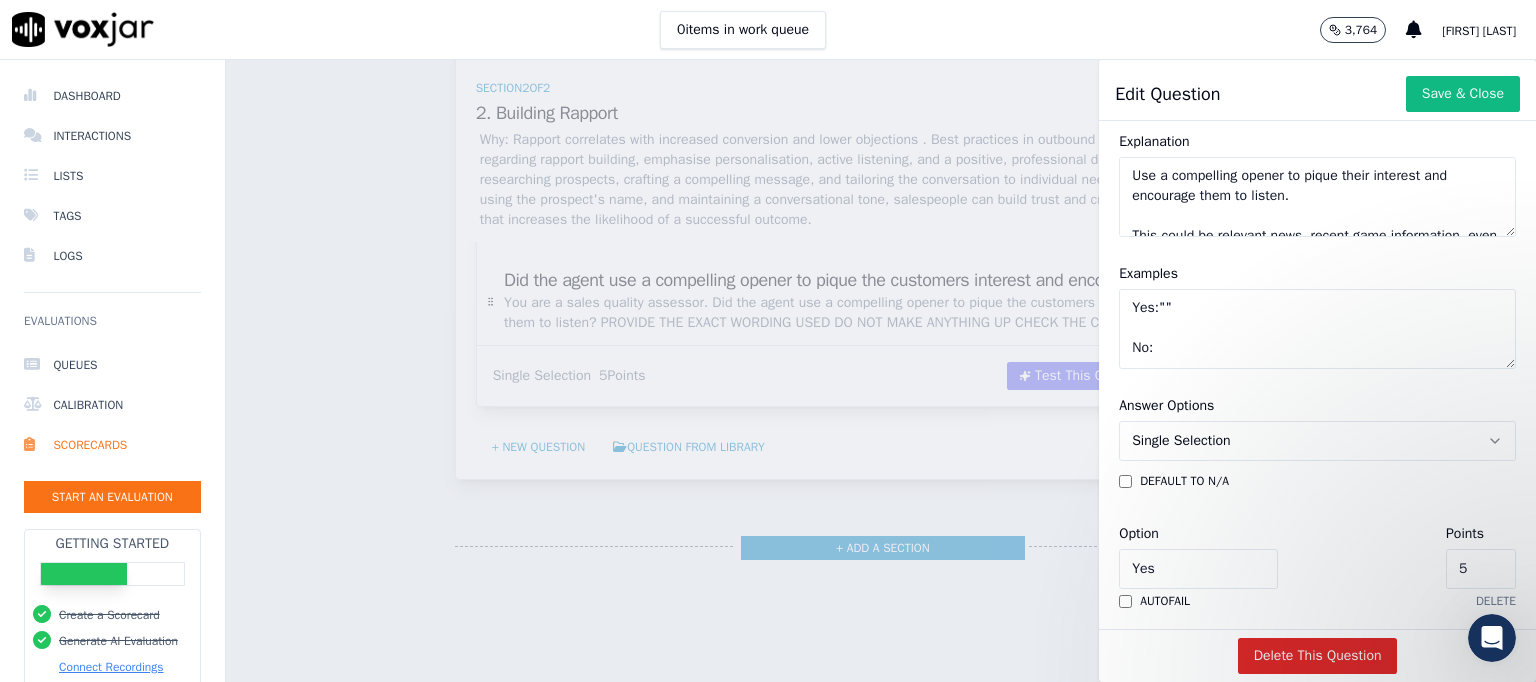 paste on "We’re running something really special for our members and supporters this year" 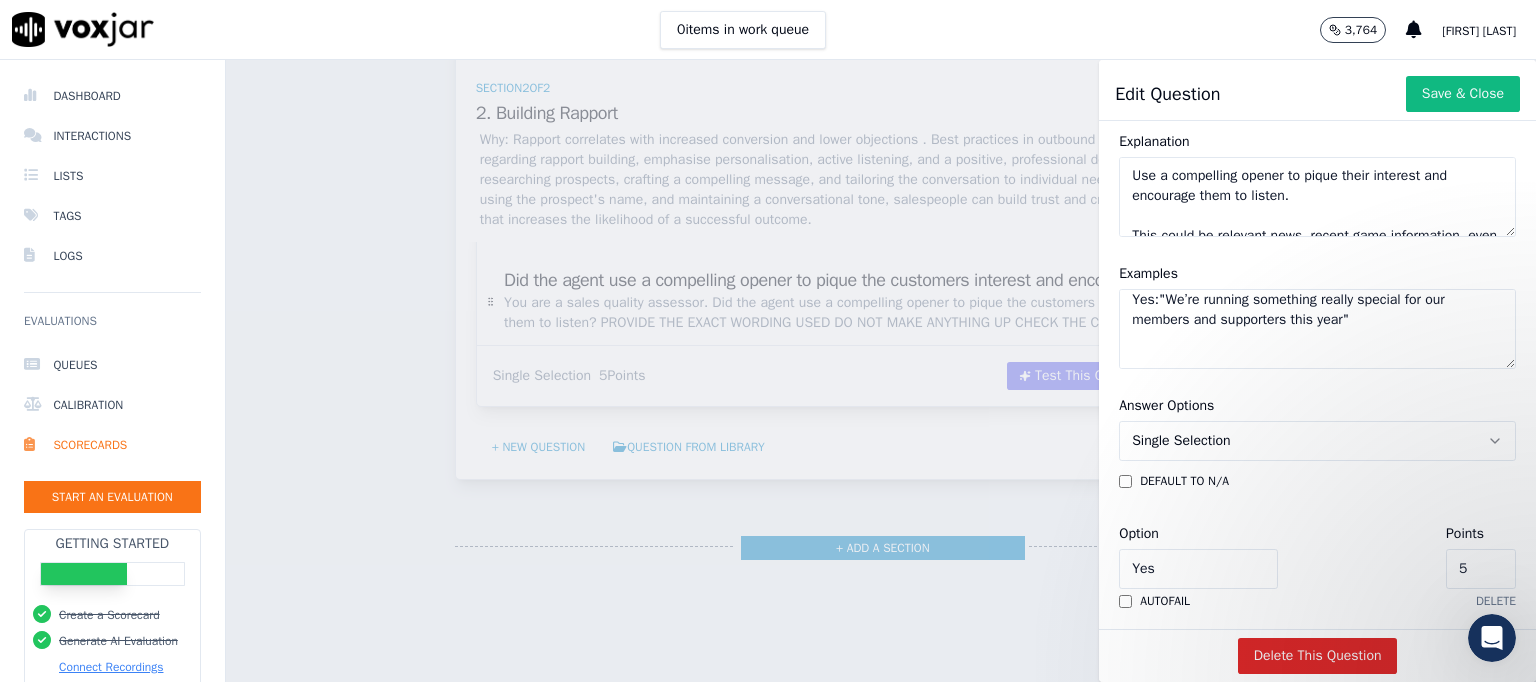 scroll, scrollTop: 28, scrollLeft: 0, axis: vertical 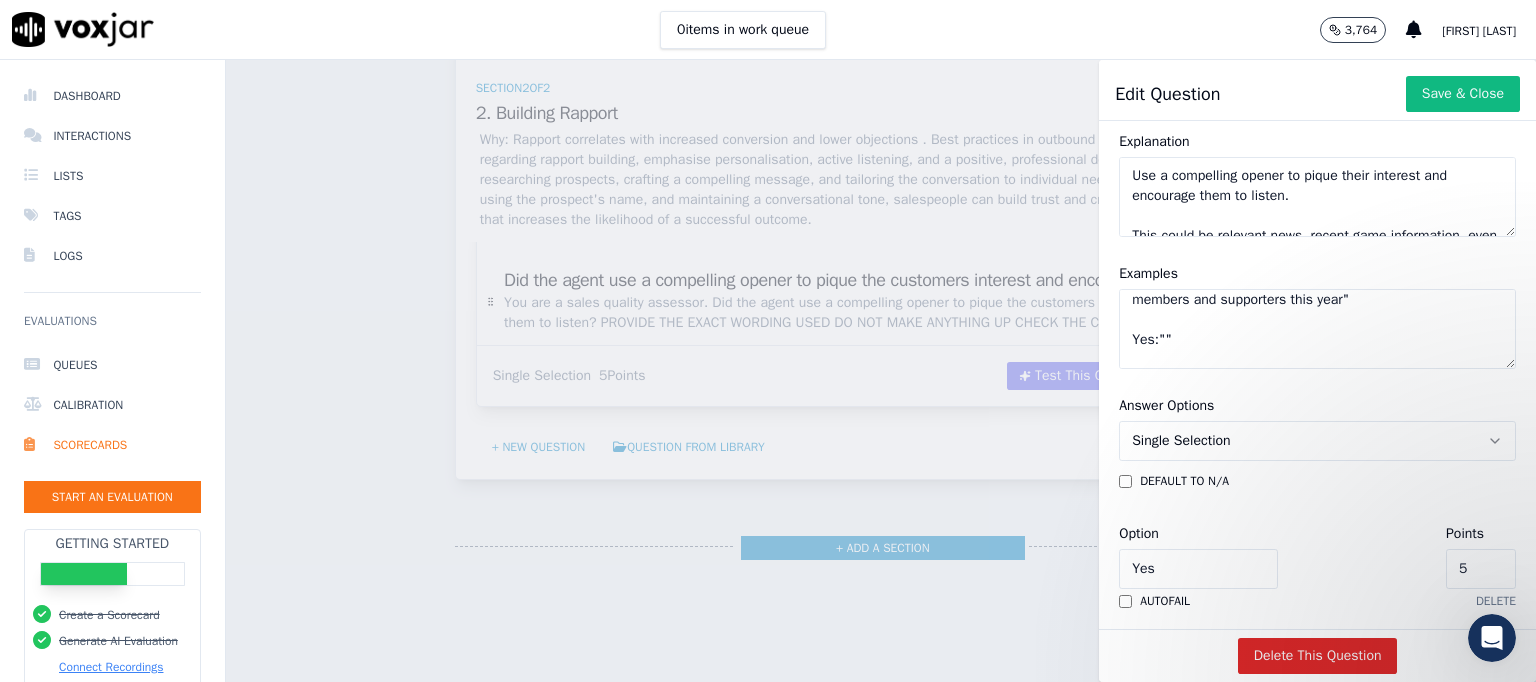 paste on "I wanted to personally let you know about" 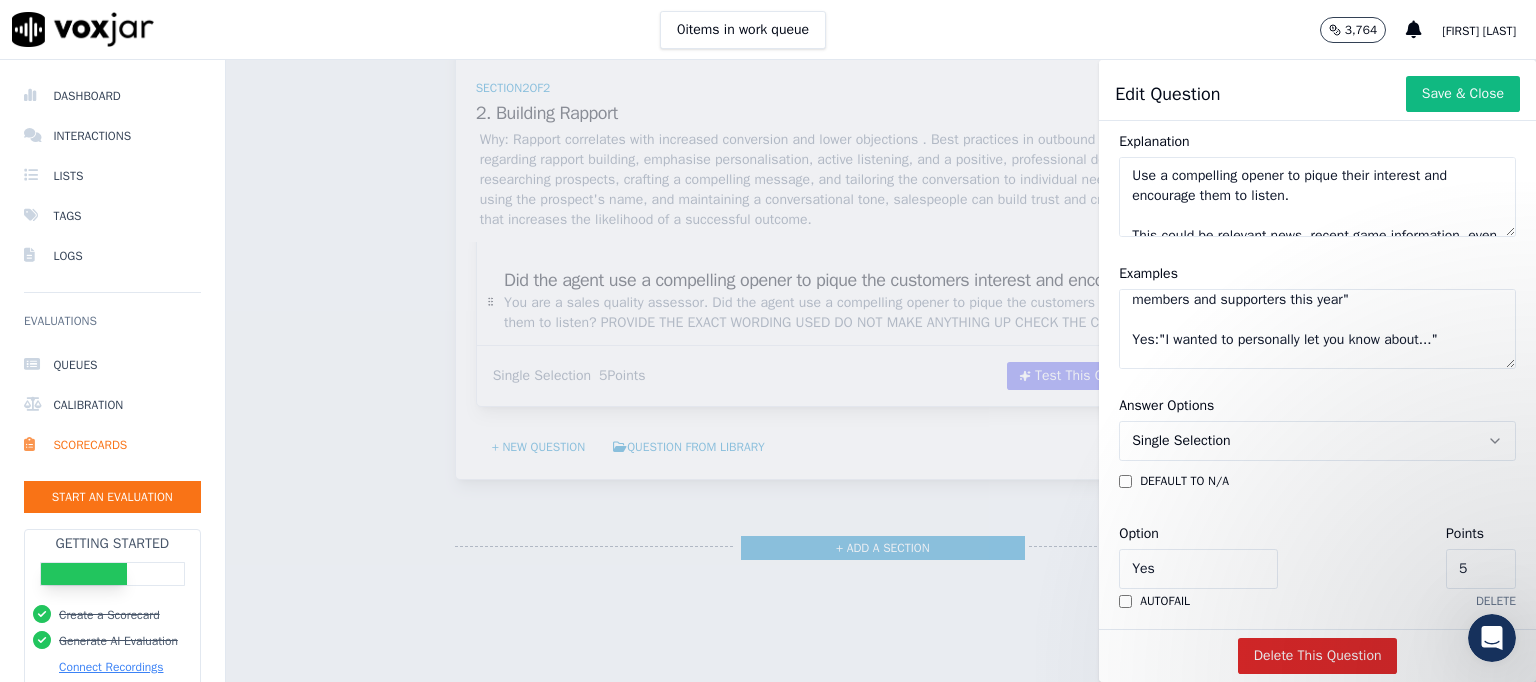 scroll, scrollTop: 0, scrollLeft: 0, axis: both 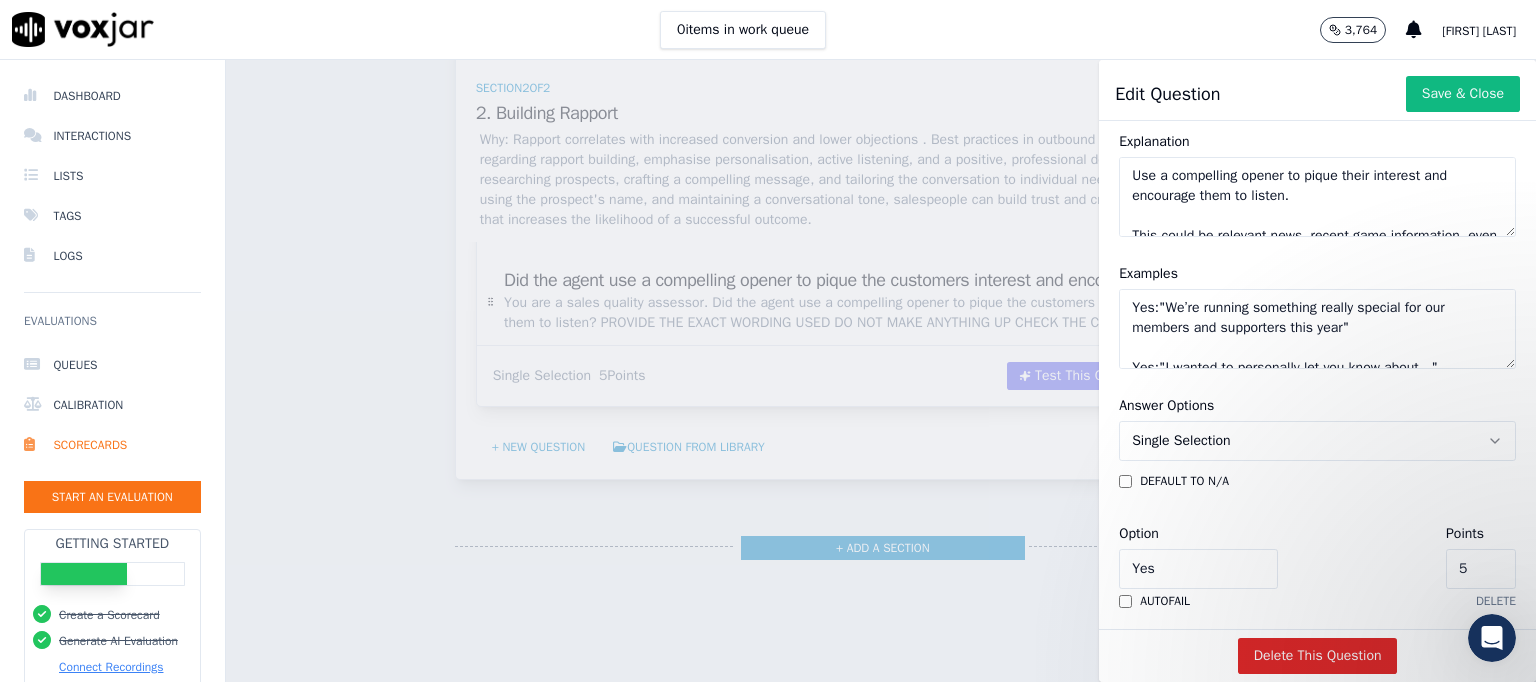 click on "Yes:"We’re running something really special for our members and supporters this year"
Yes:"I wanted to personally let you know about..."
No:" 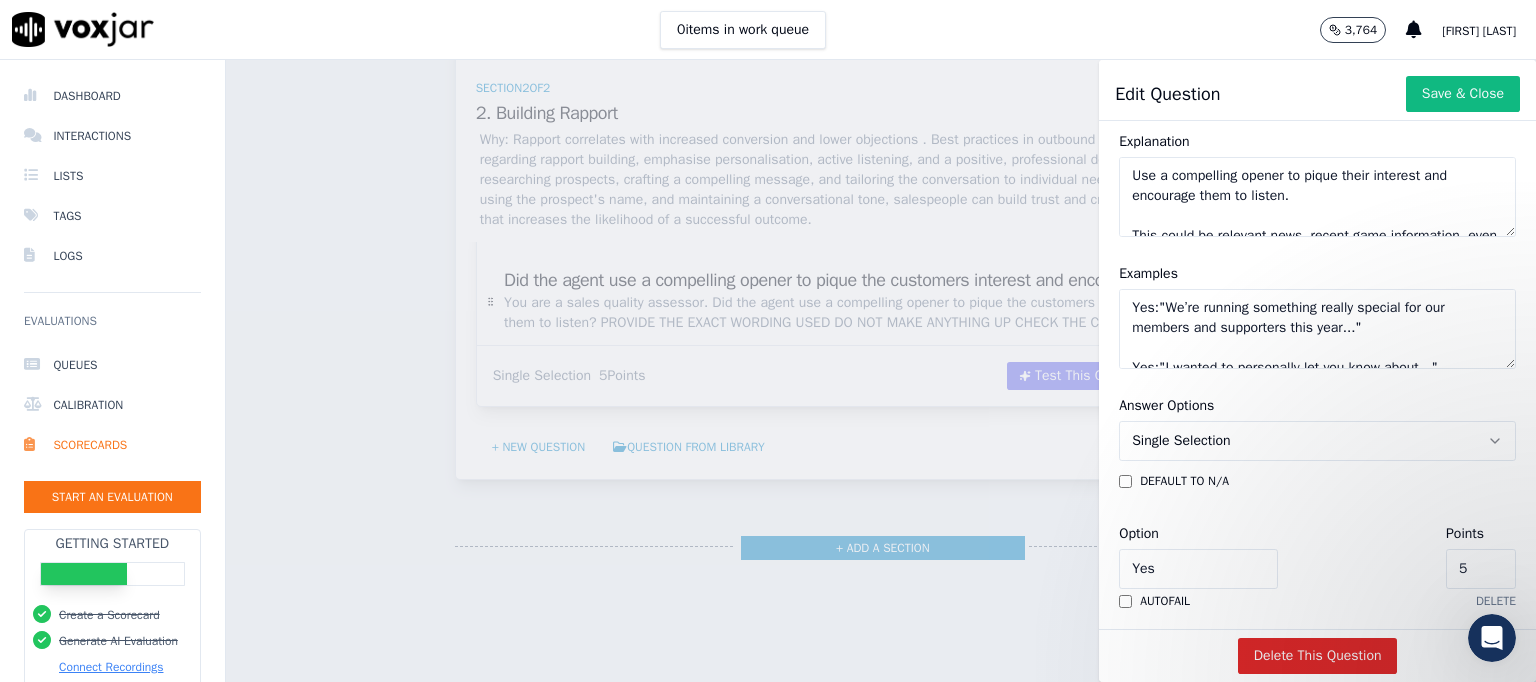 scroll, scrollTop: 57, scrollLeft: 0, axis: vertical 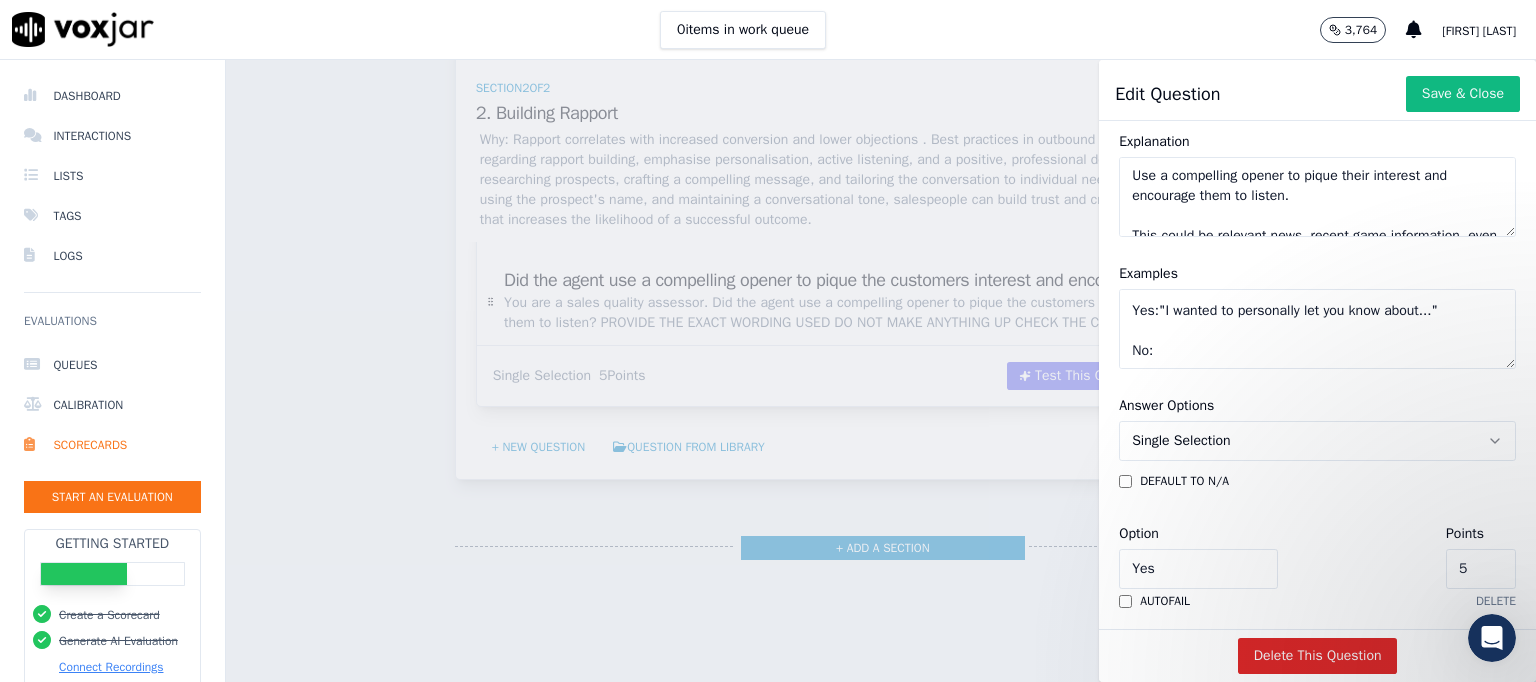 click on "Yes:"We’re running something really special for our members and supporters this year..."
Yes:"I wanted to personally let you know about..."
No:" 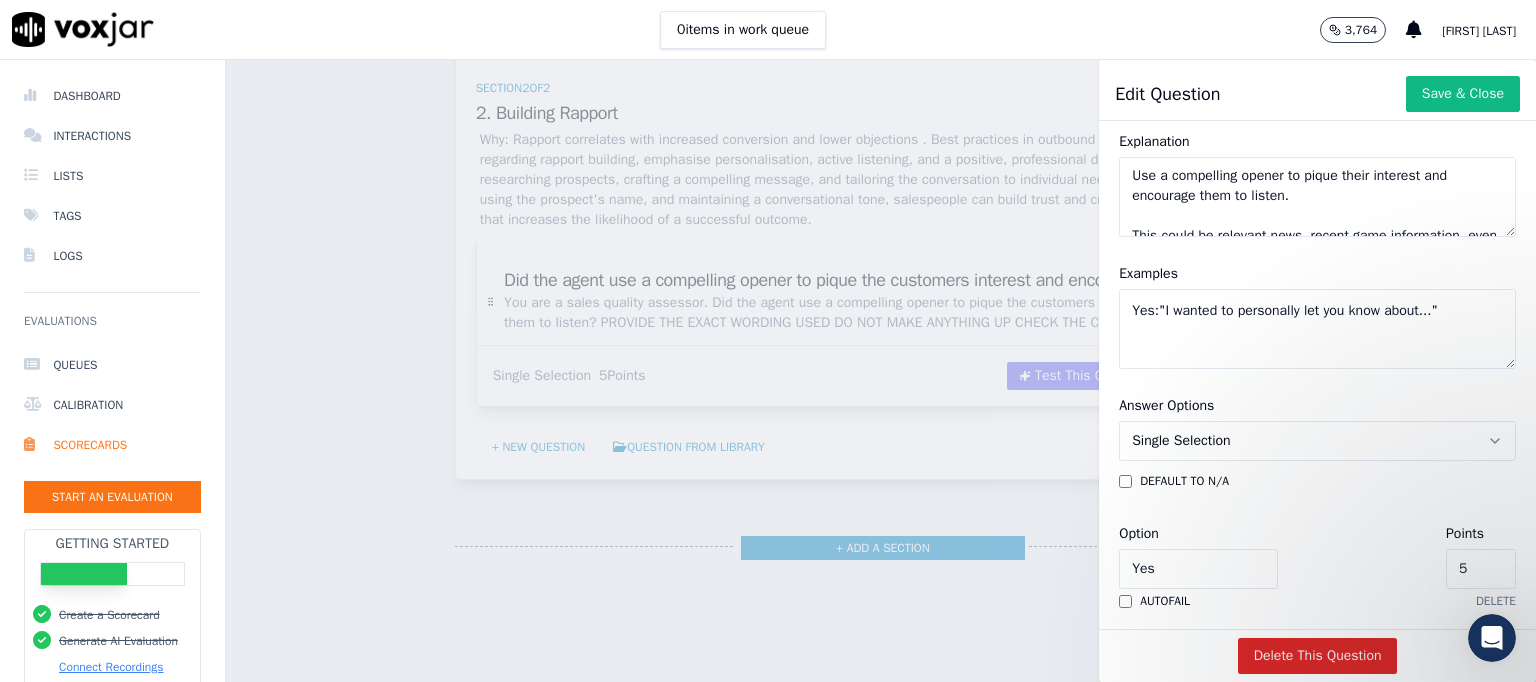 scroll, scrollTop: 68, scrollLeft: 0, axis: vertical 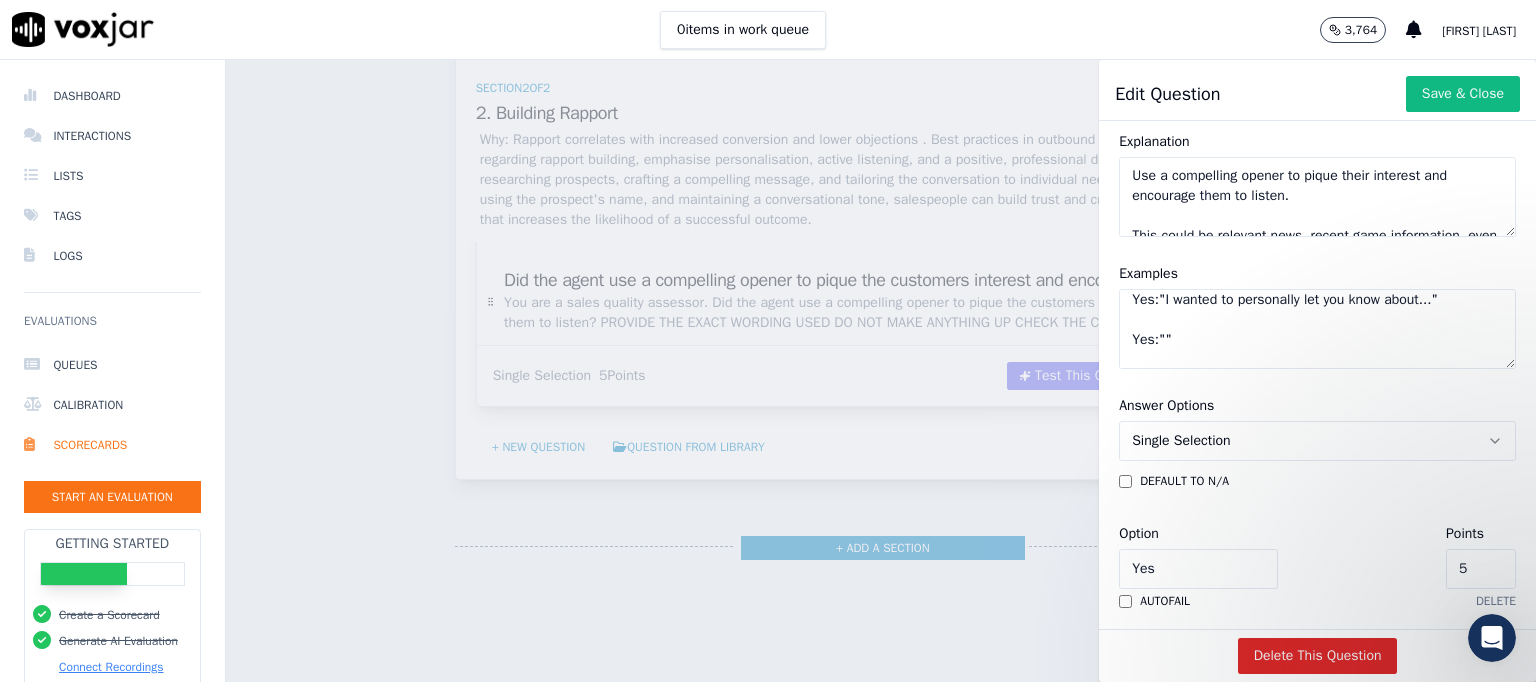 paste on "We’re doing something that brings our supporters together" 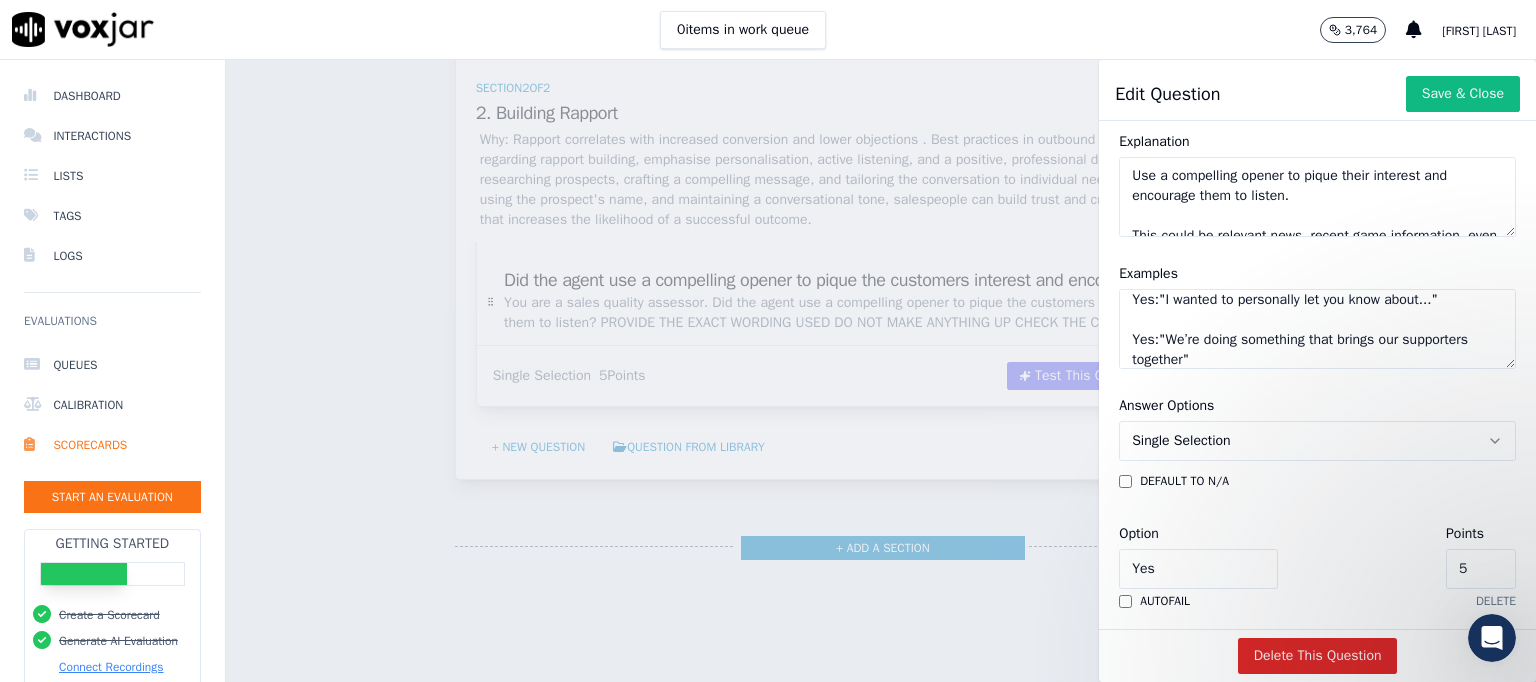 scroll, scrollTop: 117, scrollLeft: 0, axis: vertical 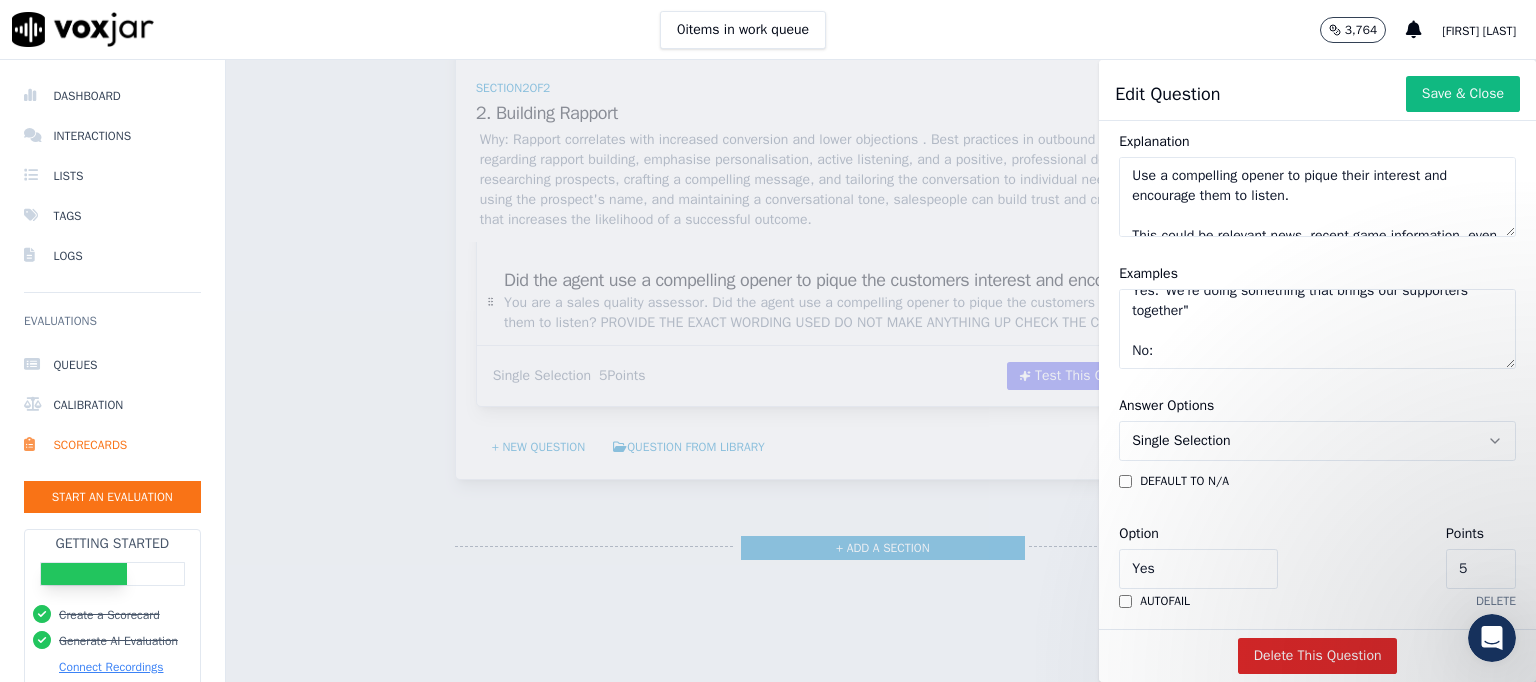 click on "Yes:"We’re running something really special for our members and supporters this year..."
Yes:"I wanted to personally let you know about..."
Yes:"We’re doing something that brings our supporters together"
No:" 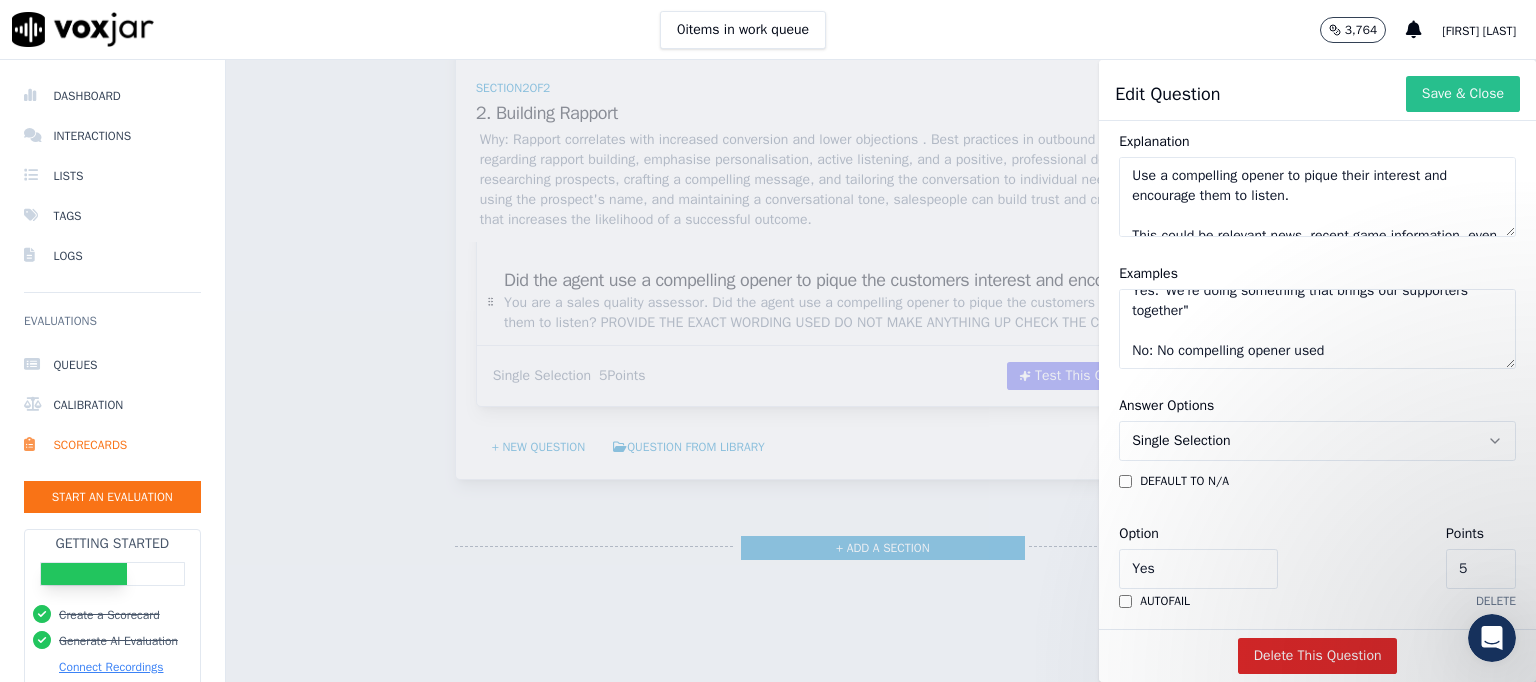 type on "Yes:"We’re running something really special for our members and supporters this year..."
Yes:"I wanted to personally let you know about..."
Yes:"We’re doing something that brings our supporters together"
No: No compelling opener used" 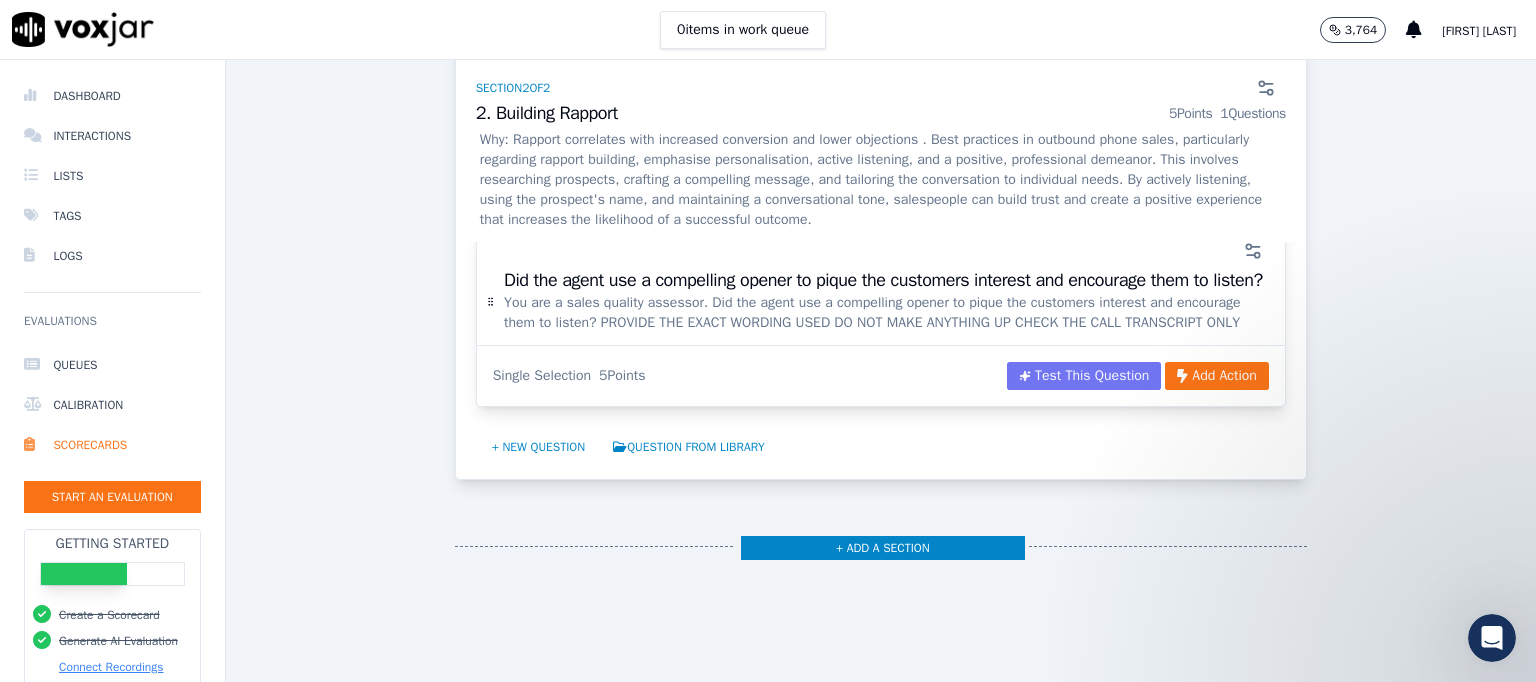 click on "Test This Question" at bounding box center (1084, 376) 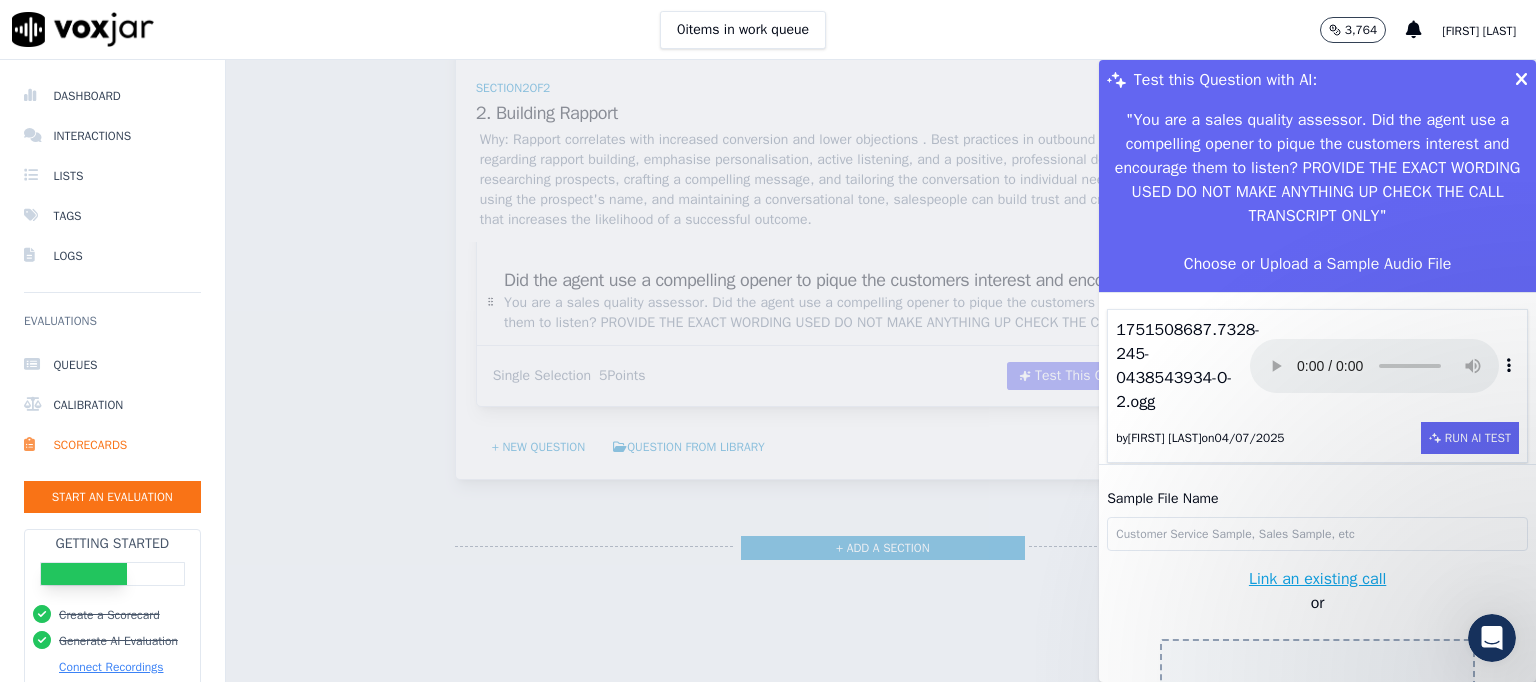 scroll, scrollTop: 59, scrollLeft: 0, axis: vertical 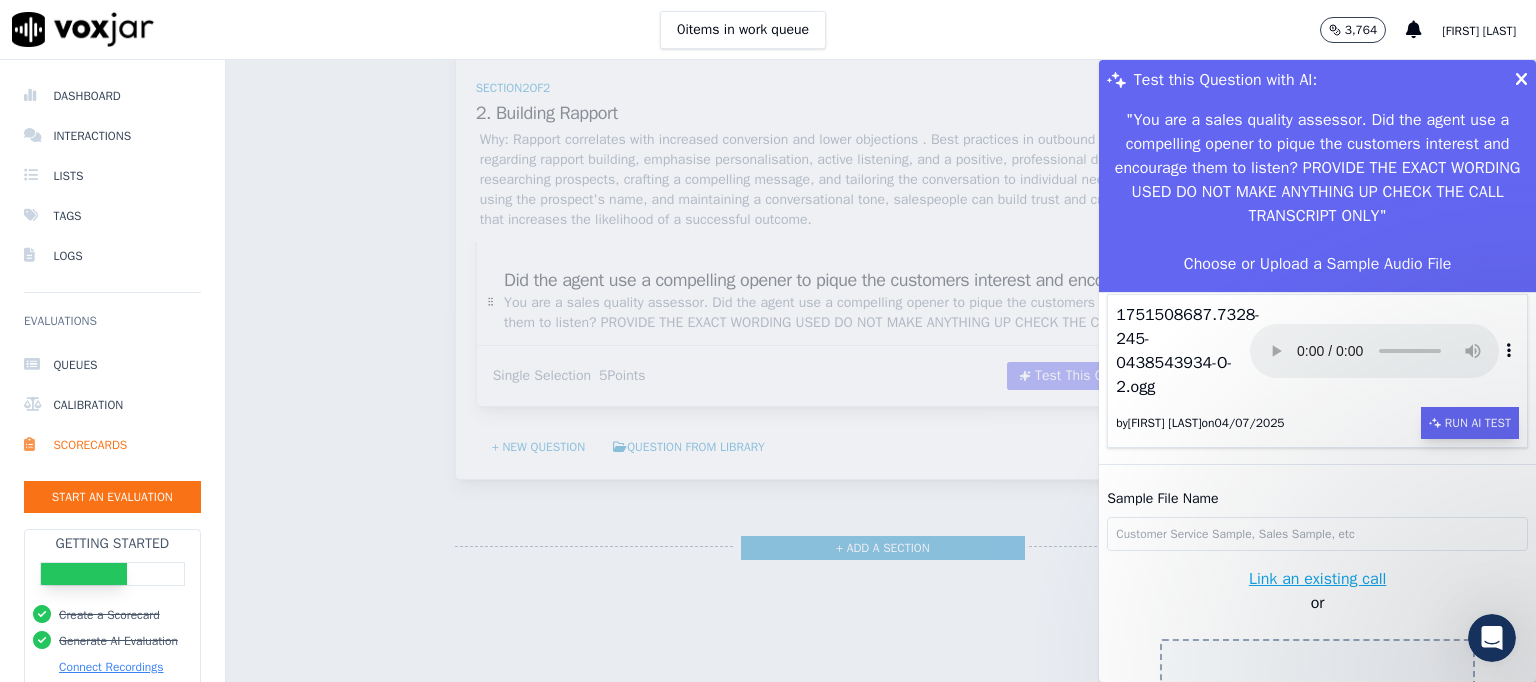 click on "Run AI Test" at bounding box center [1470, 423] 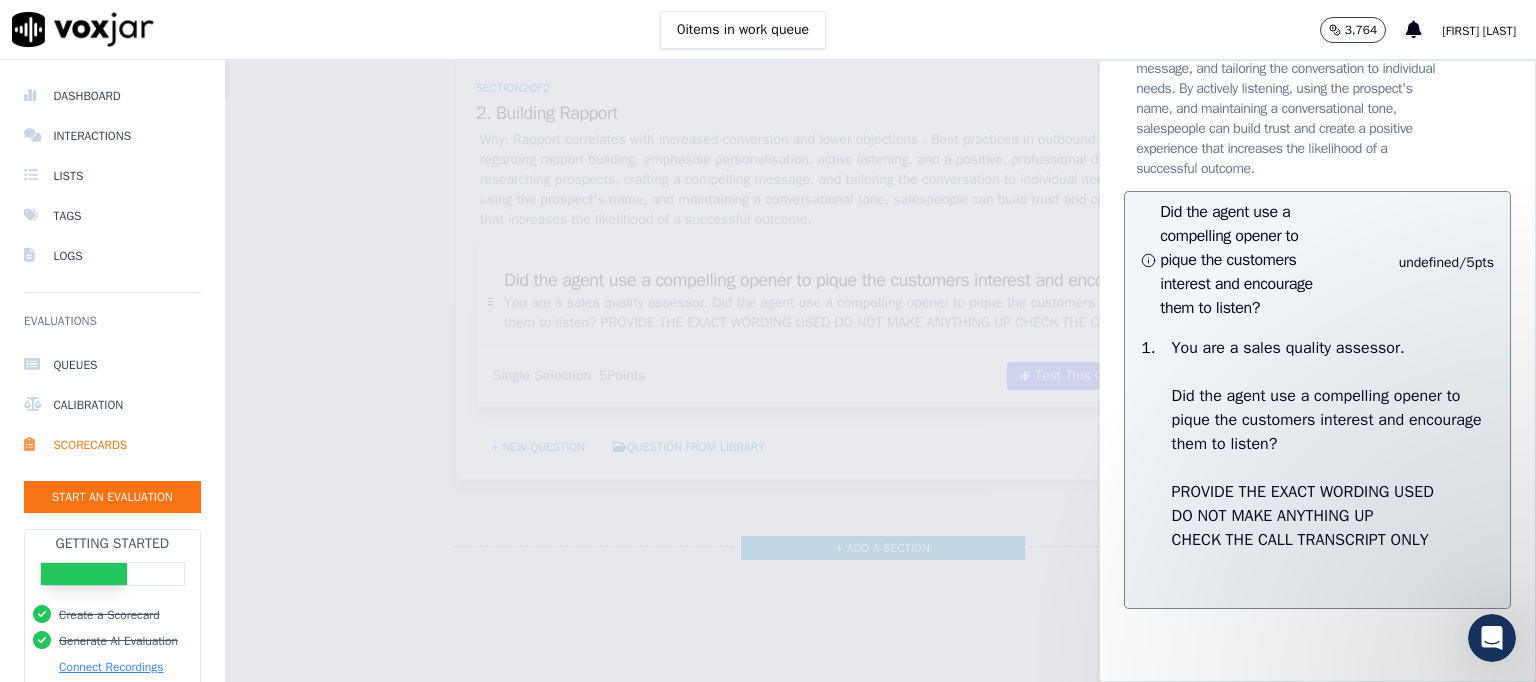 scroll, scrollTop: 0, scrollLeft: 0, axis: both 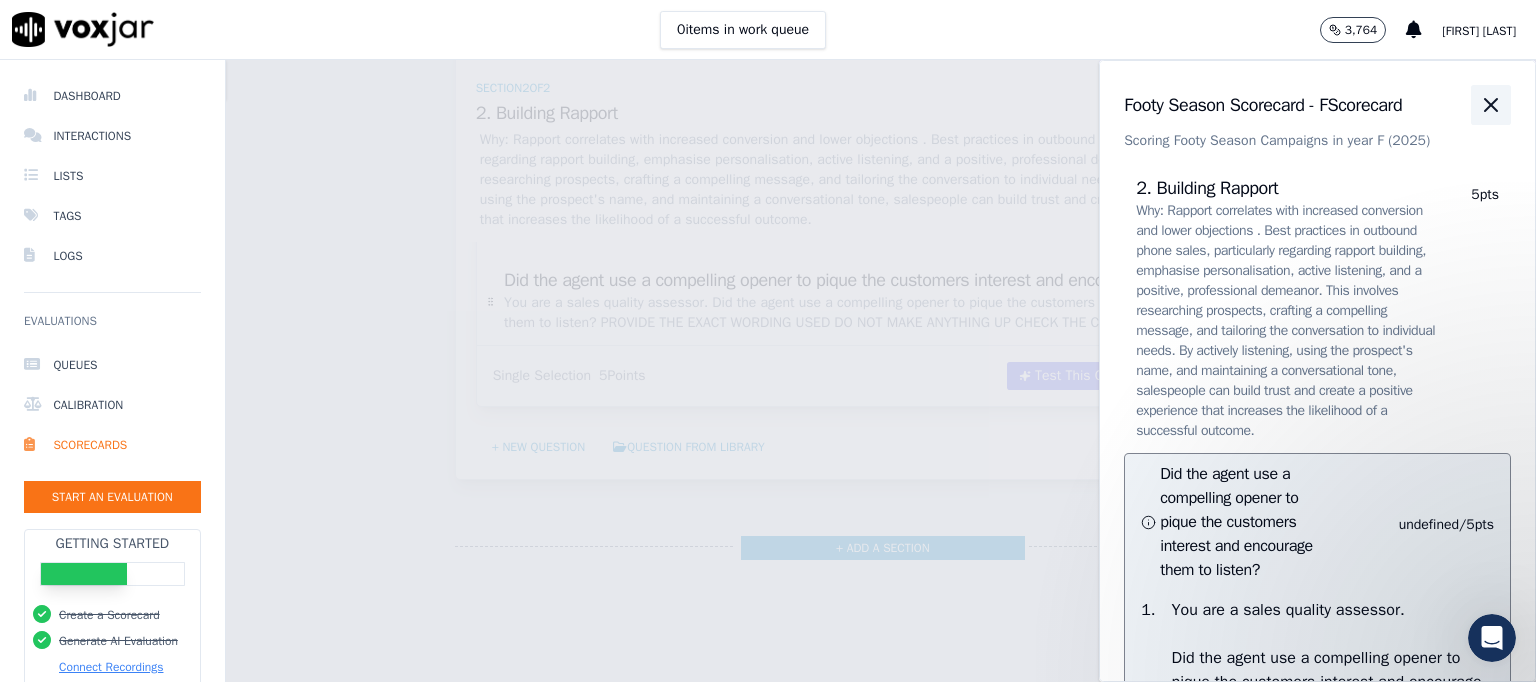 click 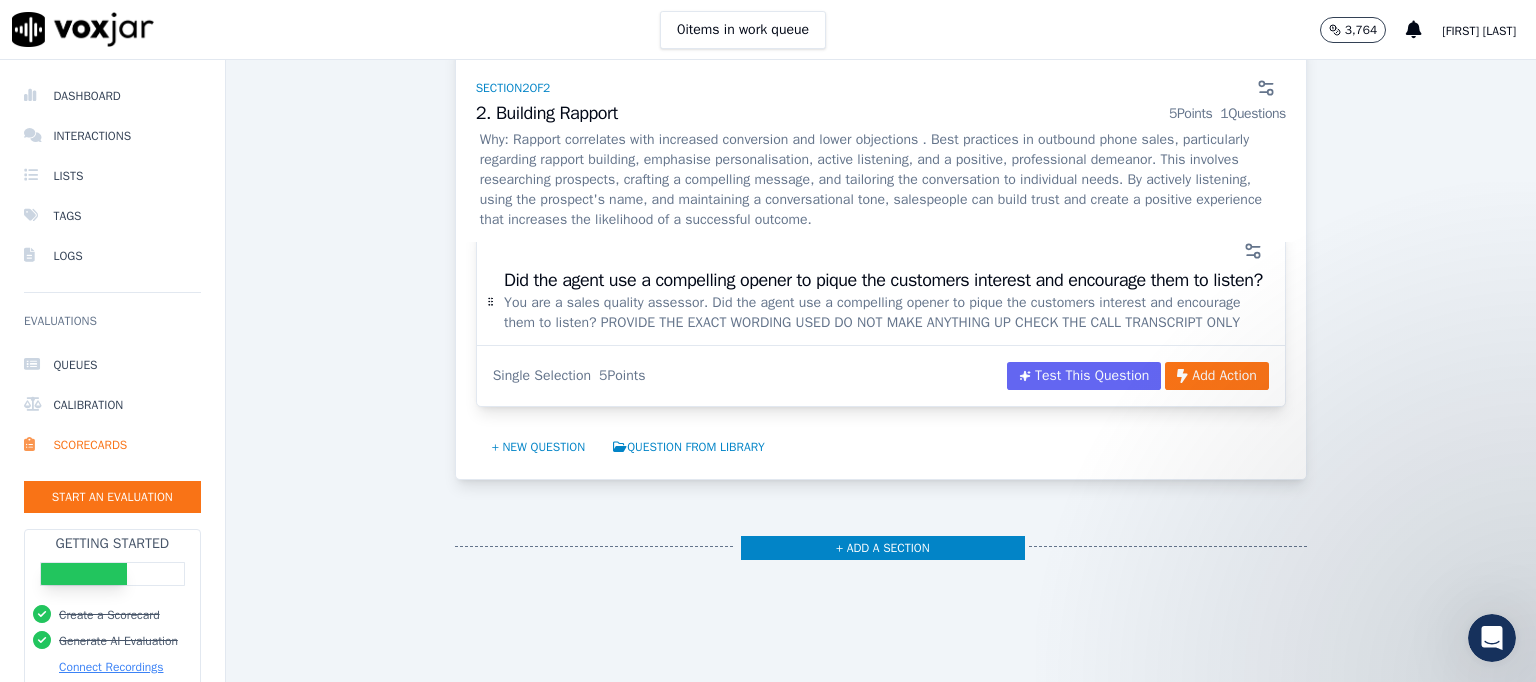 scroll, scrollTop: 1200, scrollLeft: 0, axis: vertical 